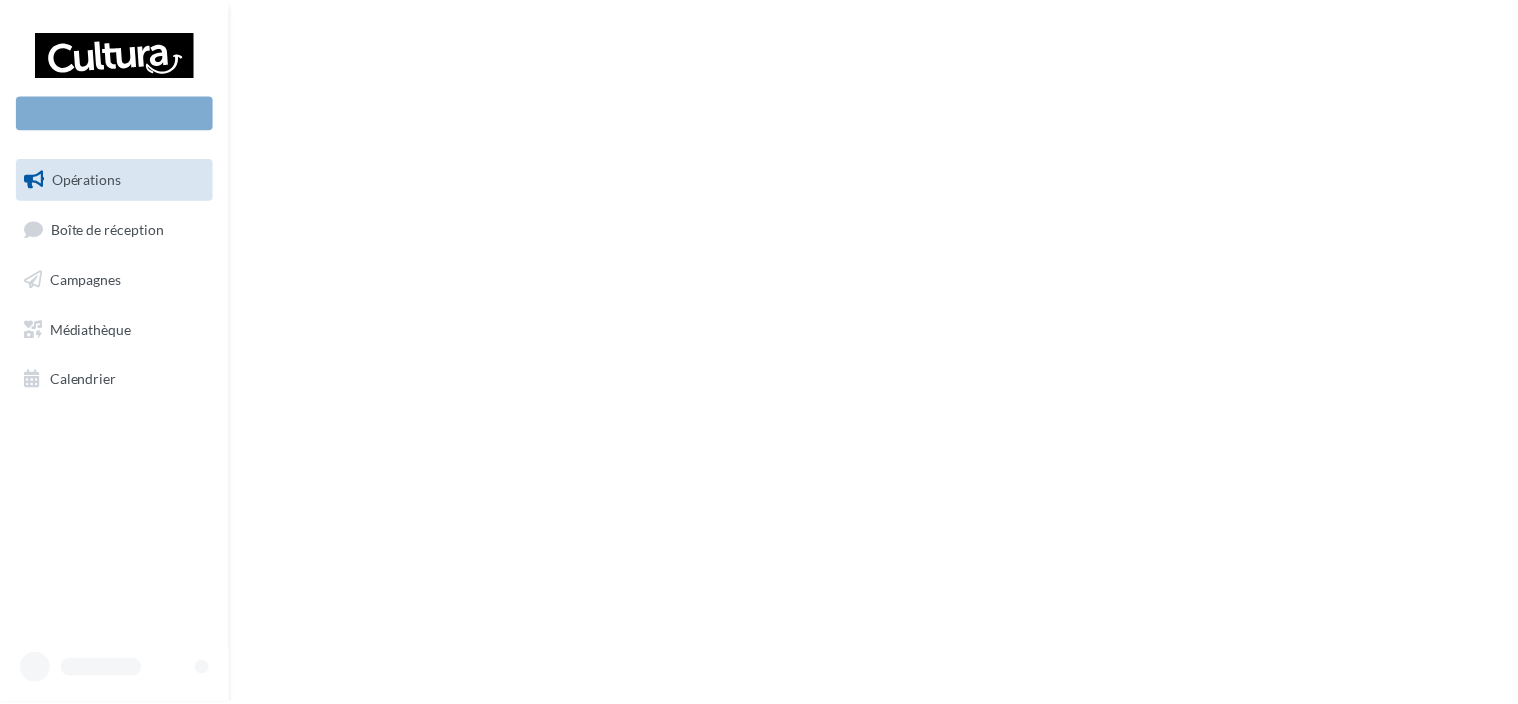 scroll, scrollTop: 0, scrollLeft: 0, axis: both 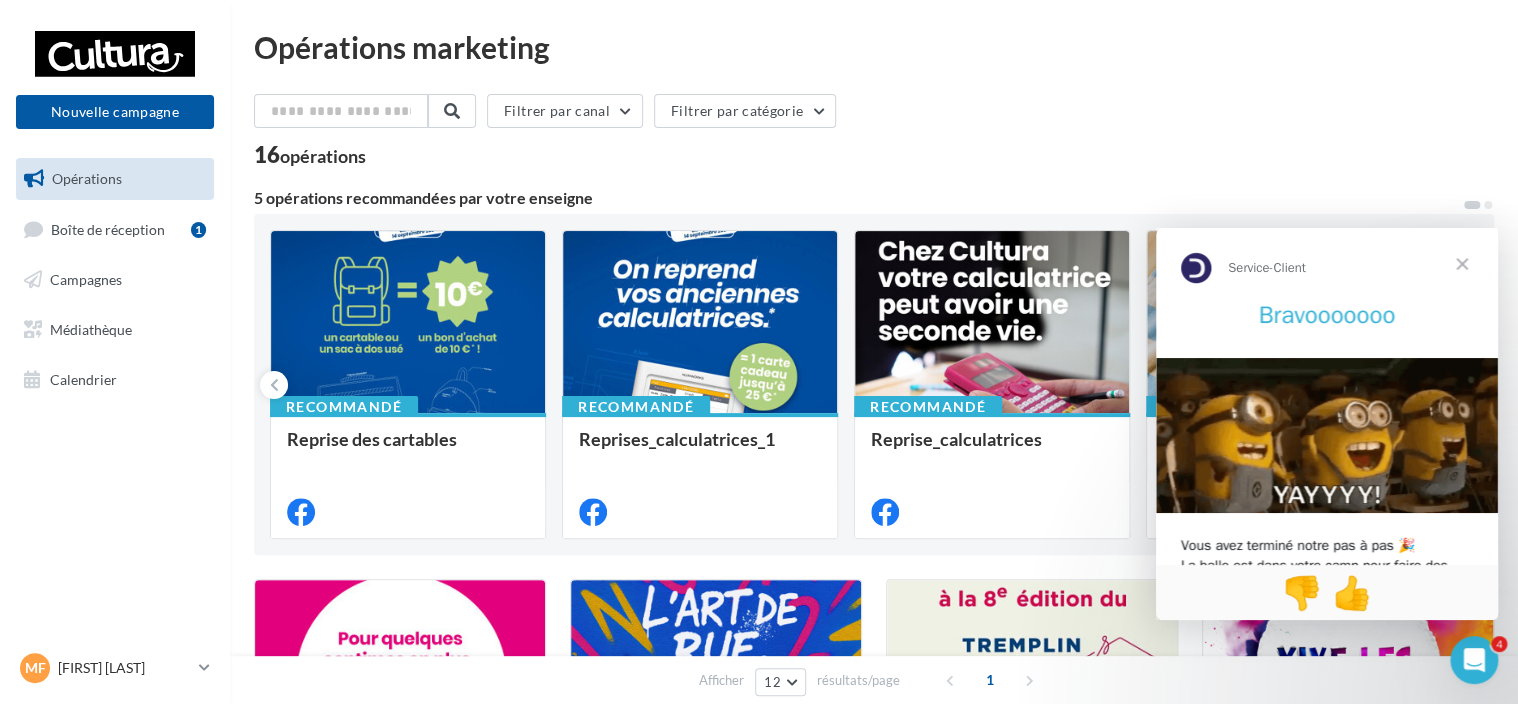 click at bounding box center [1462, 264] 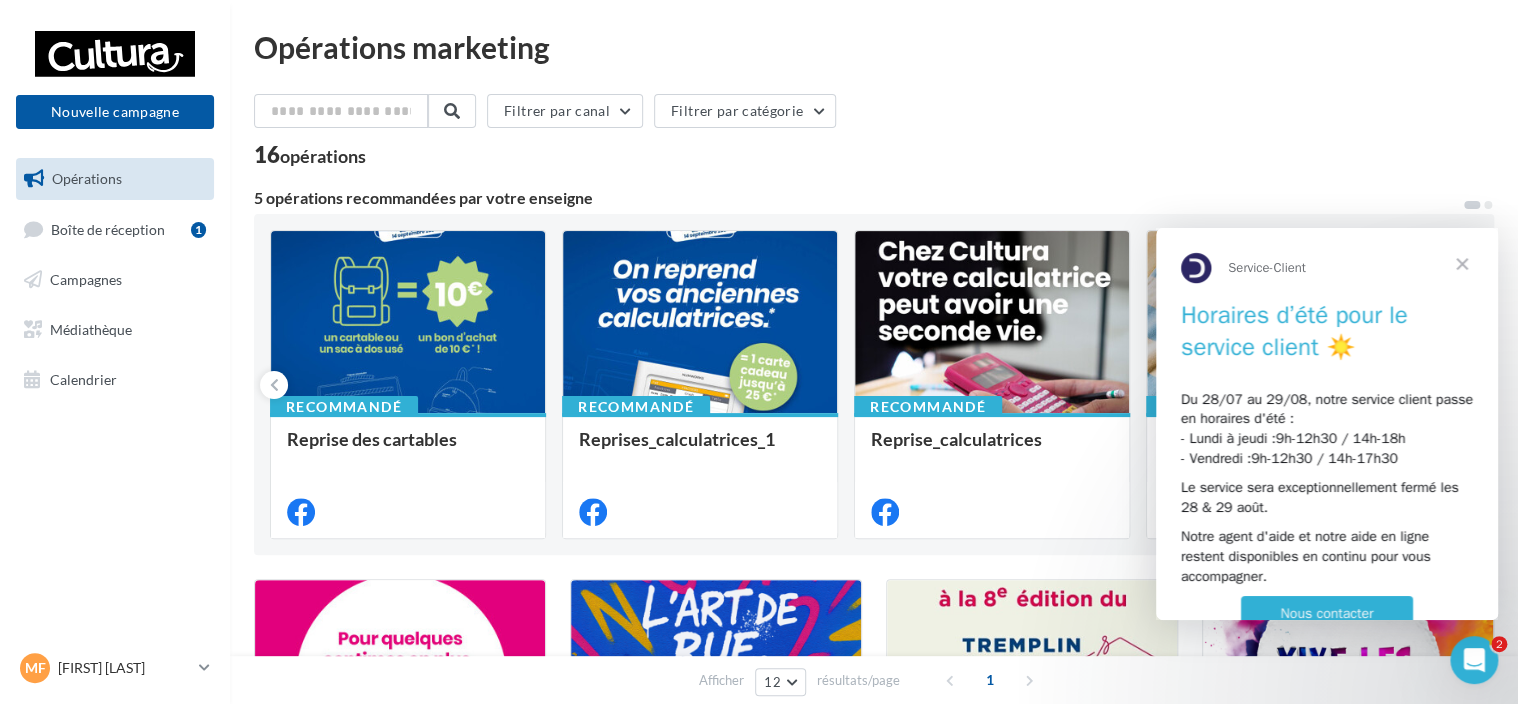 scroll, scrollTop: 0, scrollLeft: 0, axis: both 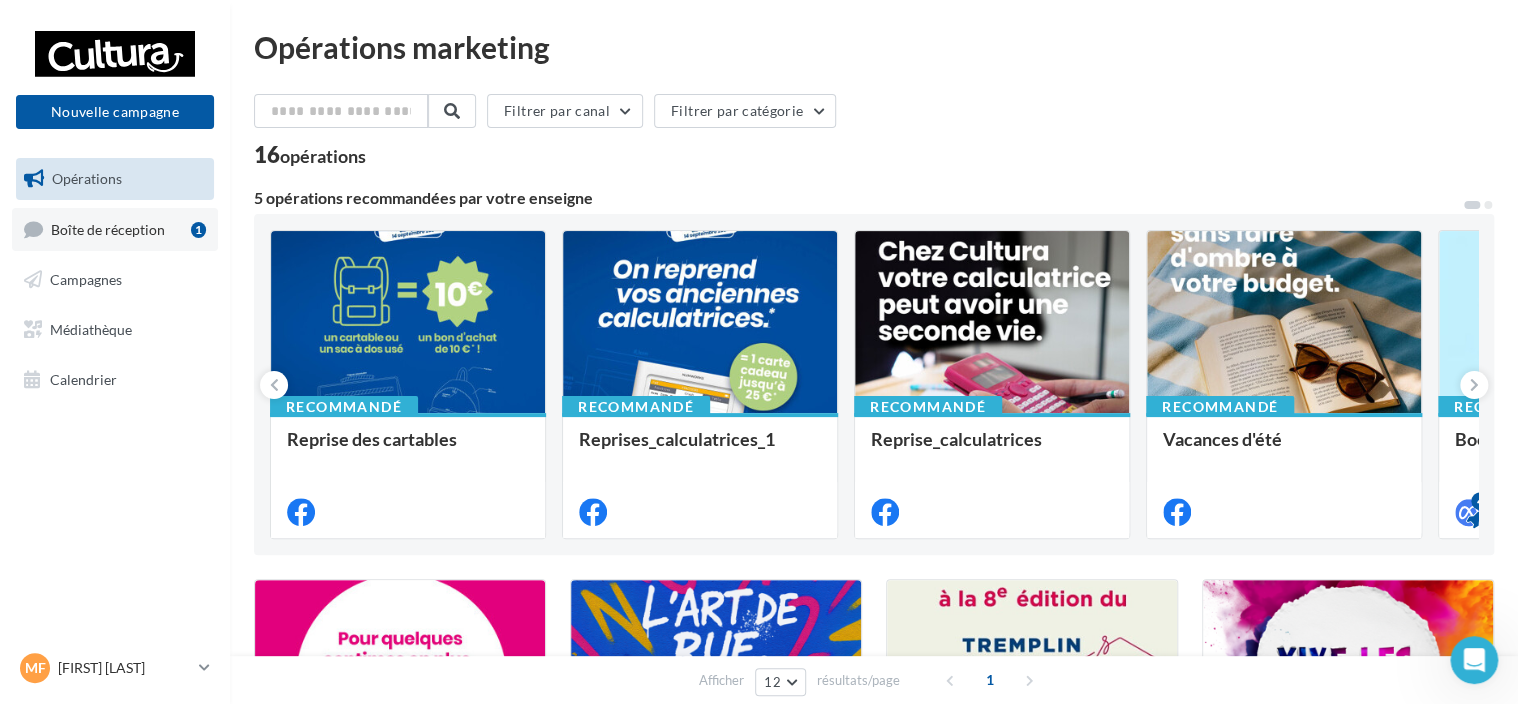 click on "Boîte de réception" at bounding box center (108, 228) 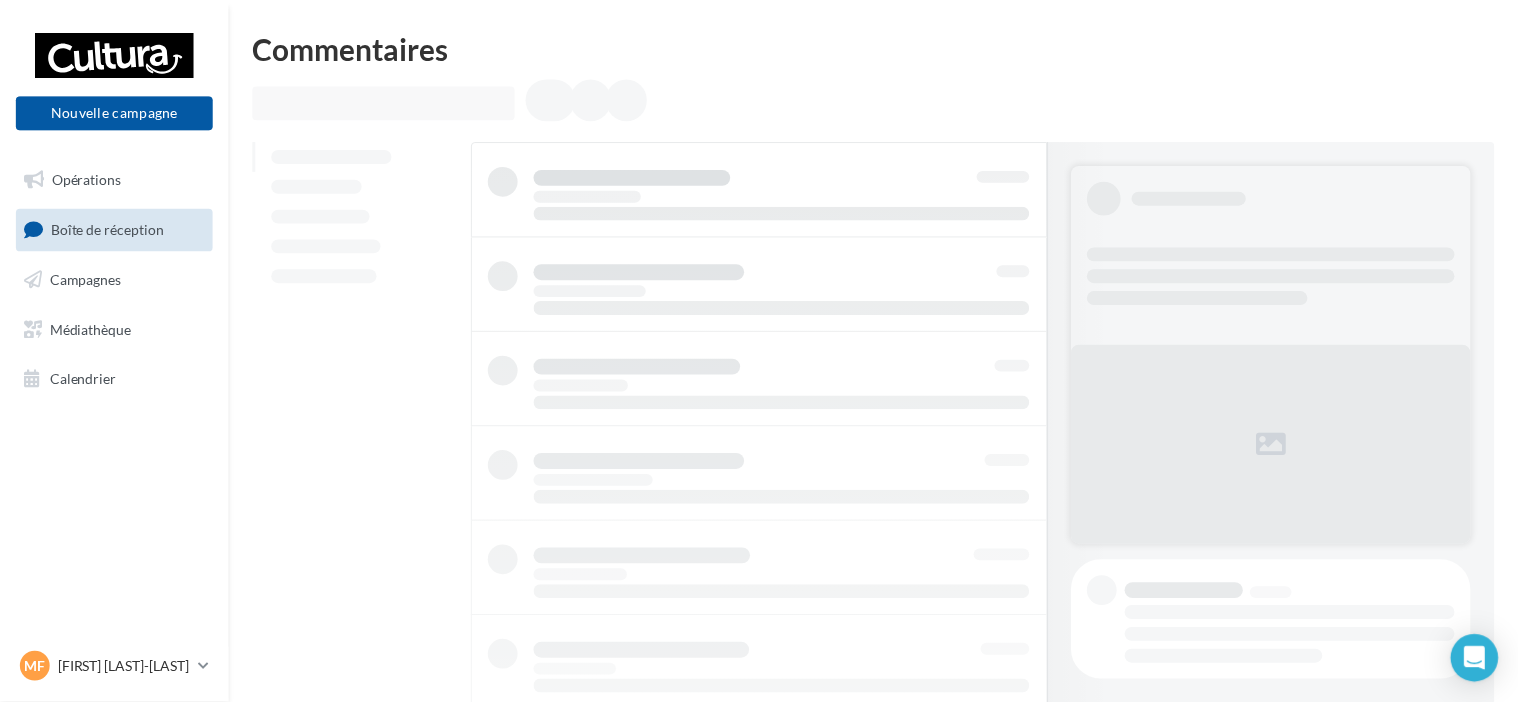 scroll, scrollTop: 0, scrollLeft: 0, axis: both 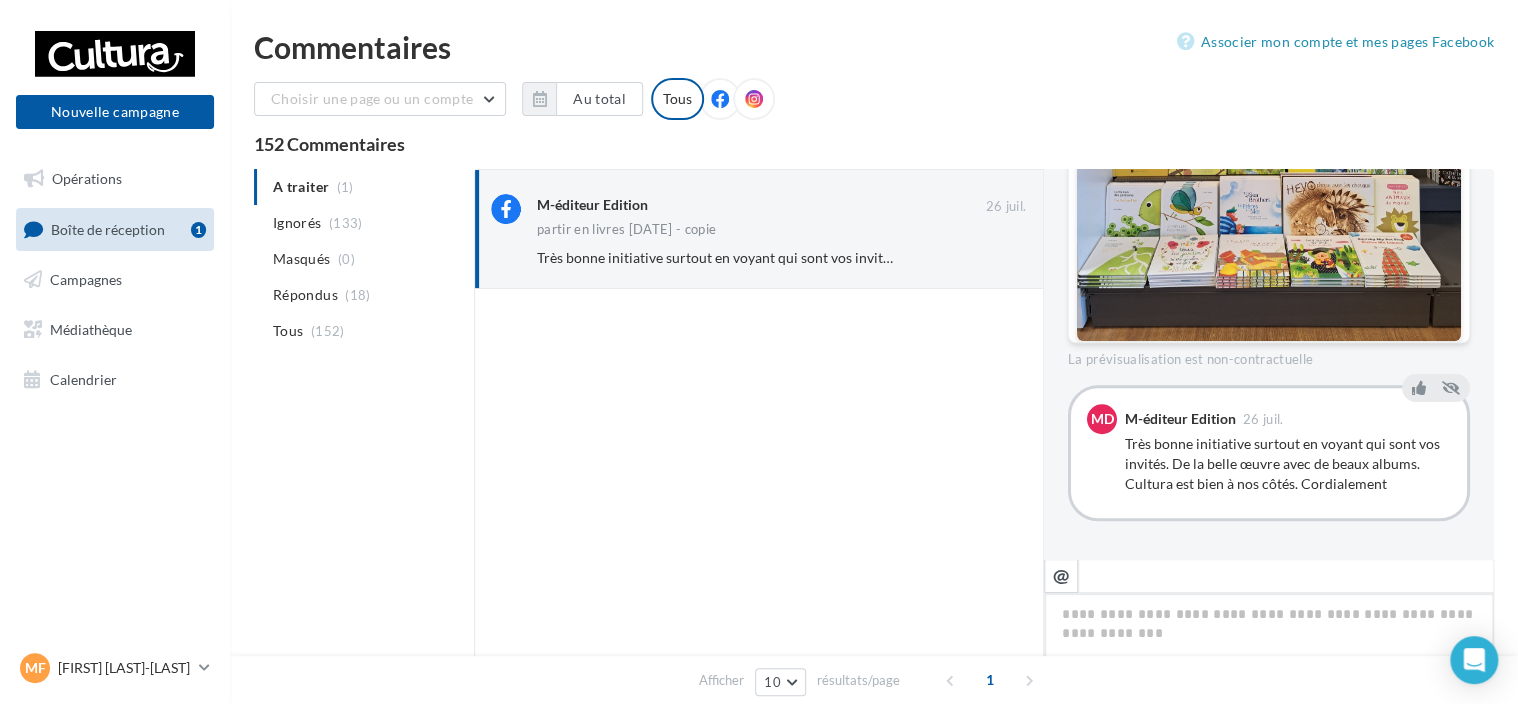 type on "*" 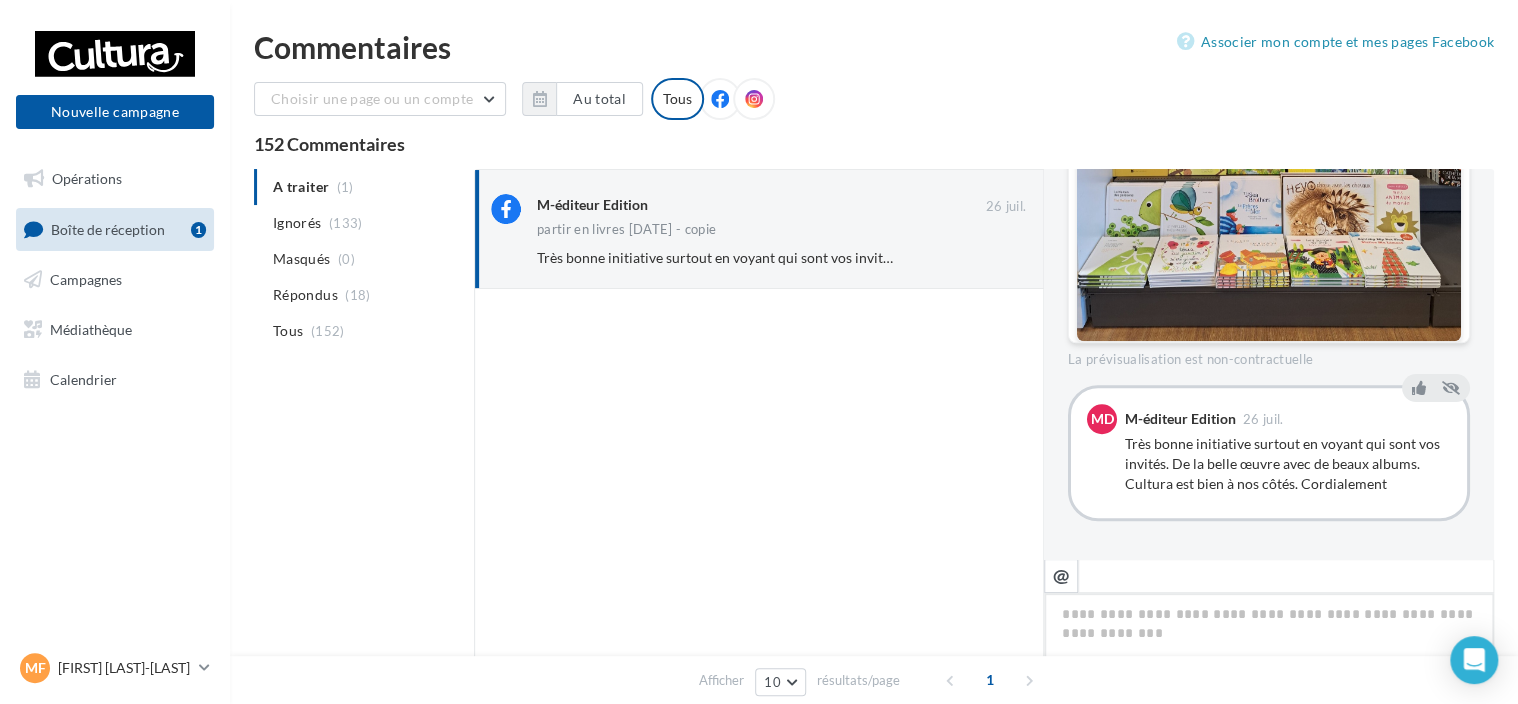 type on "*" 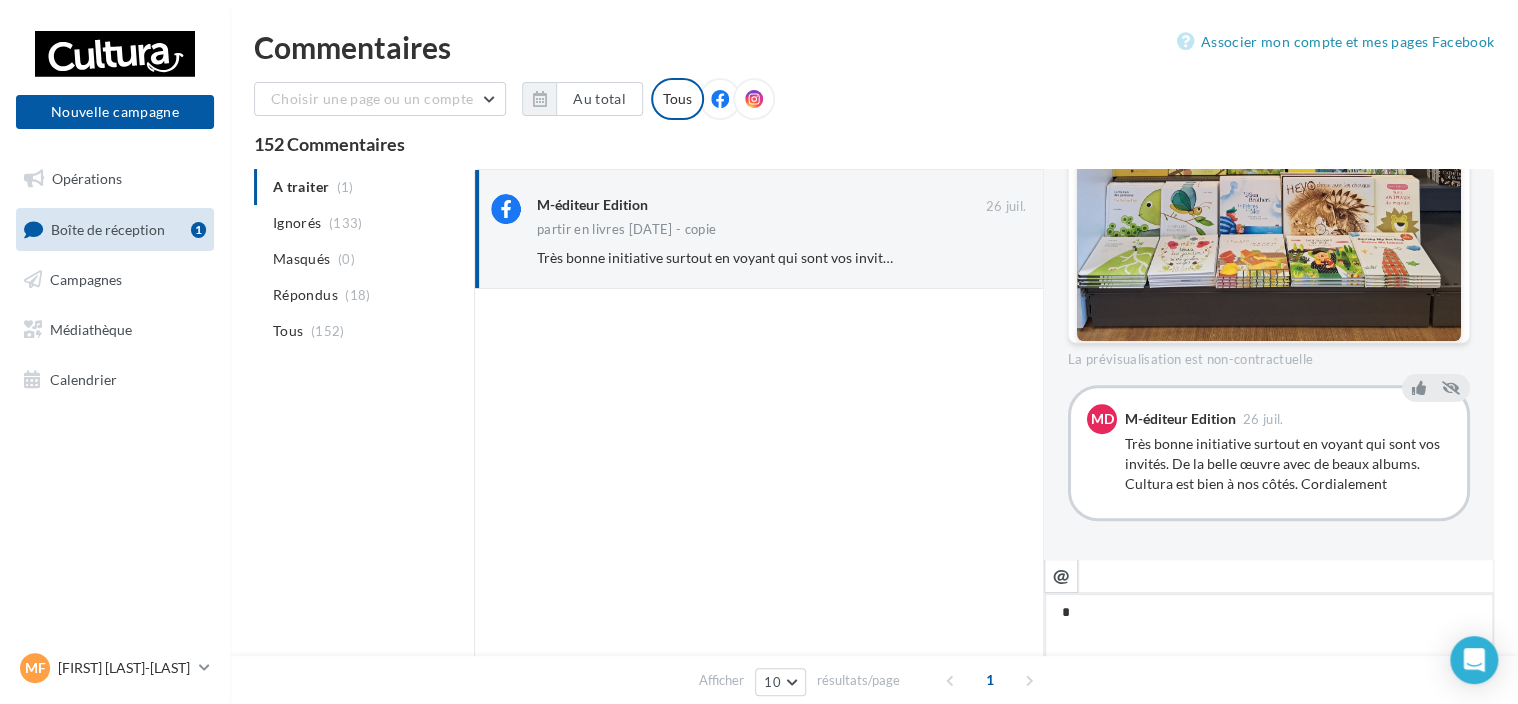 type on "**" 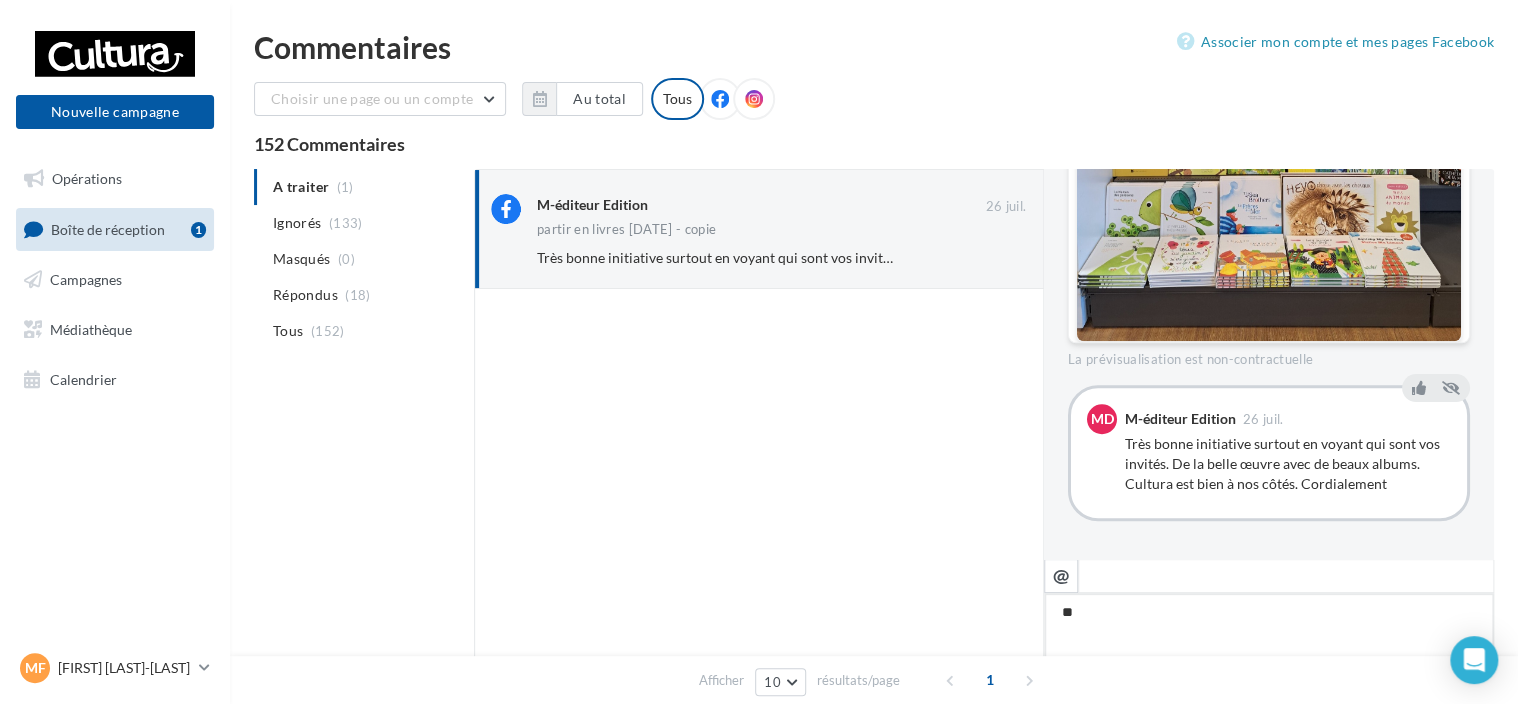 type on "***" 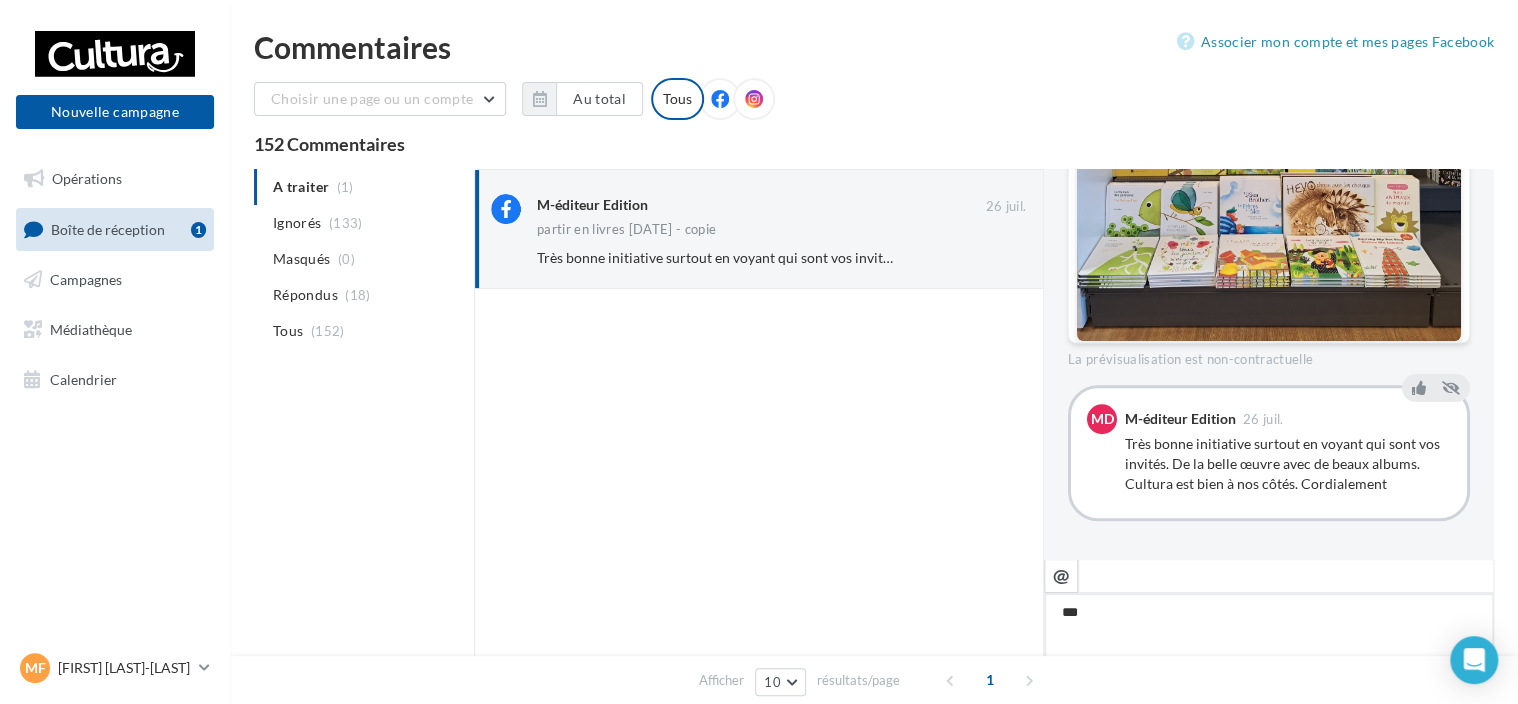type on "****" 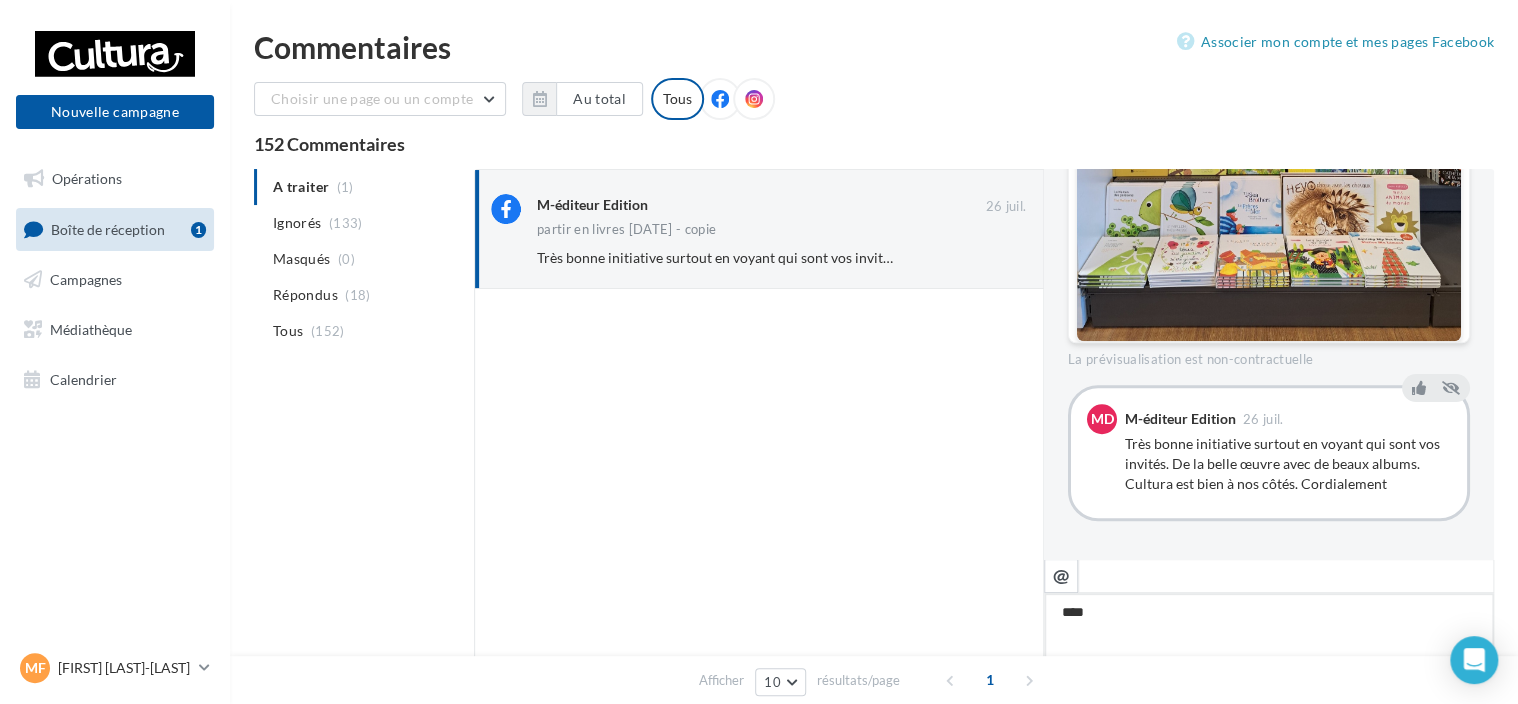 type on "*****" 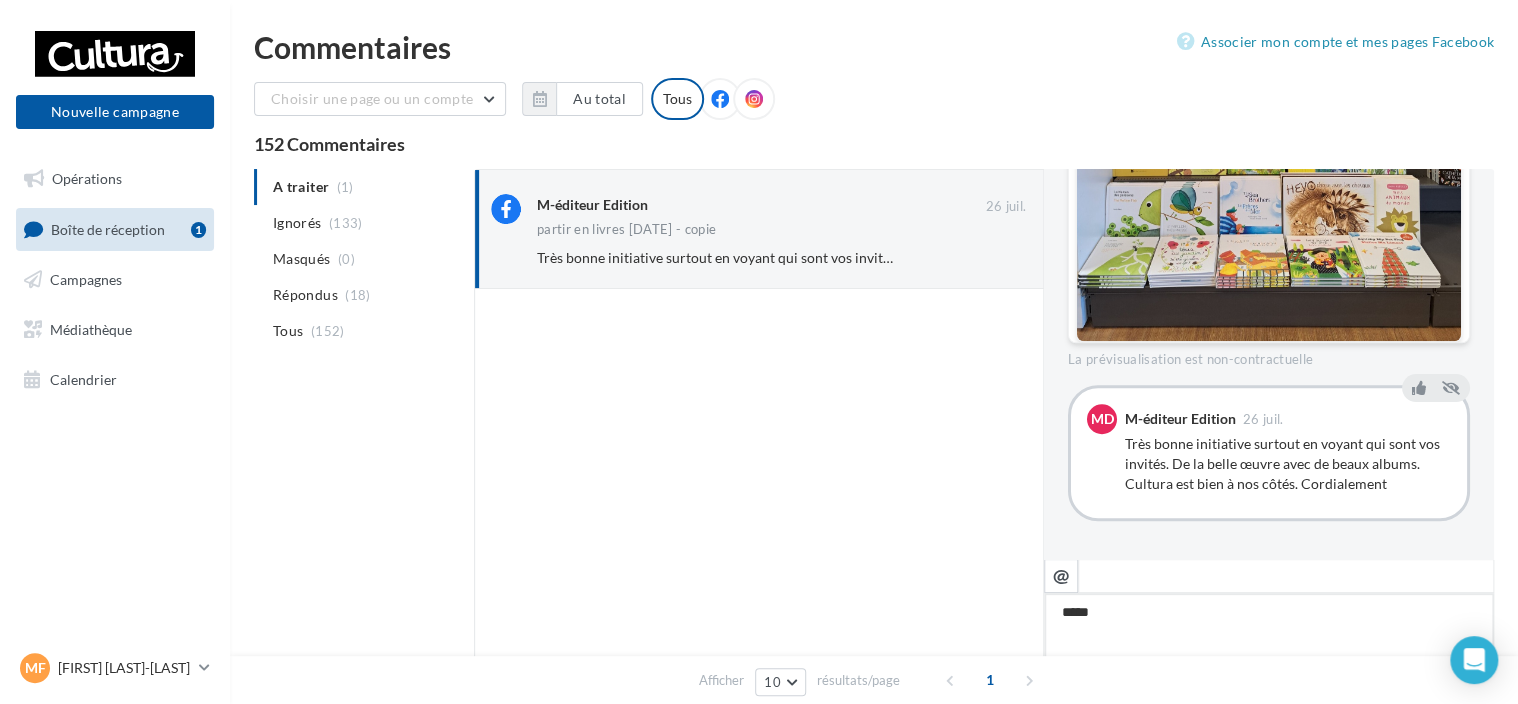 type on "*****" 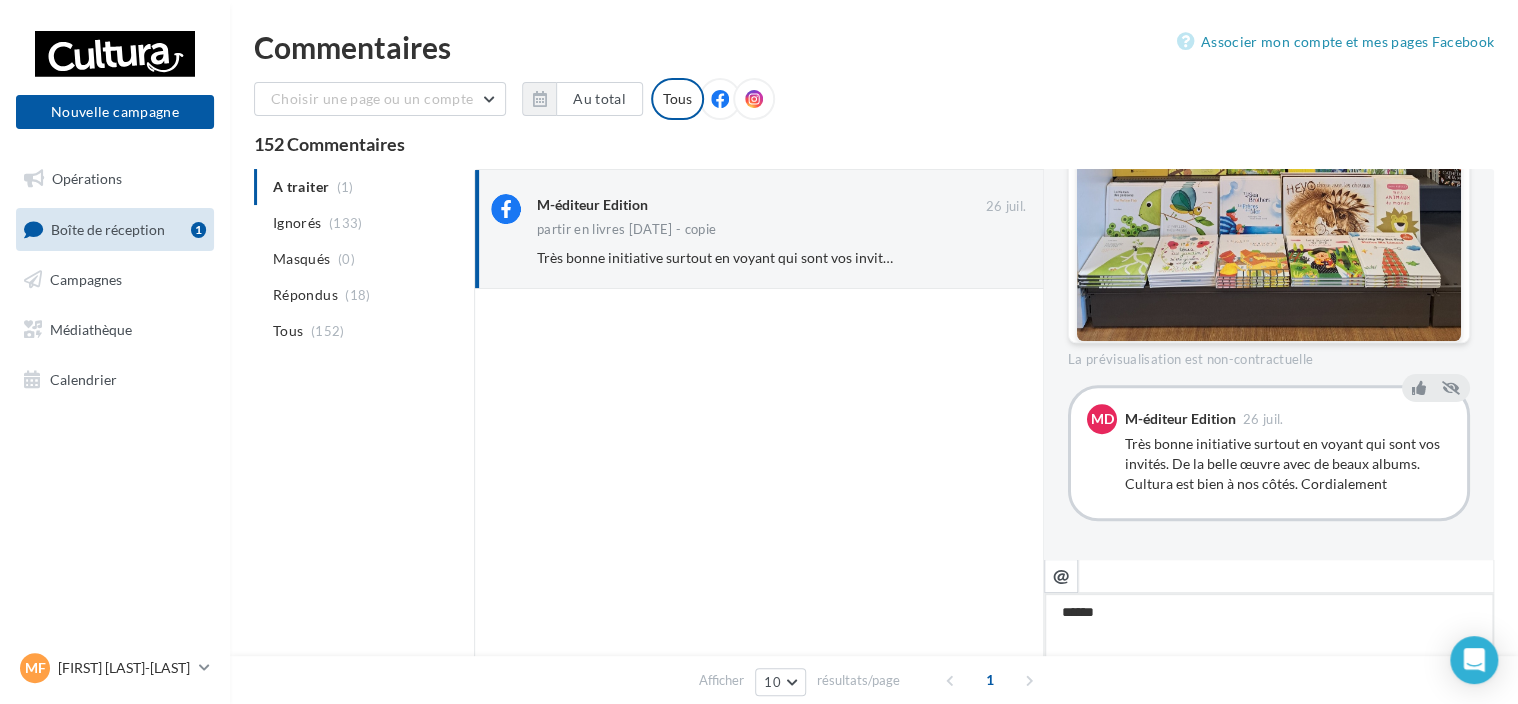 type on "*******" 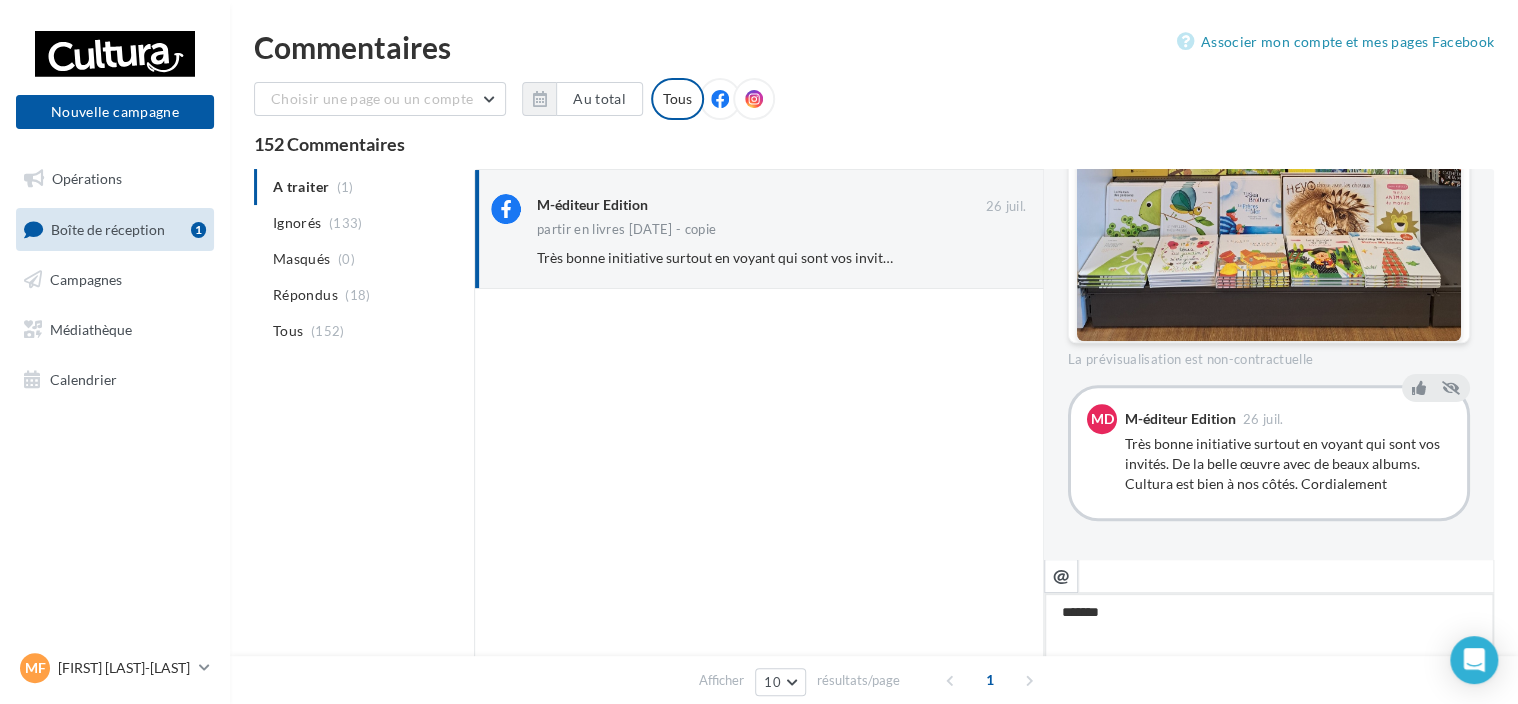 type on "********" 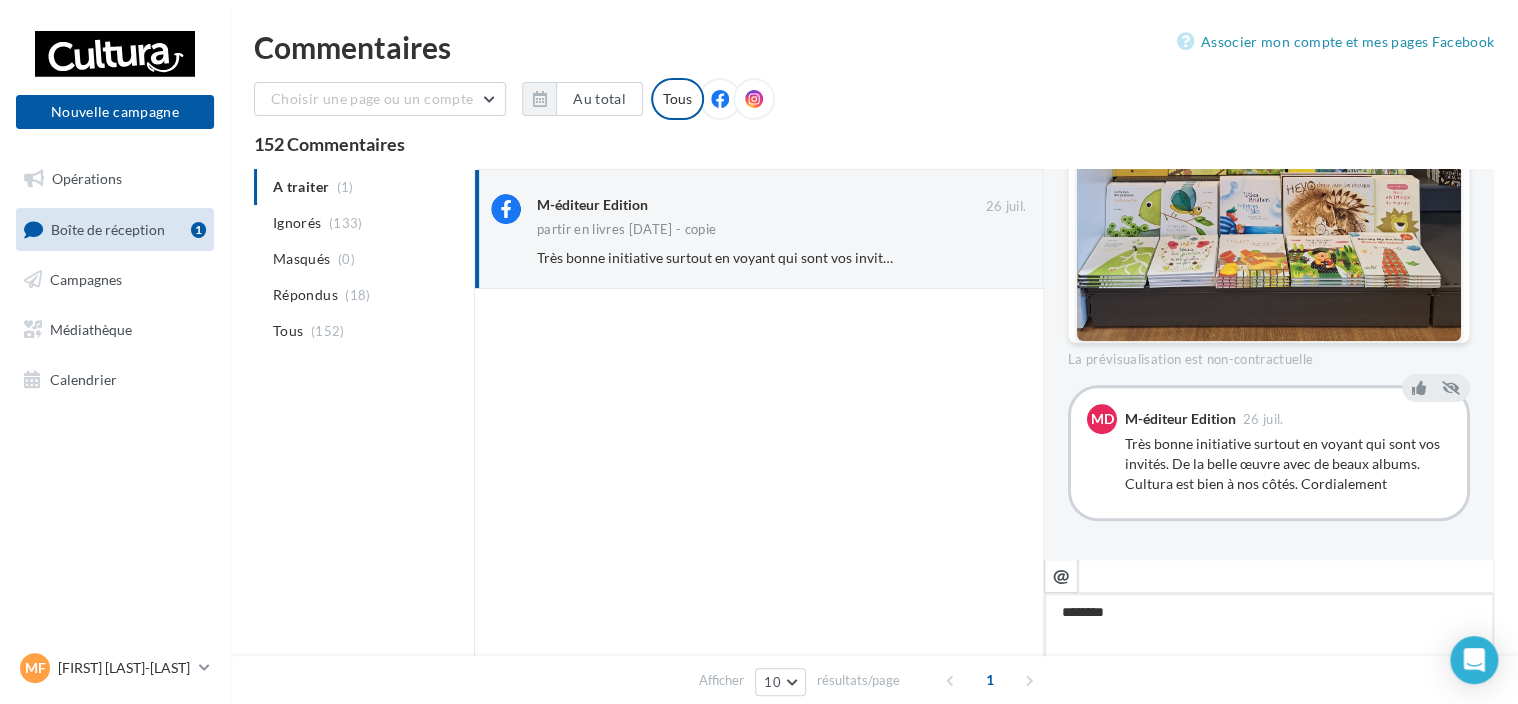 type on "*********" 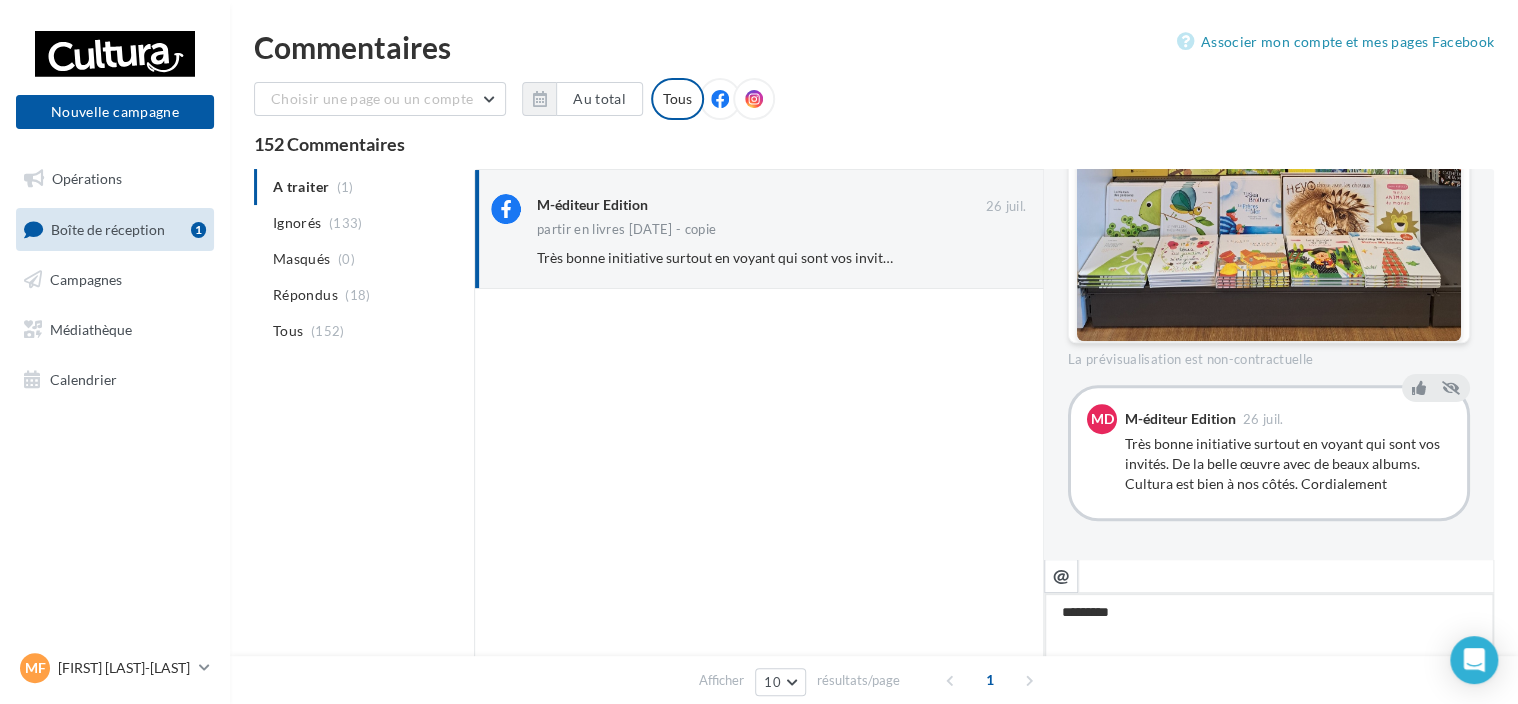 type on "**********" 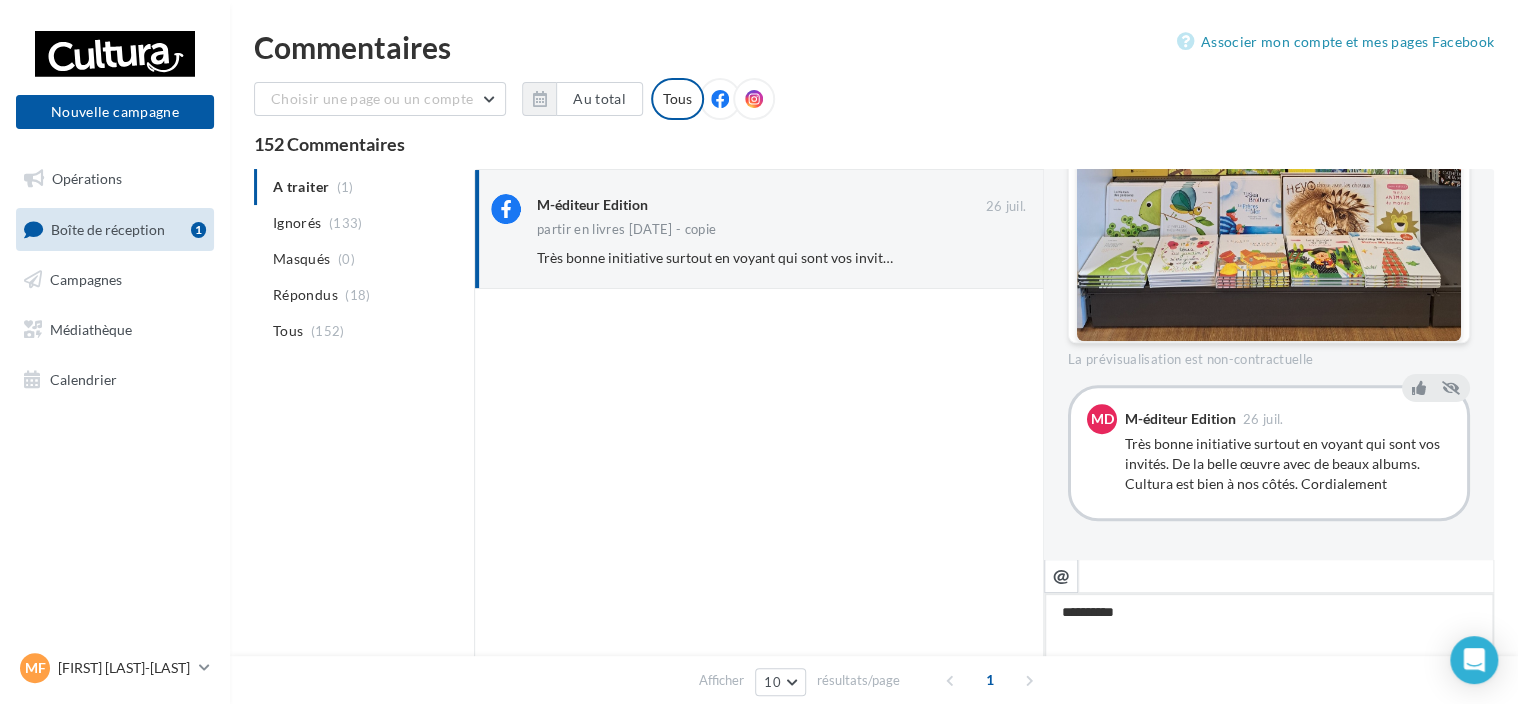 type on "**********" 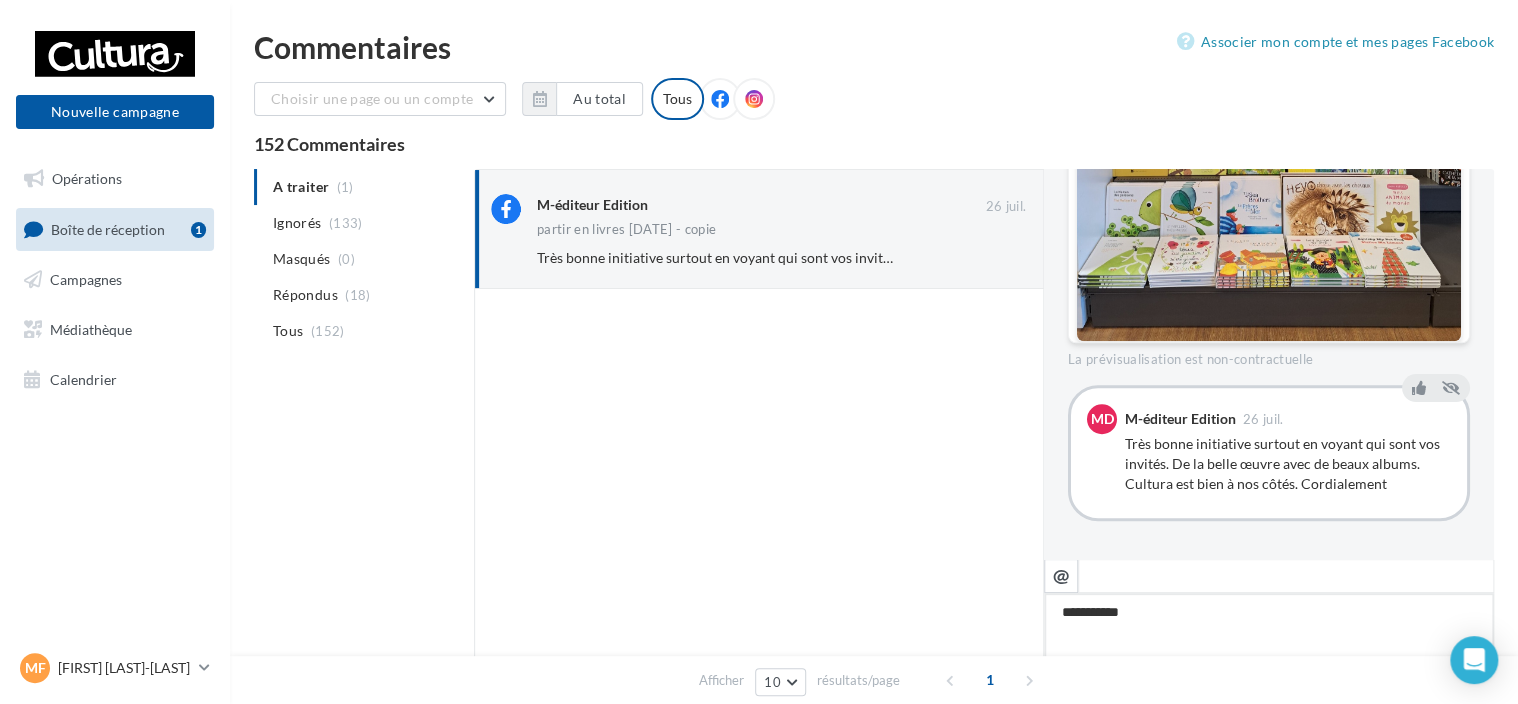 type on "**********" 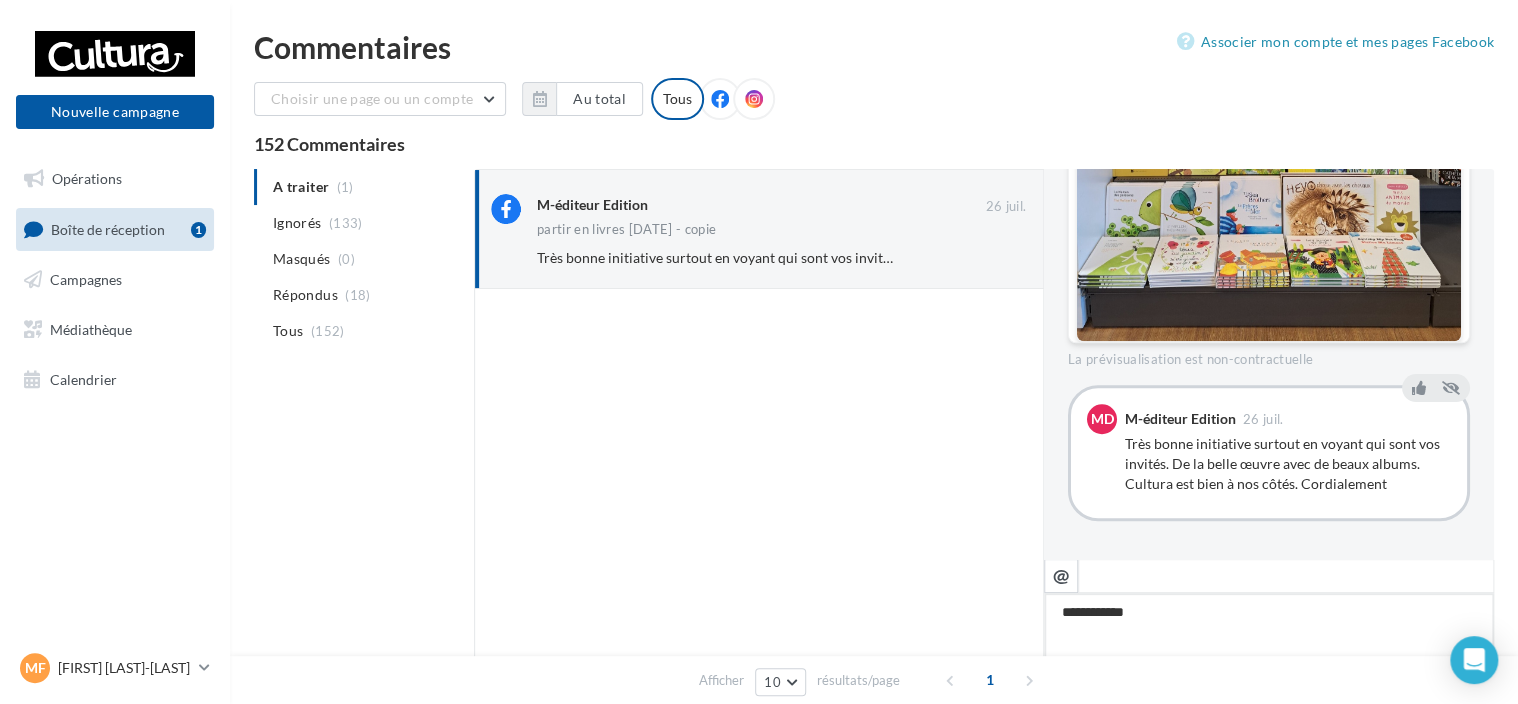 type on "**********" 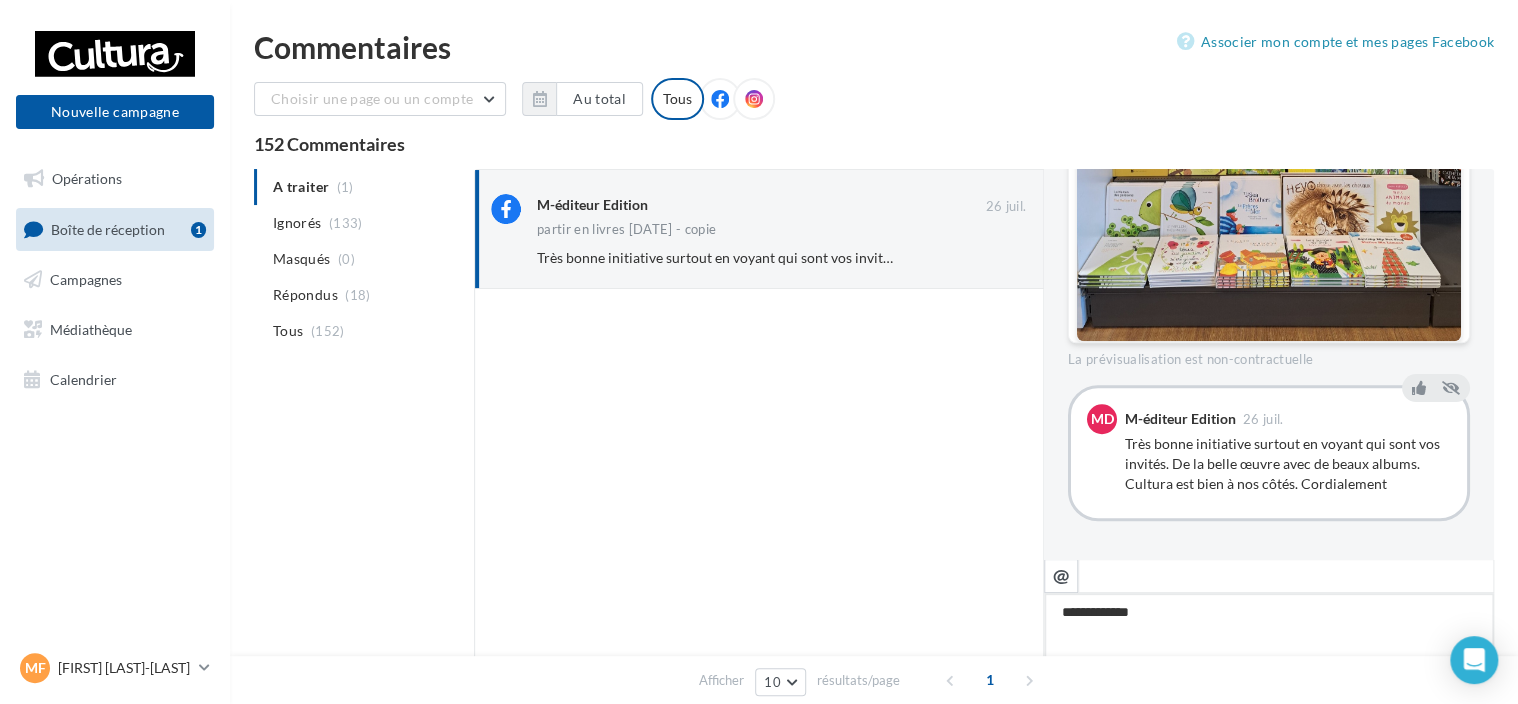 type on "**********" 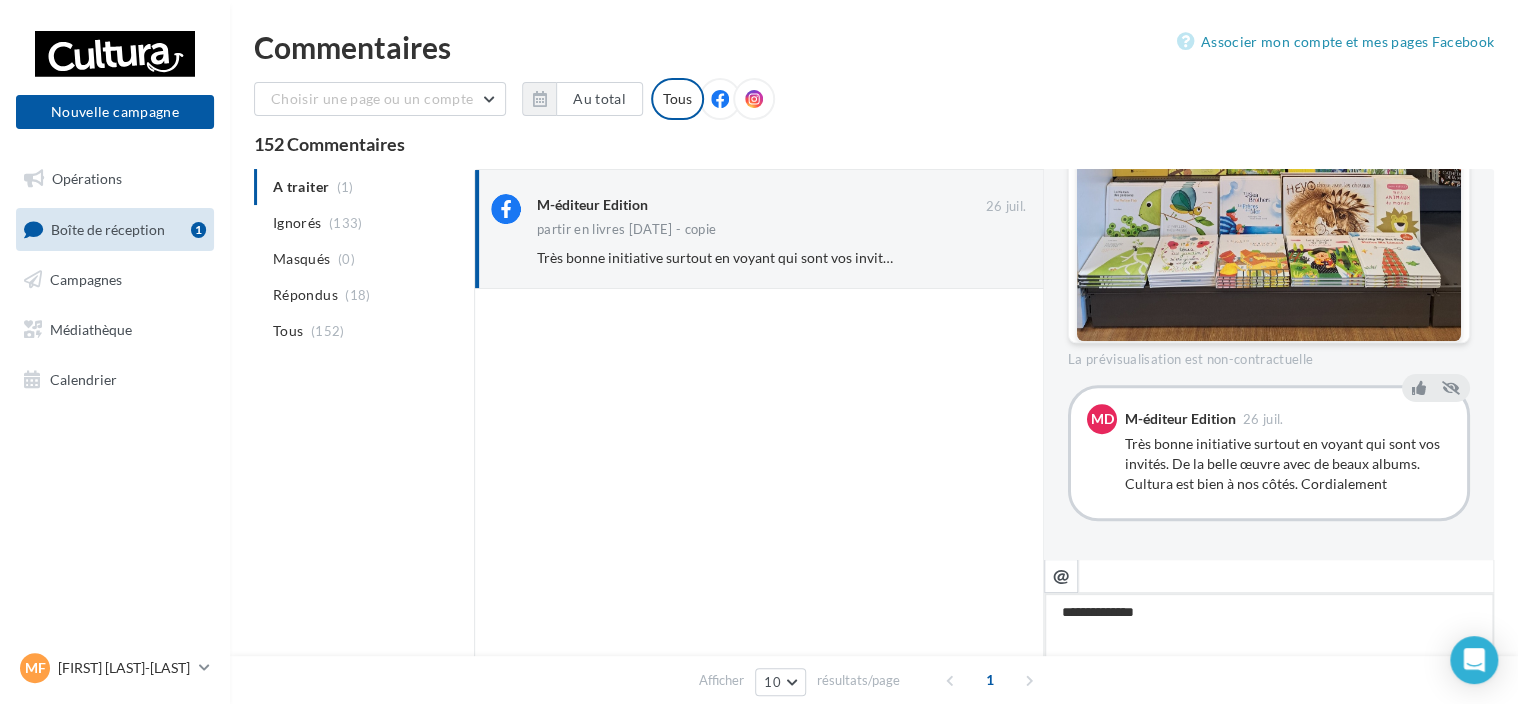 type on "**********" 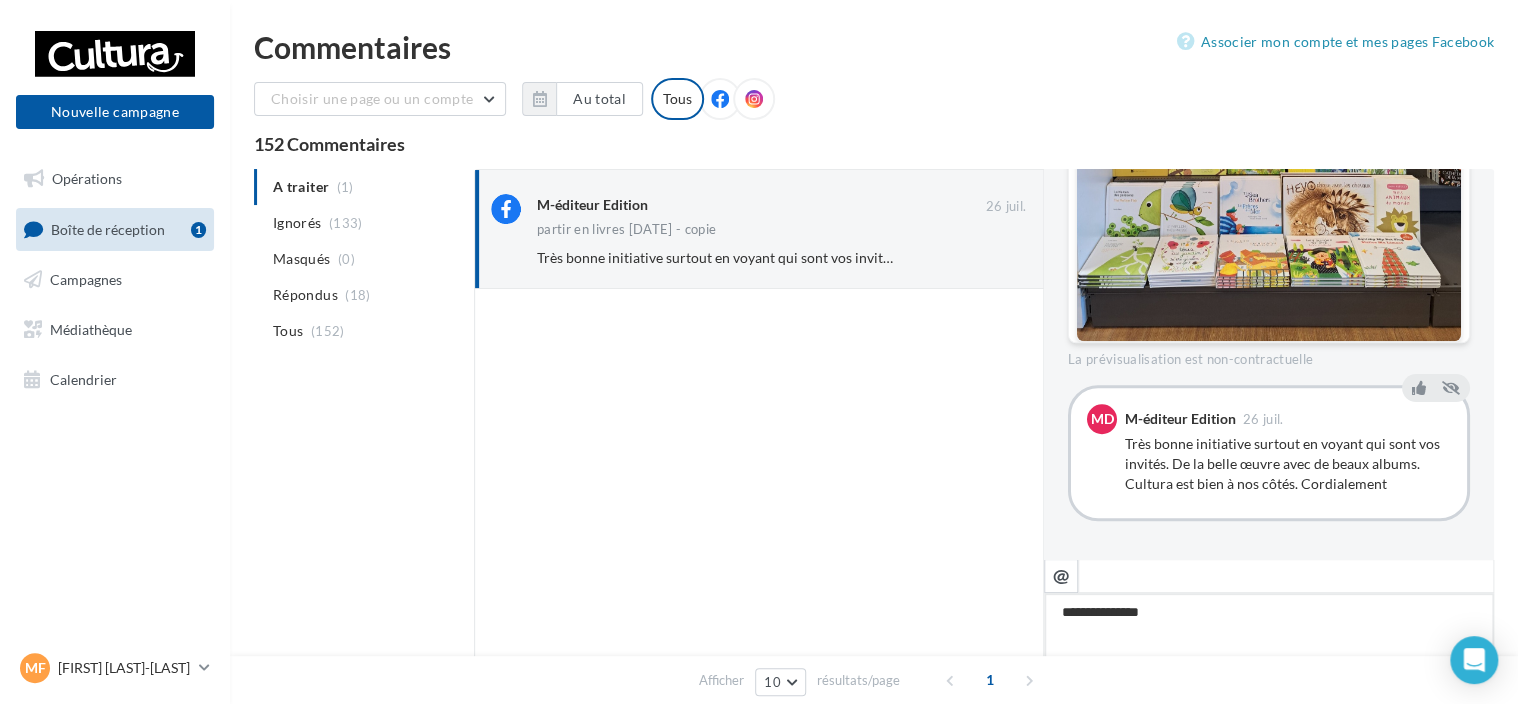 type on "**********" 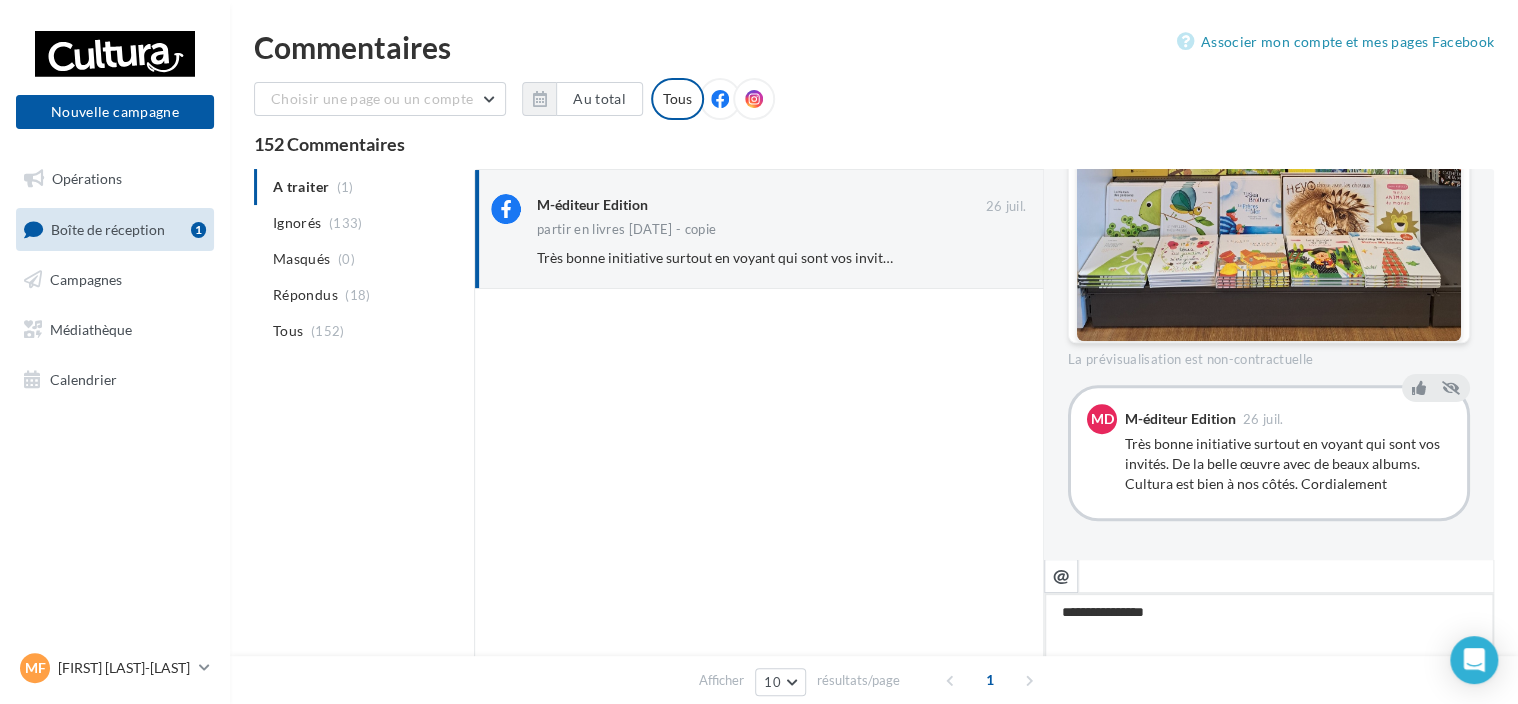 type on "**********" 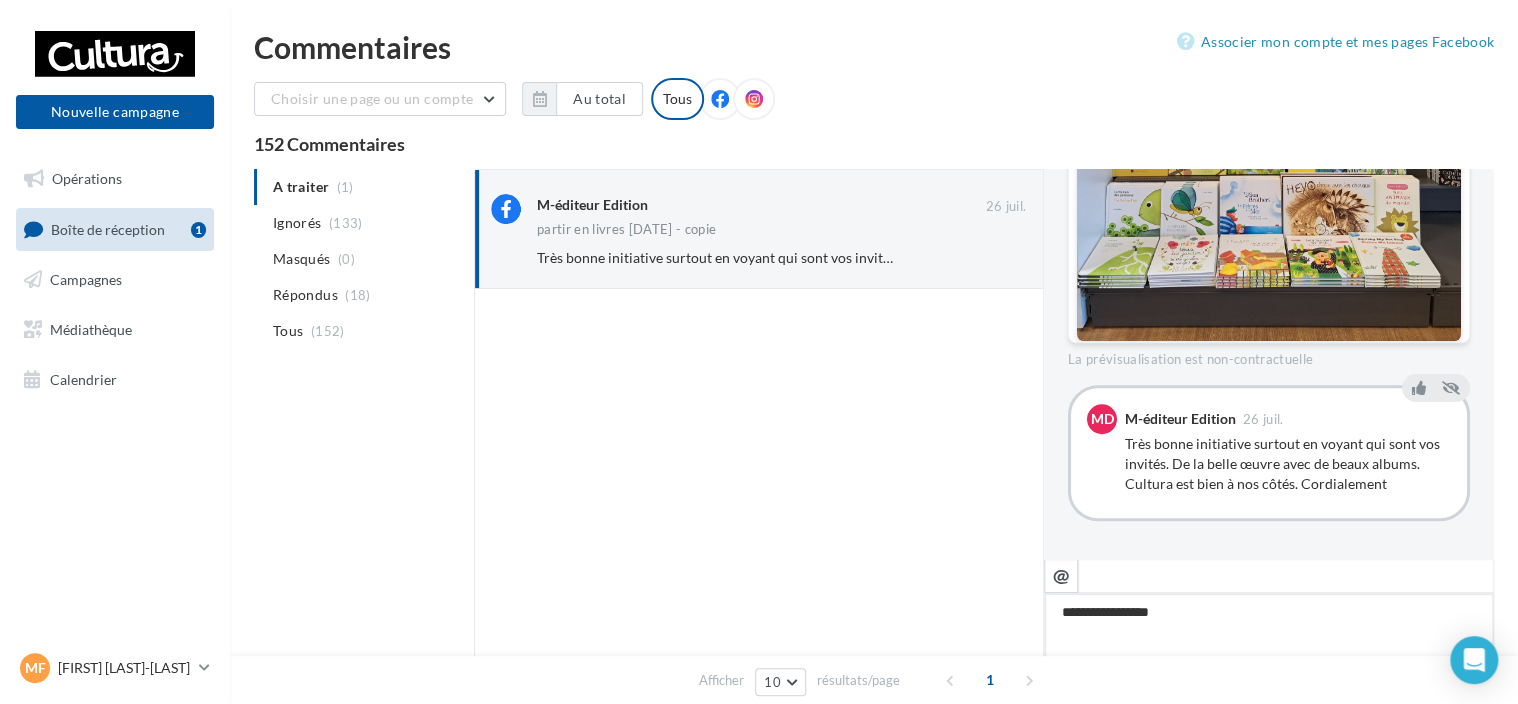 type on "**********" 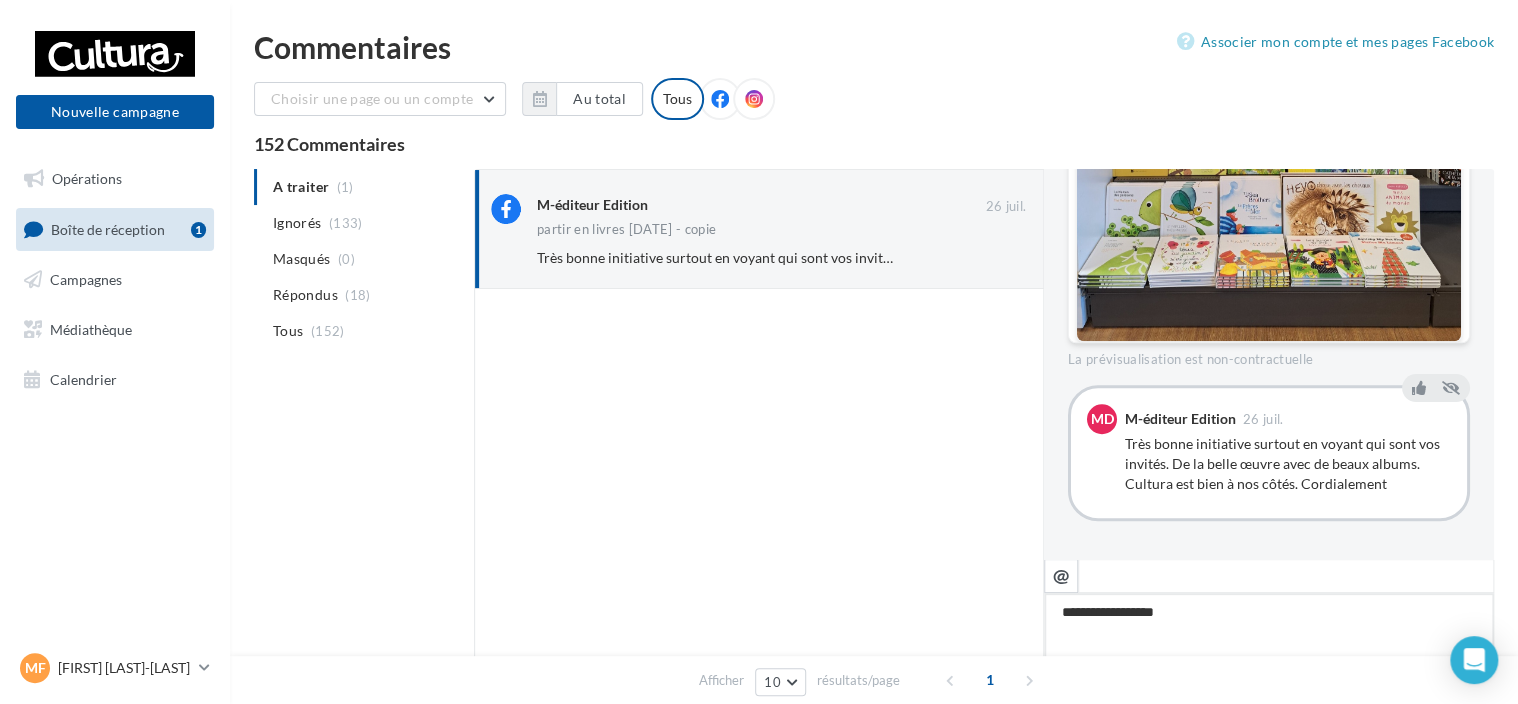 type on "**********" 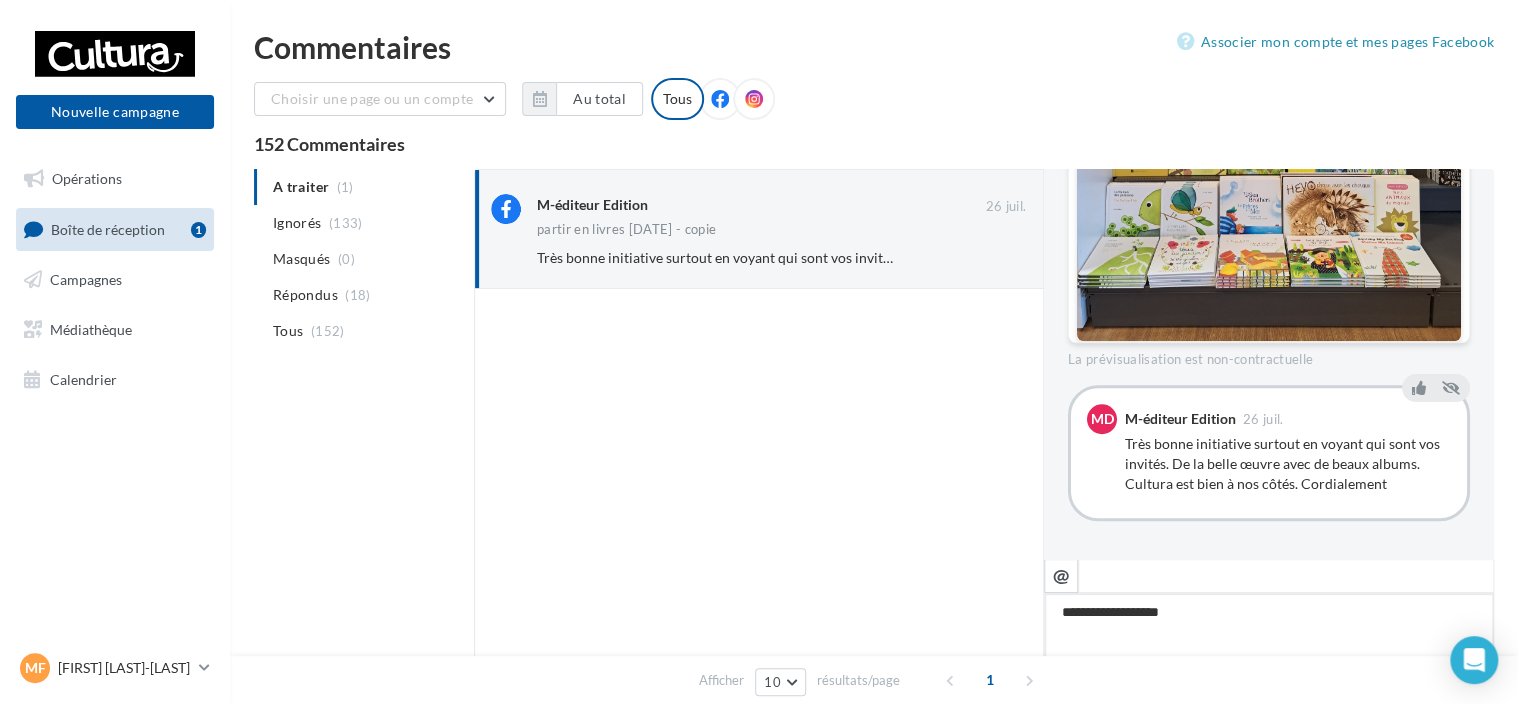 type on "**********" 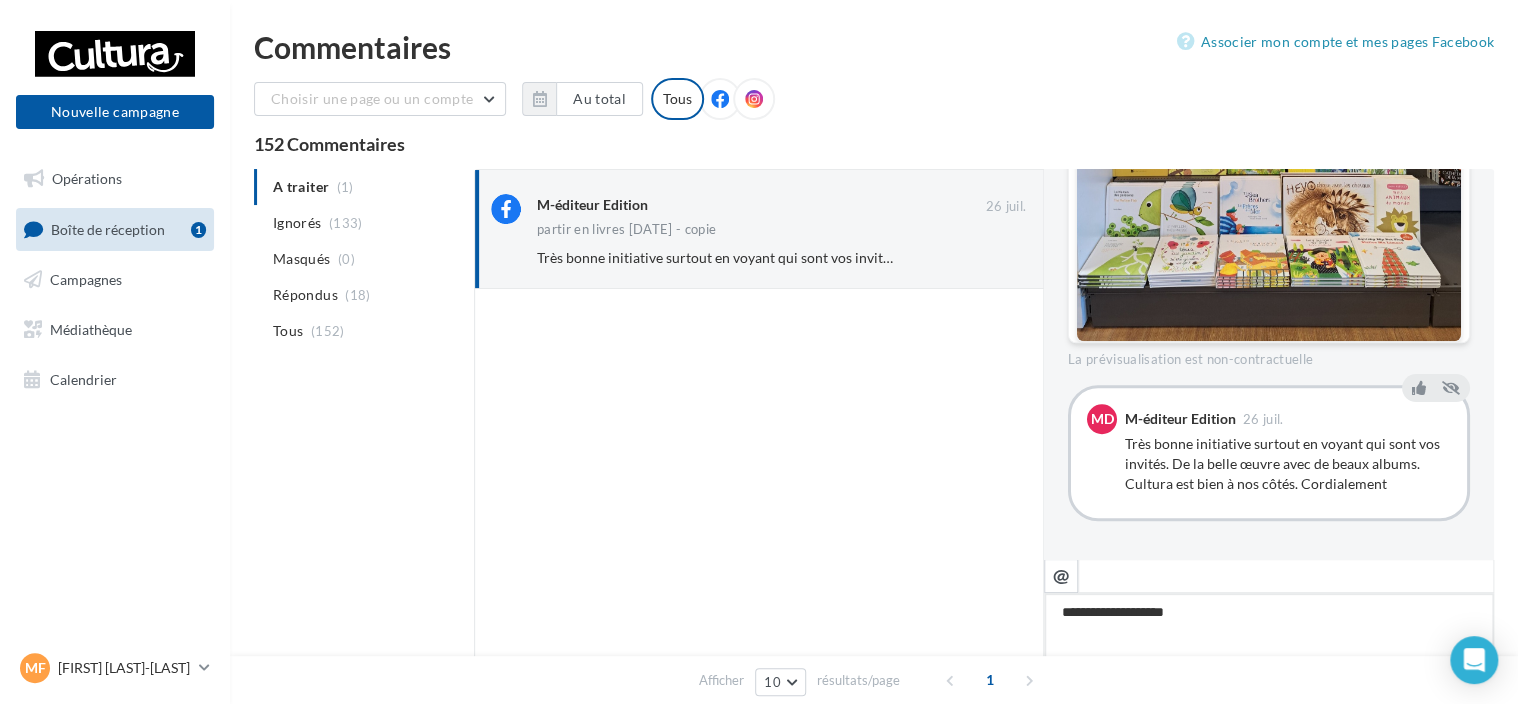 type on "**********" 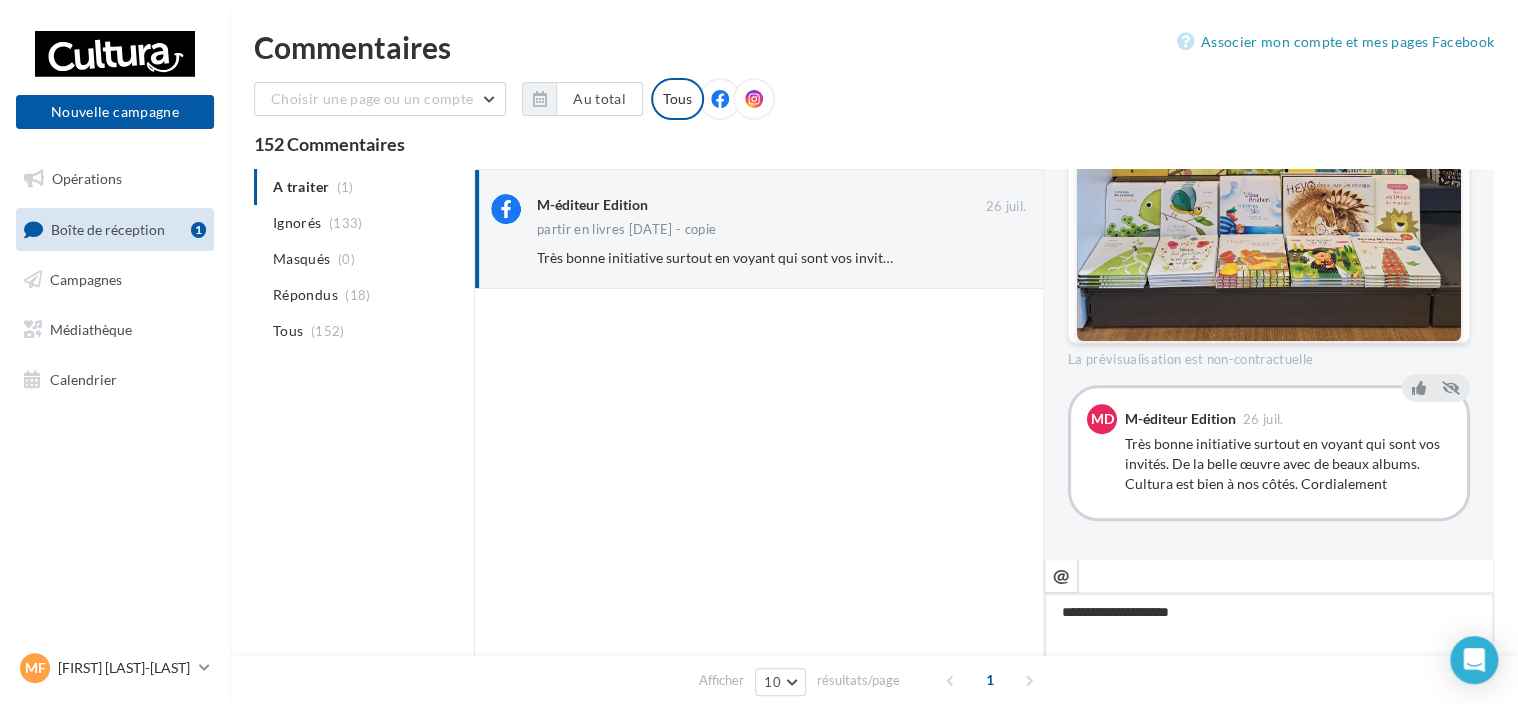 type on "**********" 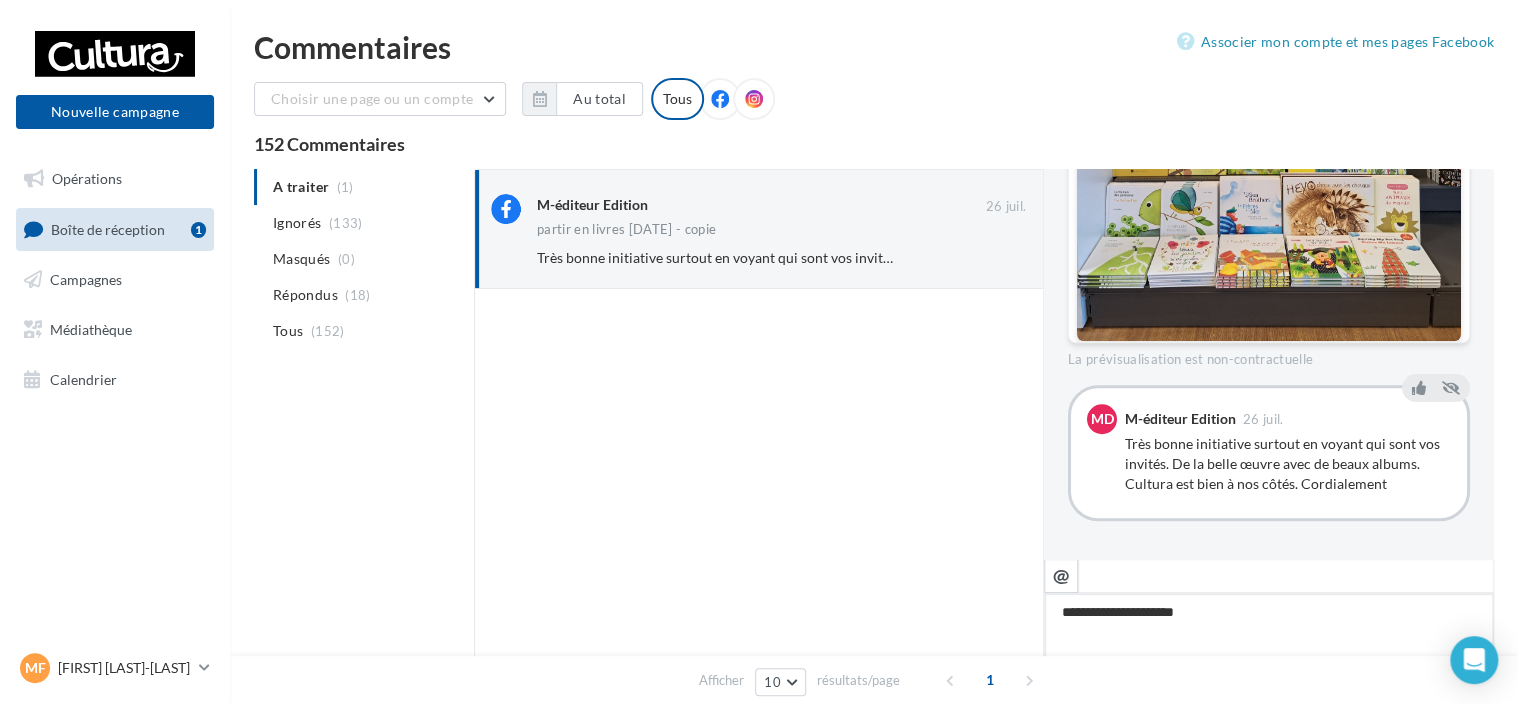type on "**********" 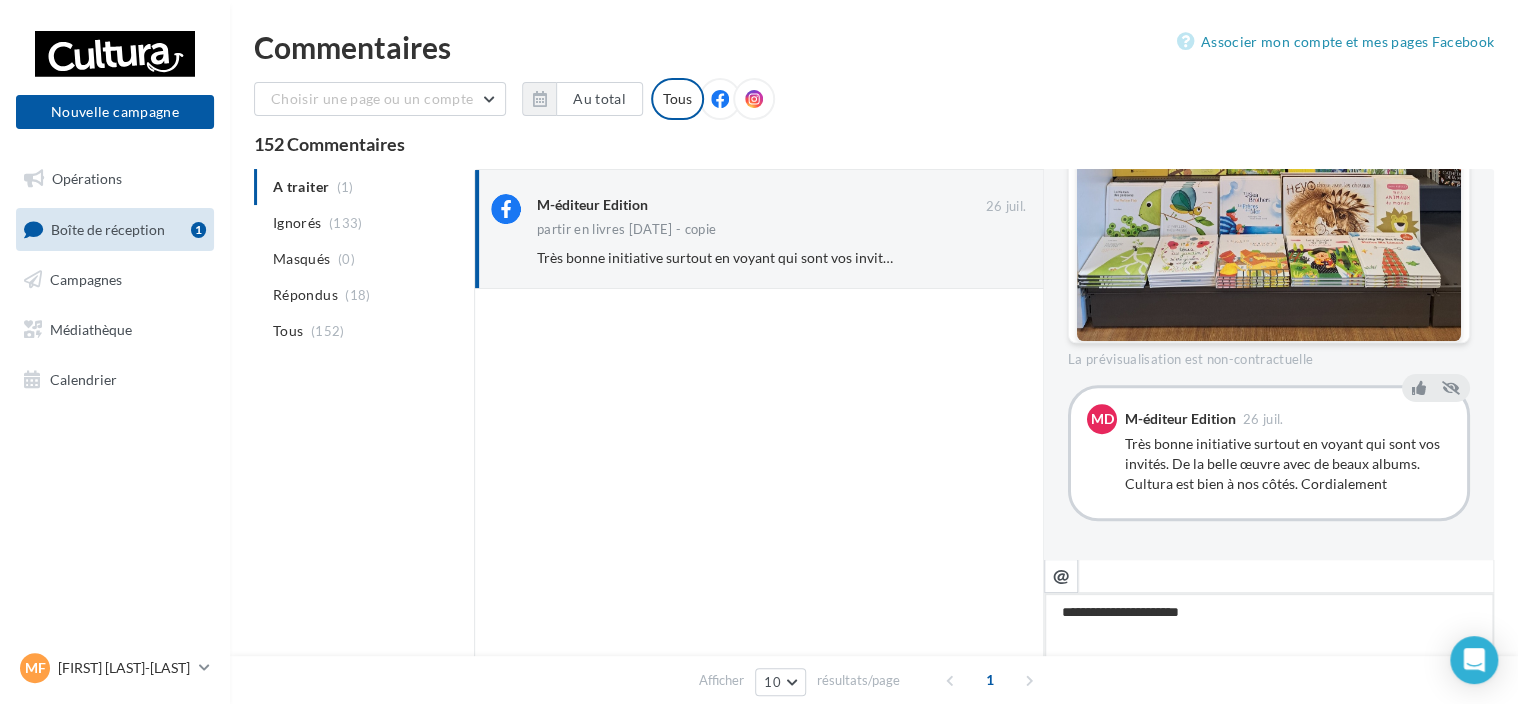 type on "**********" 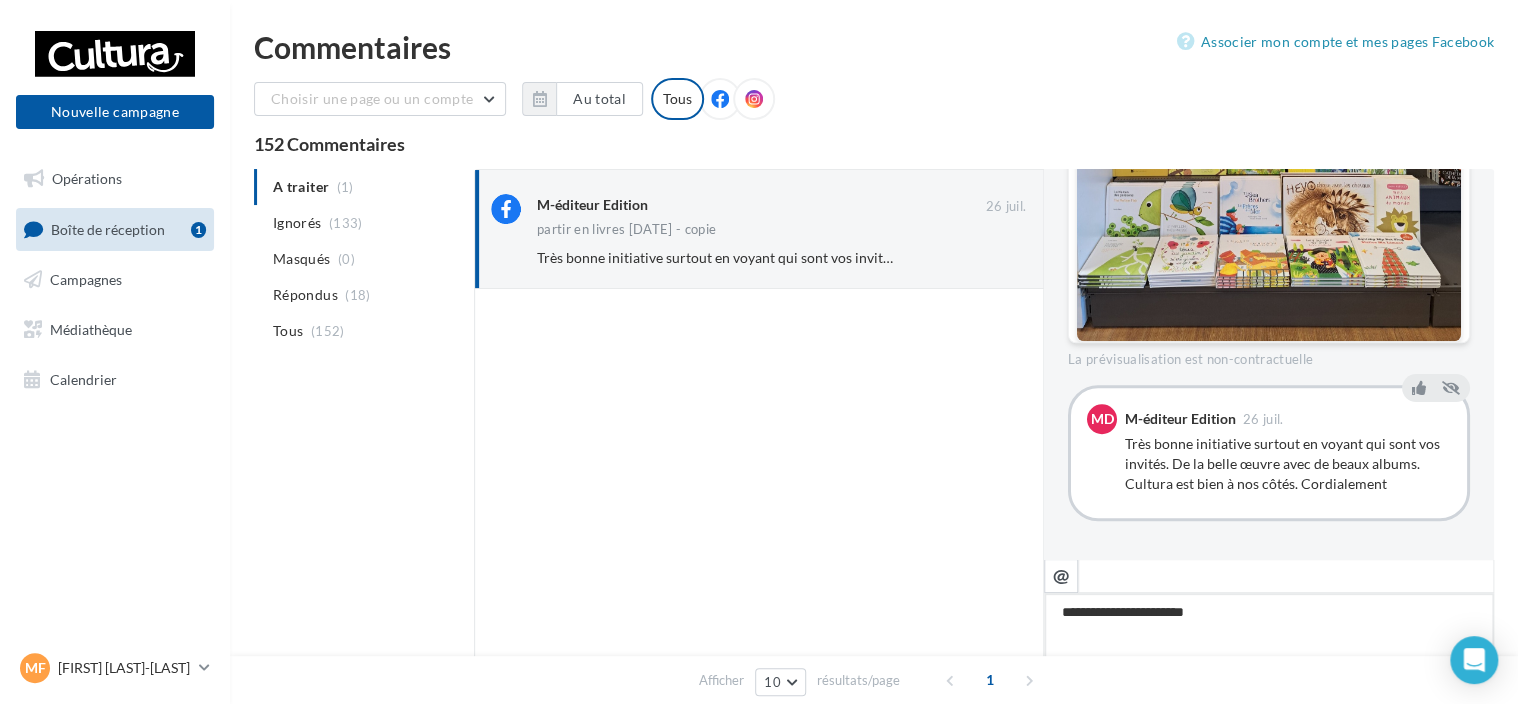type on "**********" 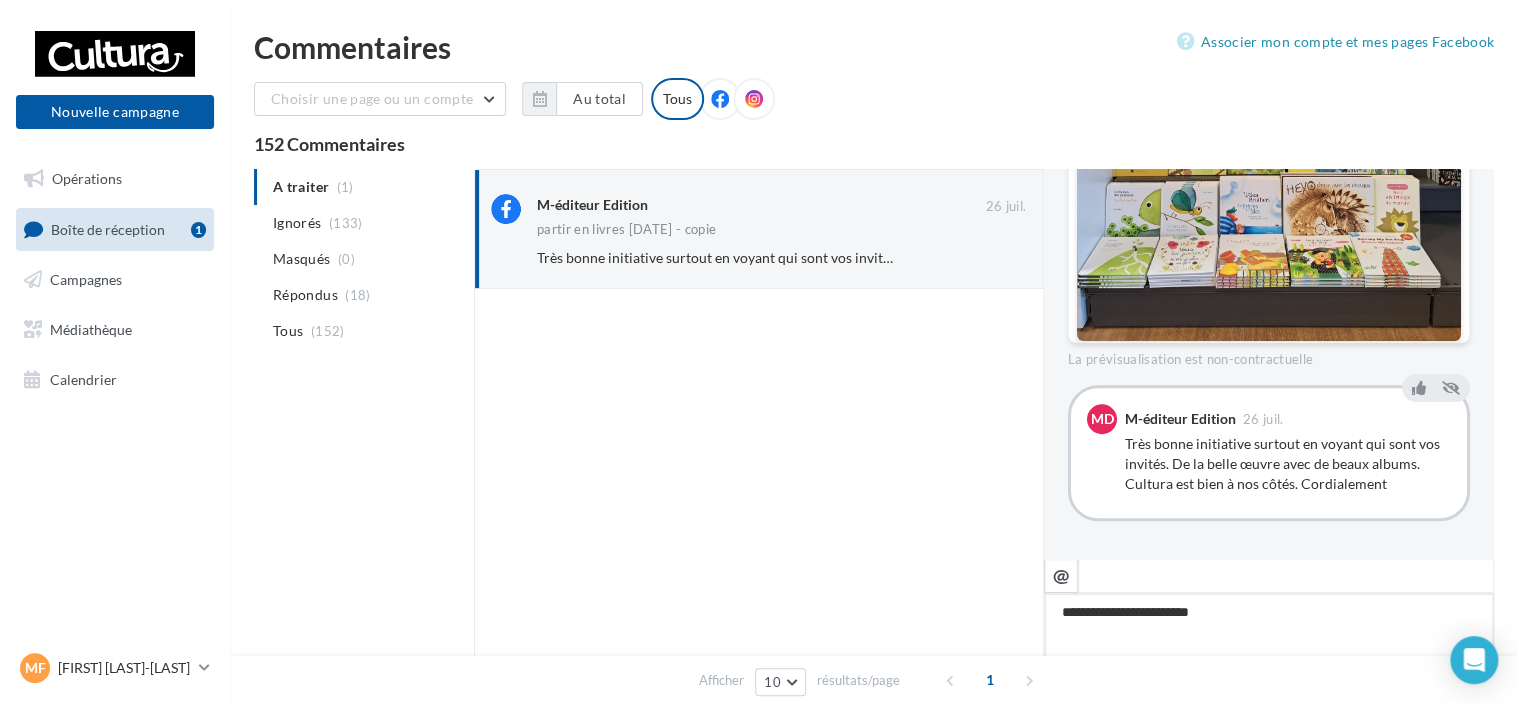 type on "**********" 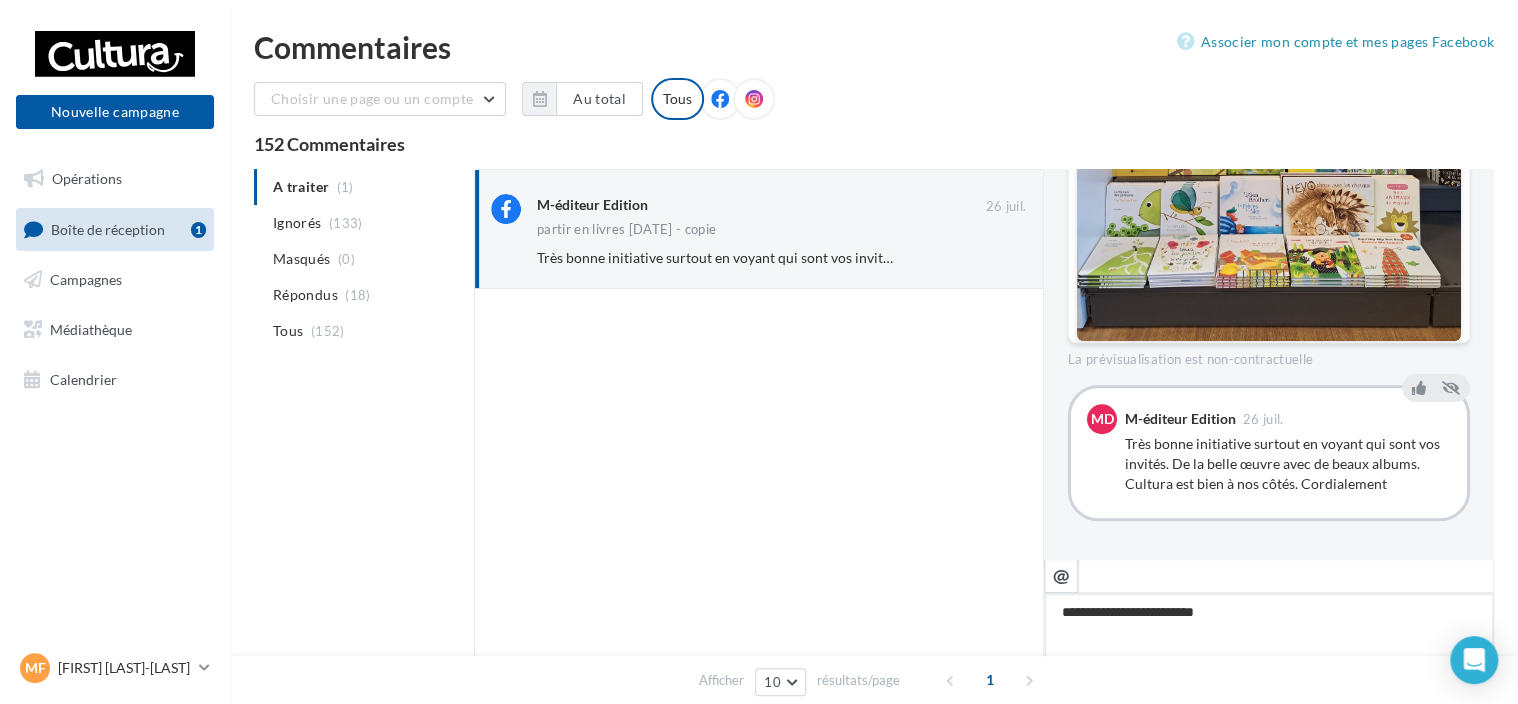 type on "**********" 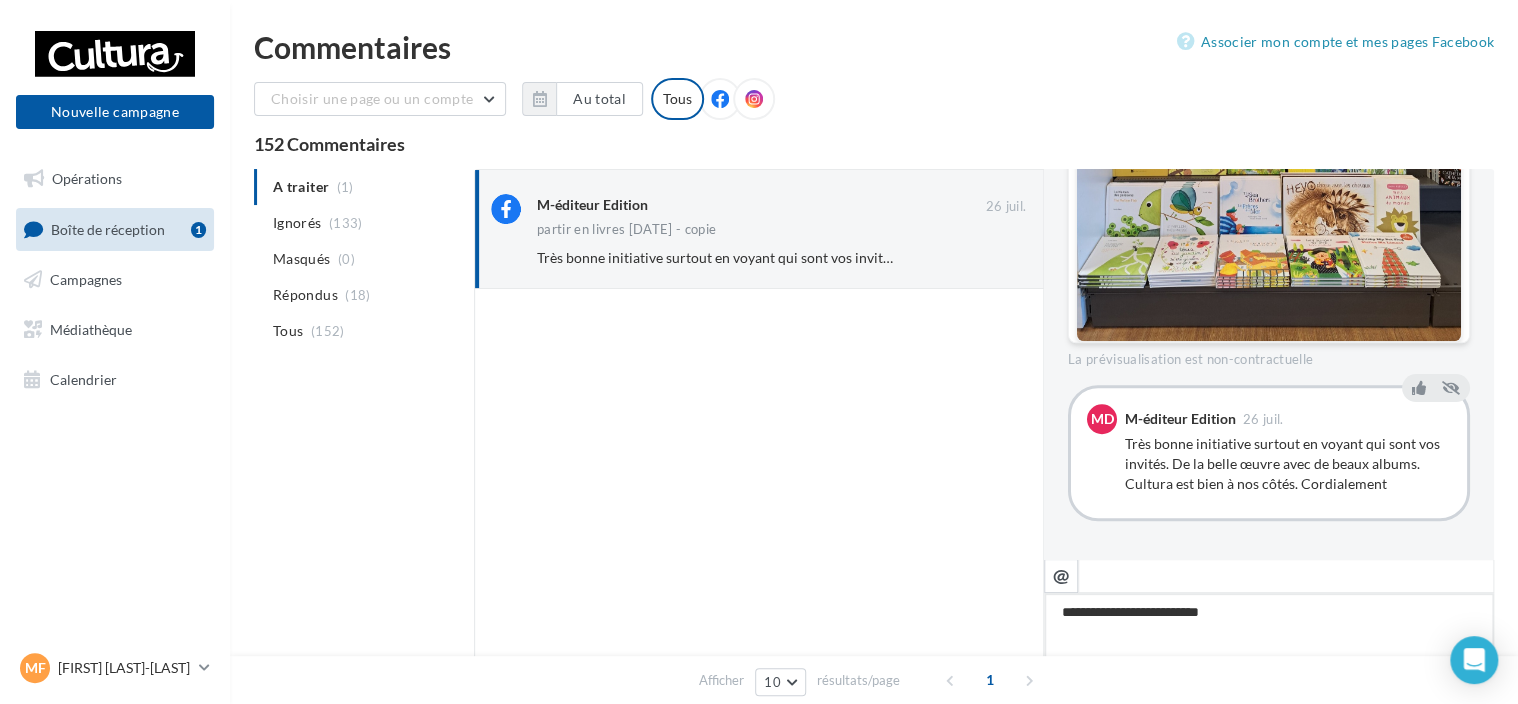type on "**********" 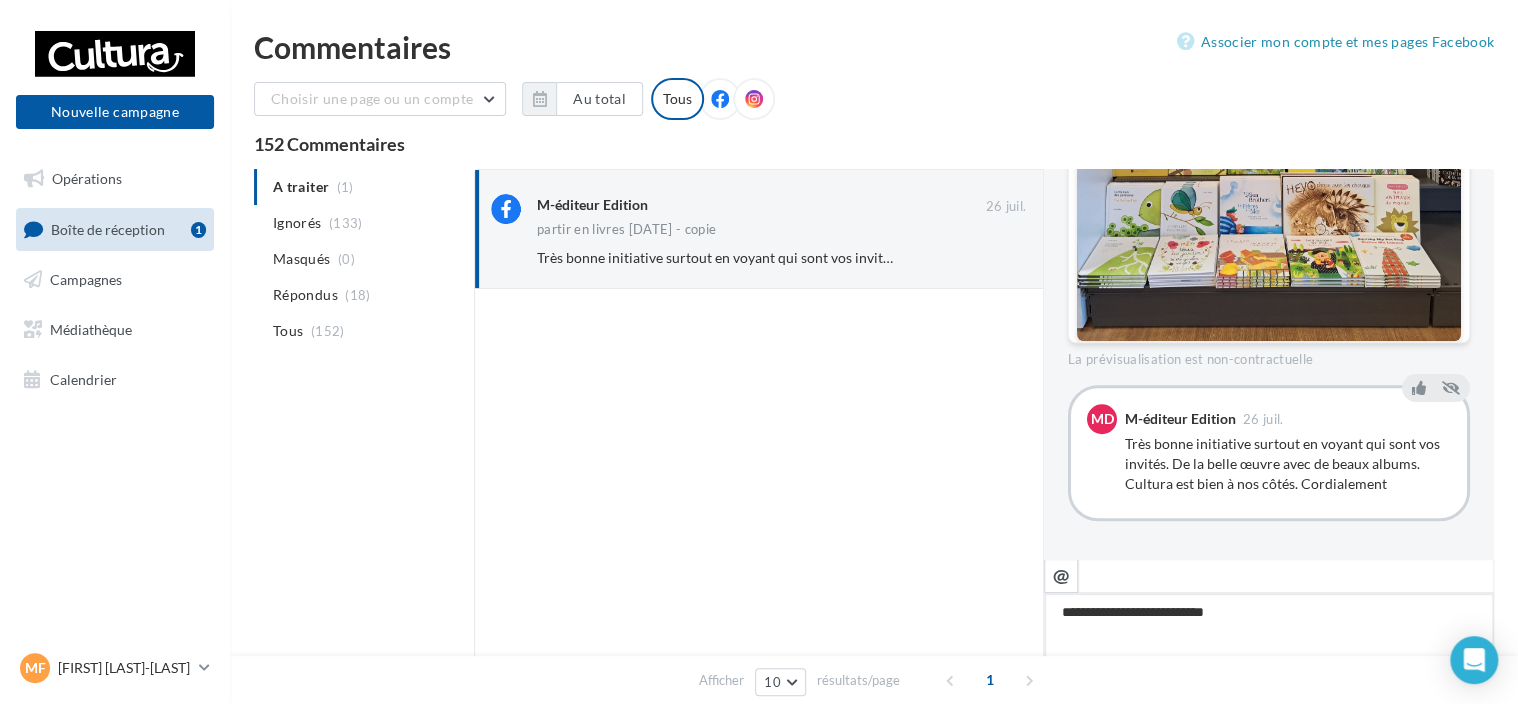 type on "**********" 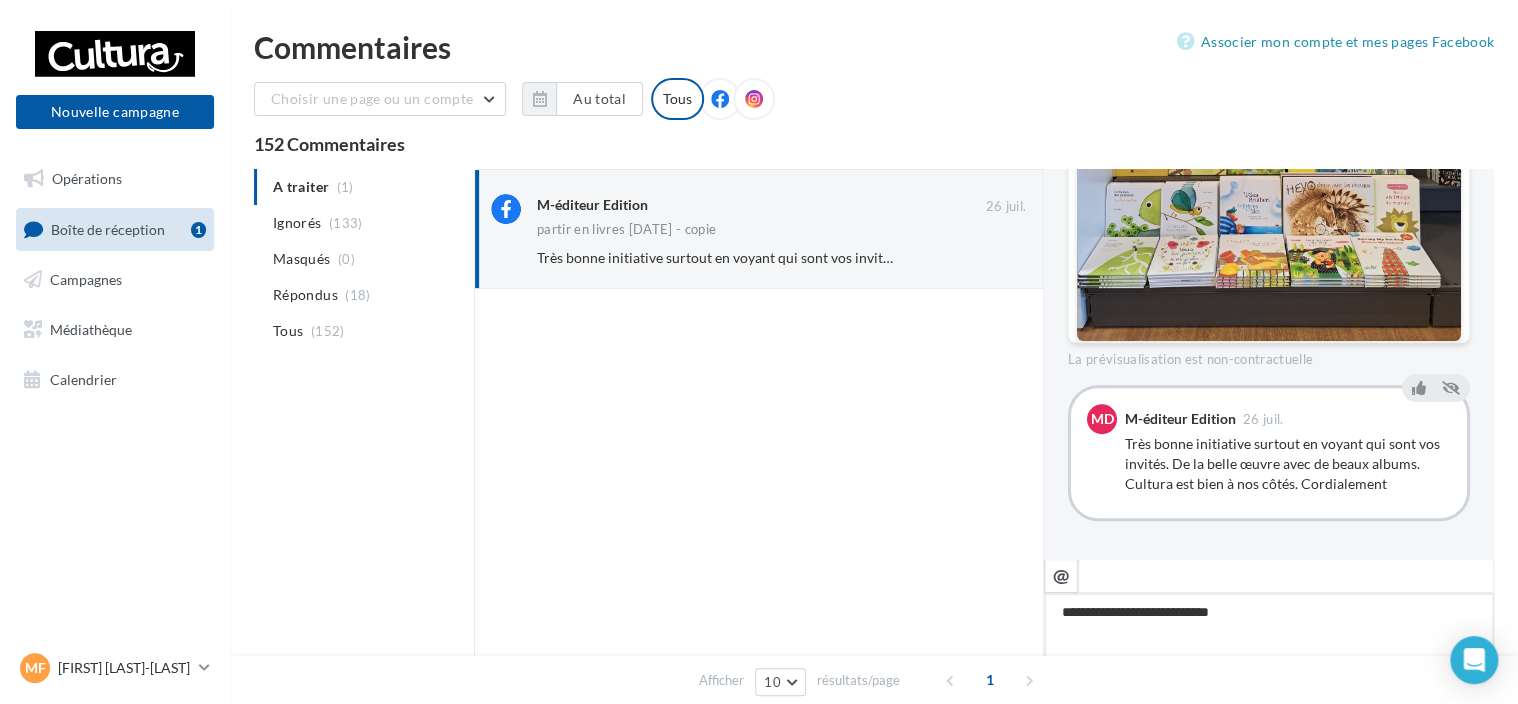 type on "**********" 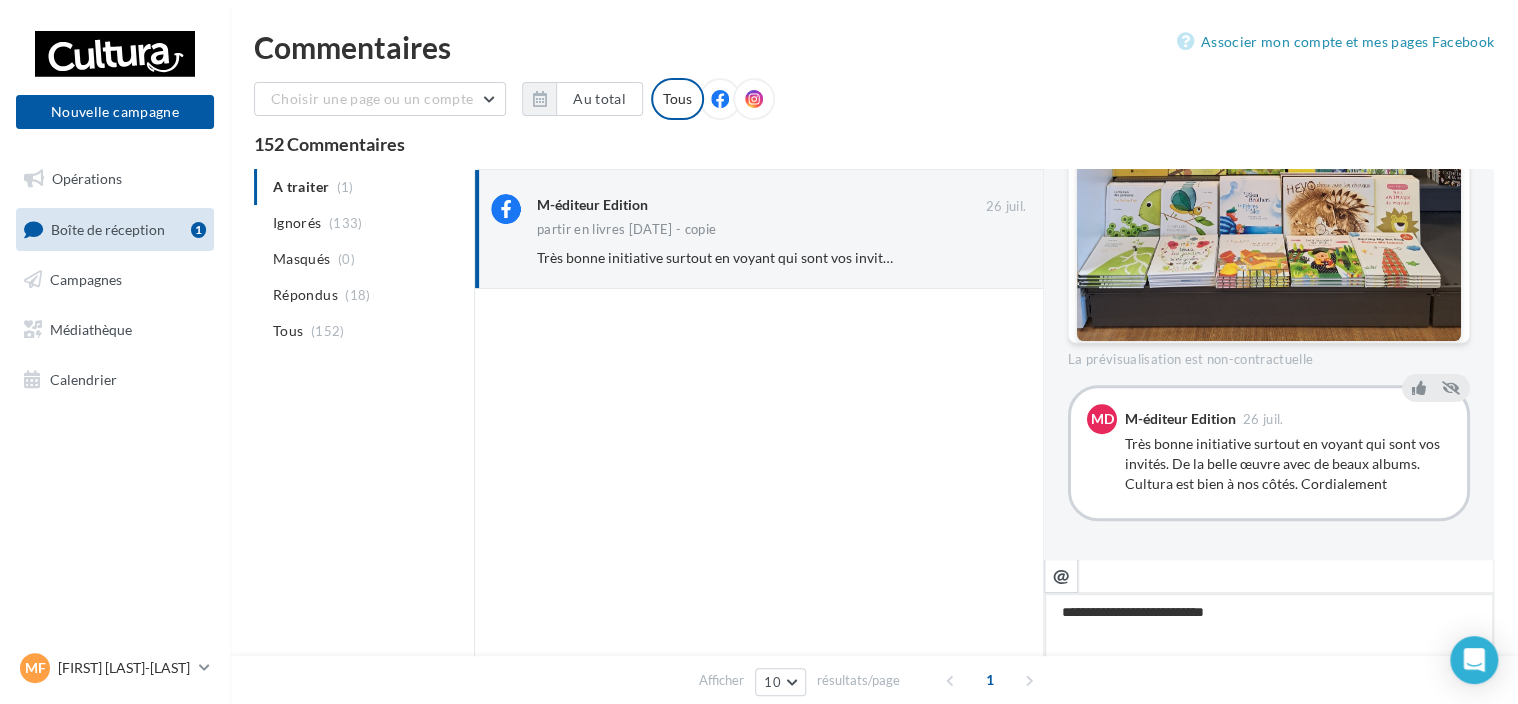 type on "**********" 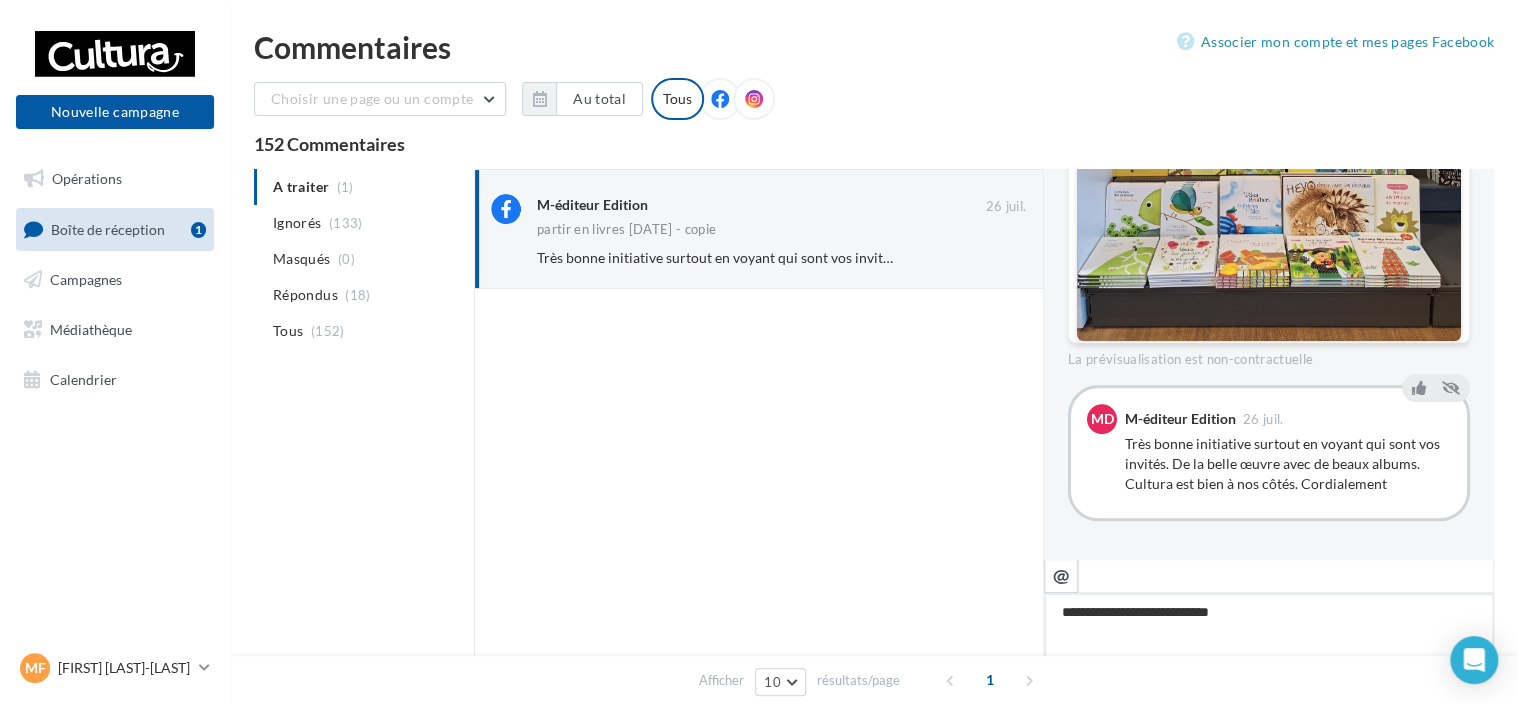 type on "**********" 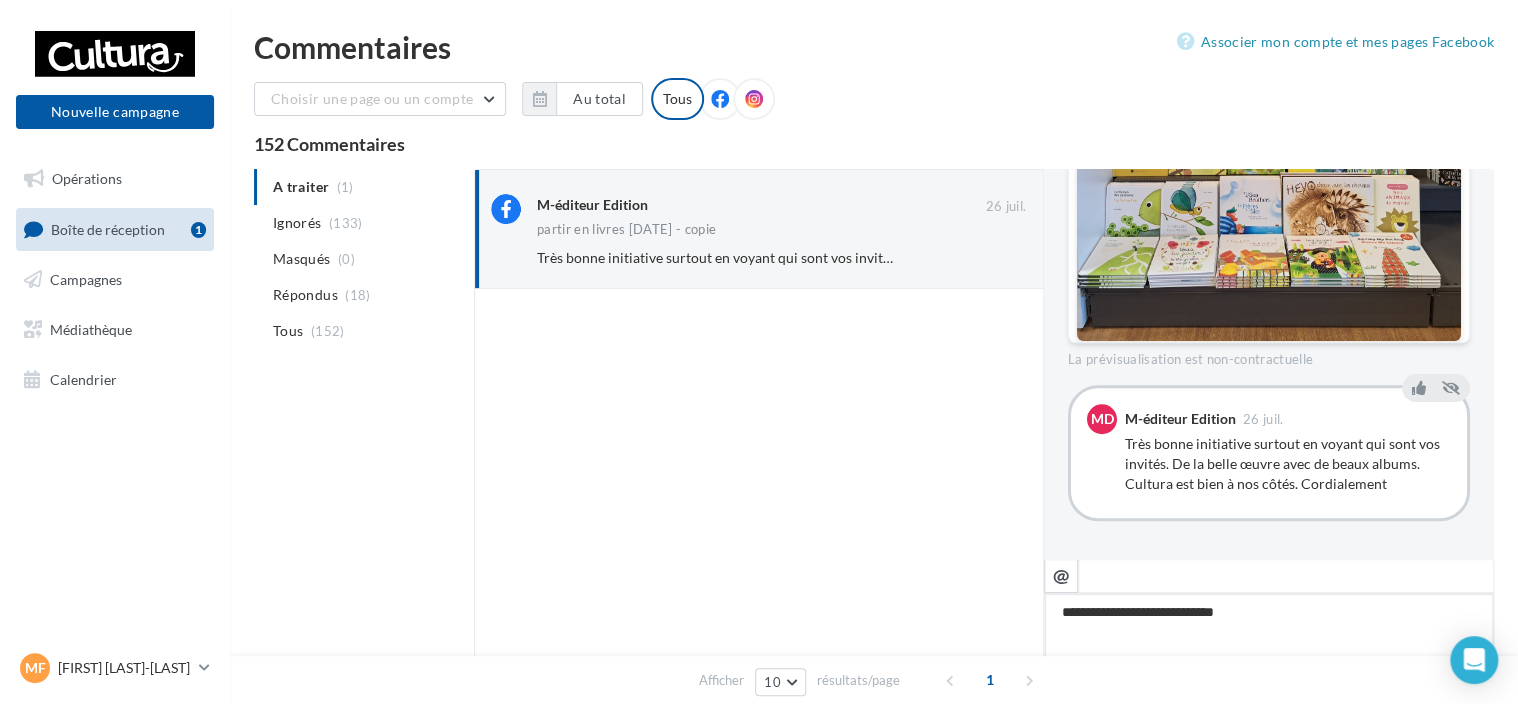 type on "**********" 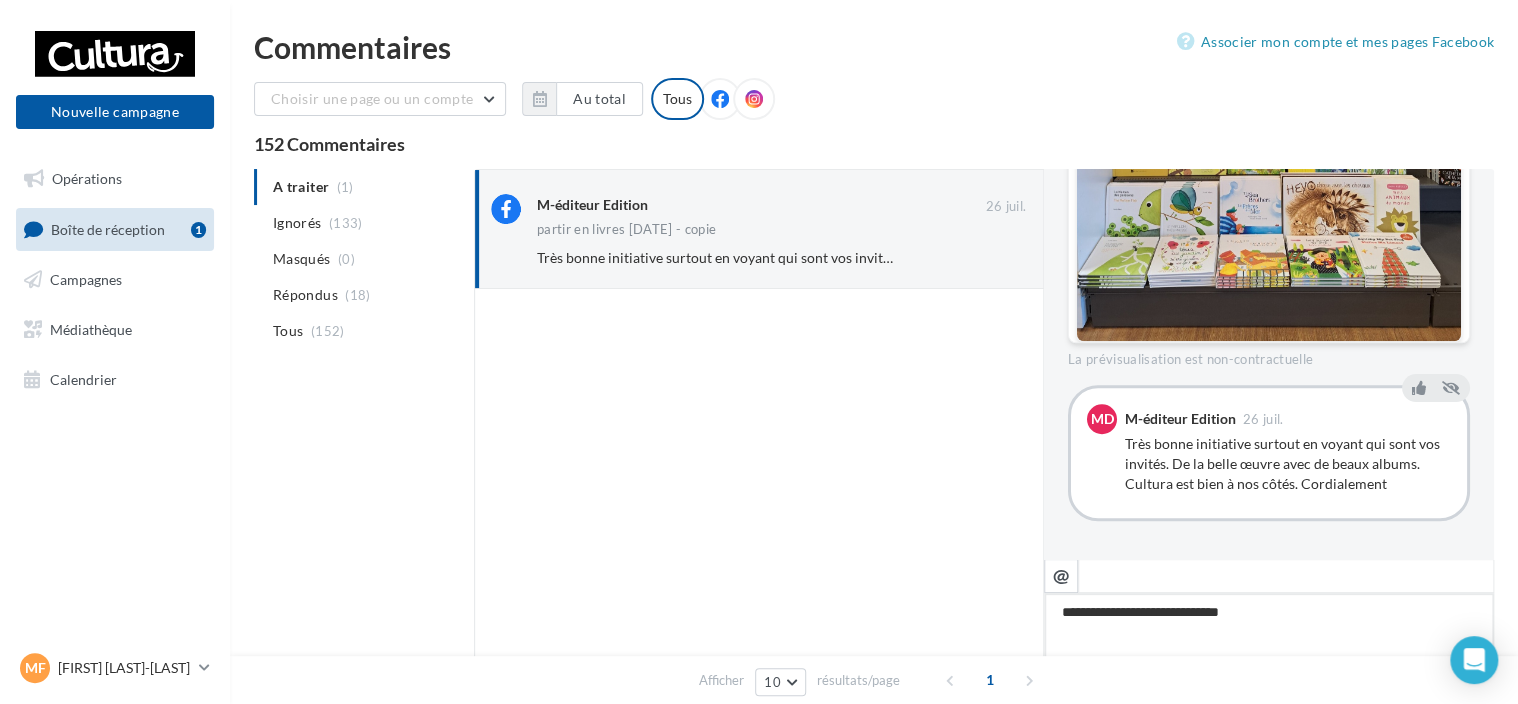 type on "**********" 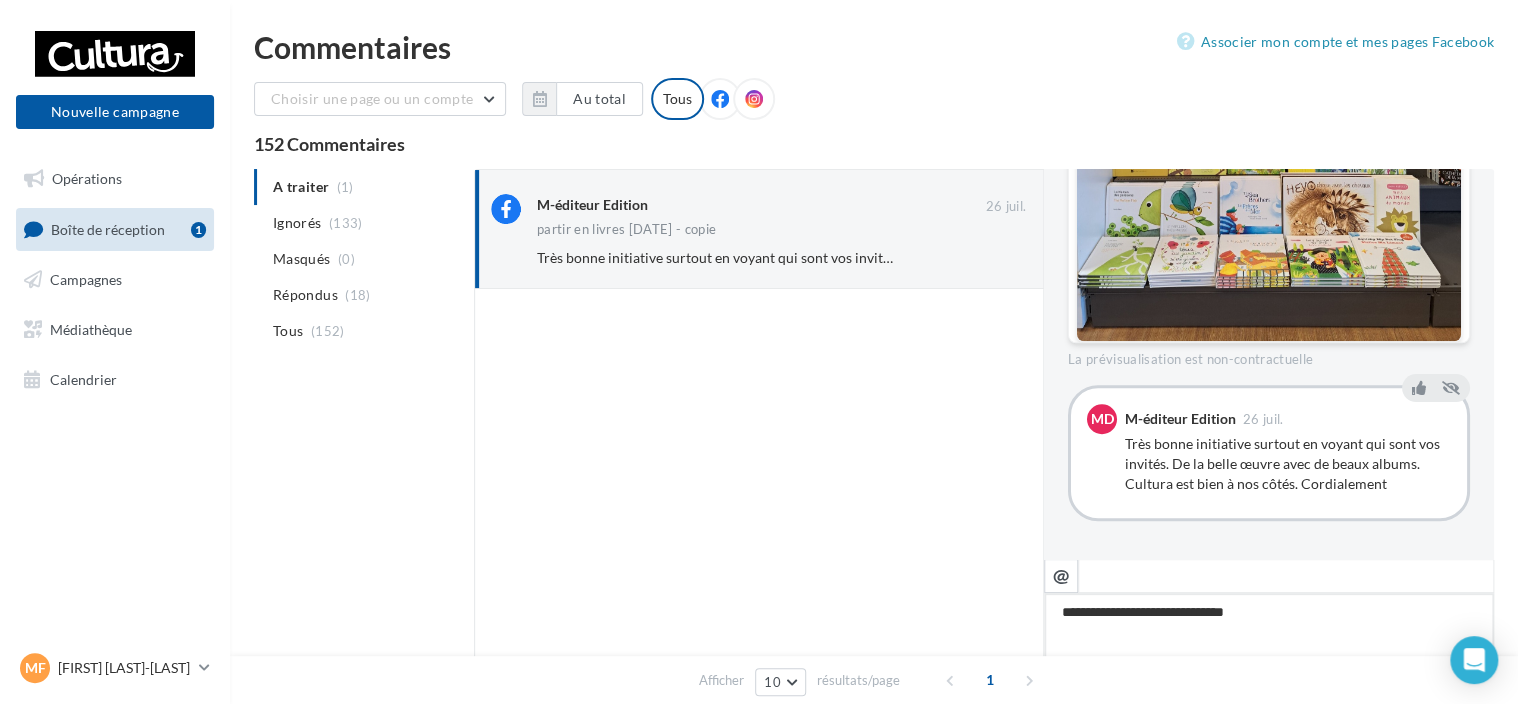 type on "**********" 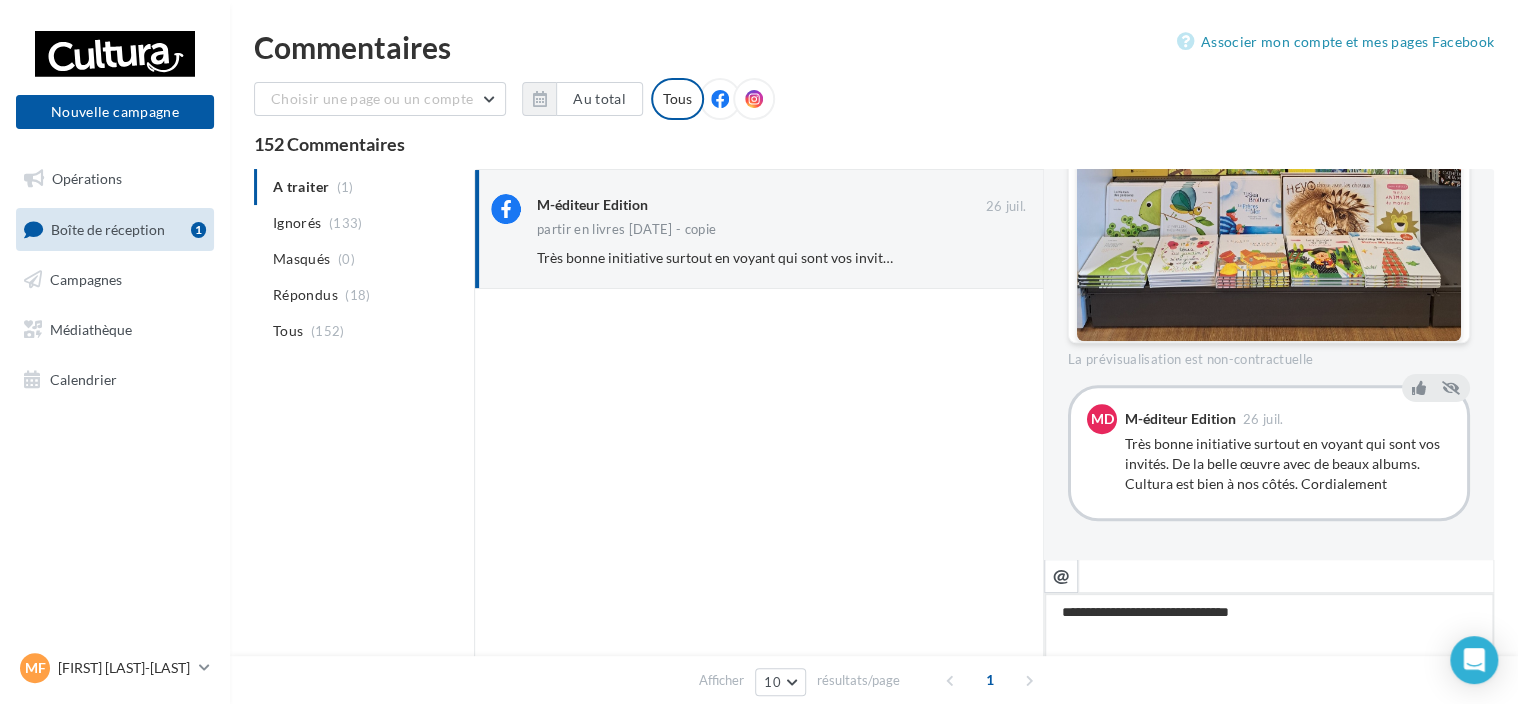 type on "**********" 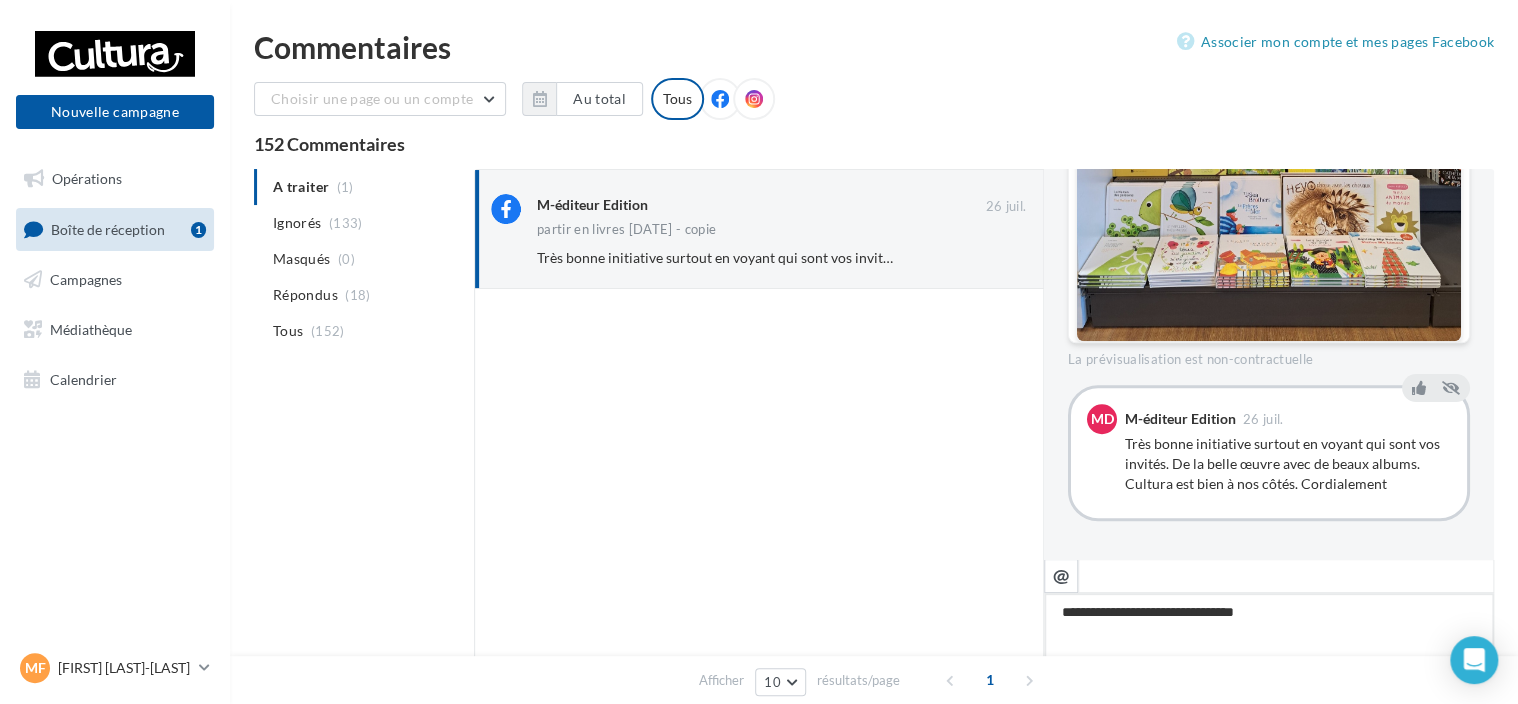 type on "**********" 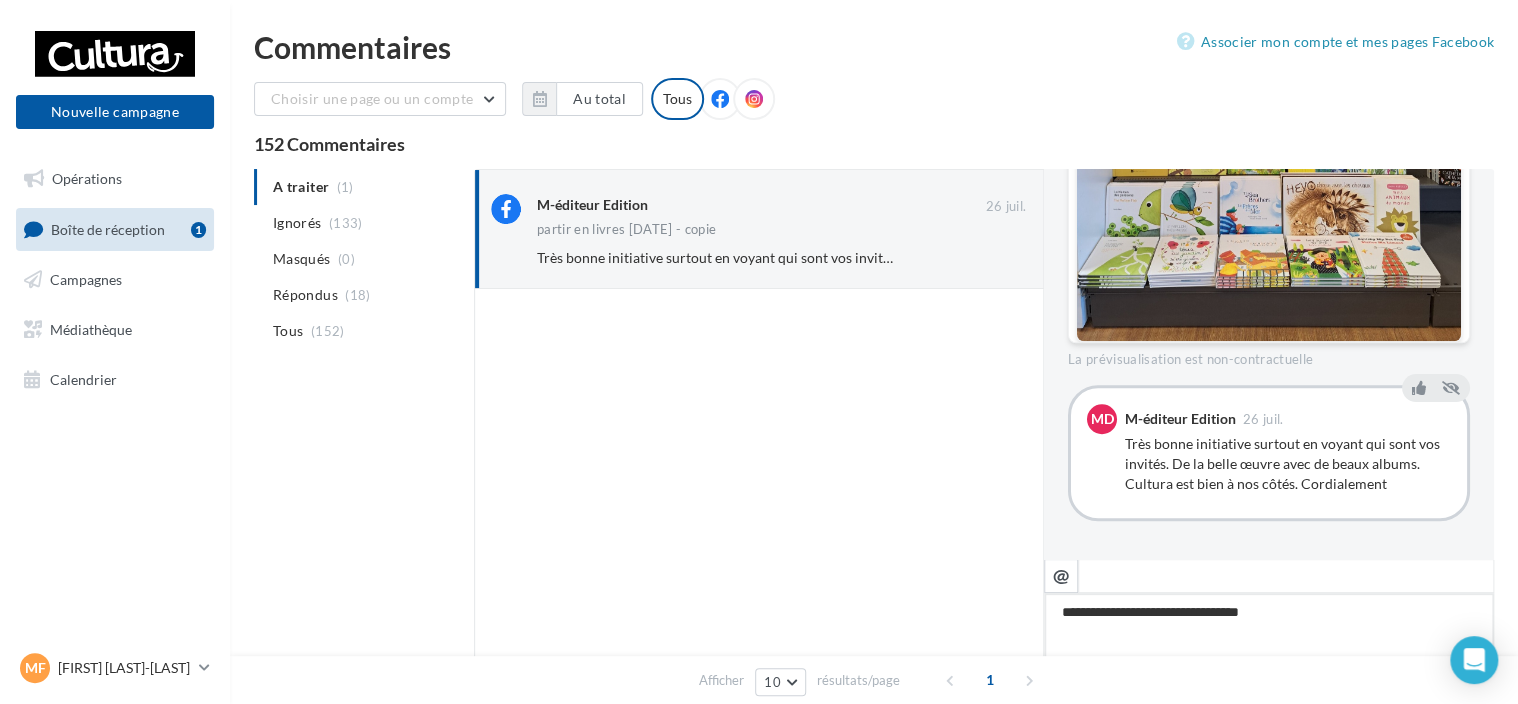 type on "**********" 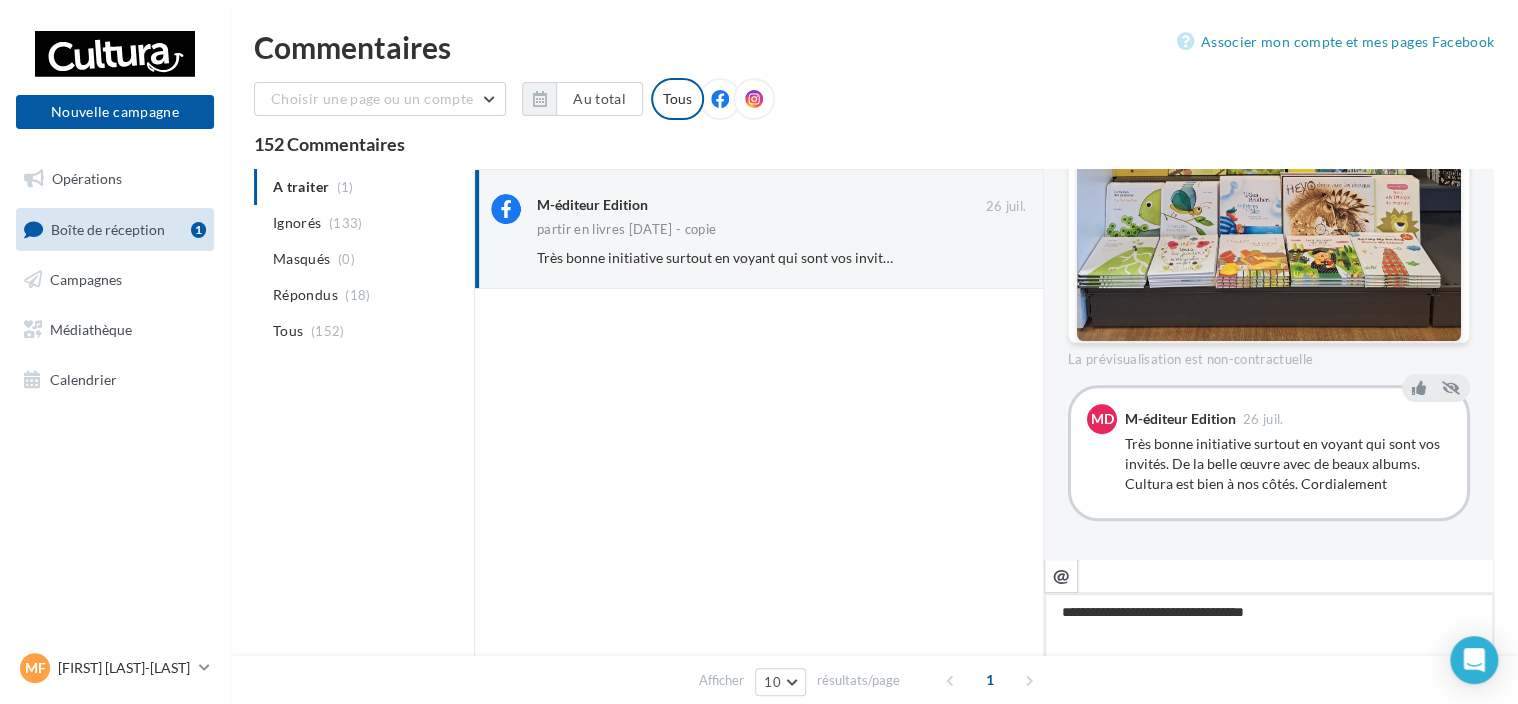 type on "**********" 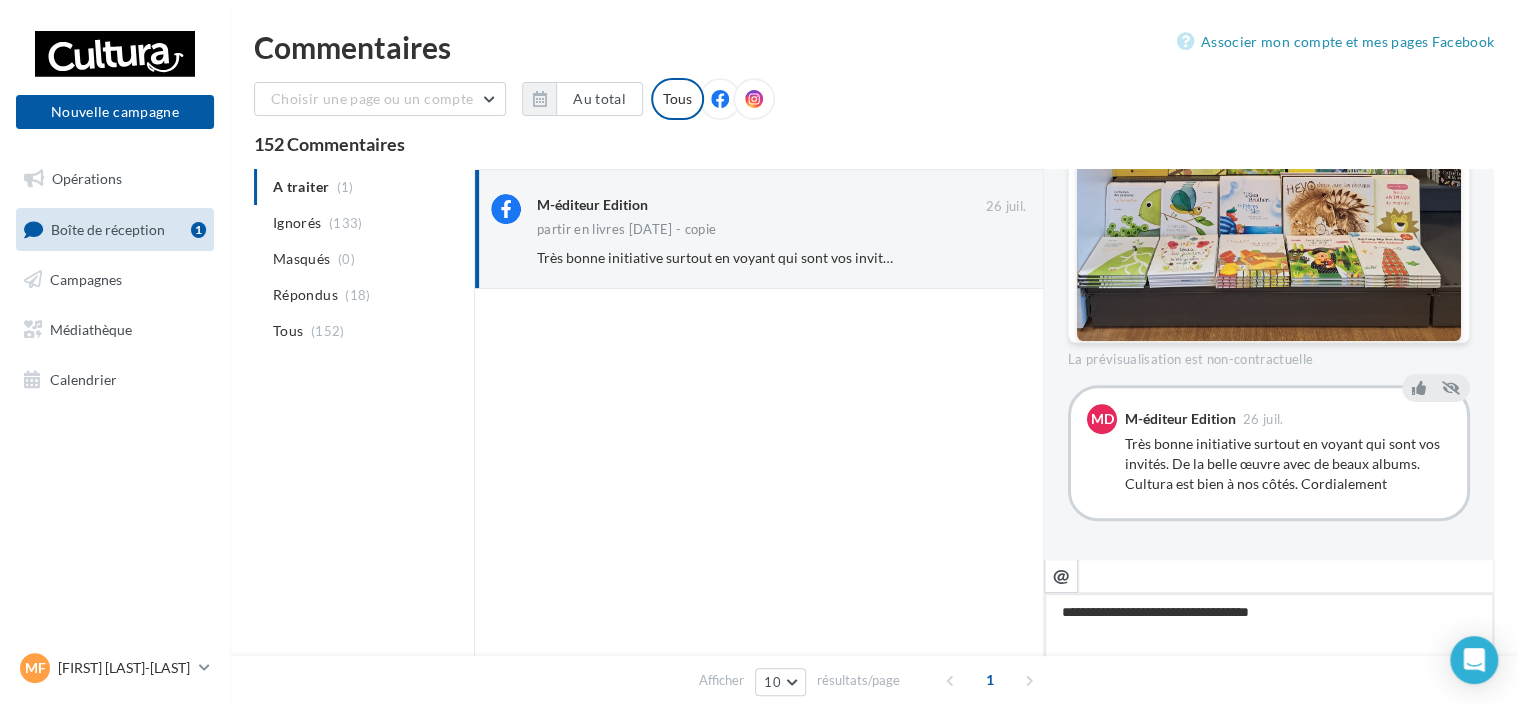 type on "**********" 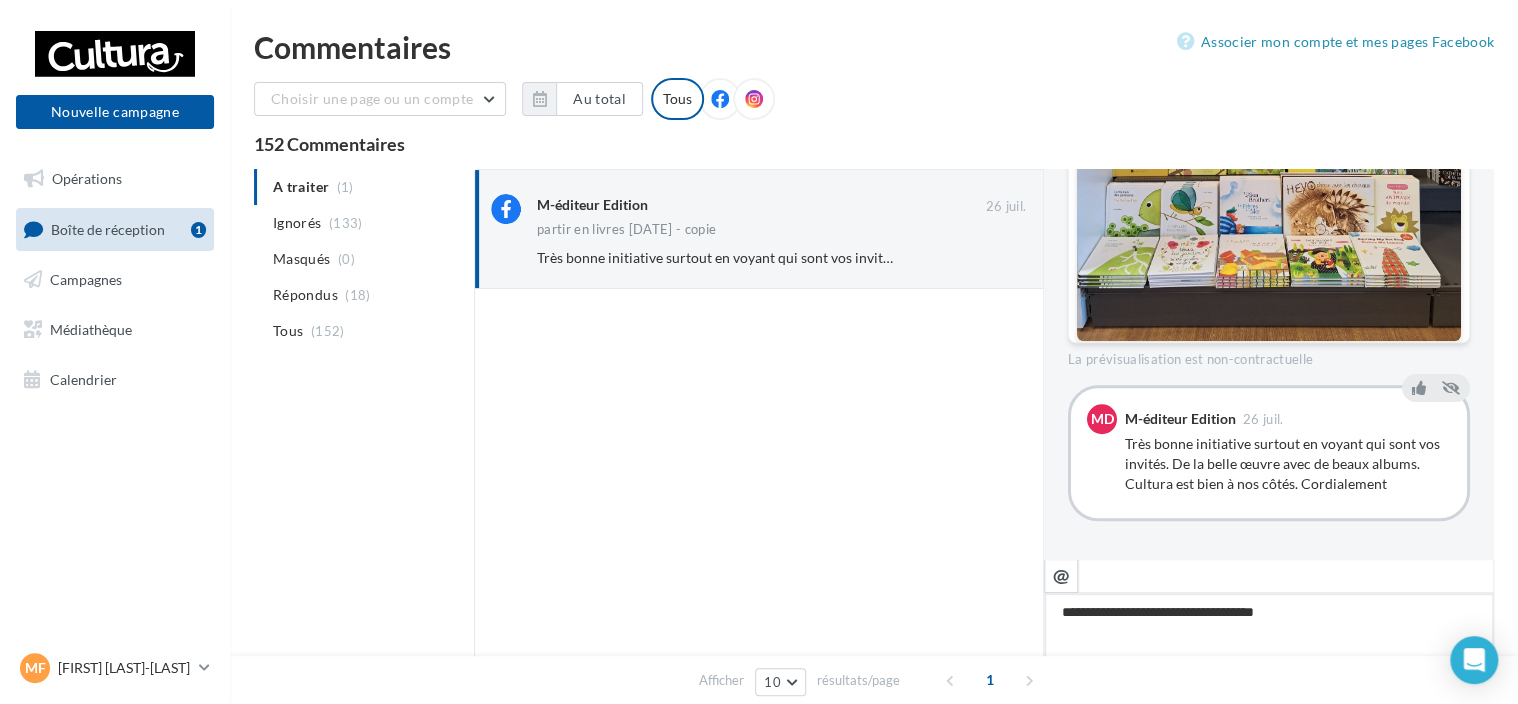 type on "**********" 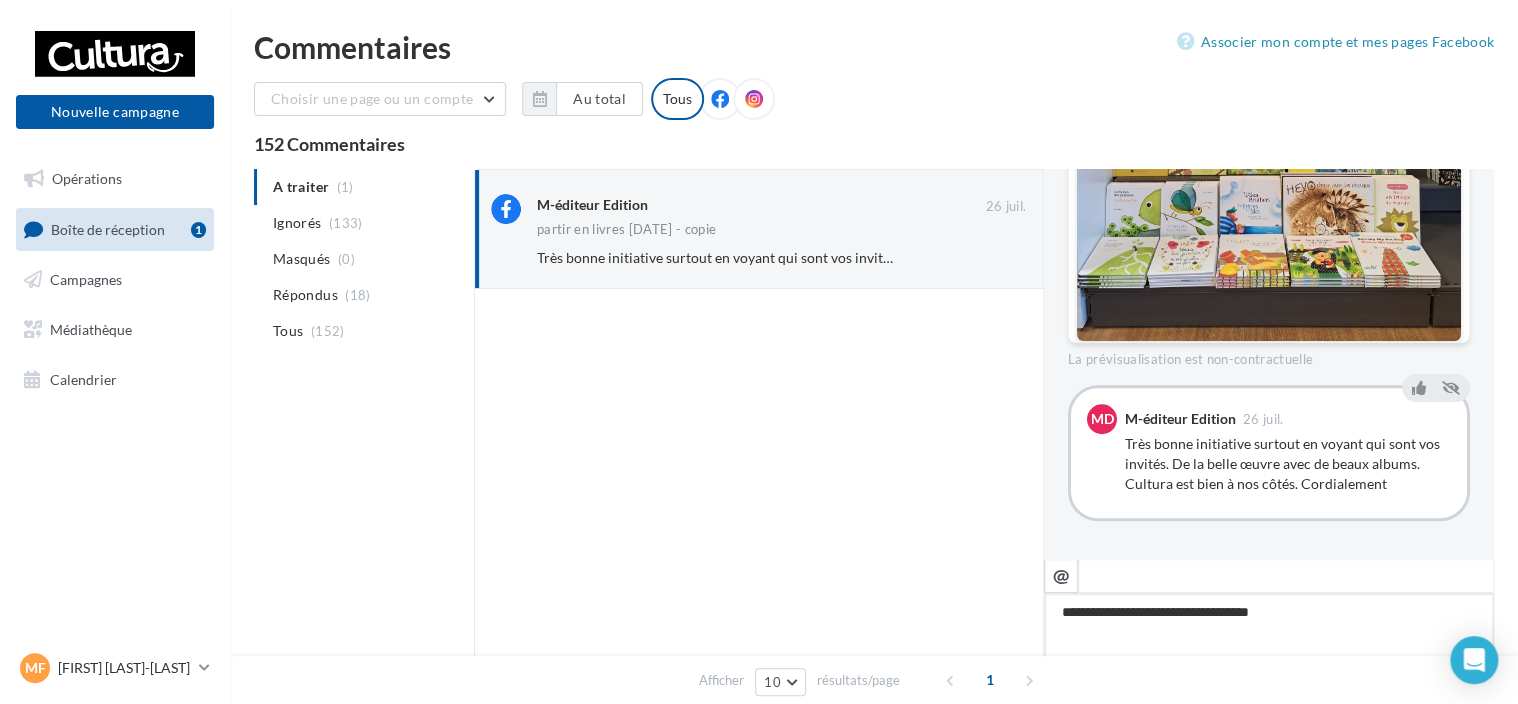 type on "**********" 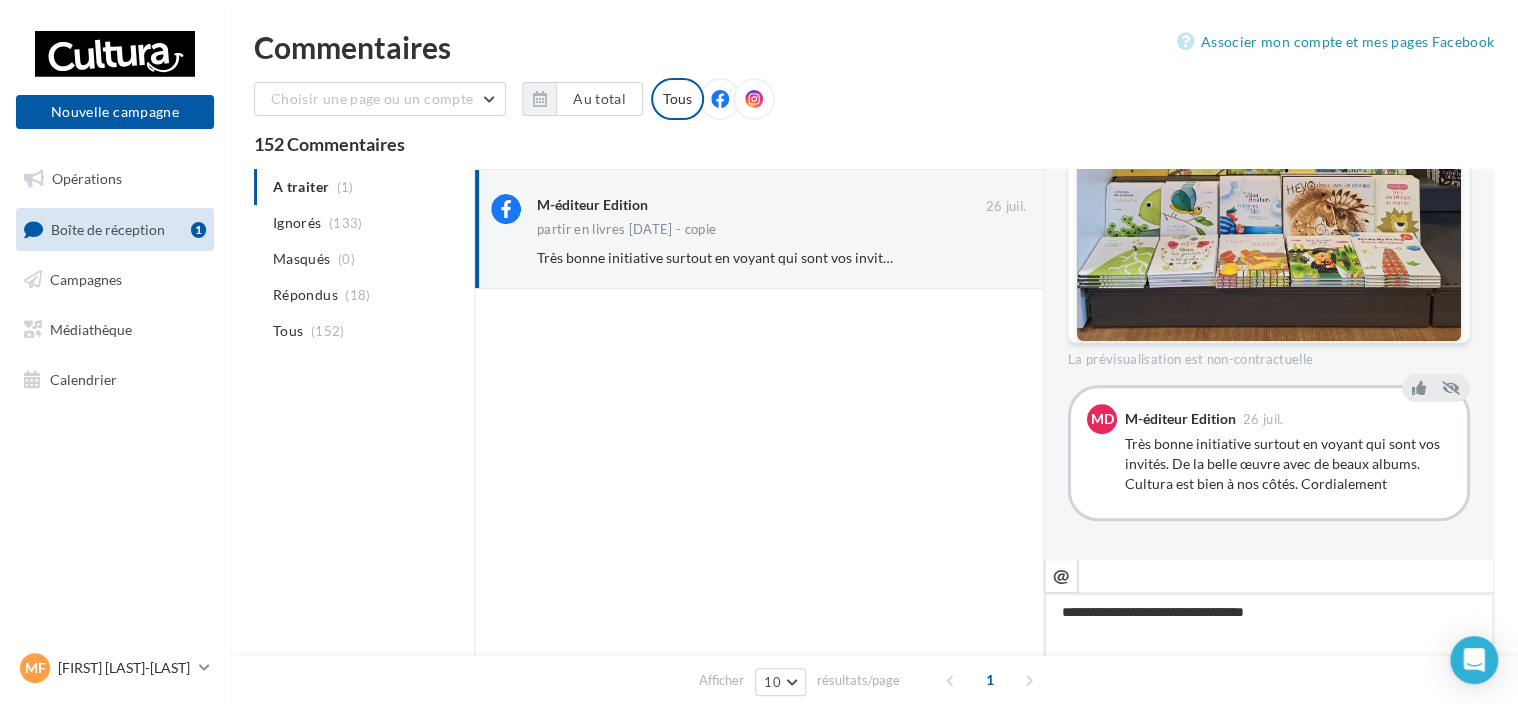 type on "**********" 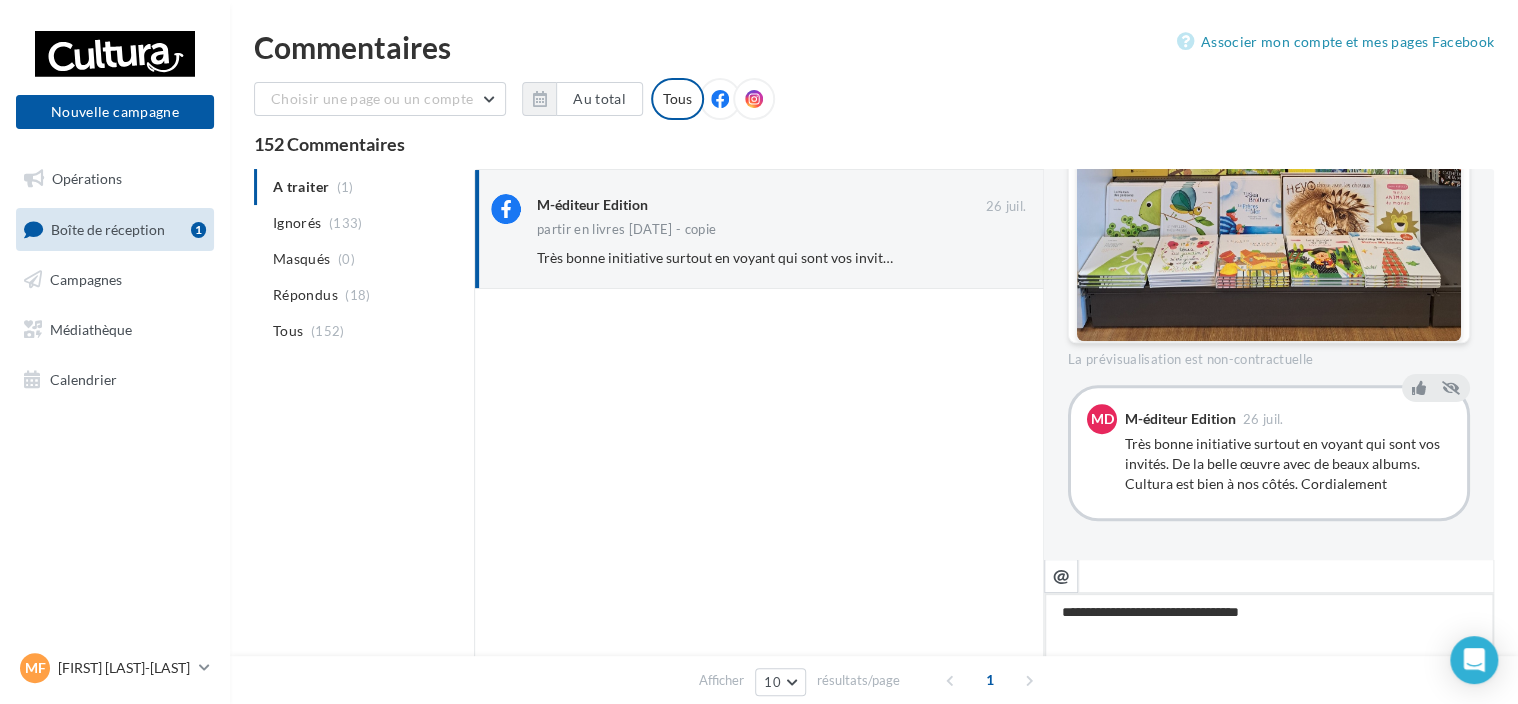 type on "**********" 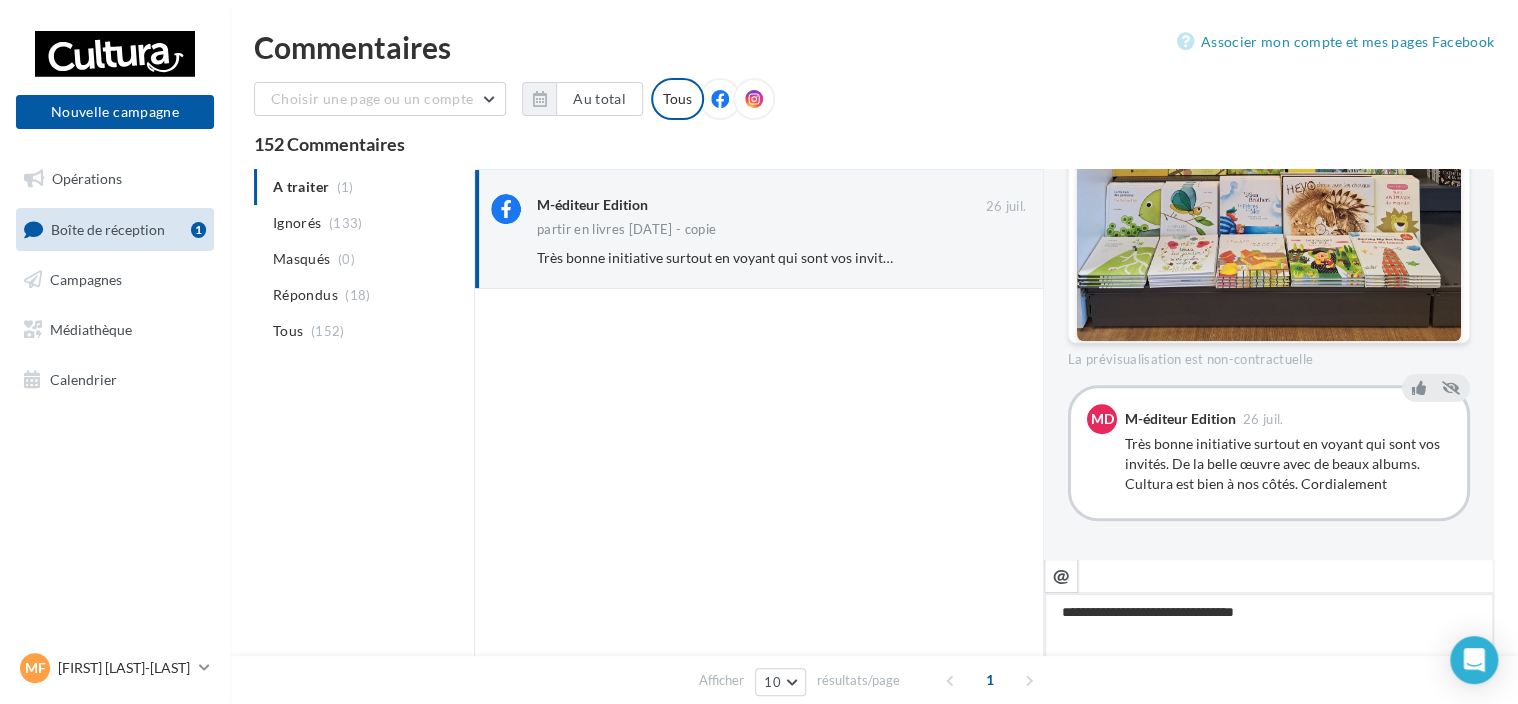 type on "**********" 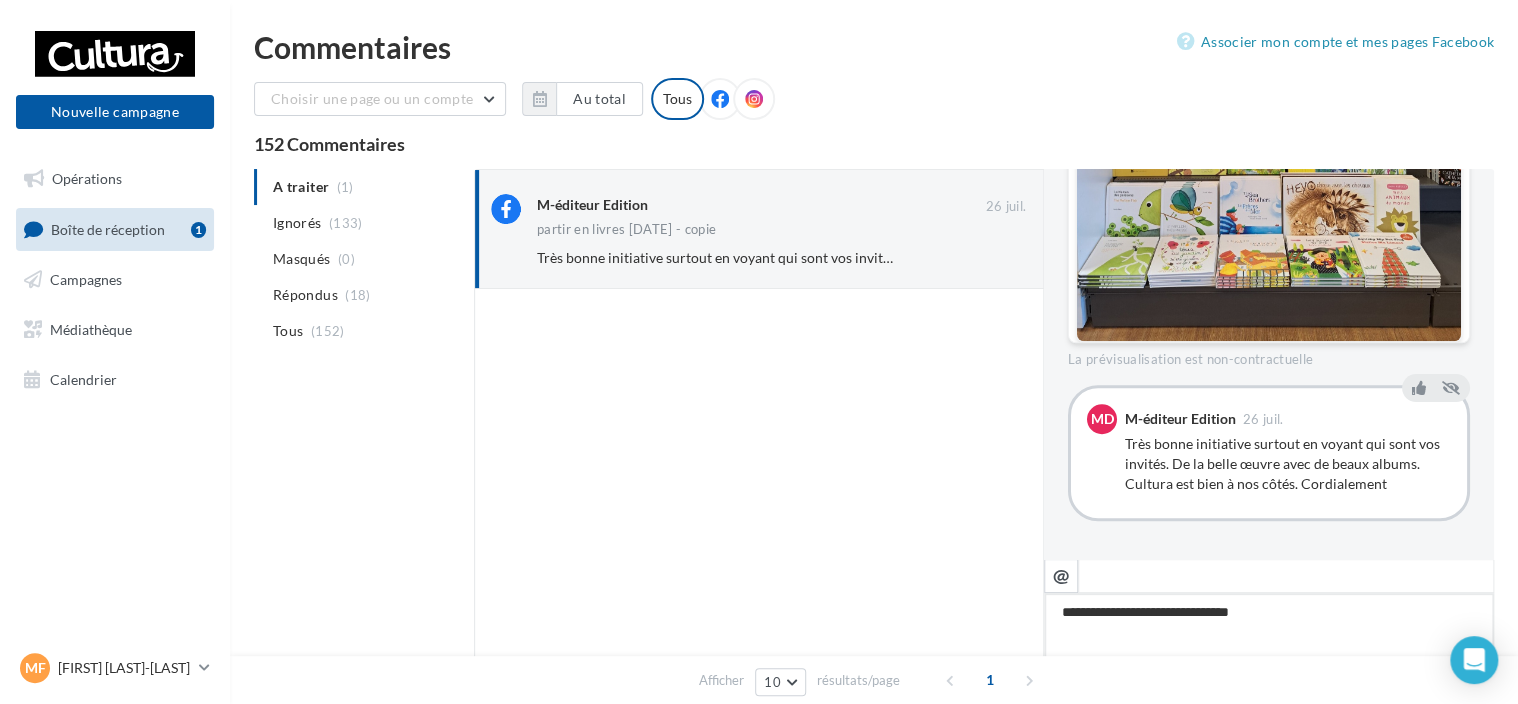 type on "**********" 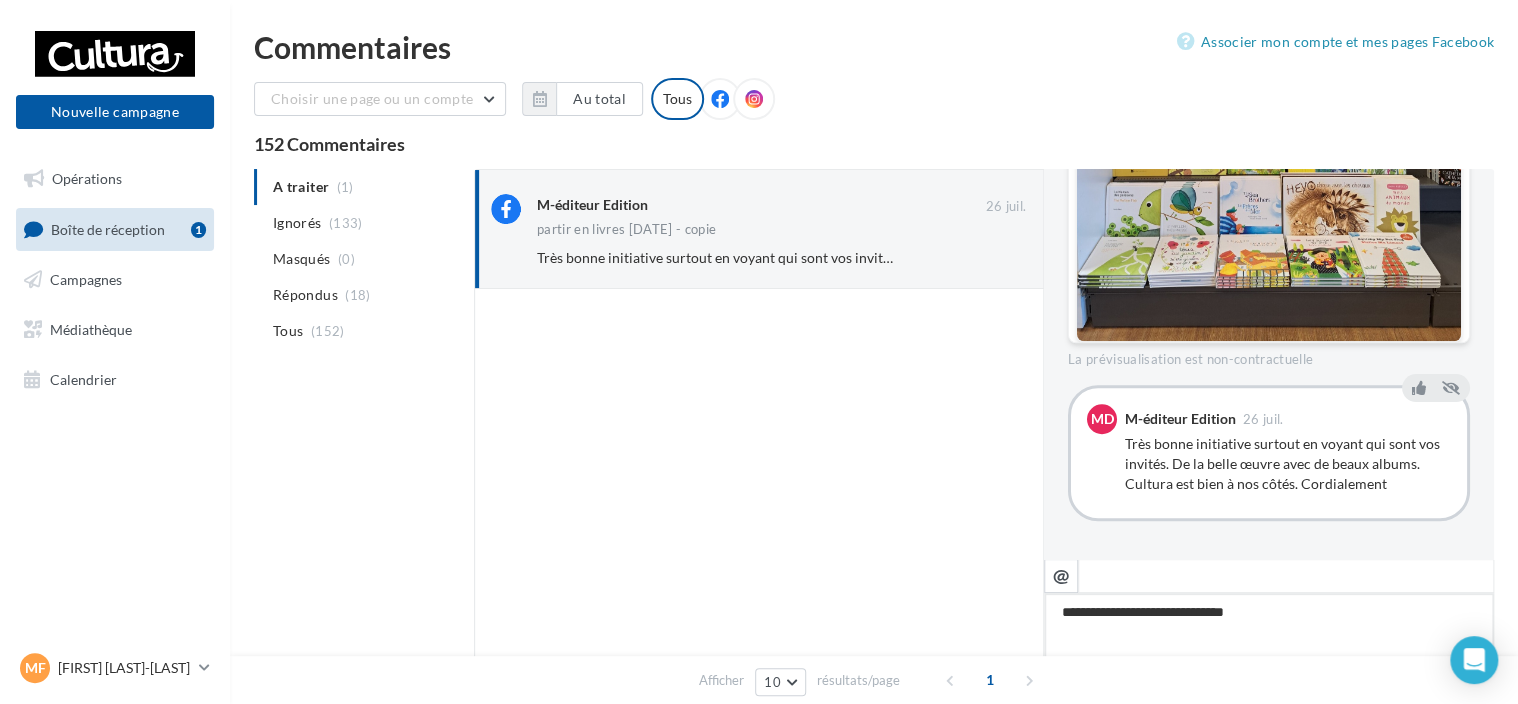 type on "**********" 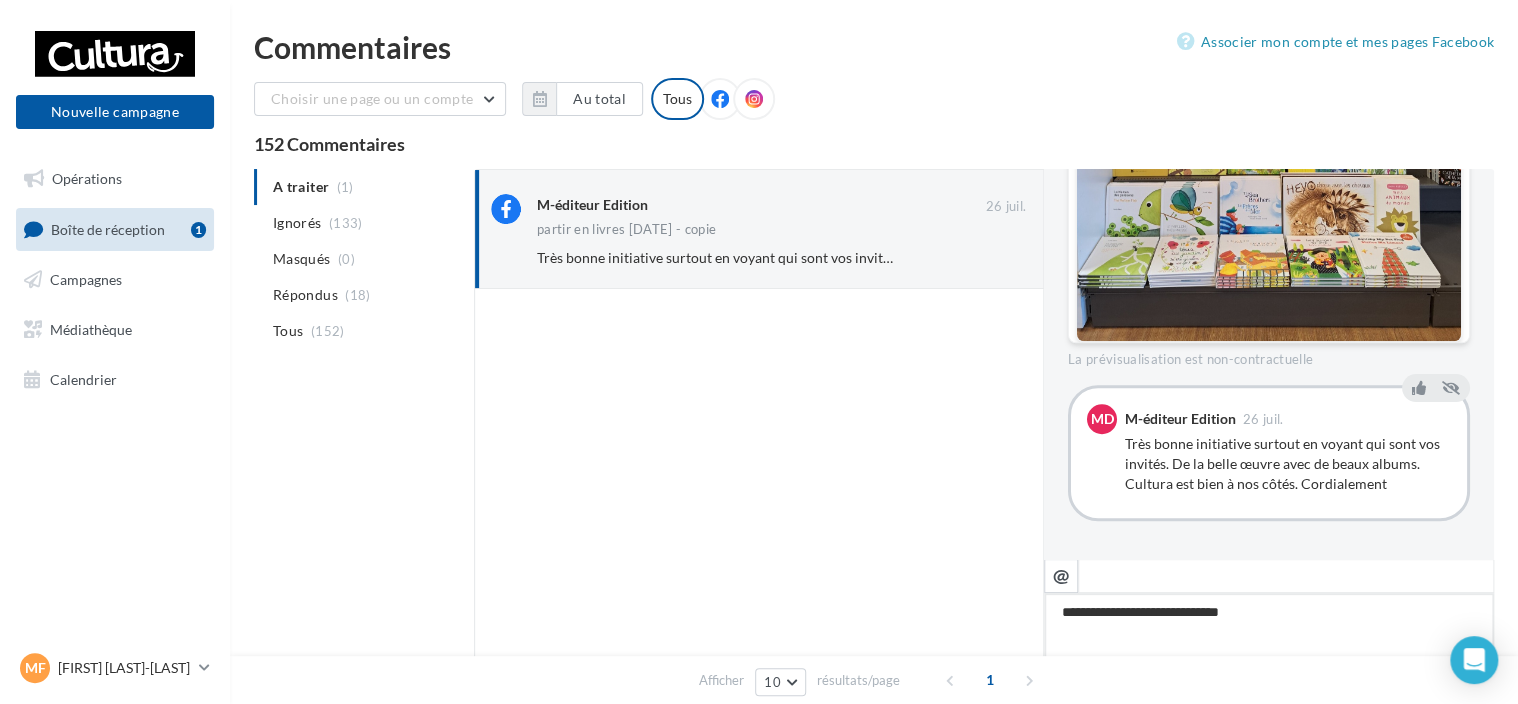type on "**********" 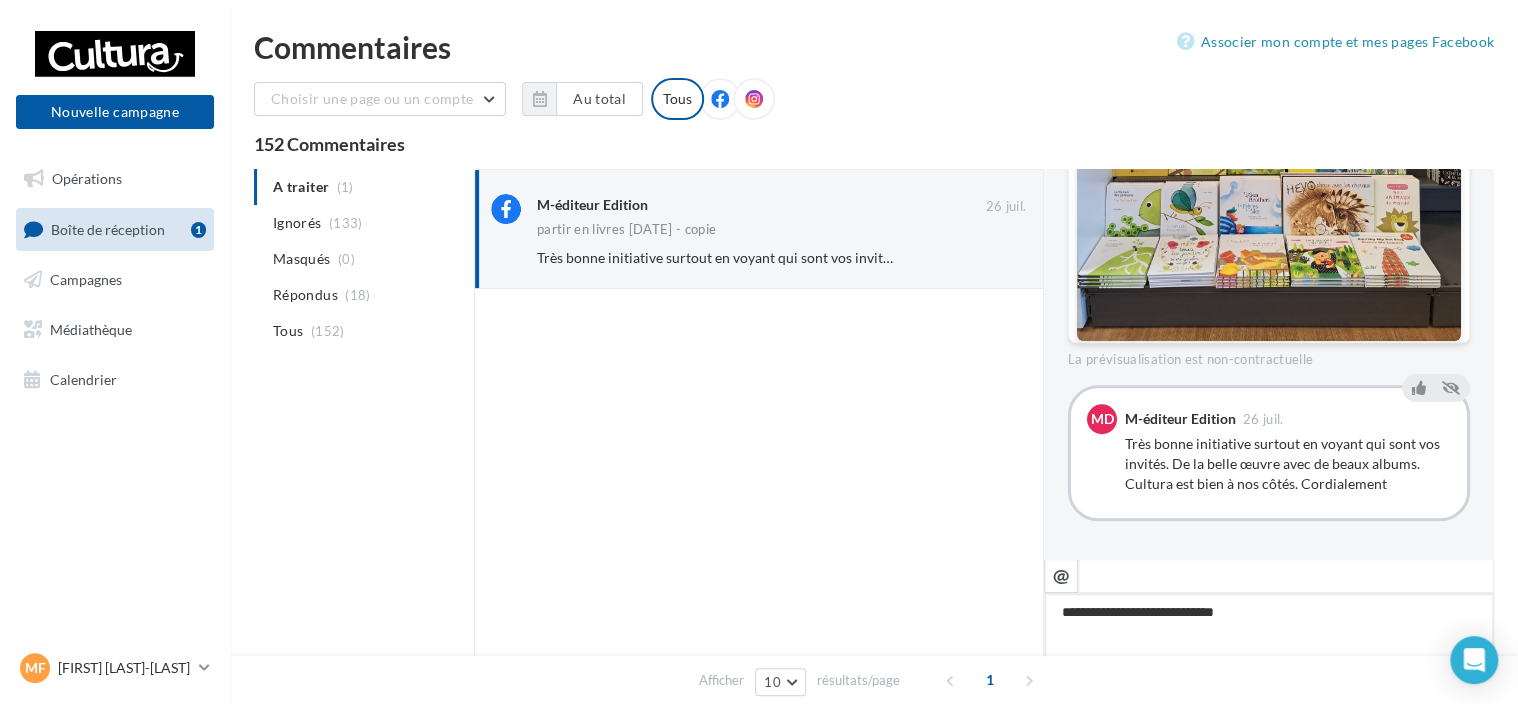 type on "**********" 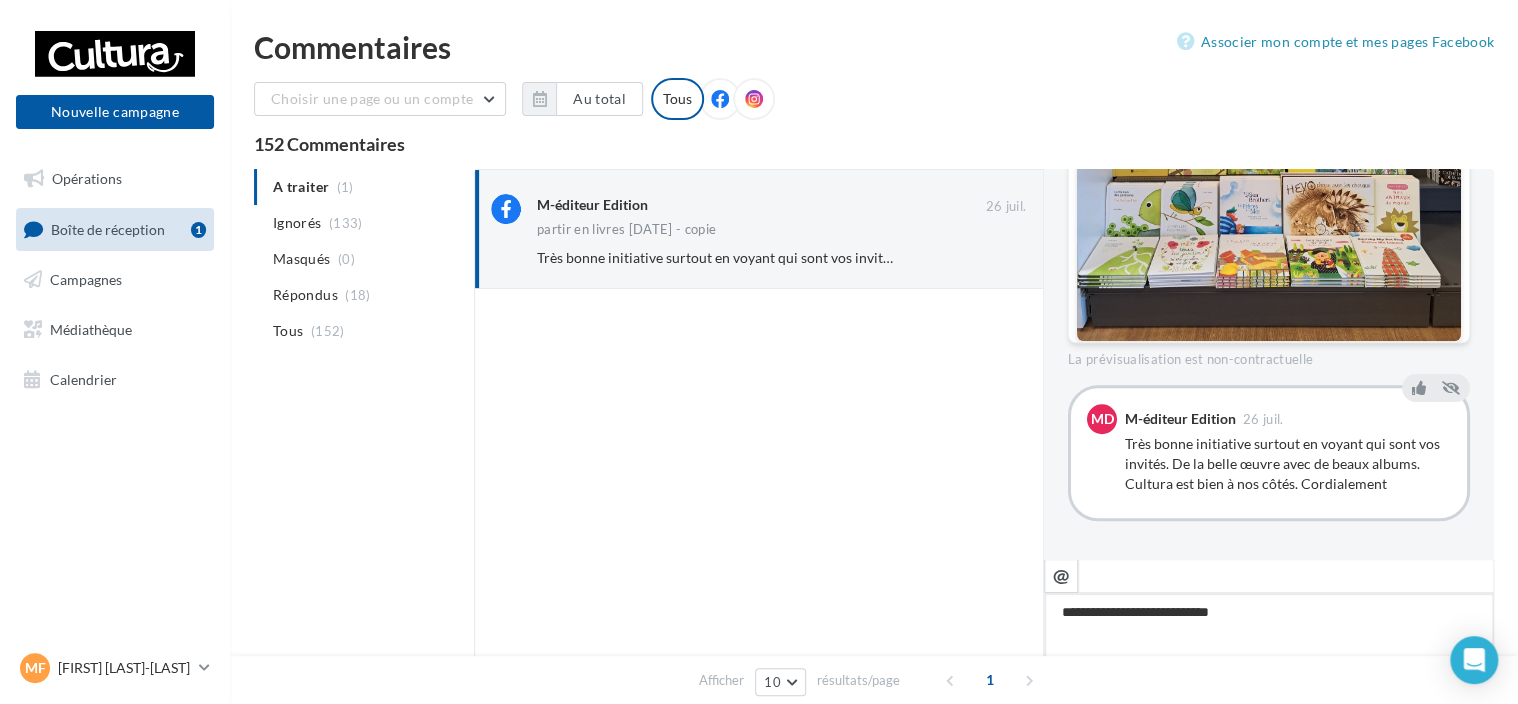 type on "**********" 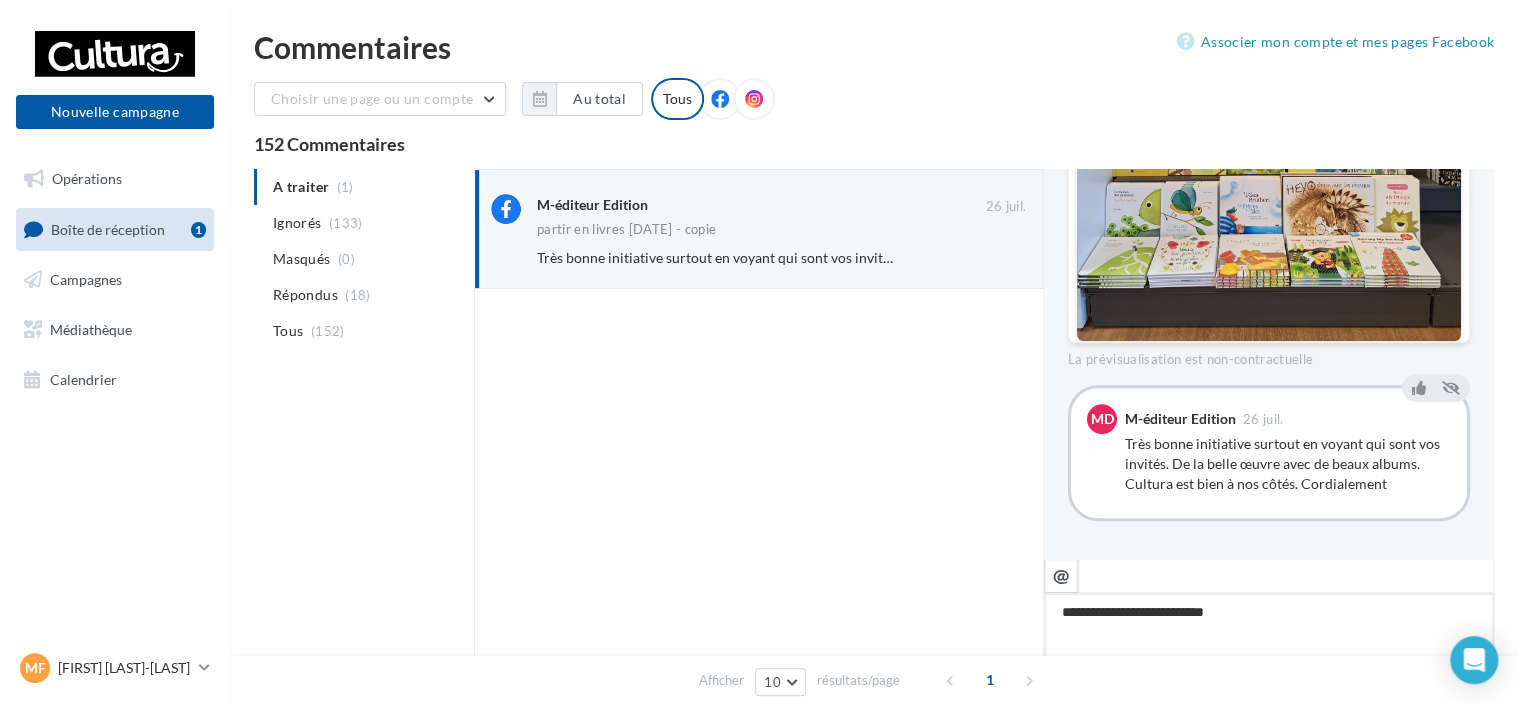 type on "**********" 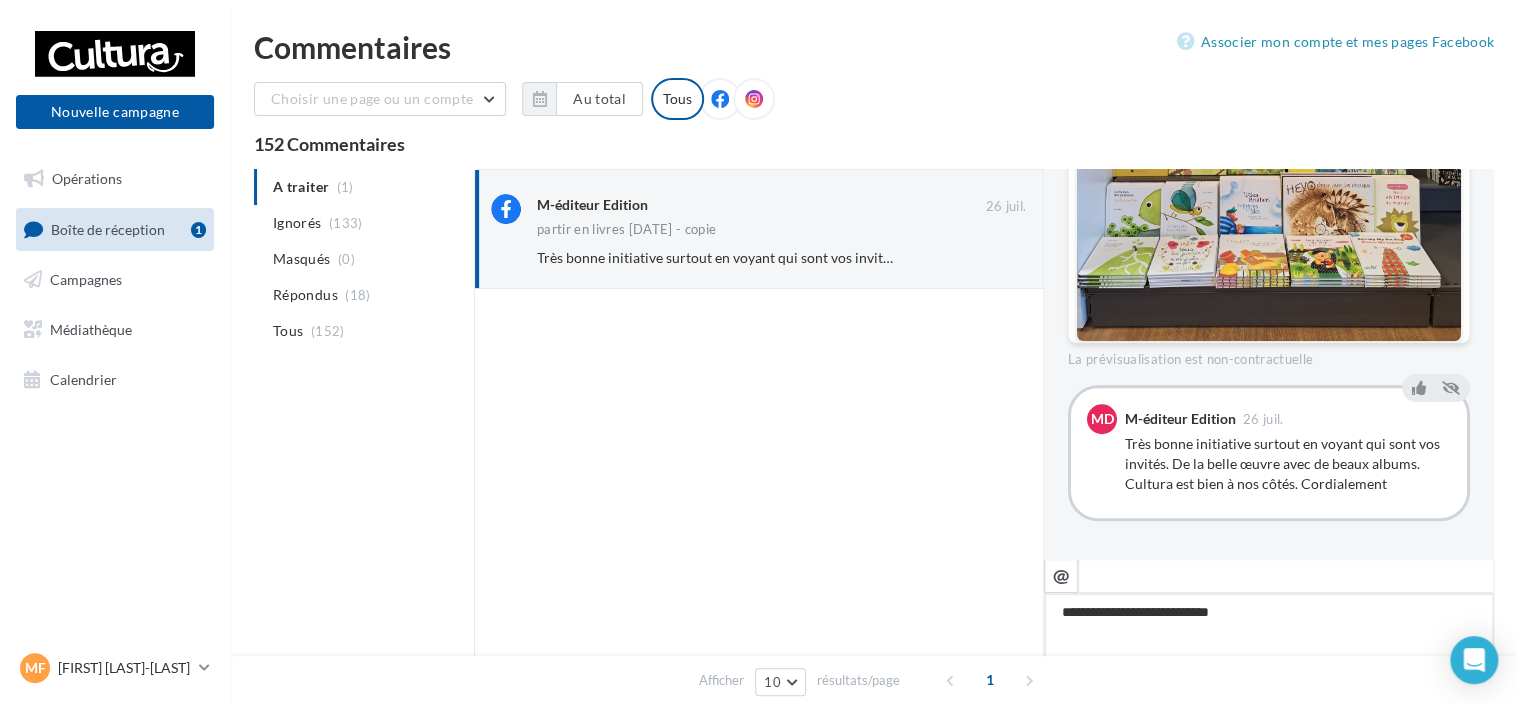 type on "**********" 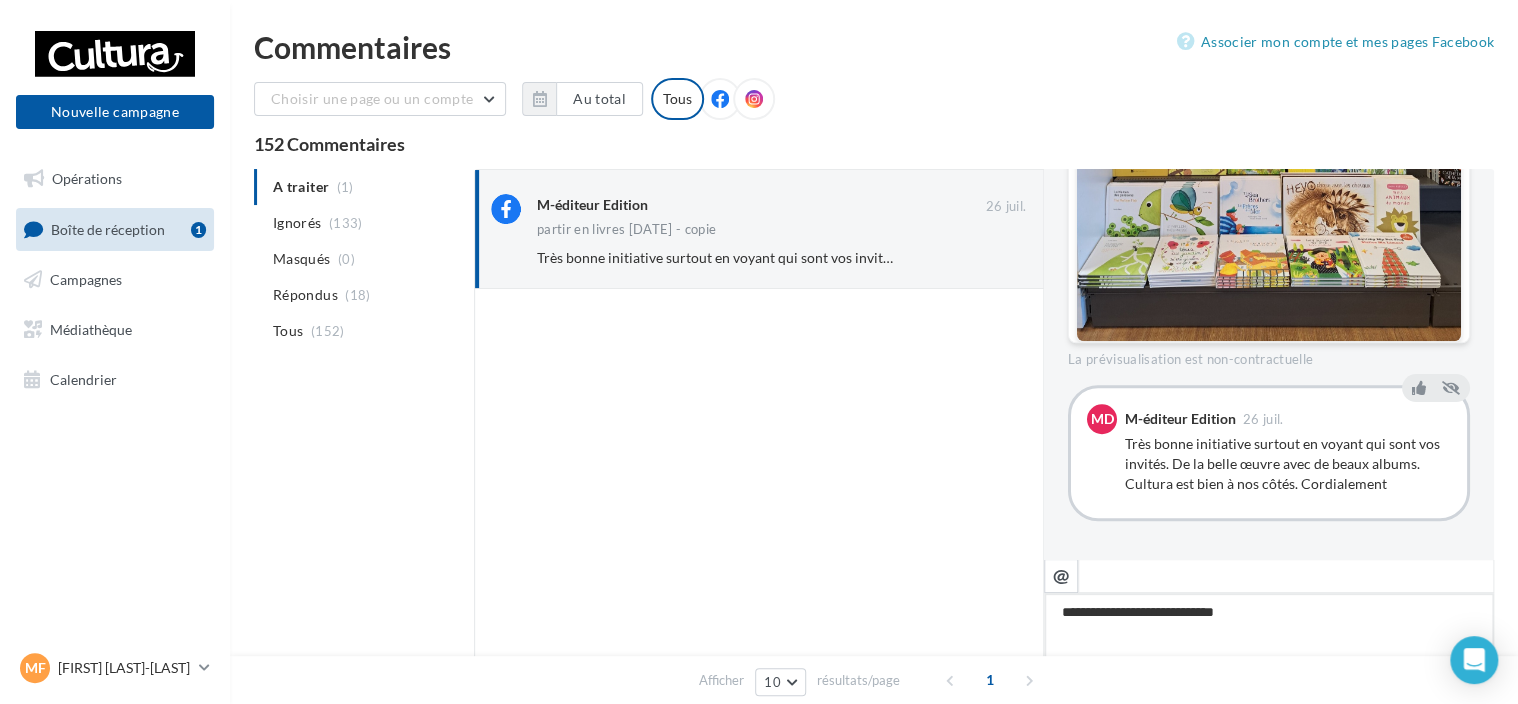 type on "**********" 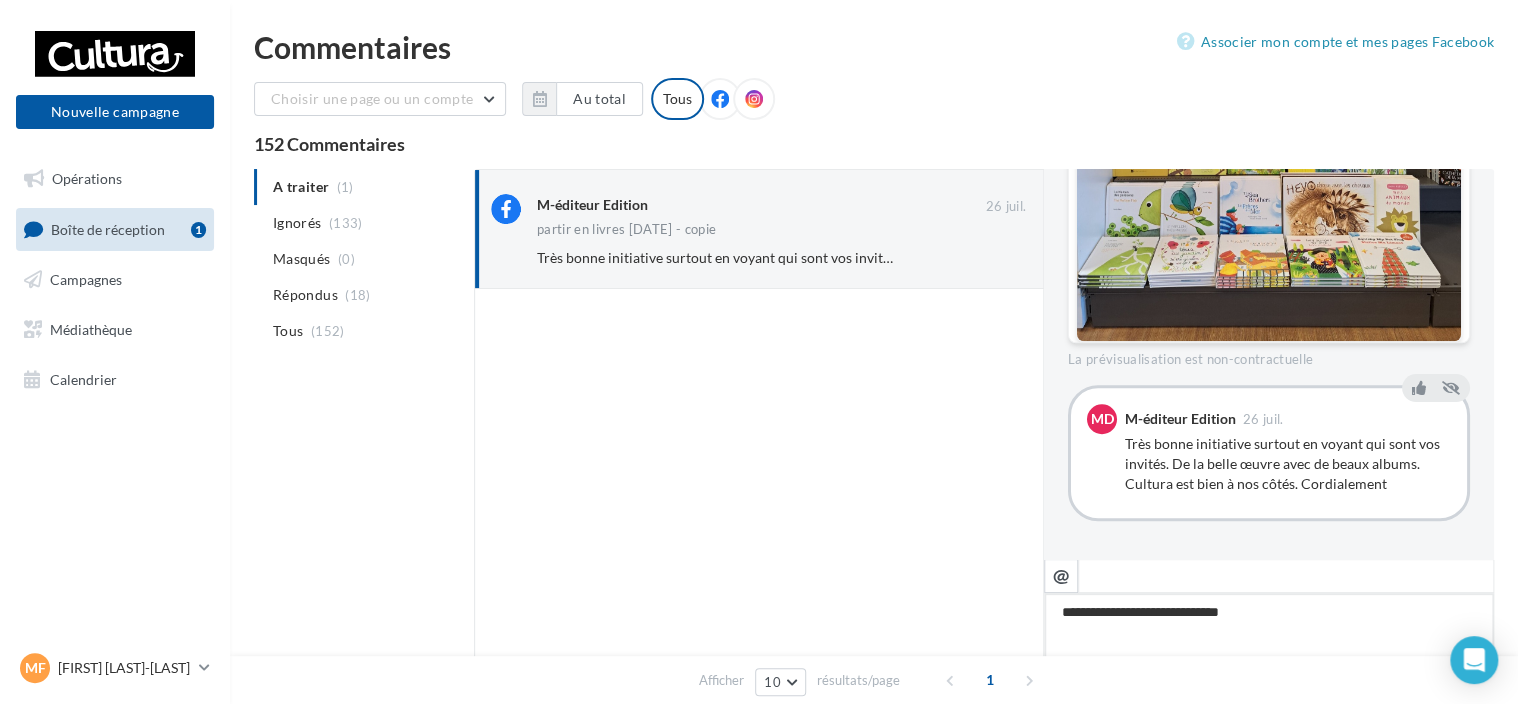 type on "**********" 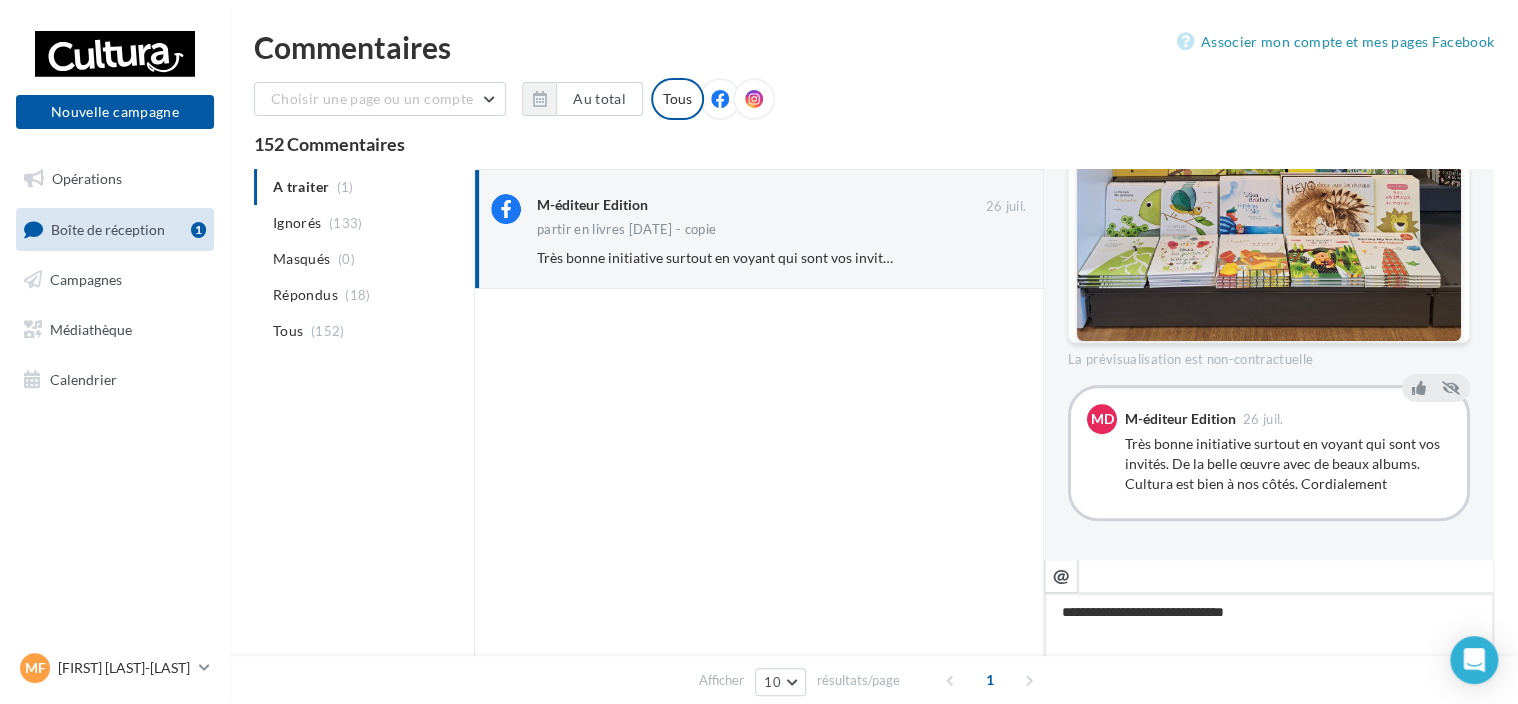type on "**********" 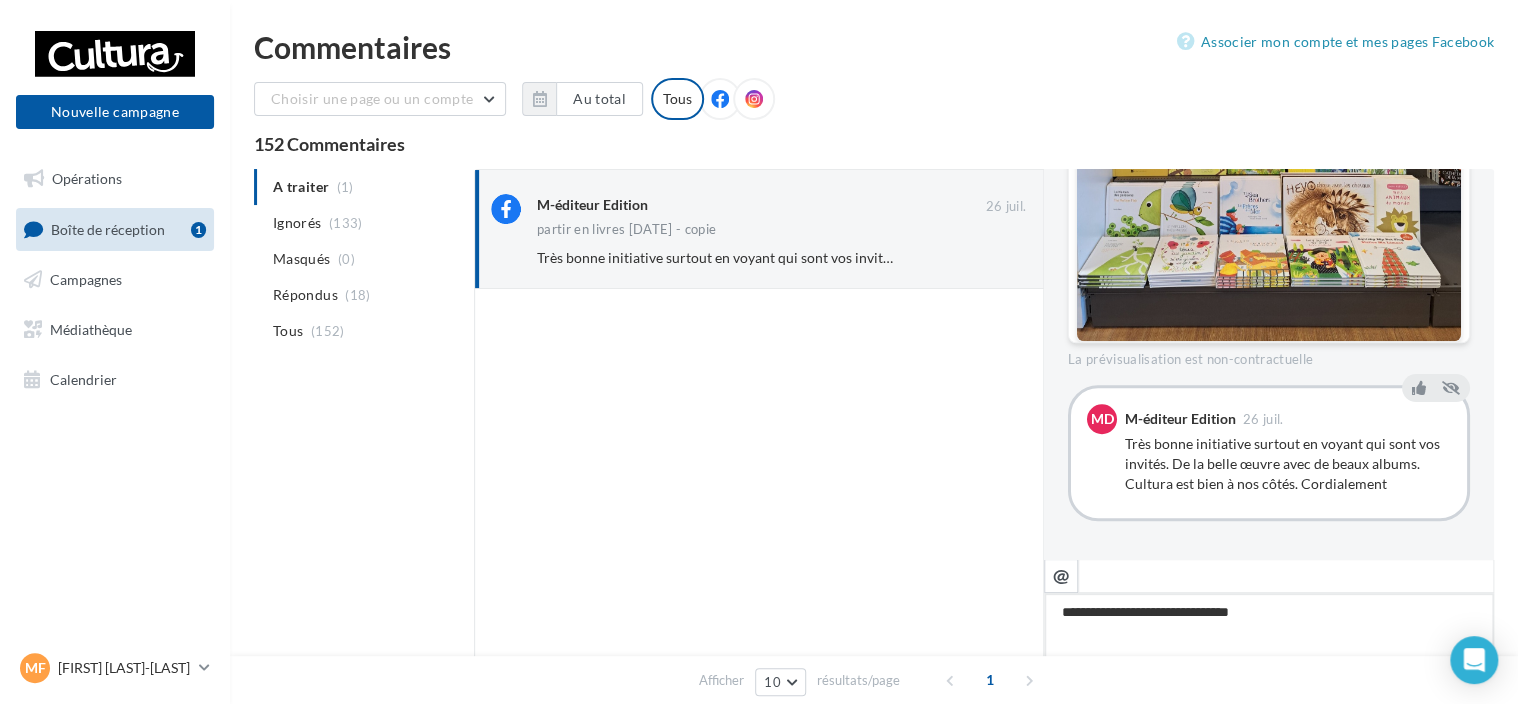 type on "**********" 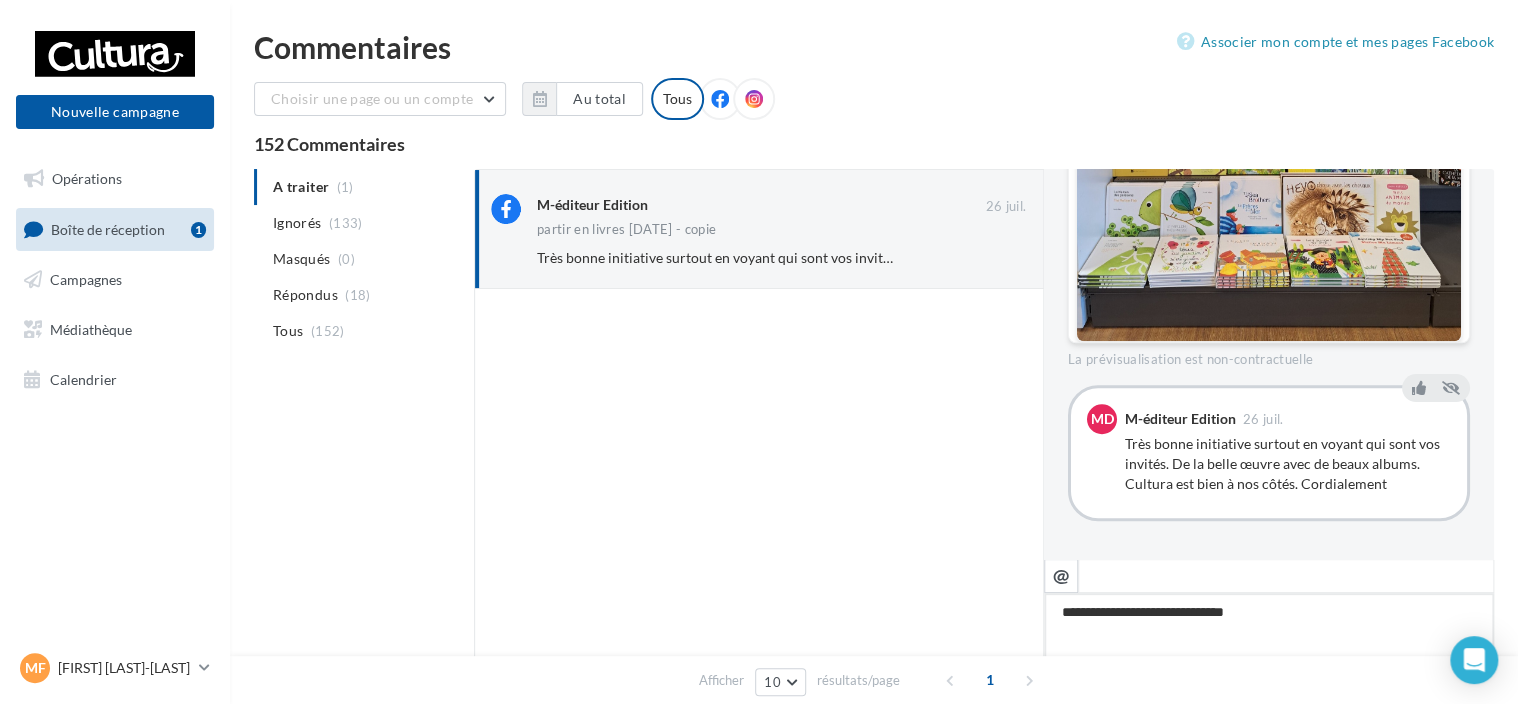 scroll, scrollTop: 207, scrollLeft: 0, axis: vertical 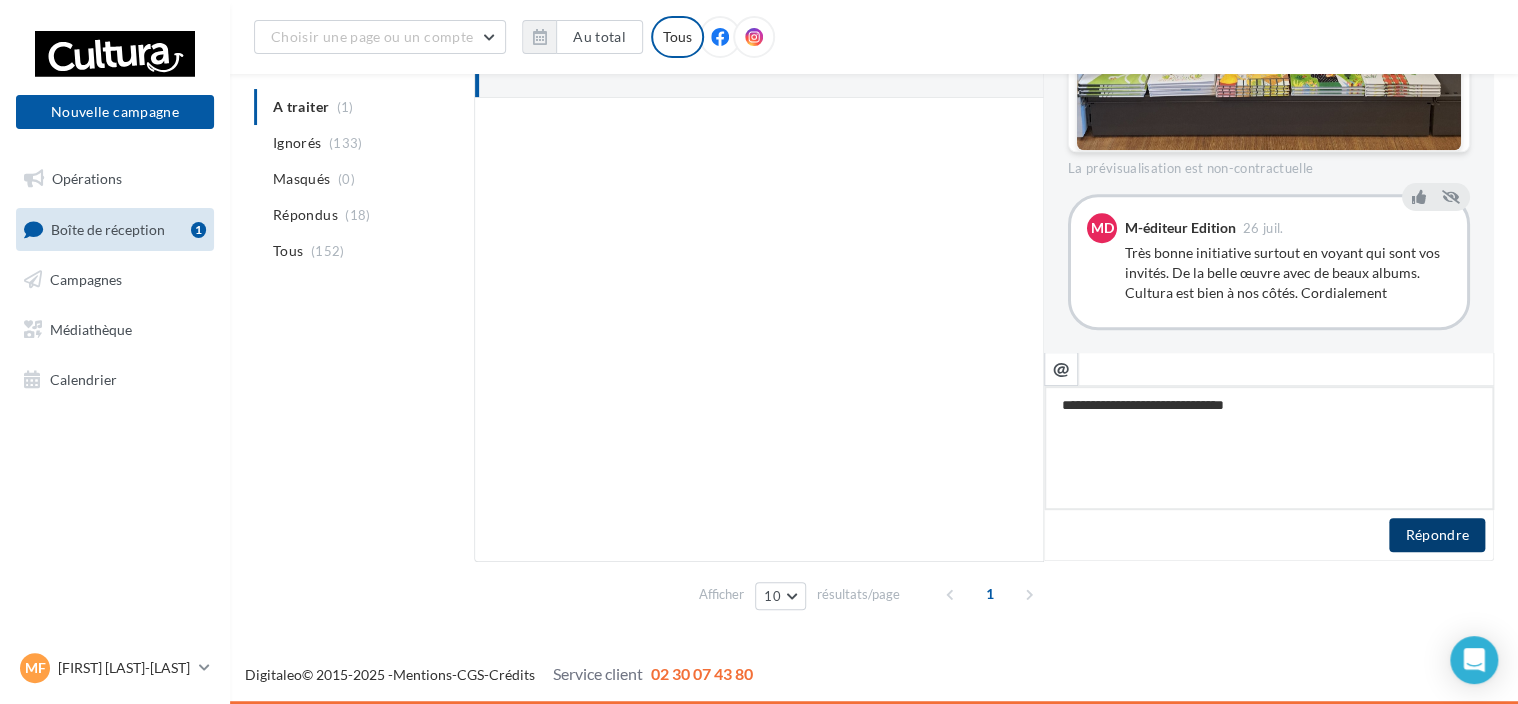 type on "**********" 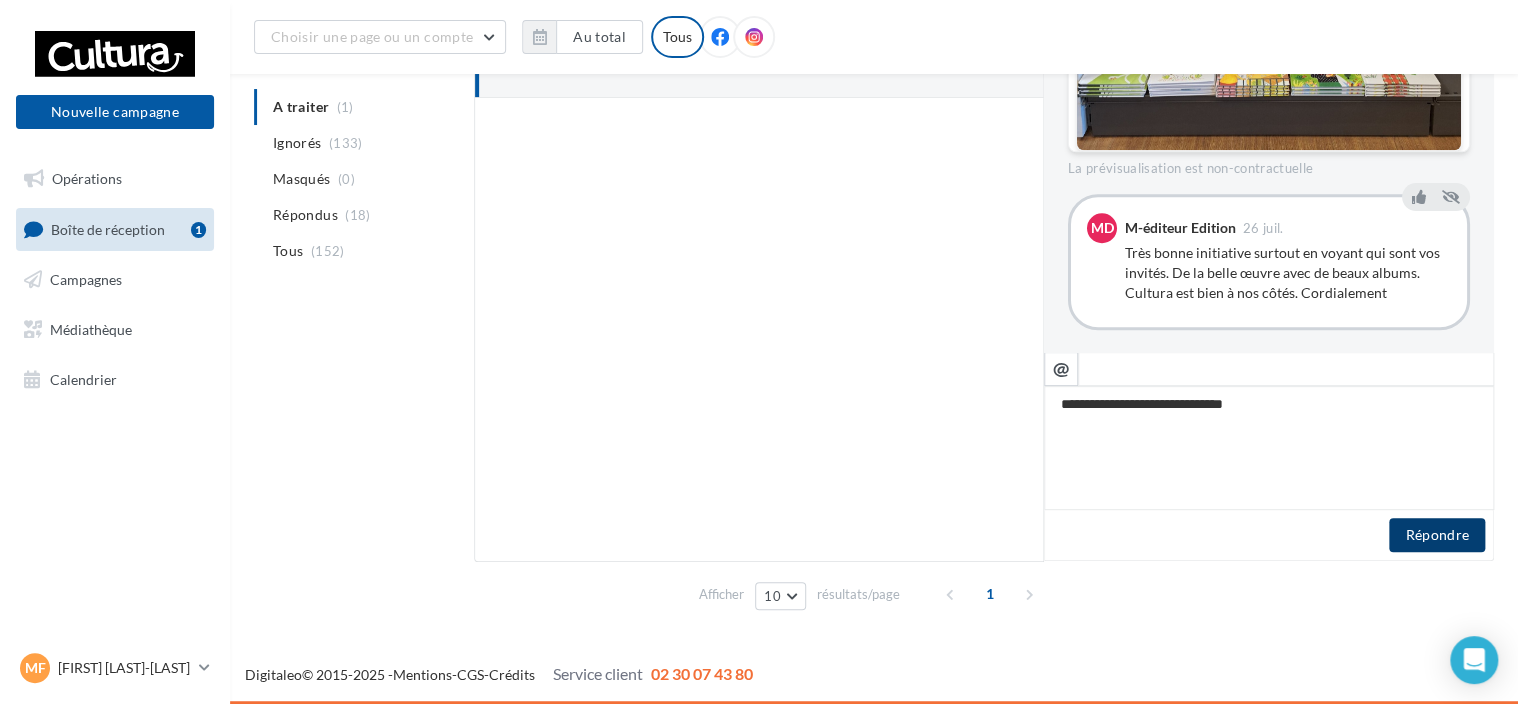 click on "Répondre" at bounding box center [1437, 535] 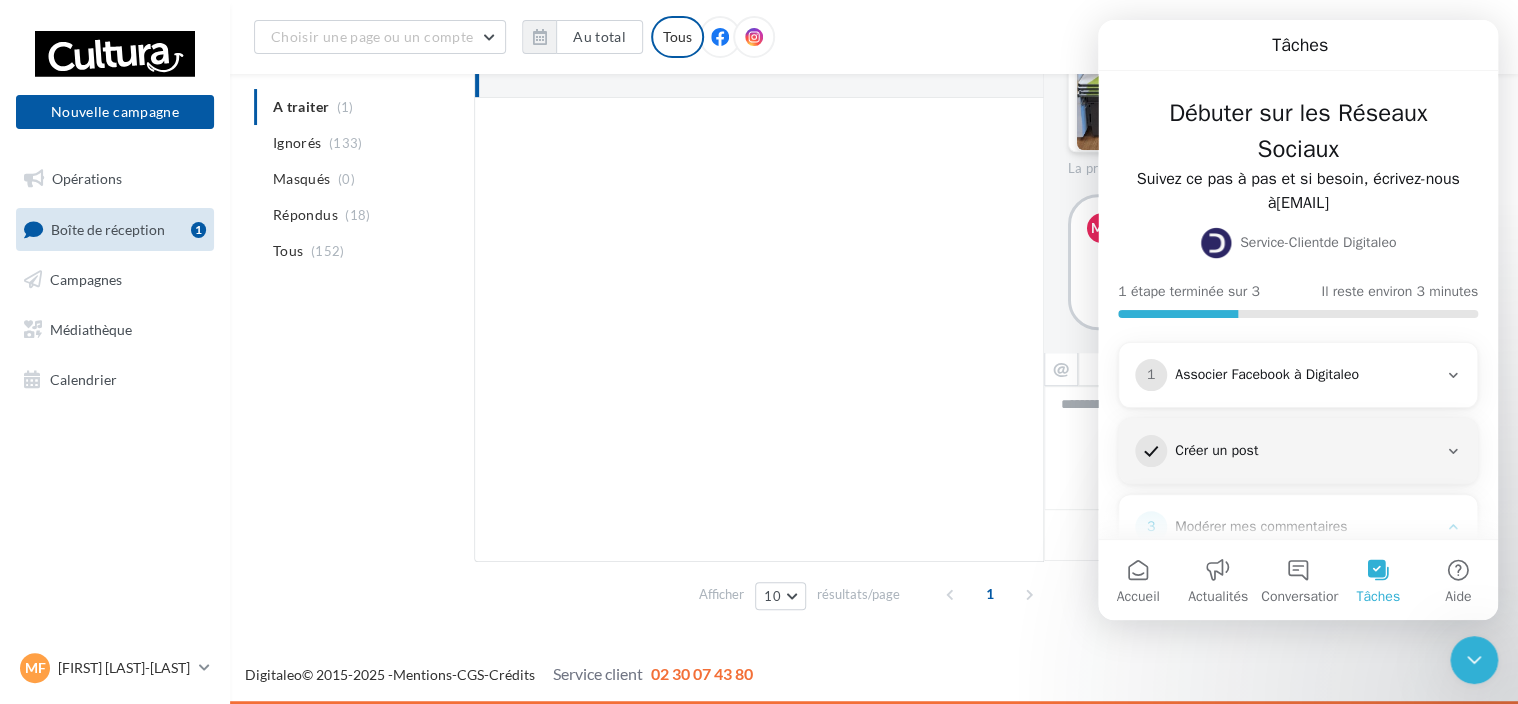 scroll, scrollTop: 0, scrollLeft: 0, axis: both 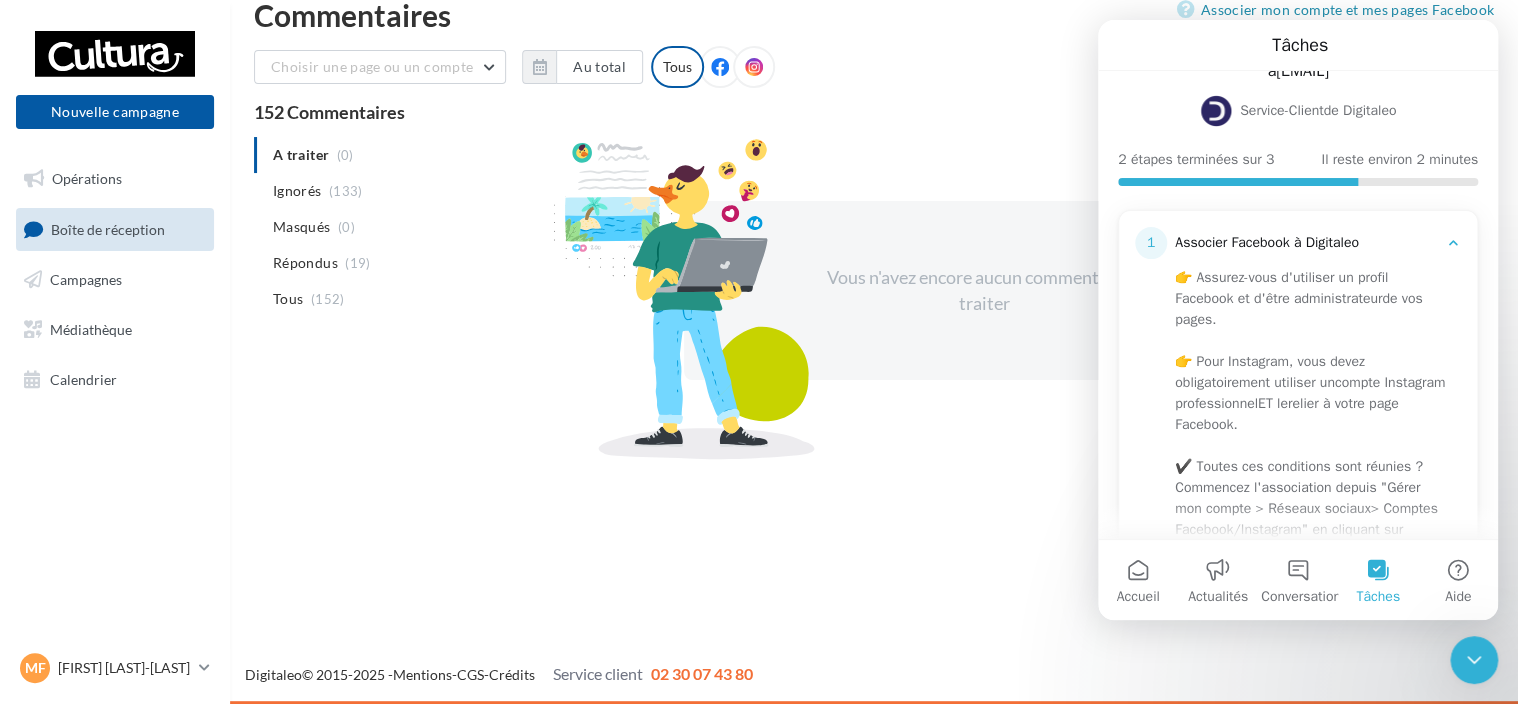 click 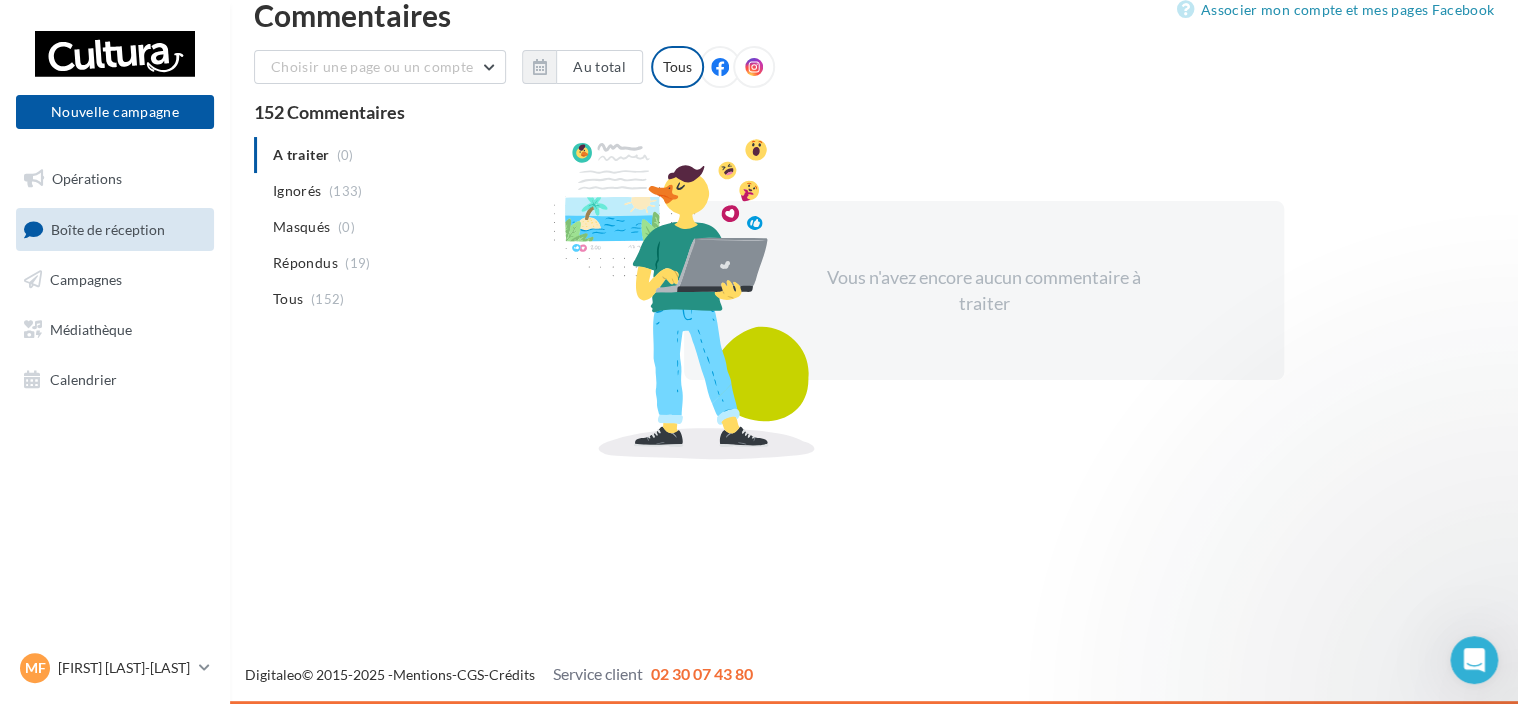 scroll, scrollTop: 0, scrollLeft: 0, axis: both 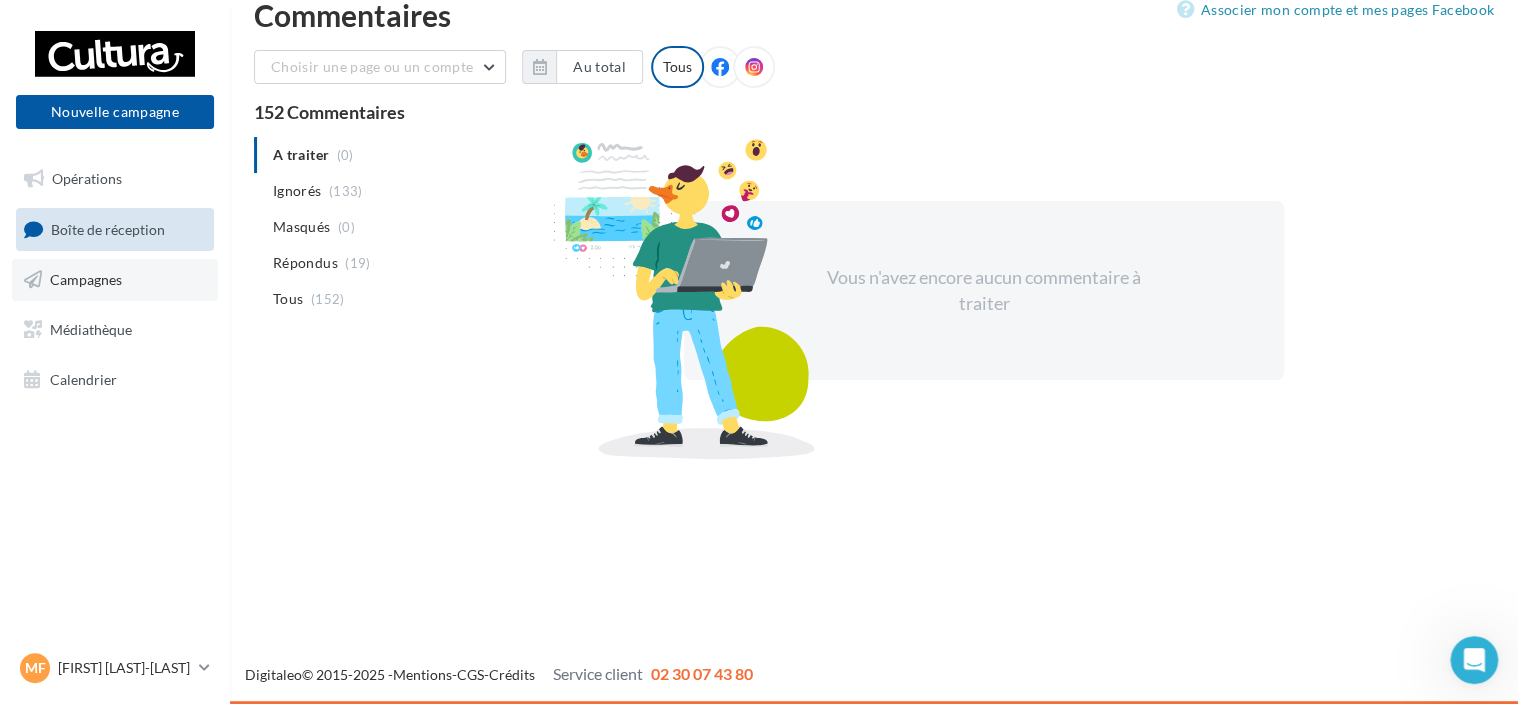 click on "Campagnes" at bounding box center [86, 279] 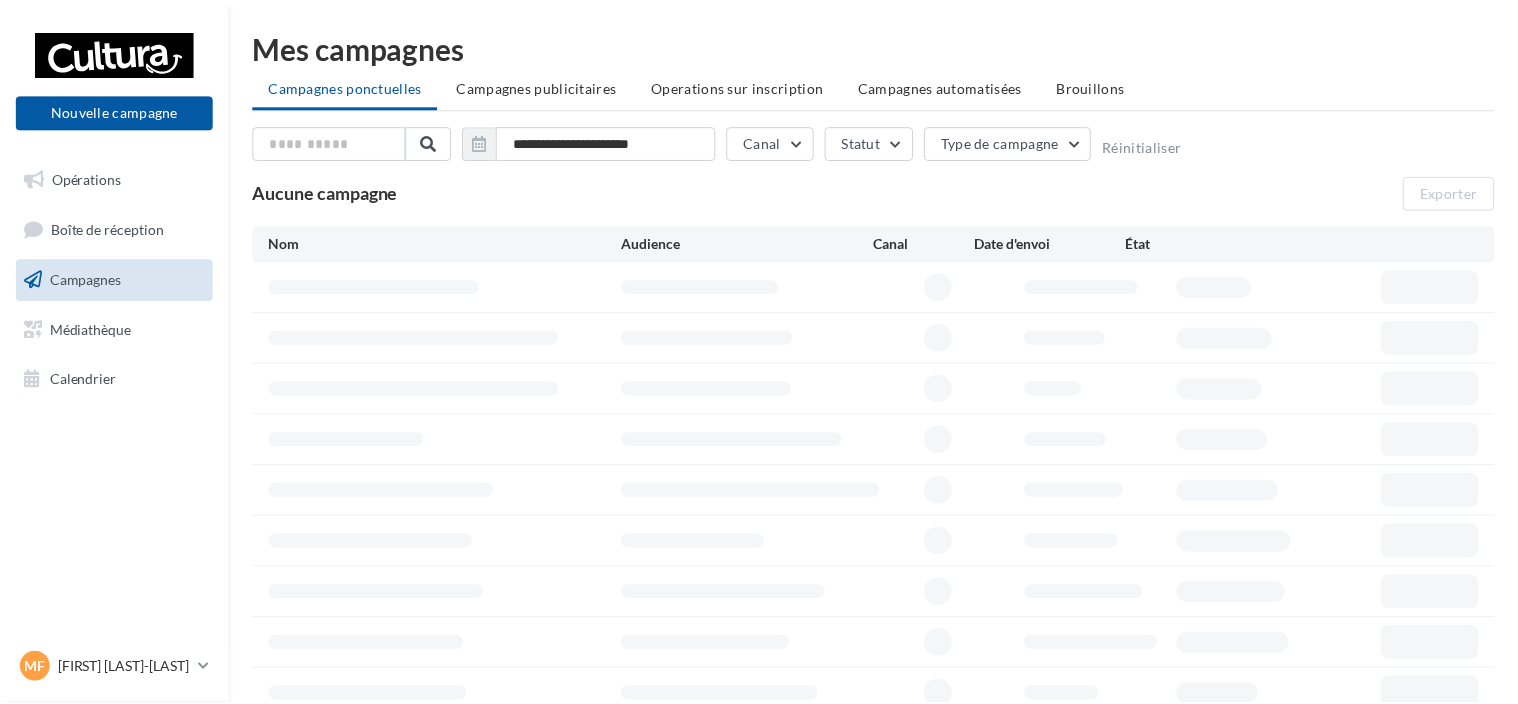 scroll, scrollTop: 0, scrollLeft: 0, axis: both 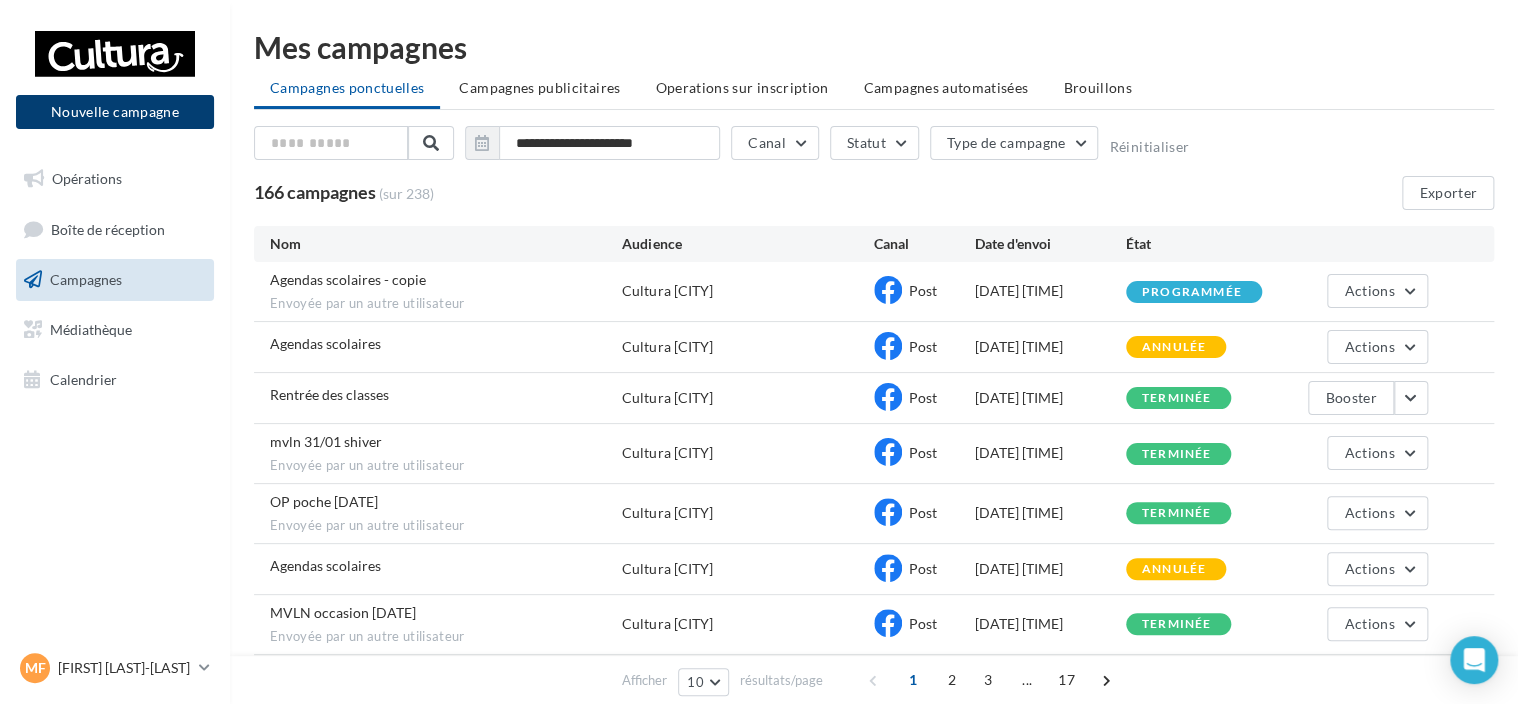 click on "Nouvelle campagne" at bounding box center [115, 112] 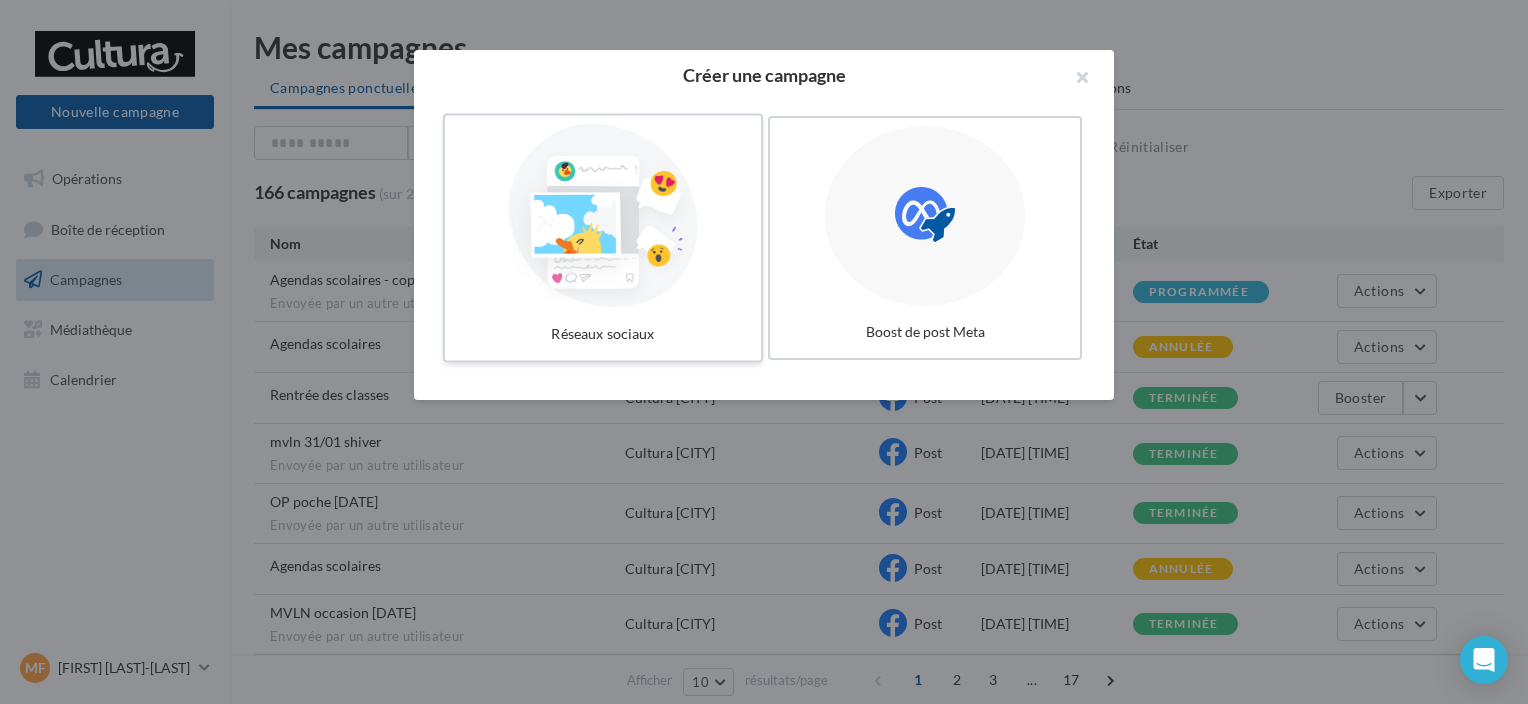 click on "Réseaux sociaux" at bounding box center [603, 238] 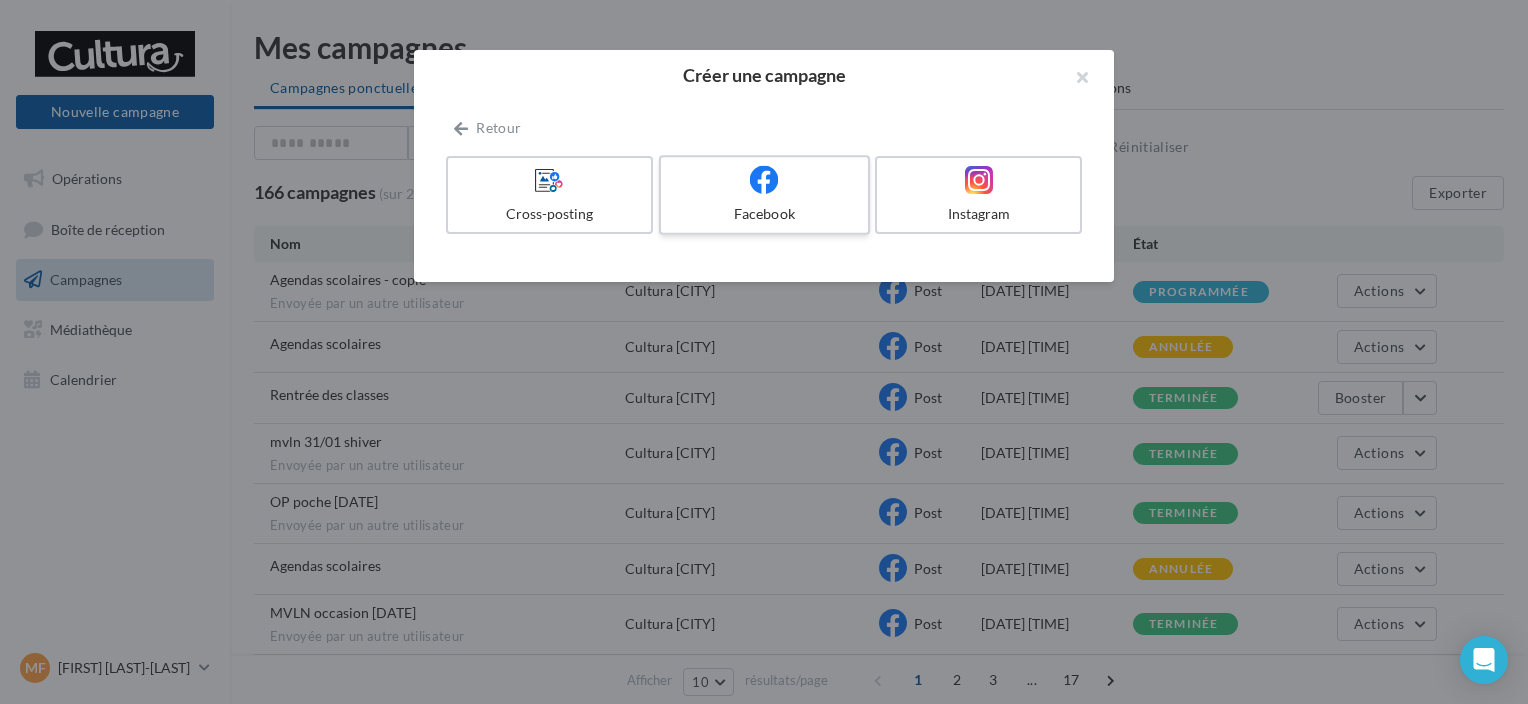 click at bounding box center [764, 180] 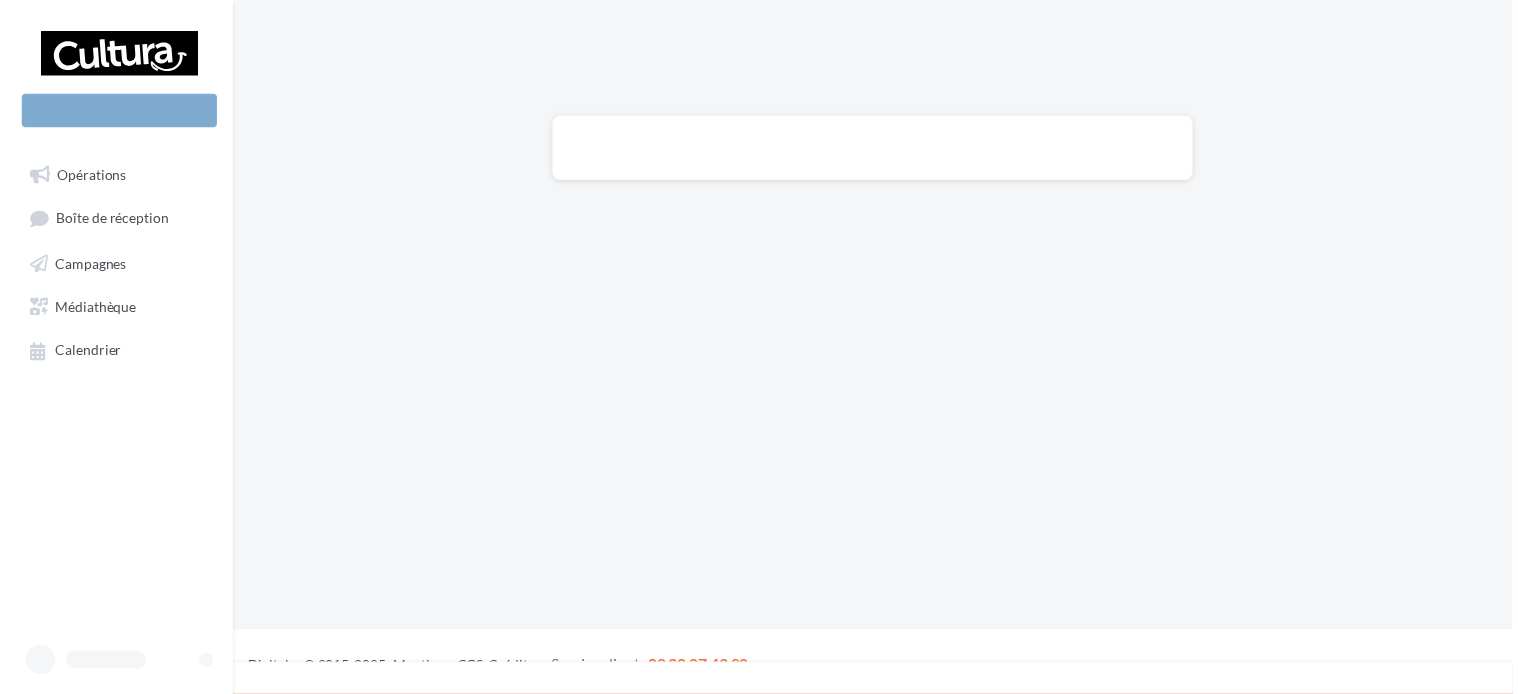 scroll, scrollTop: 0, scrollLeft: 0, axis: both 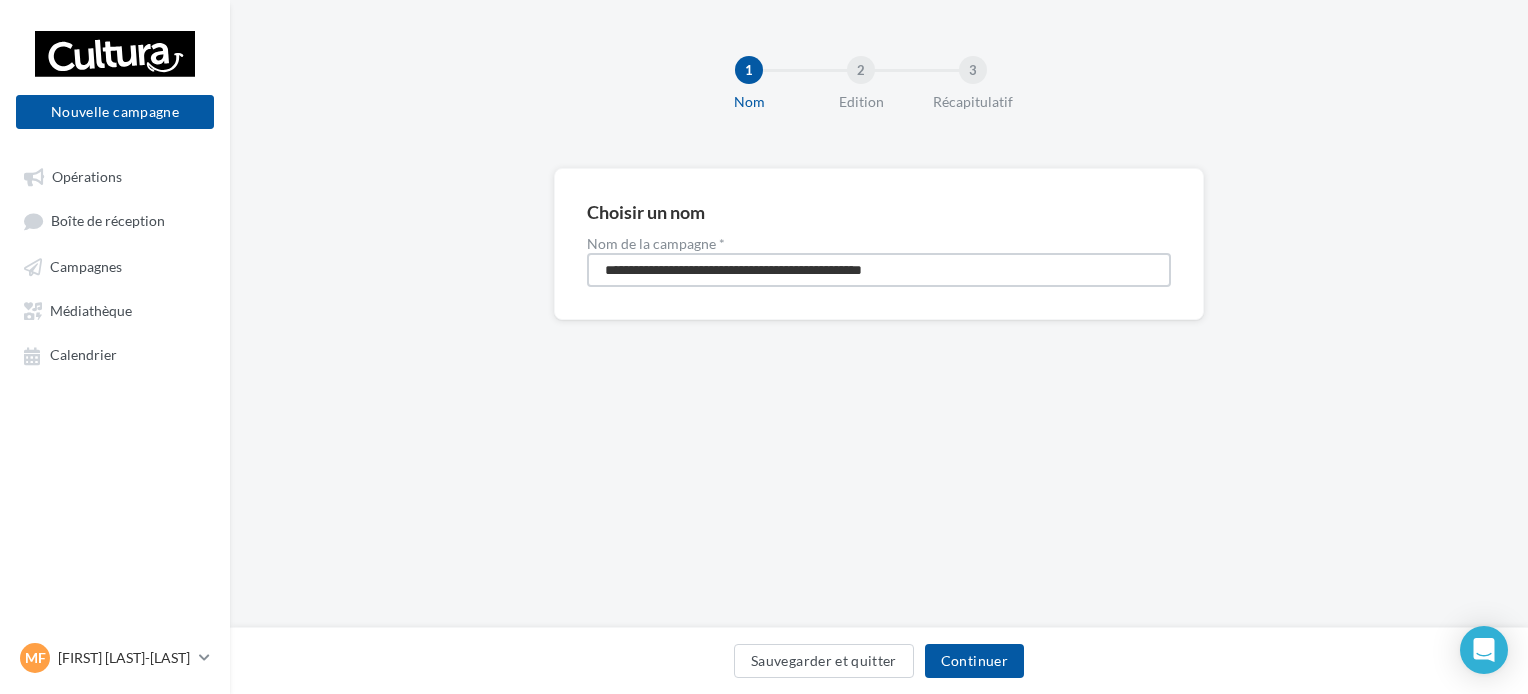 click on "**********" at bounding box center [879, 270] 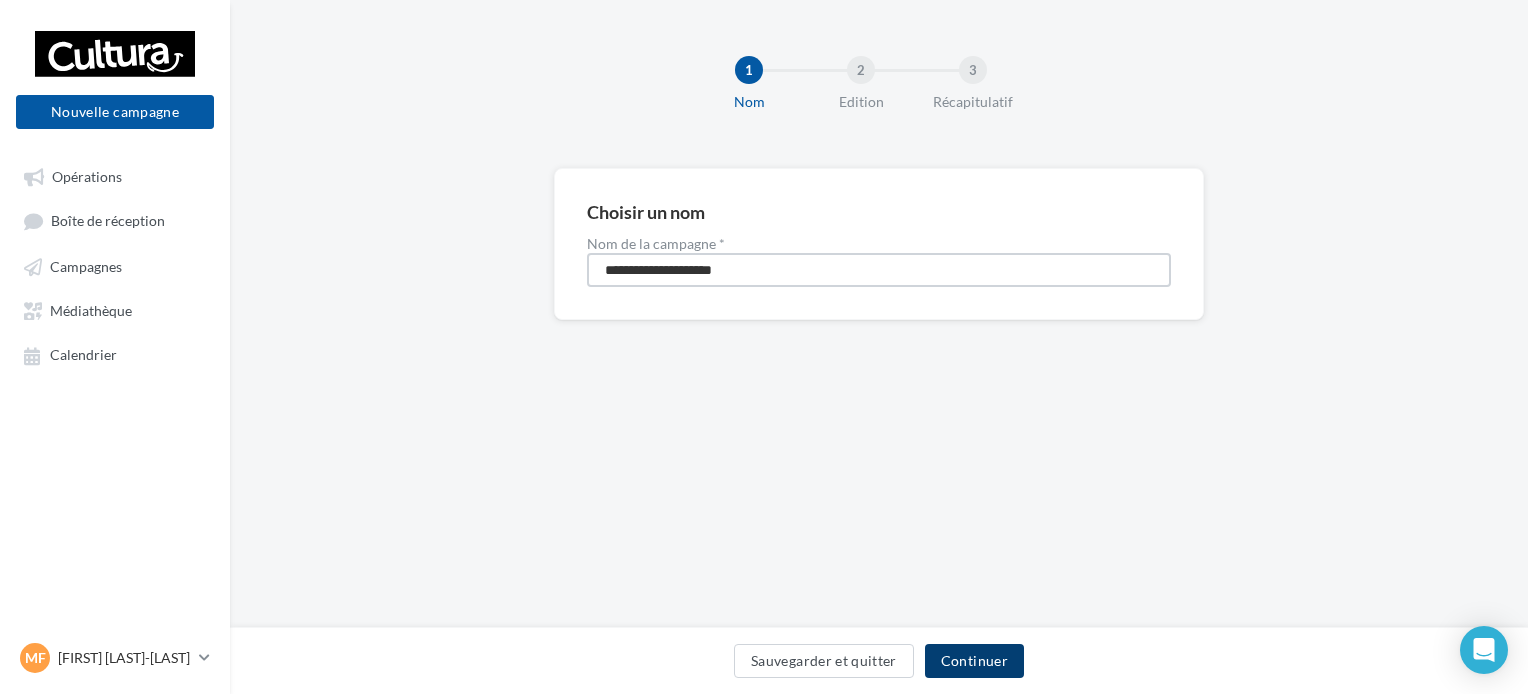type on "**********" 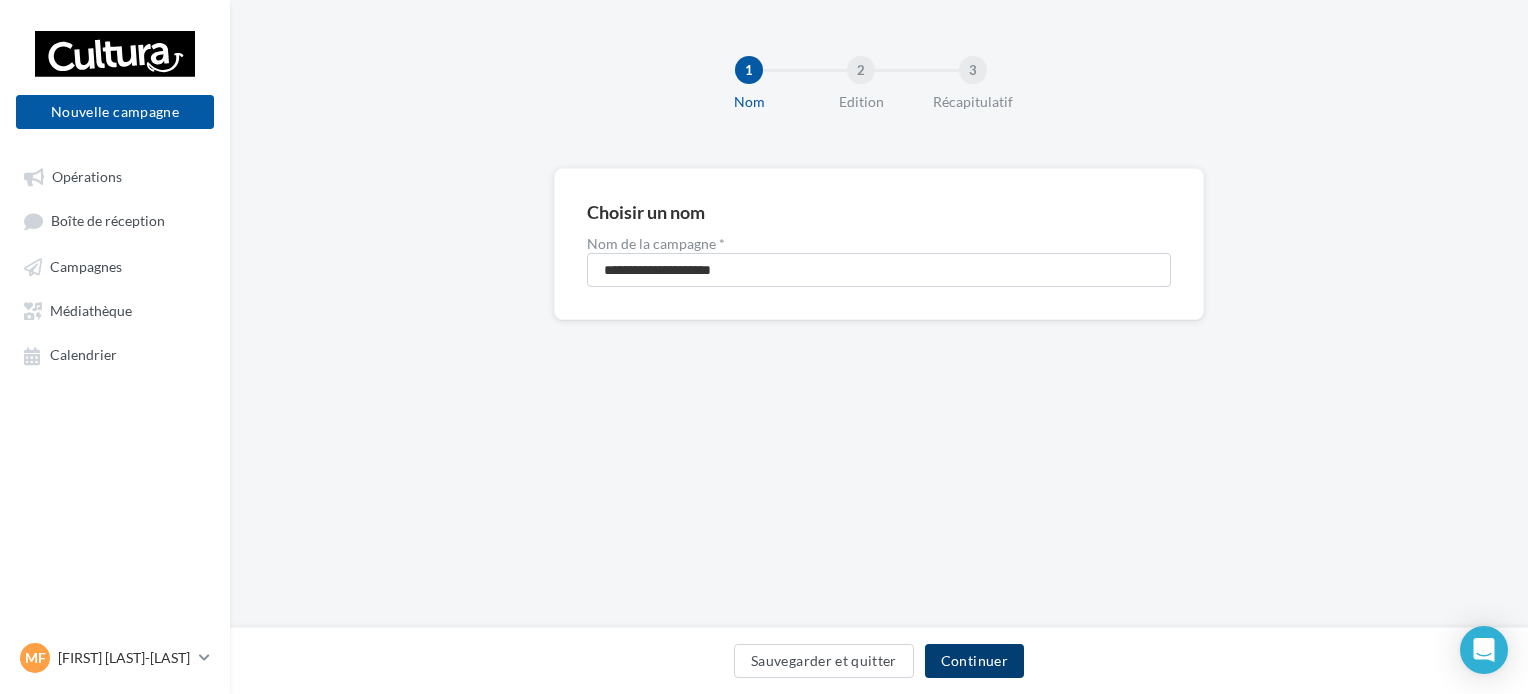 click on "Continuer" at bounding box center (974, 661) 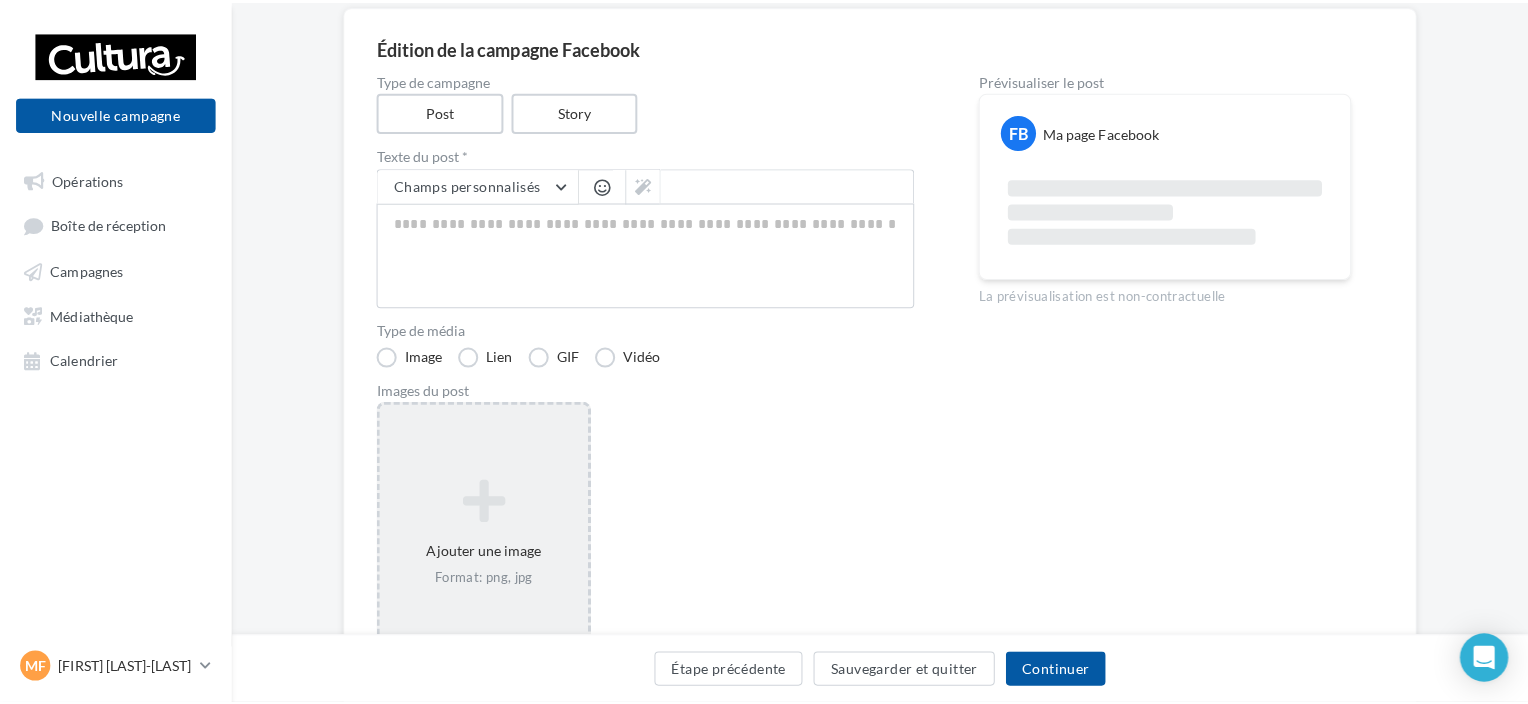 scroll, scrollTop: 164, scrollLeft: 0, axis: vertical 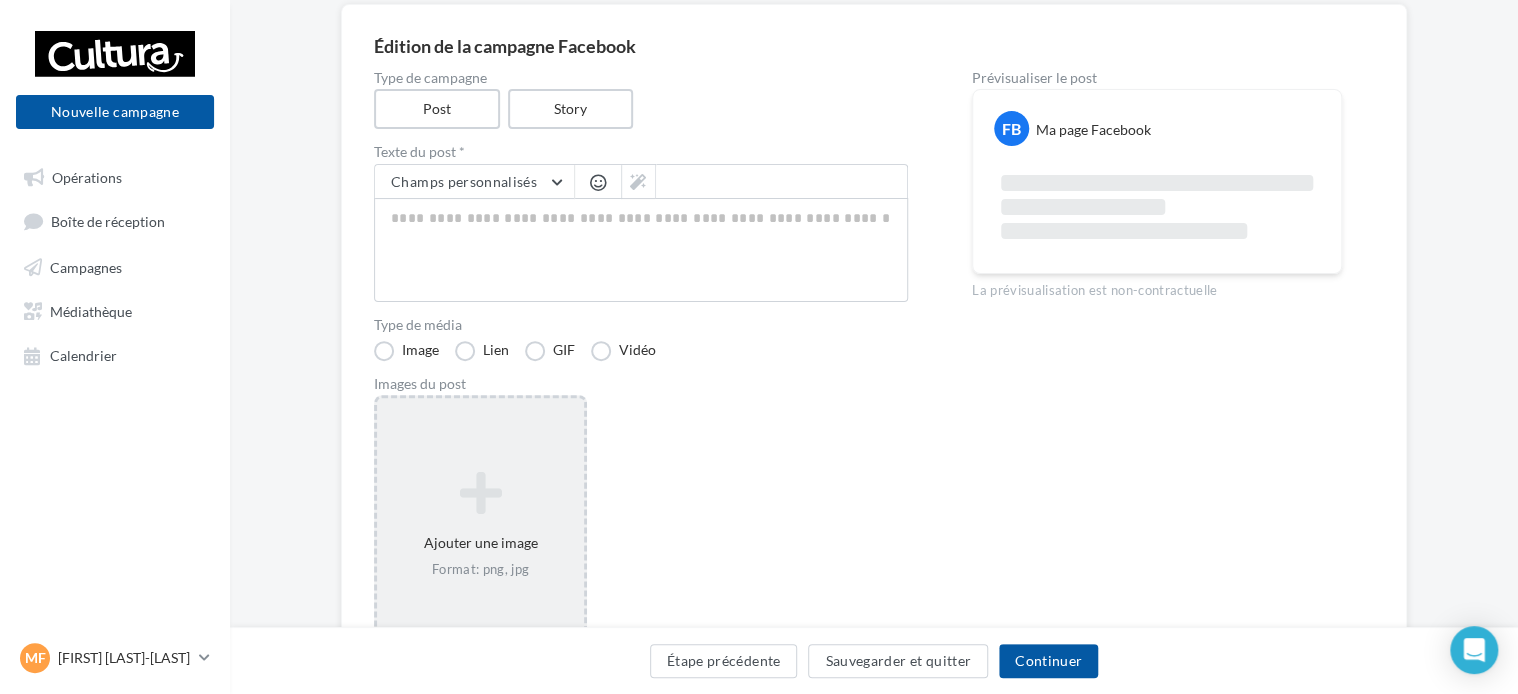 click on "Ajouter une image     Format: png, jpg" at bounding box center (480, 525) 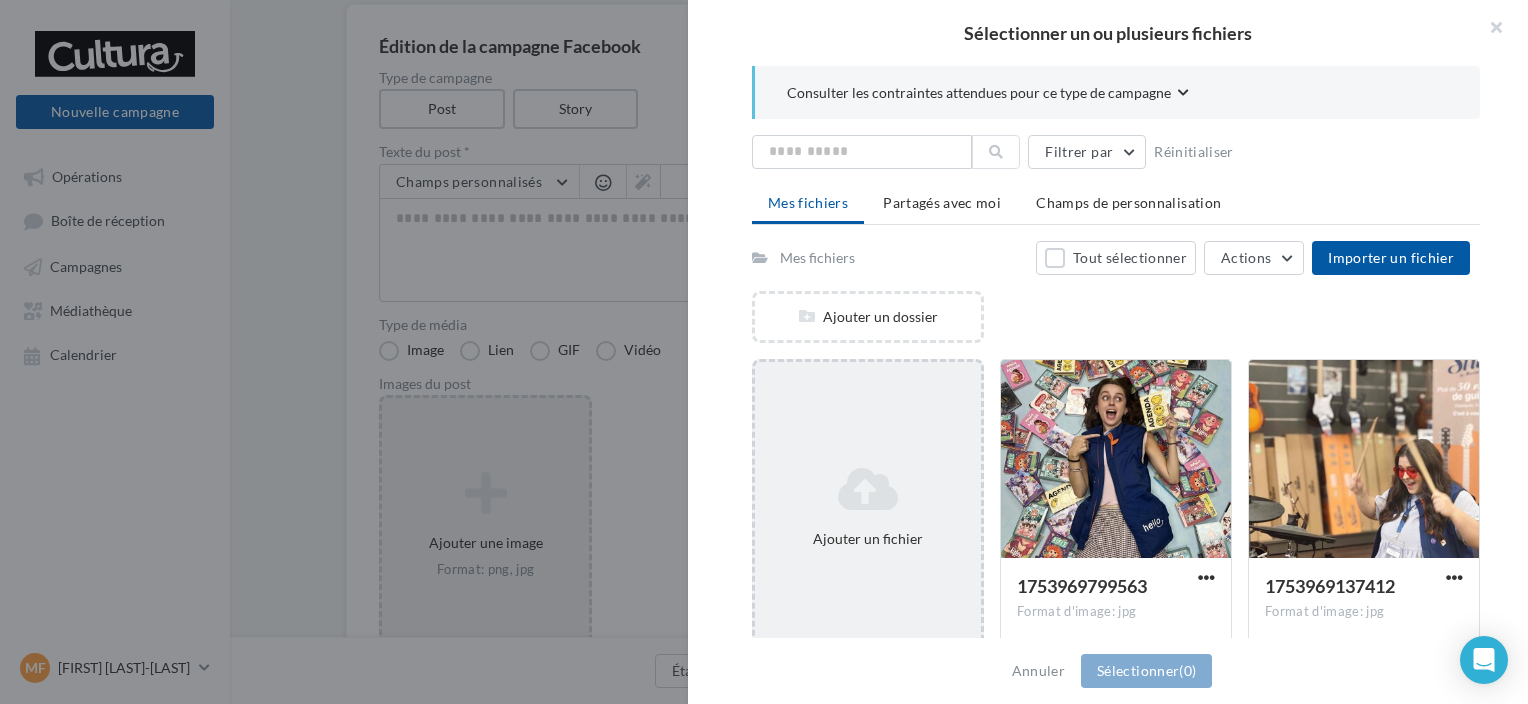 click on "Ajouter un fichier" at bounding box center [868, 507] 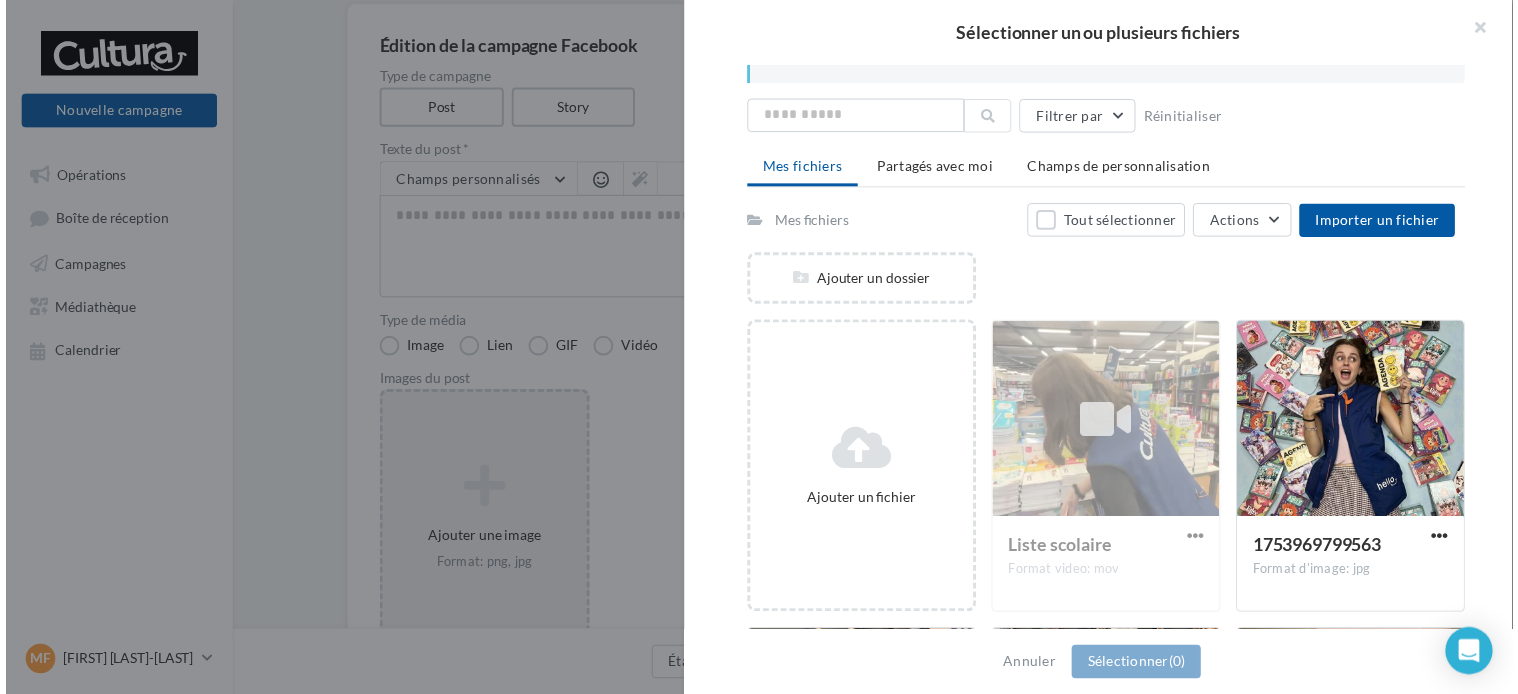 scroll, scrollTop: 0, scrollLeft: 0, axis: both 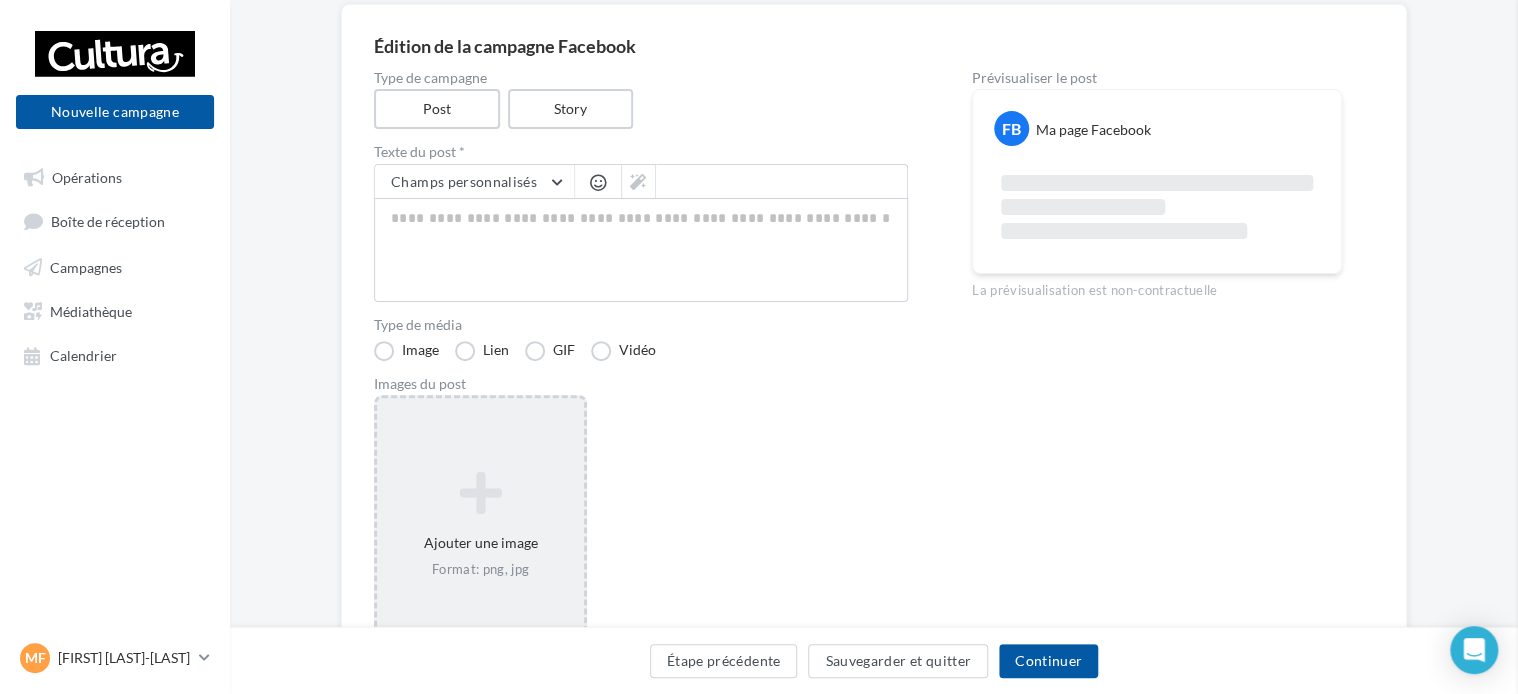 click on "Sélectionner un ou plusieurs fichiers
Consulter les contraintes attendues pour ce type de campagne                   Filtrer par        Réinitialiser
Mes fichiers
Partagés avec moi
Champs de personnalisation
Mes fichiers
Tout sélectionner
Actions                Importer un fichier     Ajouter un dossier     Ajouter un fichier                  Liste scolaire  Format video: mov                   Liste scolaire                      1753969799563  Format d'image: jpg                   1753969799563                      1753969137412  Format d'image: jpg                   1753969137412                      1753969115568  Format d'image: jpg                   1753969115568                      1753969126028  Format d'image: jpg" at bounding box center [480, 398] 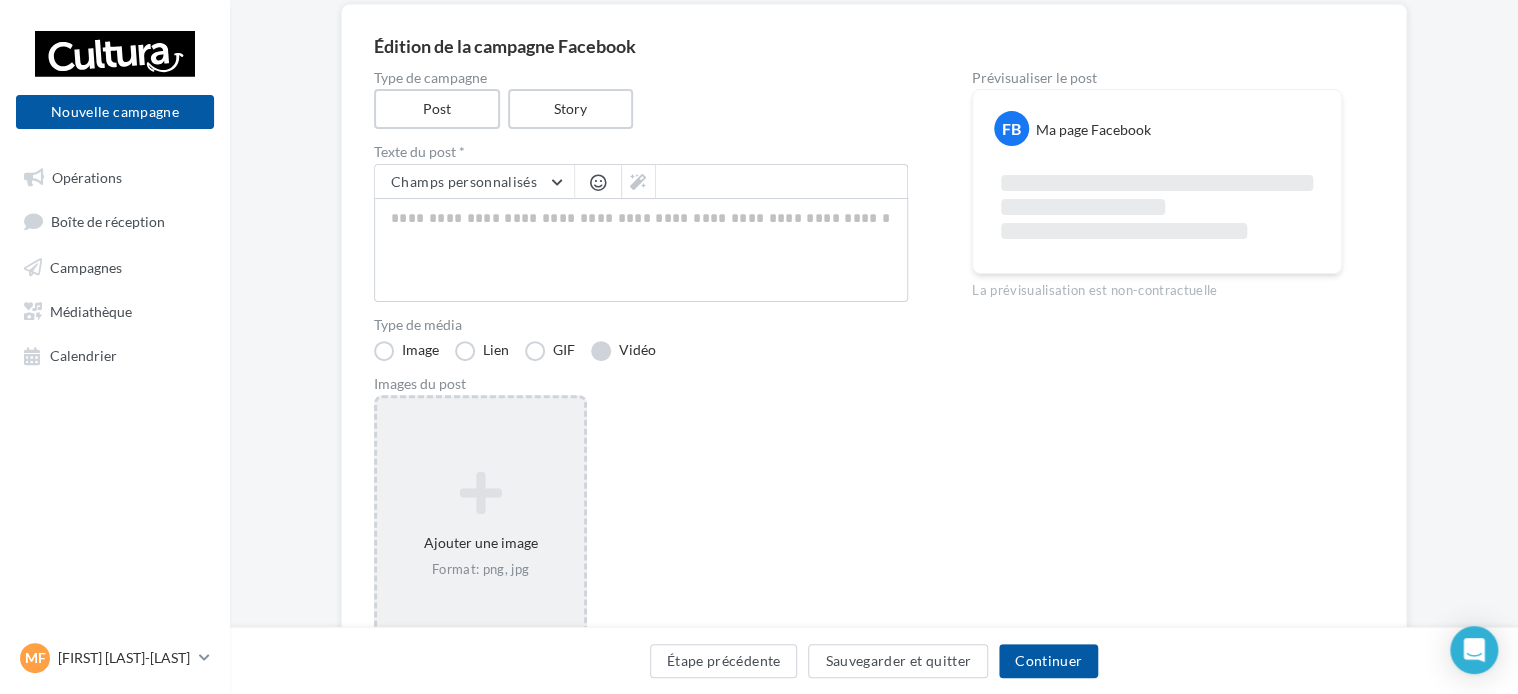 click on "Vidéo" at bounding box center (623, 351) 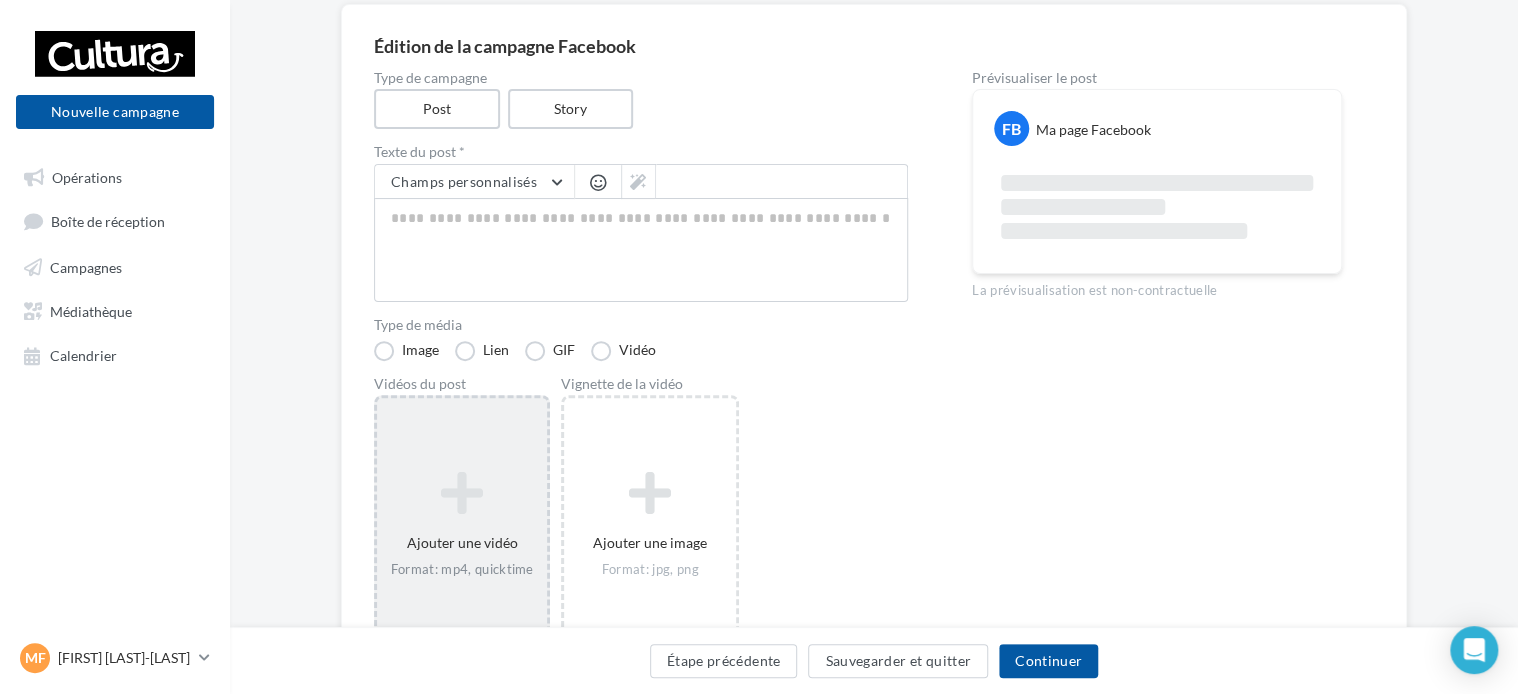 click on "Ajouter une vidéo     Format: mp4, quicktime" at bounding box center [462, 525] 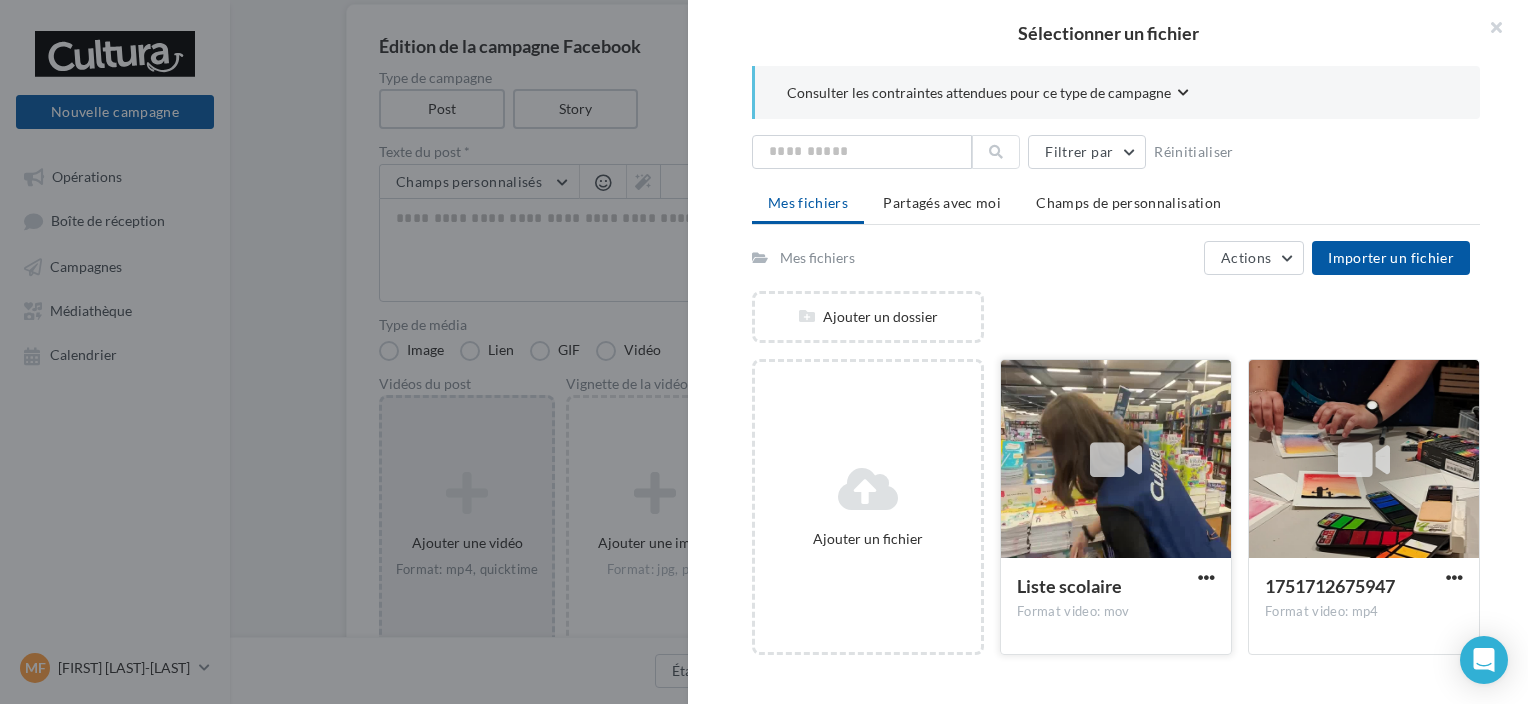 click at bounding box center [1206, 579] 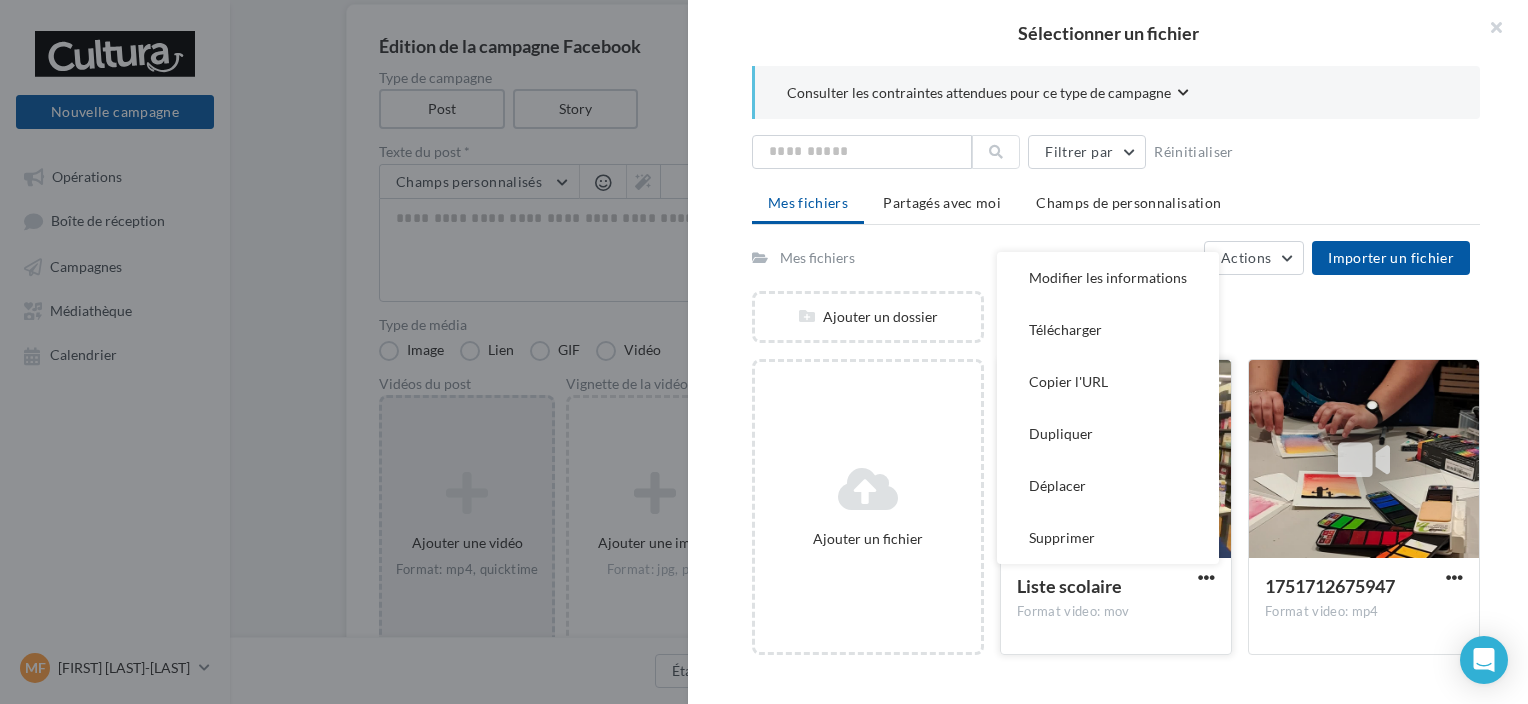 click on "Liste scolaire" at bounding box center (1069, 586) 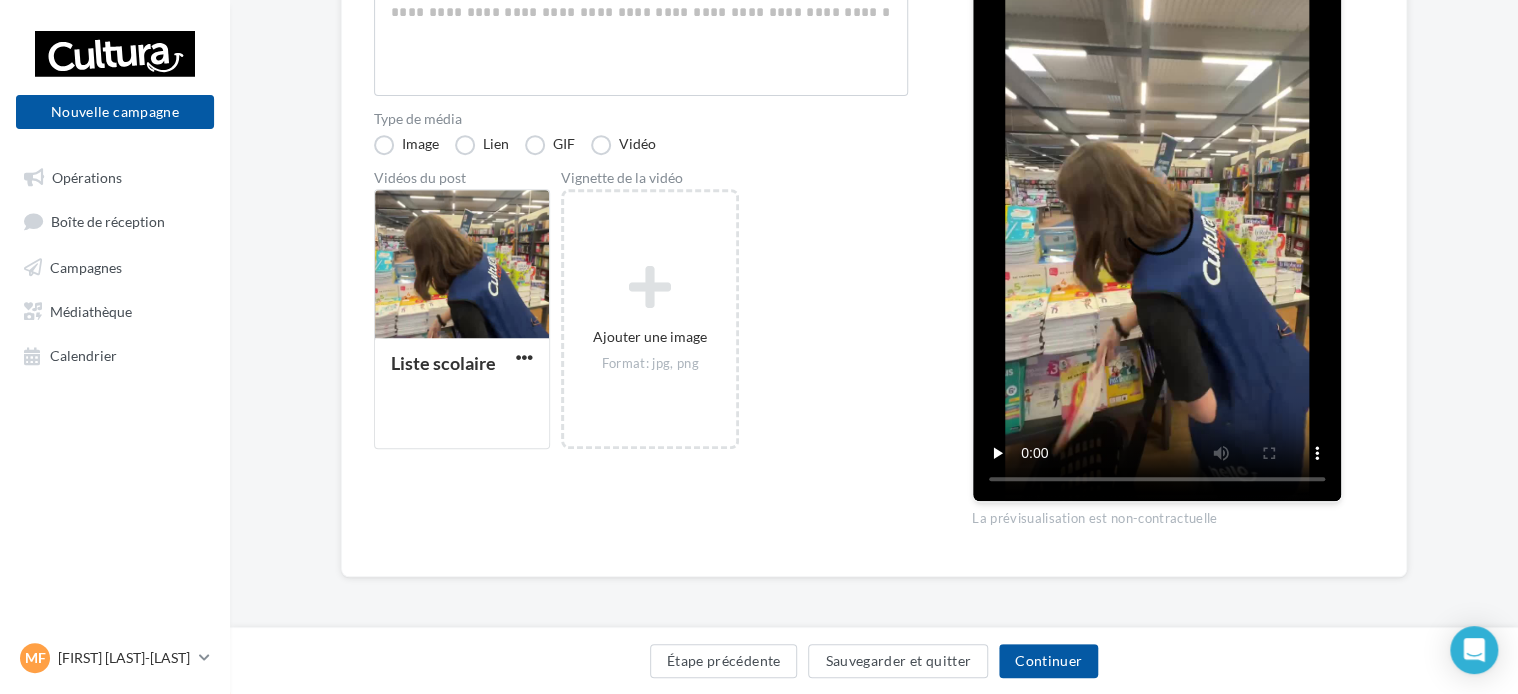 scroll, scrollTop: 265, scrollLeft: 0, axis: vertical 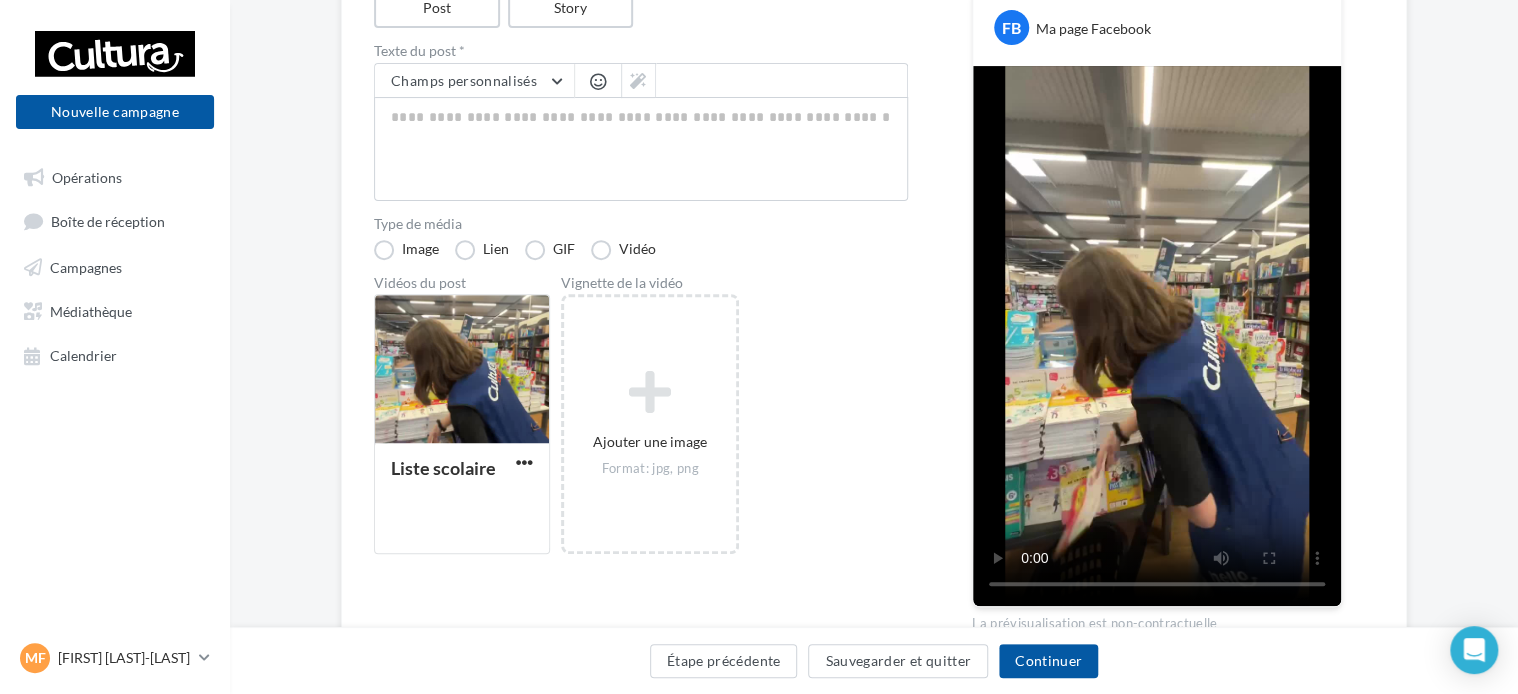click on "Vidéos du post
Liste scolaire
Vignette de la vidéo
Ajouter une image     Format: jpg, png" at bounding box center (641, 415) 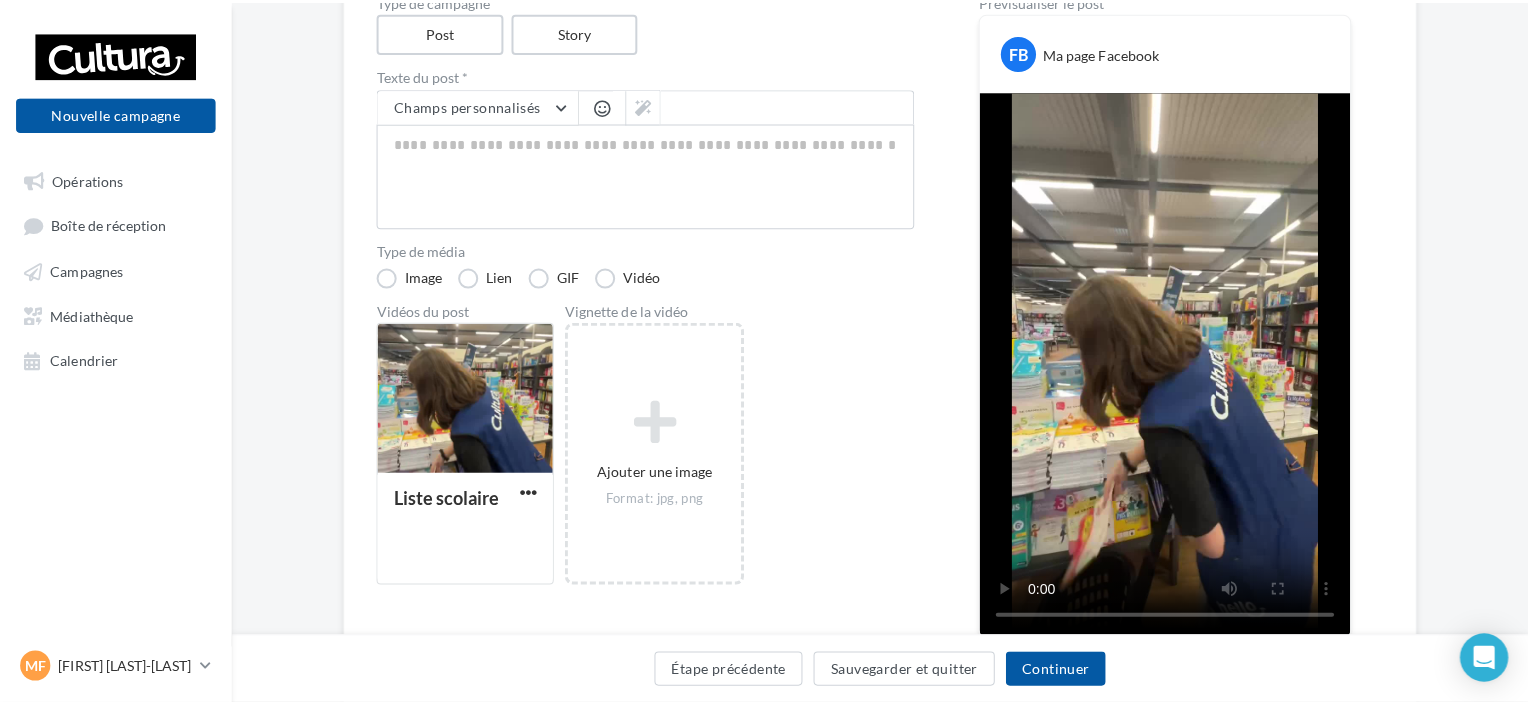 scroll, scrollTop: 237, scrollLeft: 0, axis: vertical 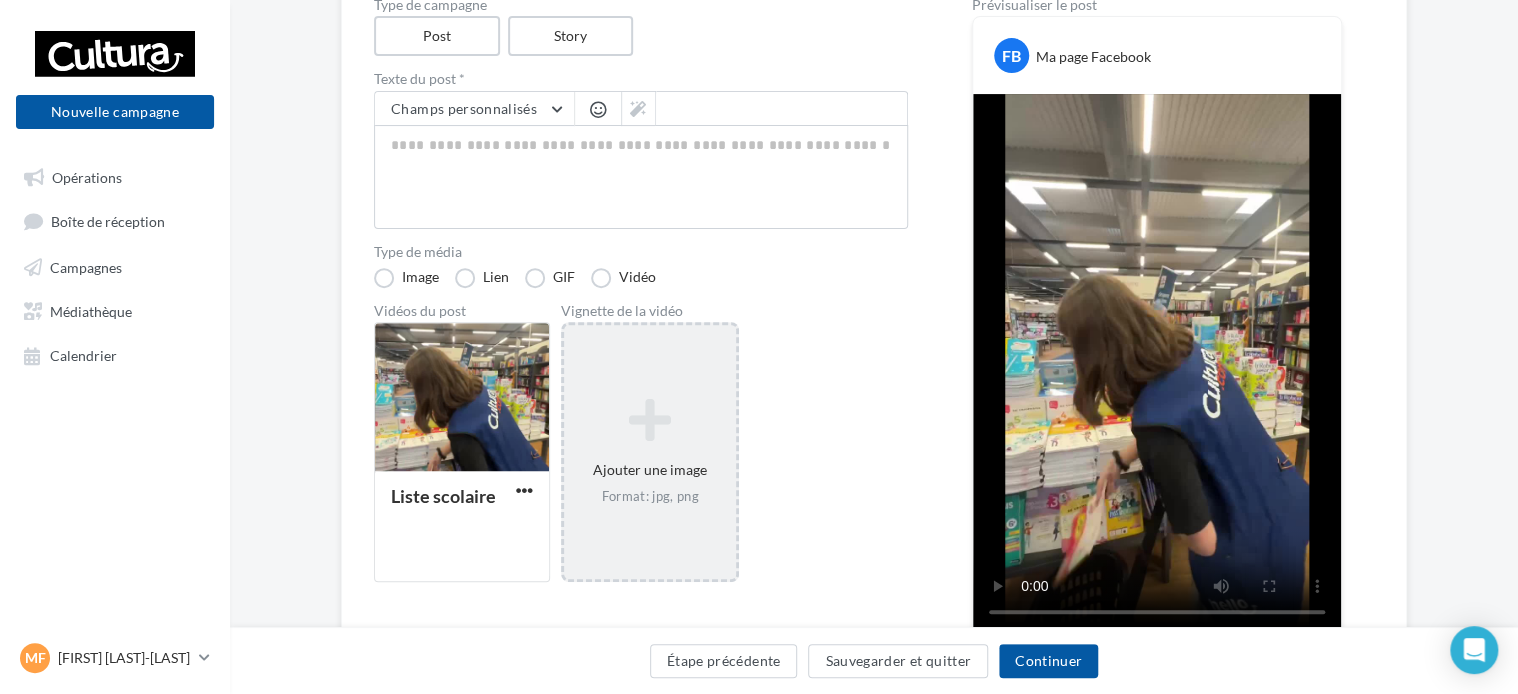 click on "Ajouter une image     Format: jpg, png" at bounding box center [650, 452] 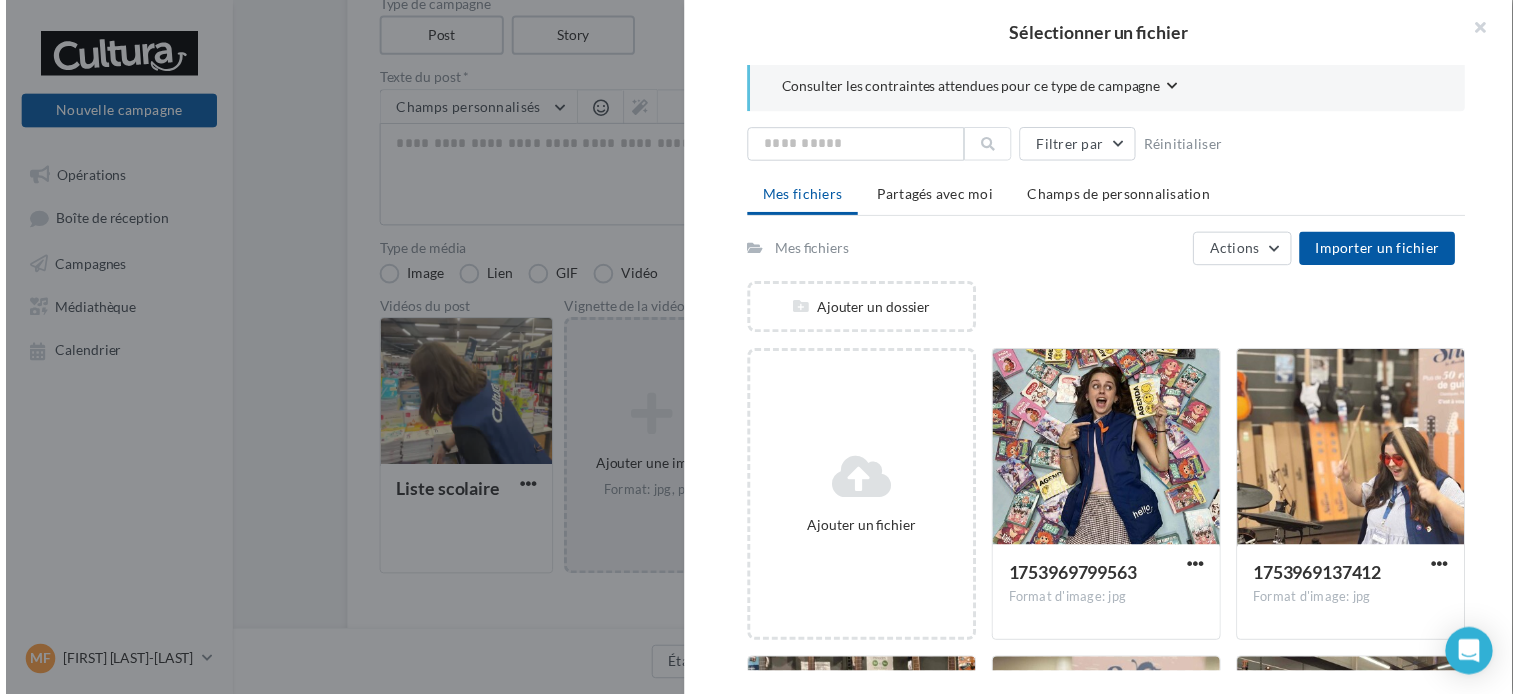 scroll, scrollTop: 0, scrollLeft: 0, axis: both 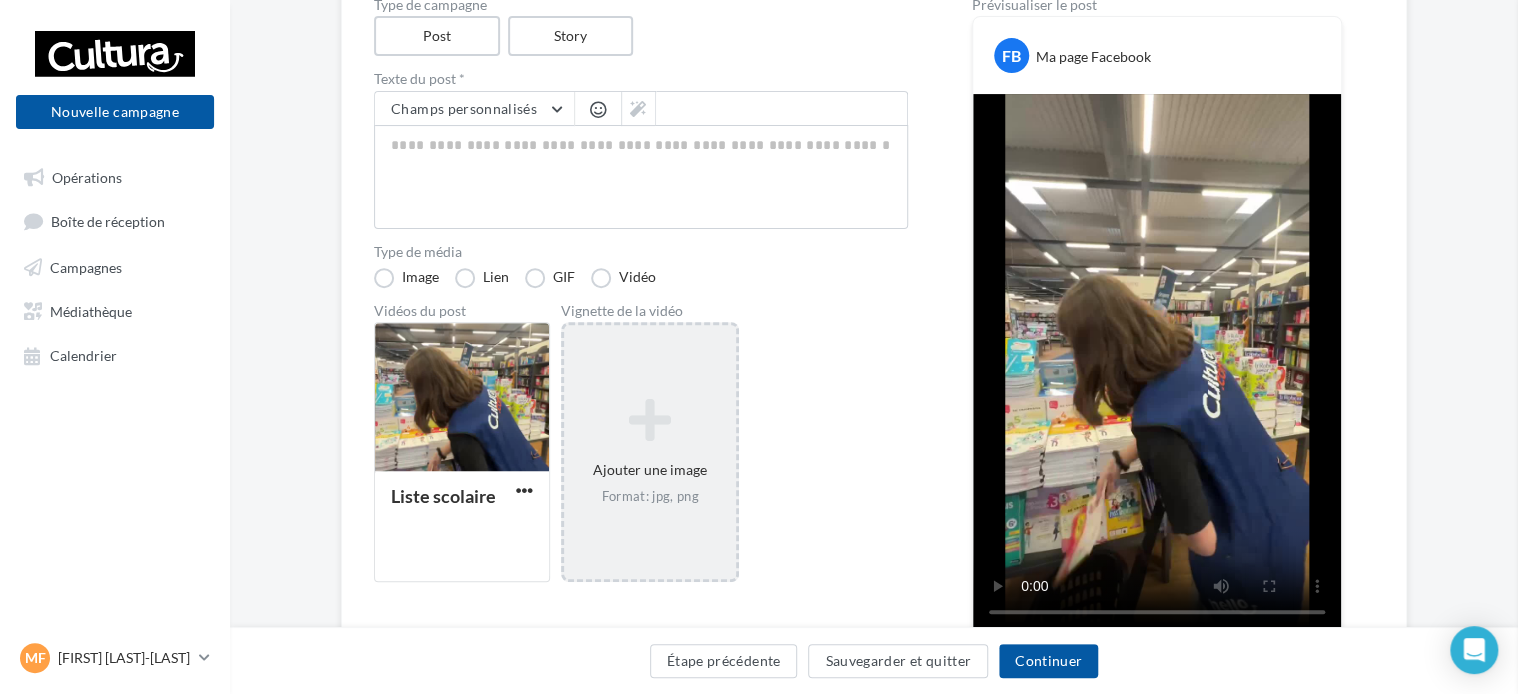 click on "Sélectionner un fichier
Consulter les contraintes attendues pour ce type de campagne                   Filtrer par        Réinitialiser
Mes fichiers
Partagés avec moi
Champs de personnalisation
Mes fichiers                 Actions                Importer un fichier     Ajouter un dossier     Ajouter un fichier                  1753969799563  Format d'image: jpg                   1753969799563                      1753969137412  Format d'image: jpg                   1753969137412                      1753969115568  Format d'image: jpg                   1753969115568                      1753969126028  Format d'image: jpg                   1753969126028                      1753969089259  Format d'image: jpg                   1753969089259                      copie 28-07-2025 - 1753696058578  Format d'image: jpeg" at bounding box center (650, 325) 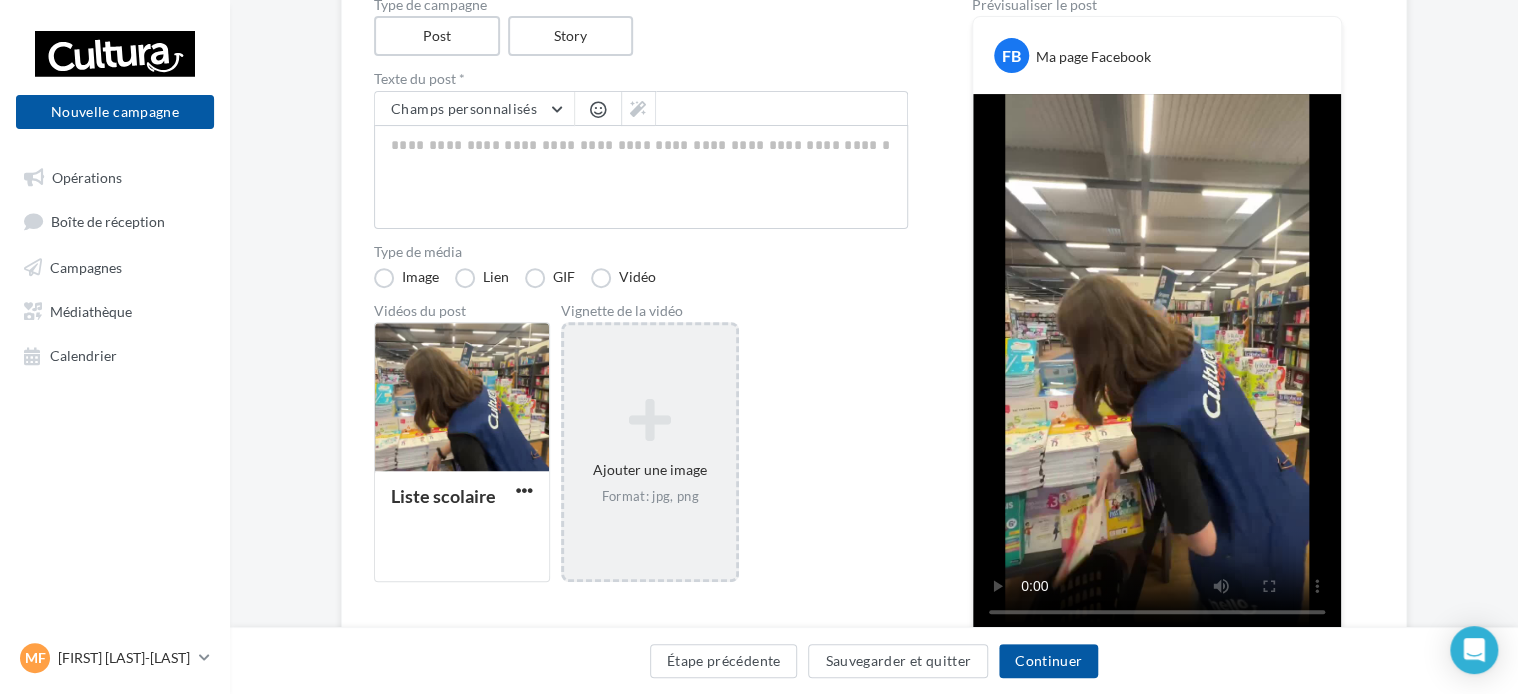 scroll, scrollTop: 0, scrollLeft: 0, axis: both 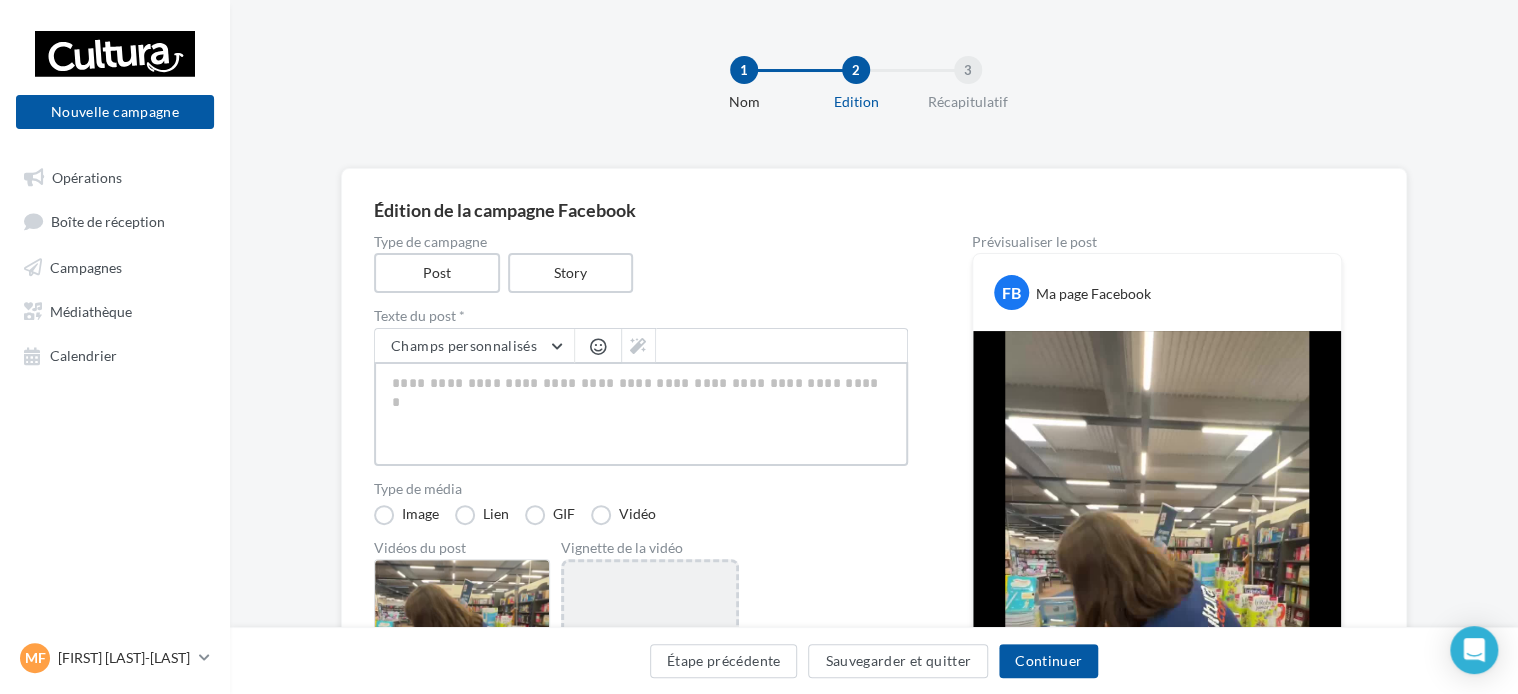 click at bounding box center (641, 414) 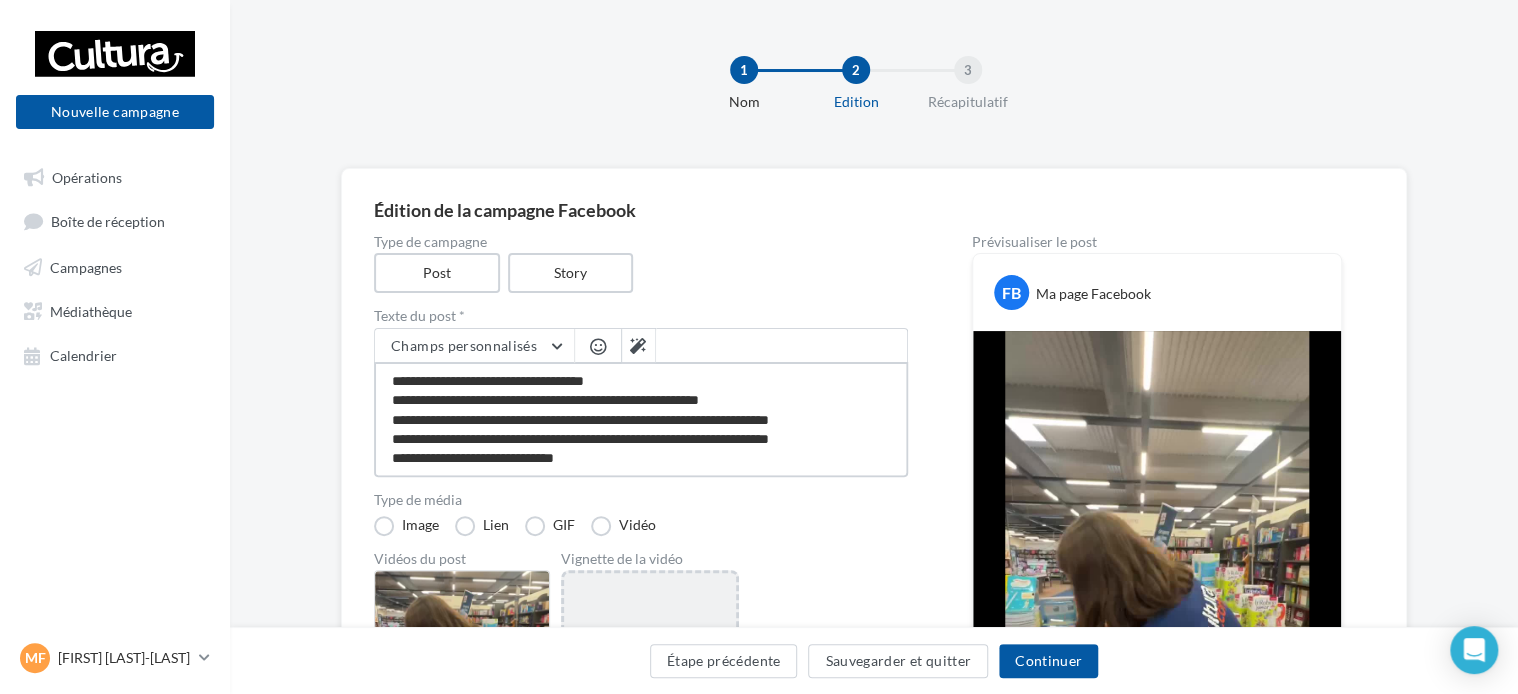 click on "**********" at bounding box center [641, 419] 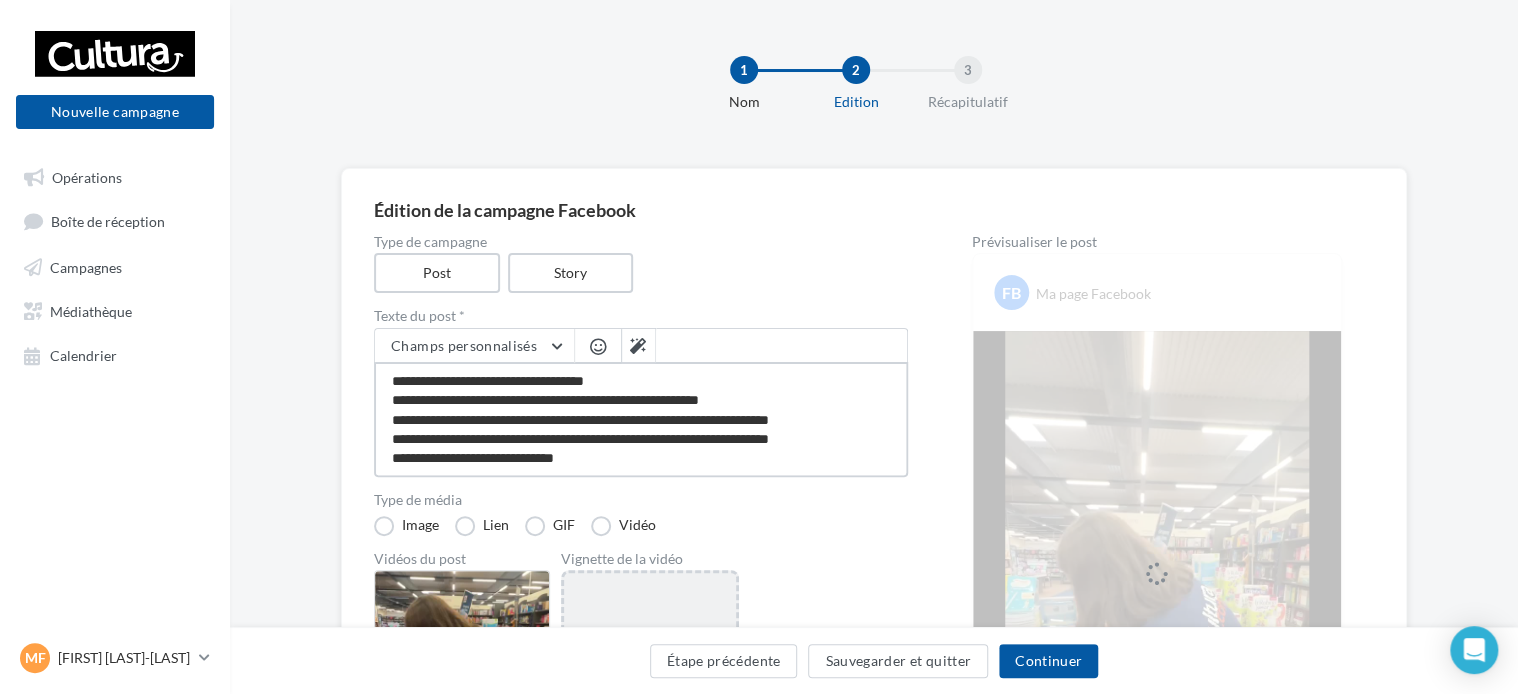 type on "**********" 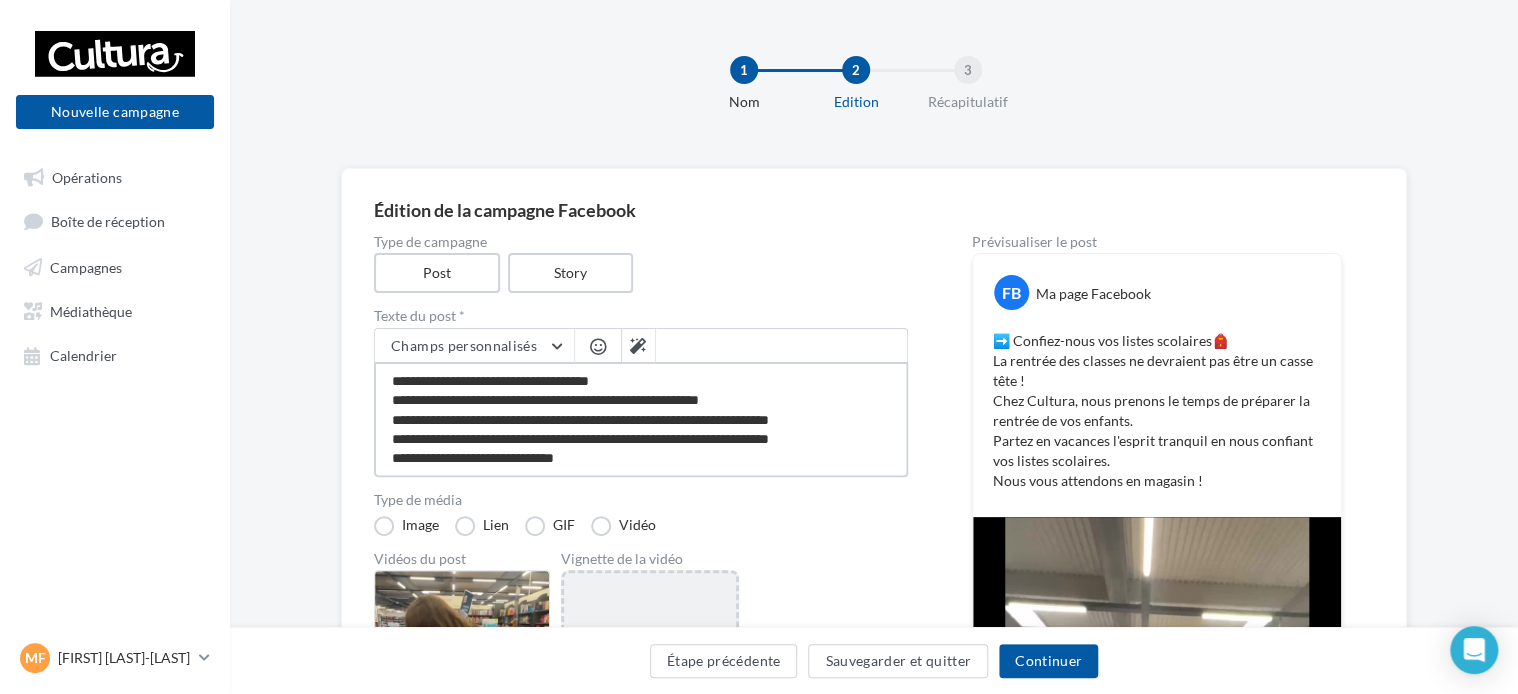 type on "**********" 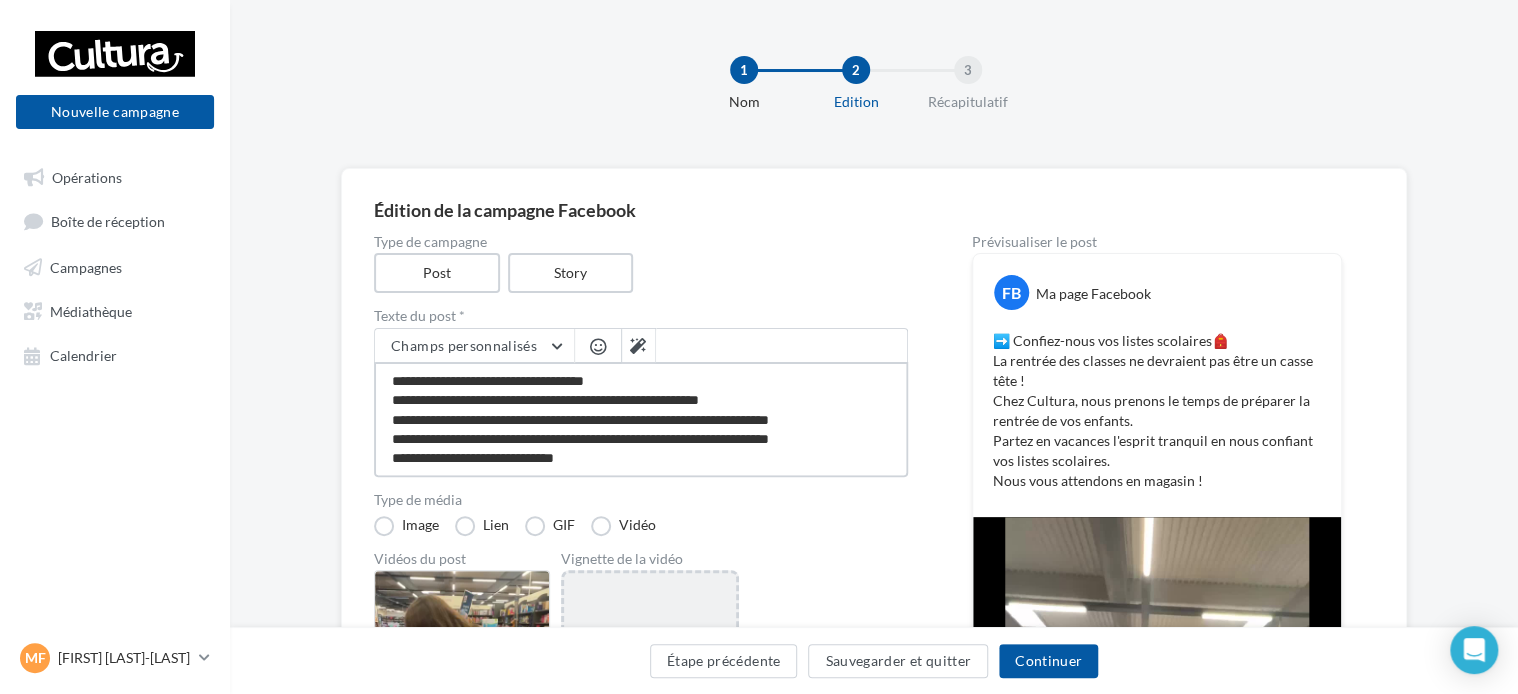 type on "**********" 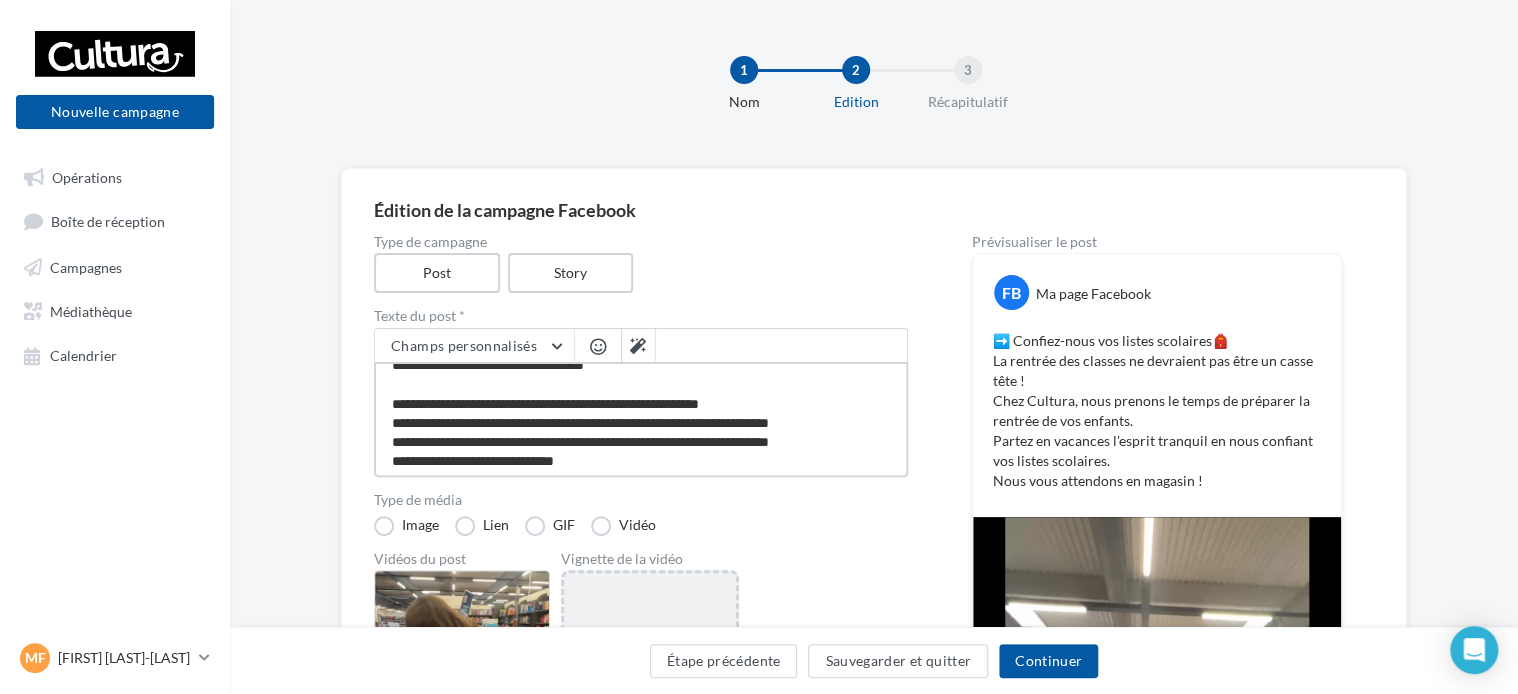 scroll, scrollTop: 19, scrollLeft: 0, axis: vertical 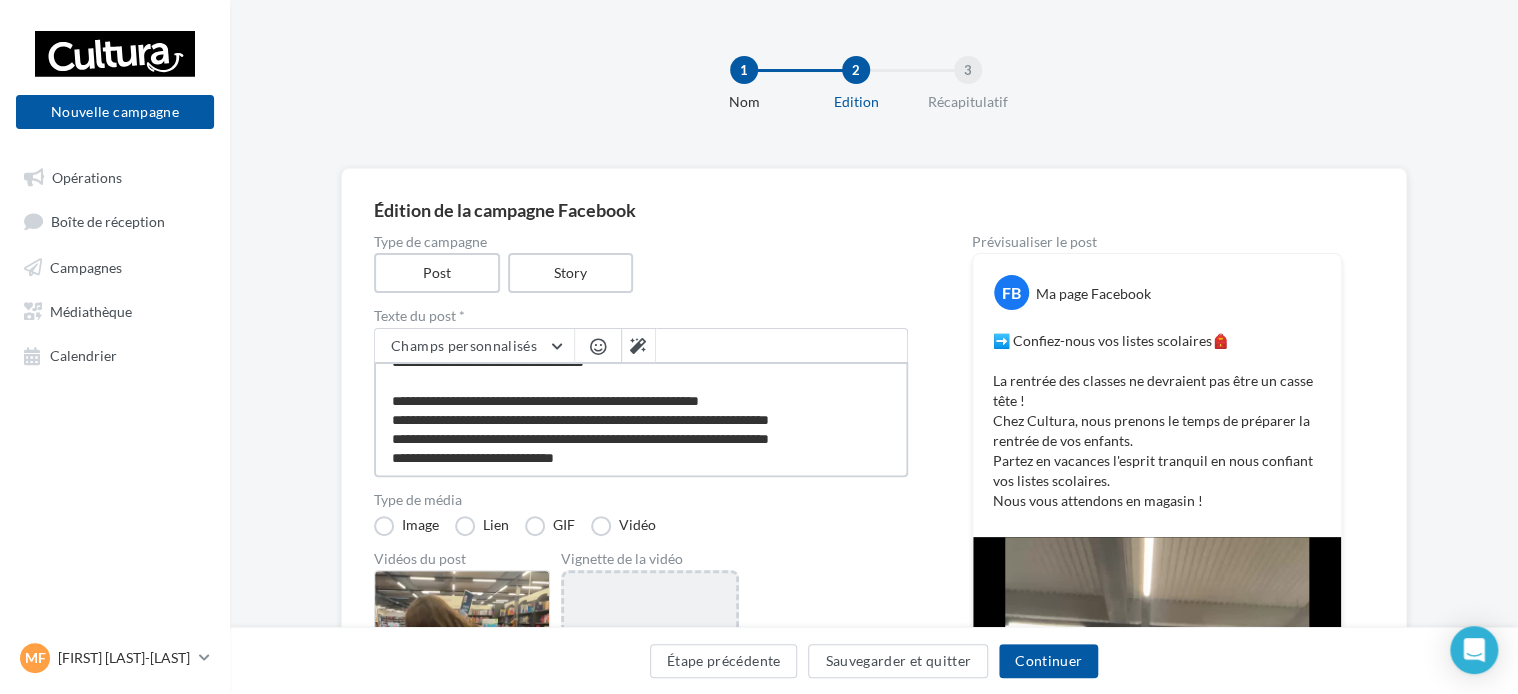 click on "**********" at bounding box center (641, 419) 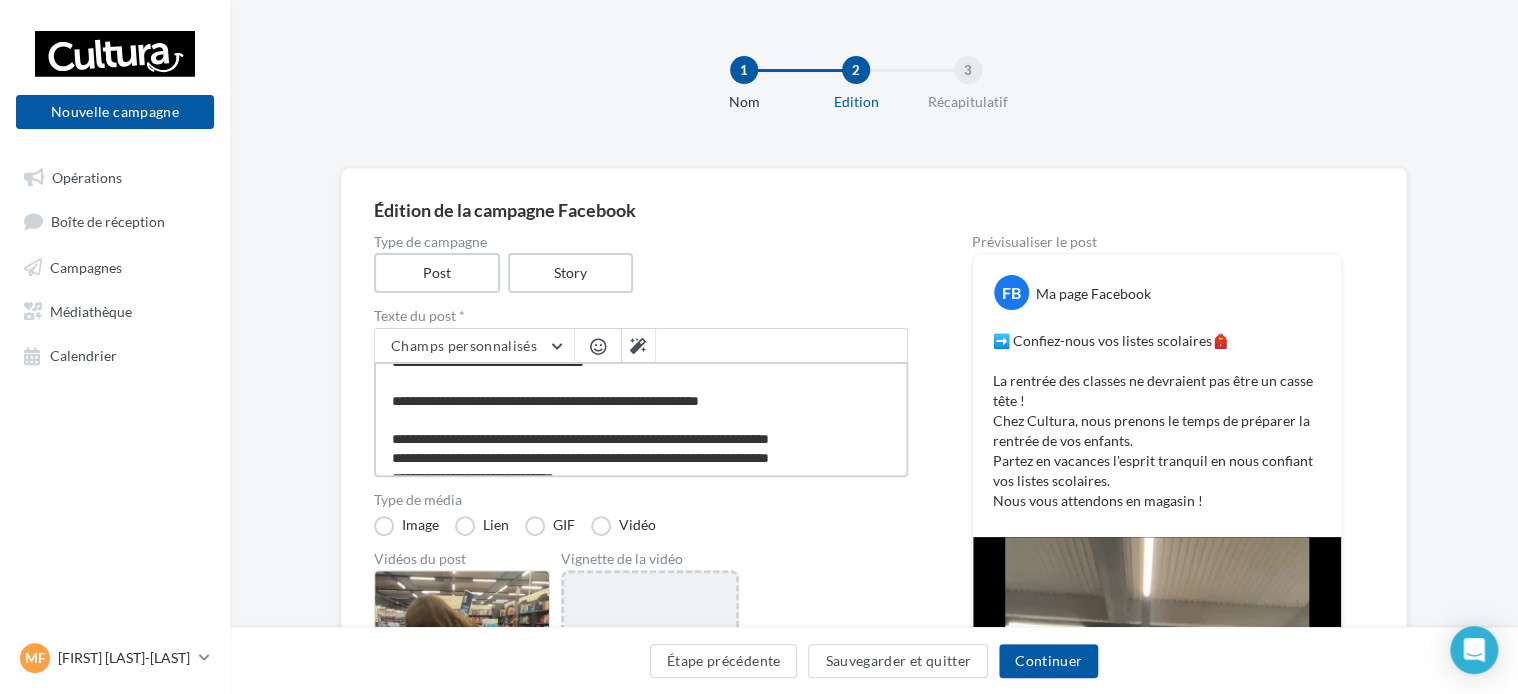 scroll, scrollTop: 38, scrollLeft: 0, axis: vertical 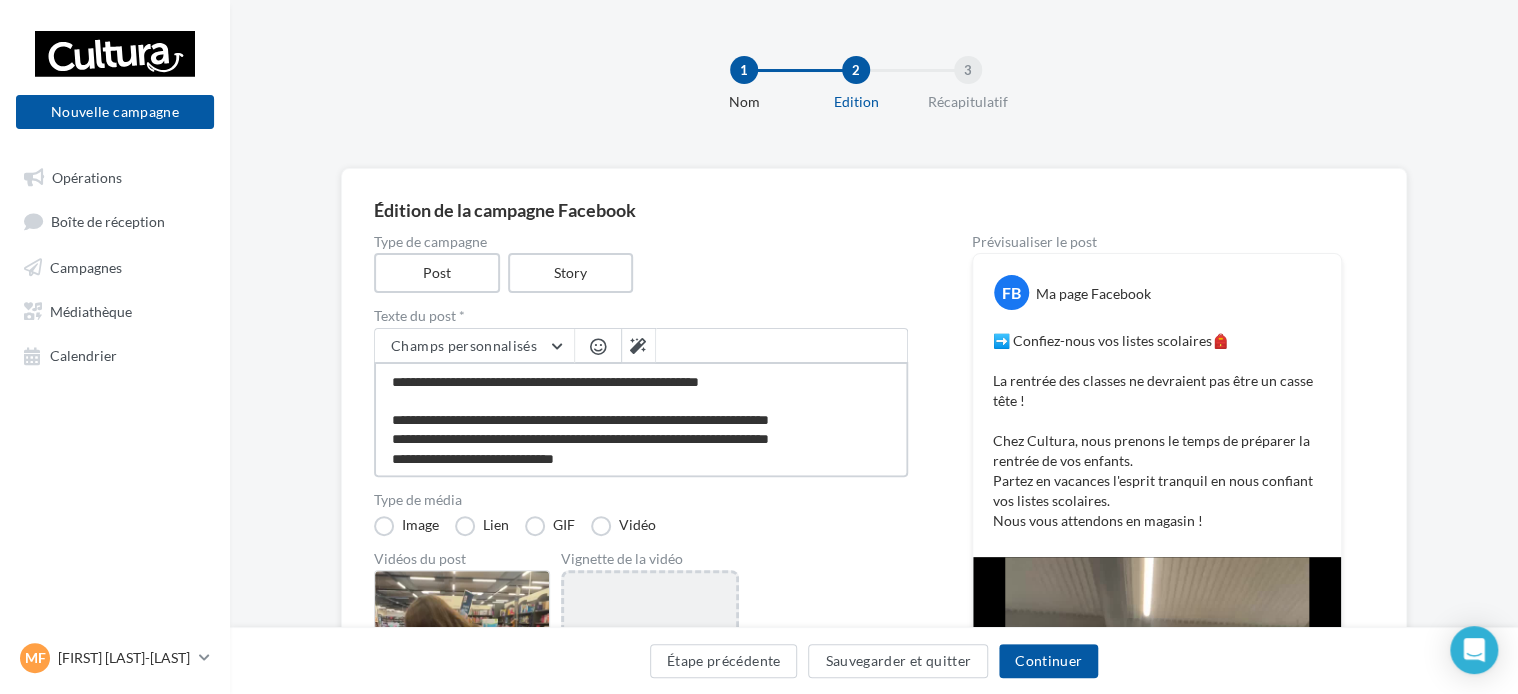 click on "**********" at bounding box center [641, 419] 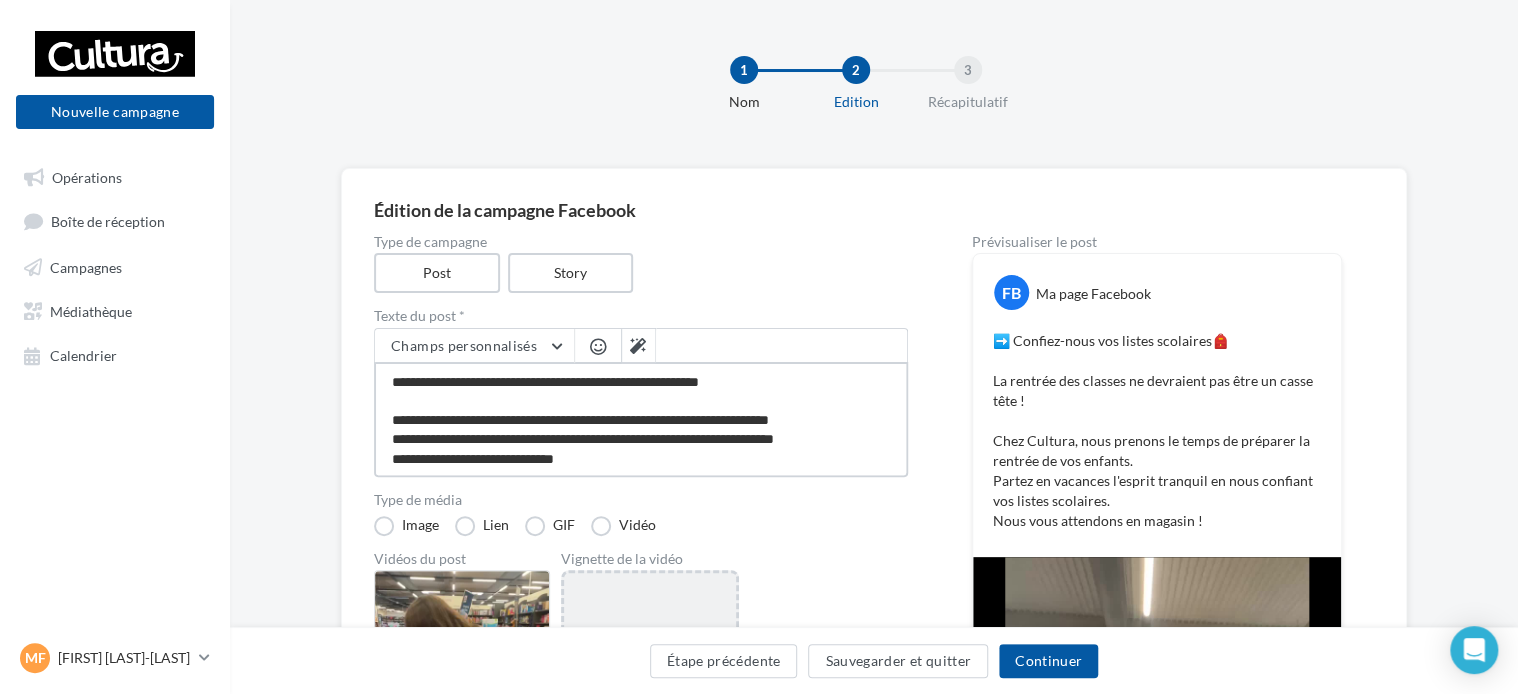 type on "**********" 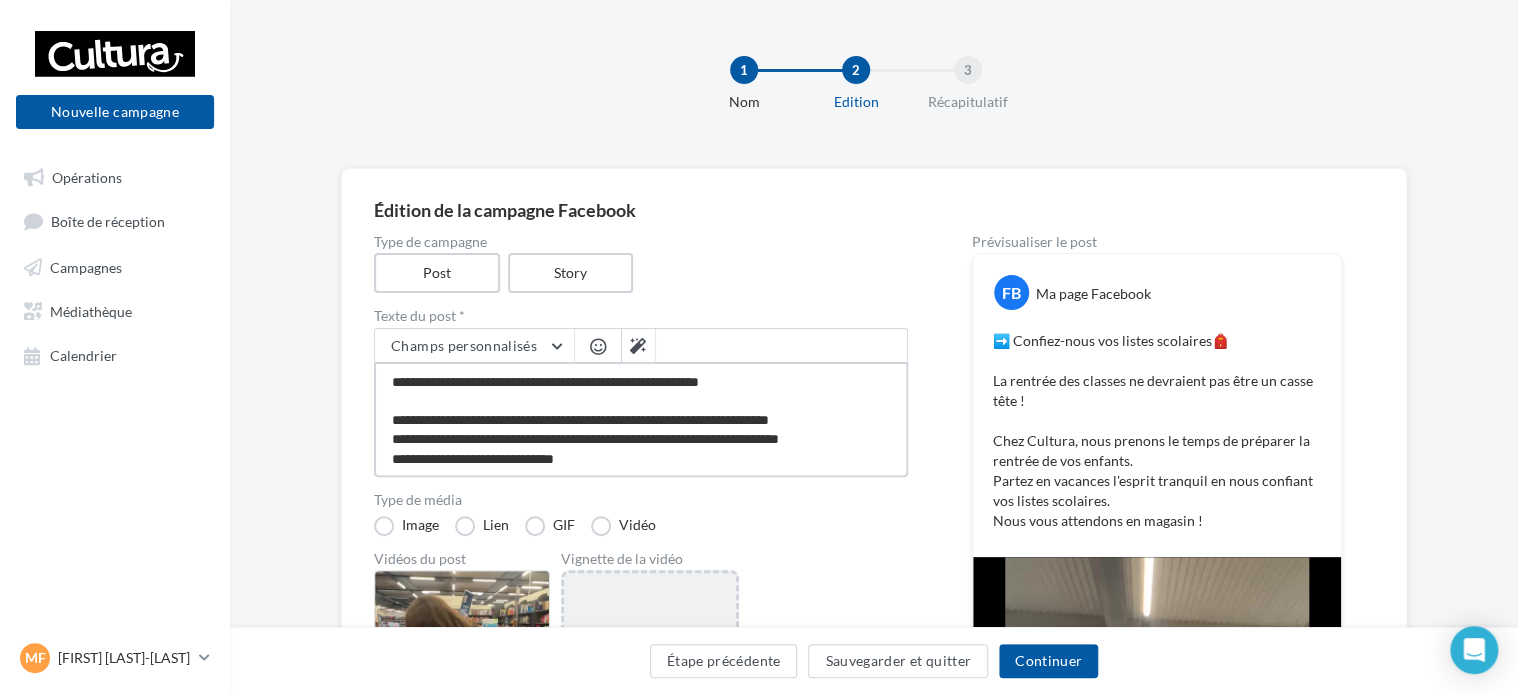 click on "**********" at bounding box center (641, 419) 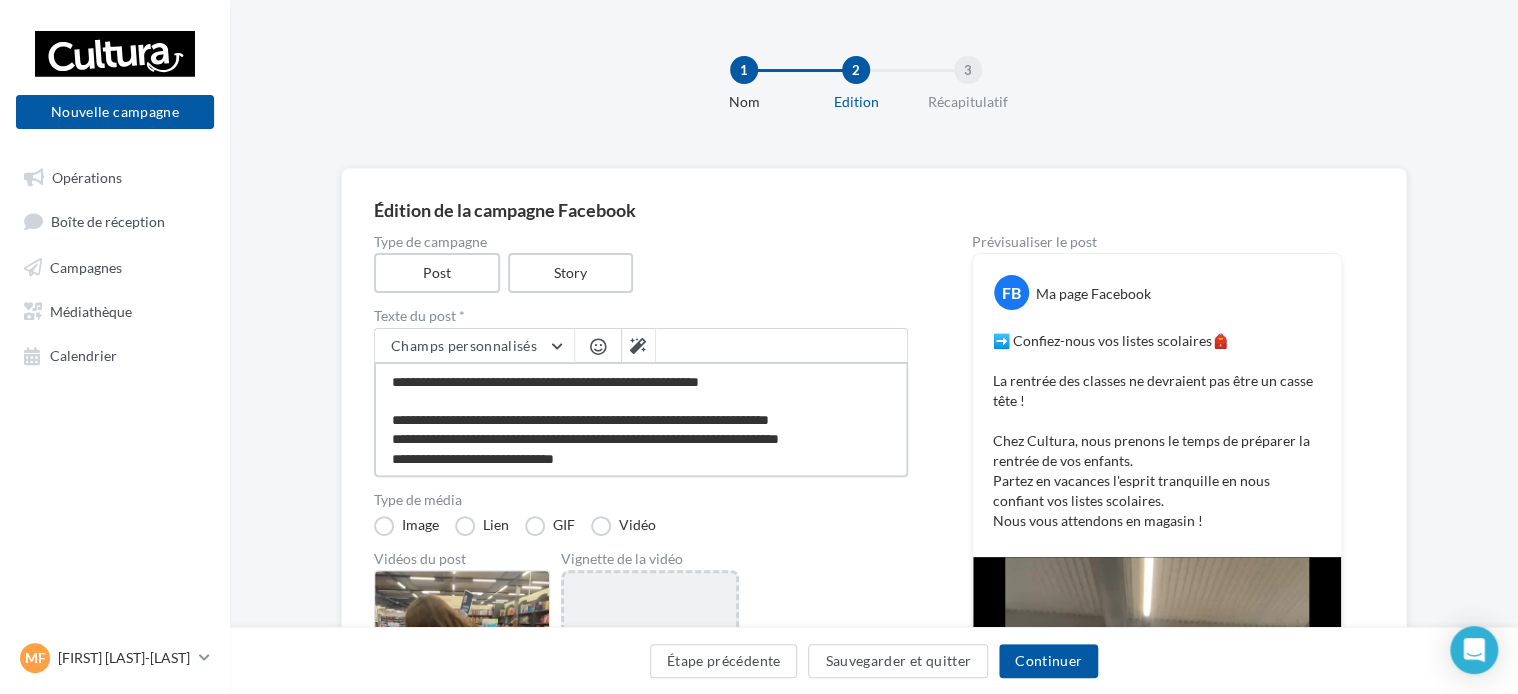 click on "**********" at bounding box center [641, 419] 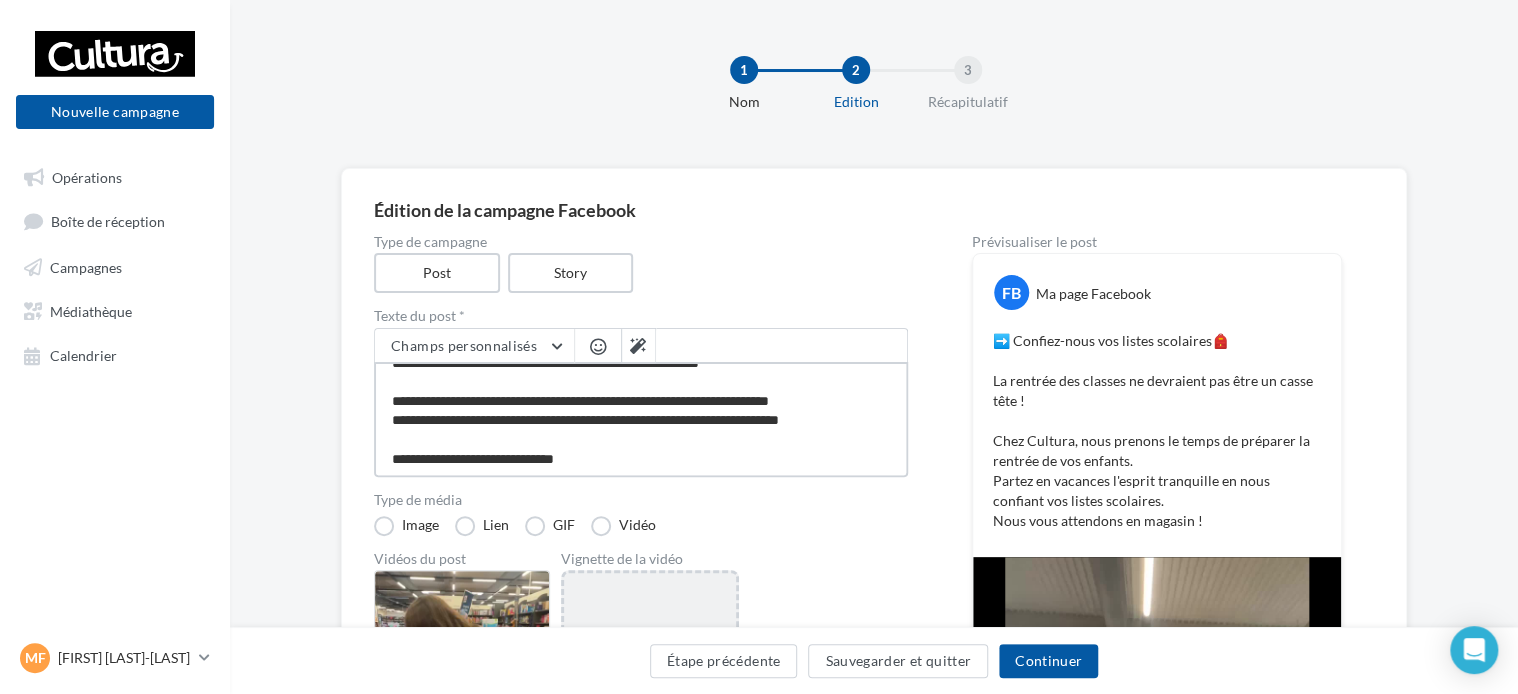 scroll, scrollTop: 58, scrollLeft: 0, axis: vertical 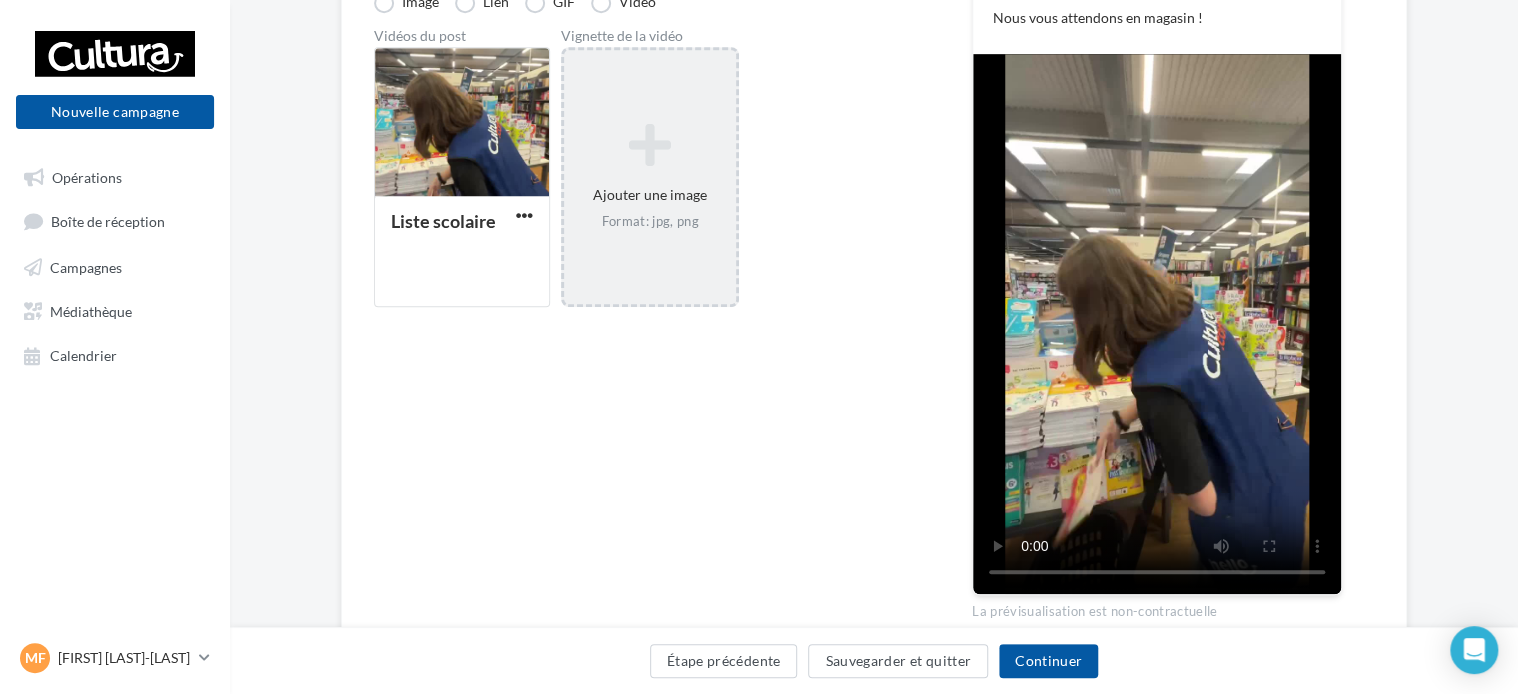 type on "**********" 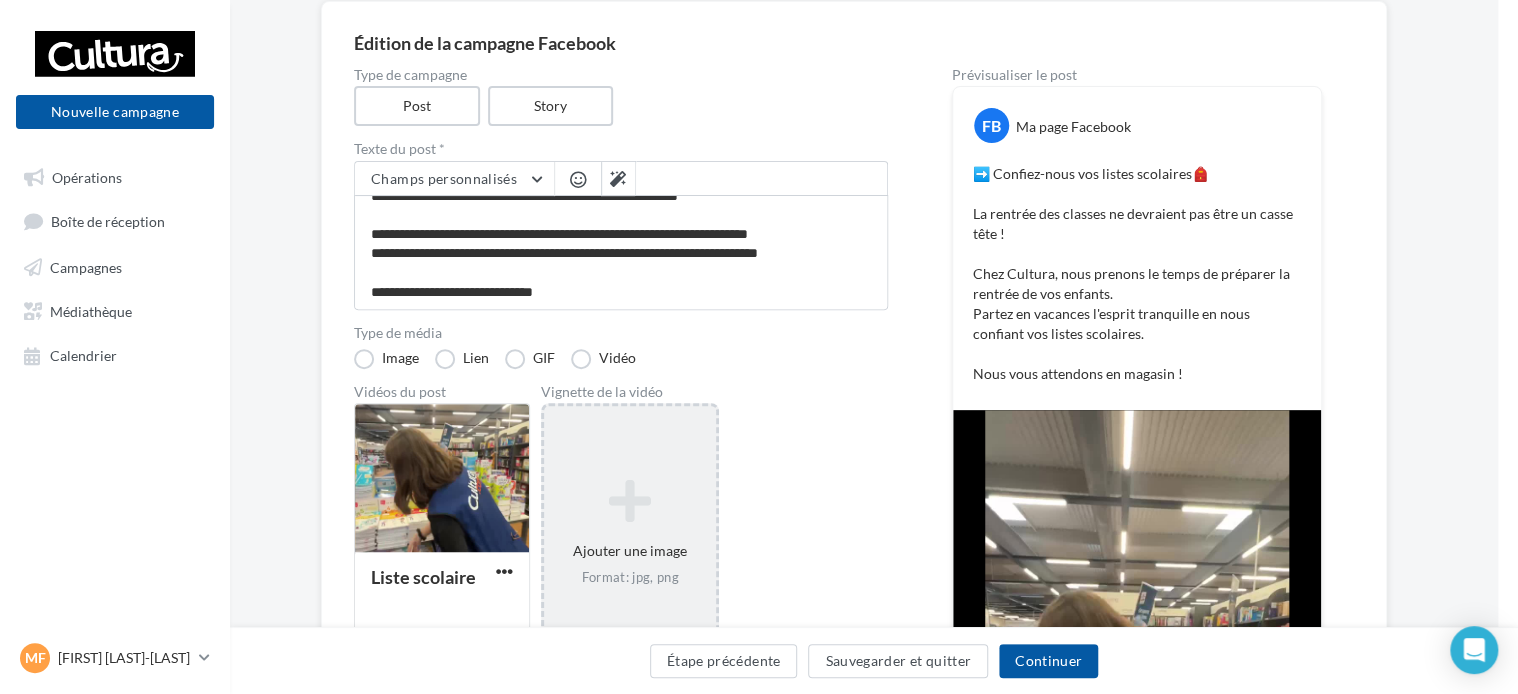 scroll, scrollTop: 151, scrollLeft: 20, axis: both 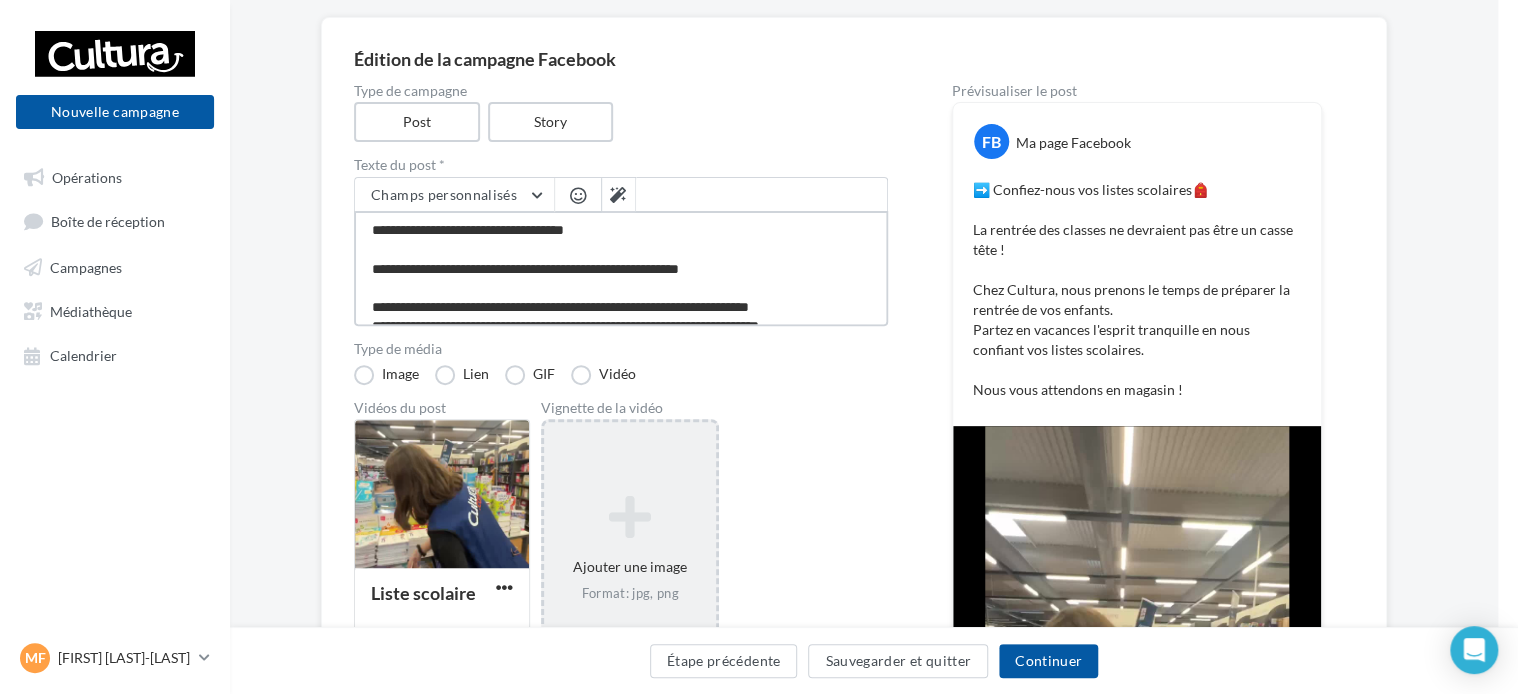 click on "**********" at bounding box center (621, 268) 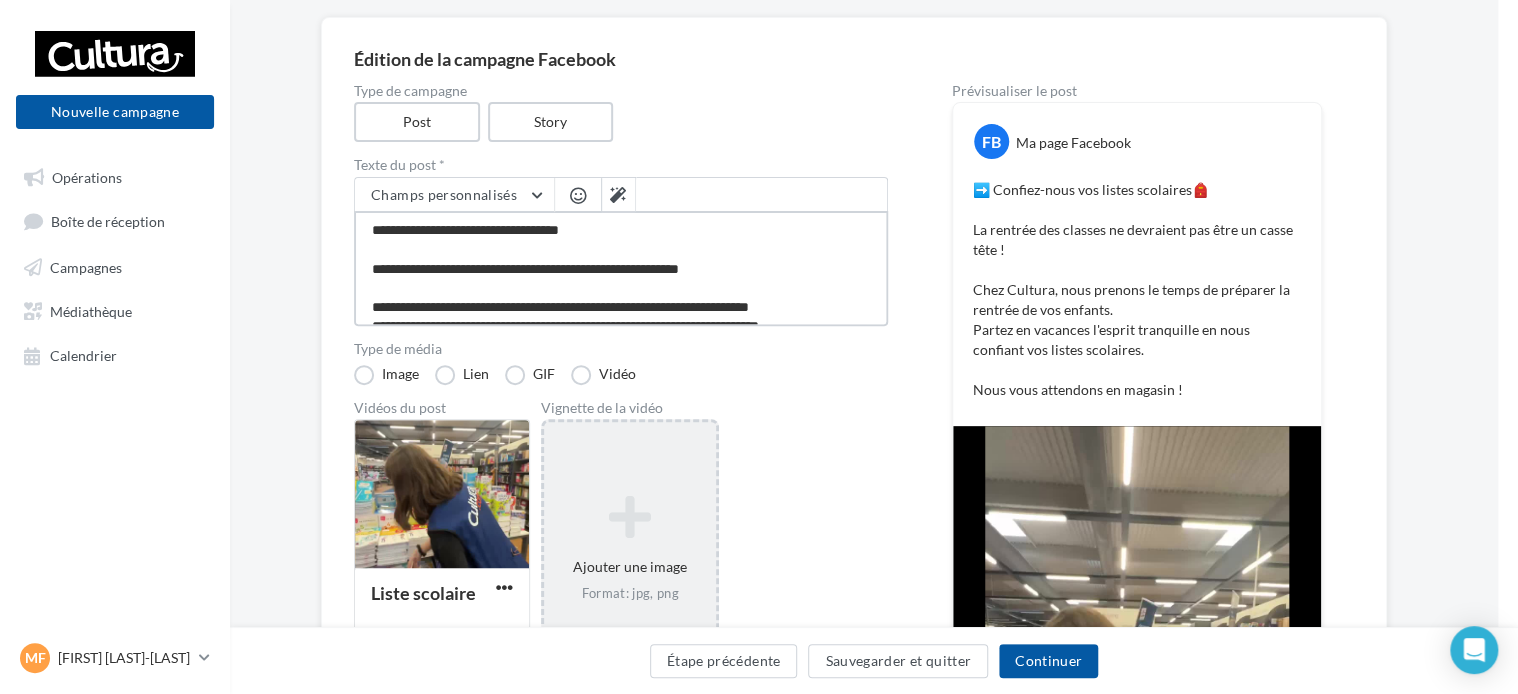 type on "**********" 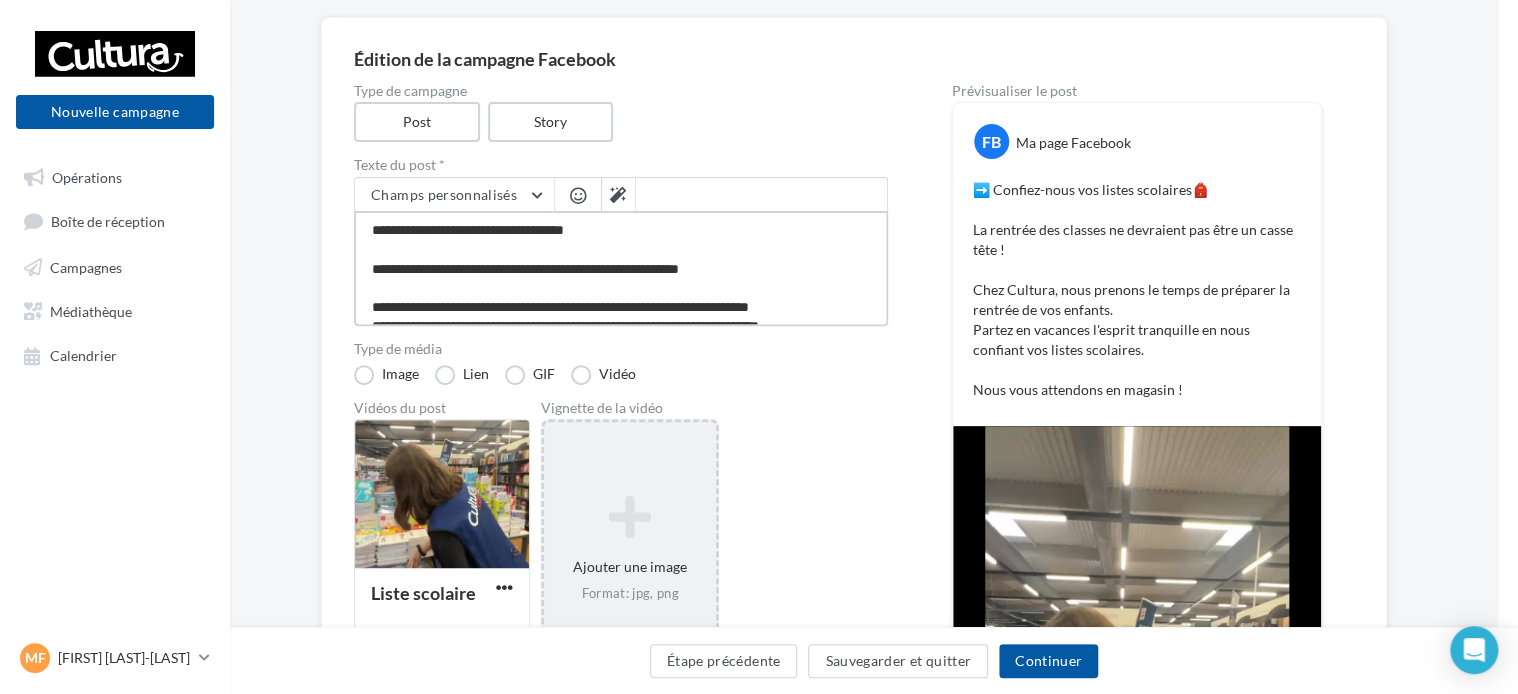 click on "**********" at bounding box center (621, 268) 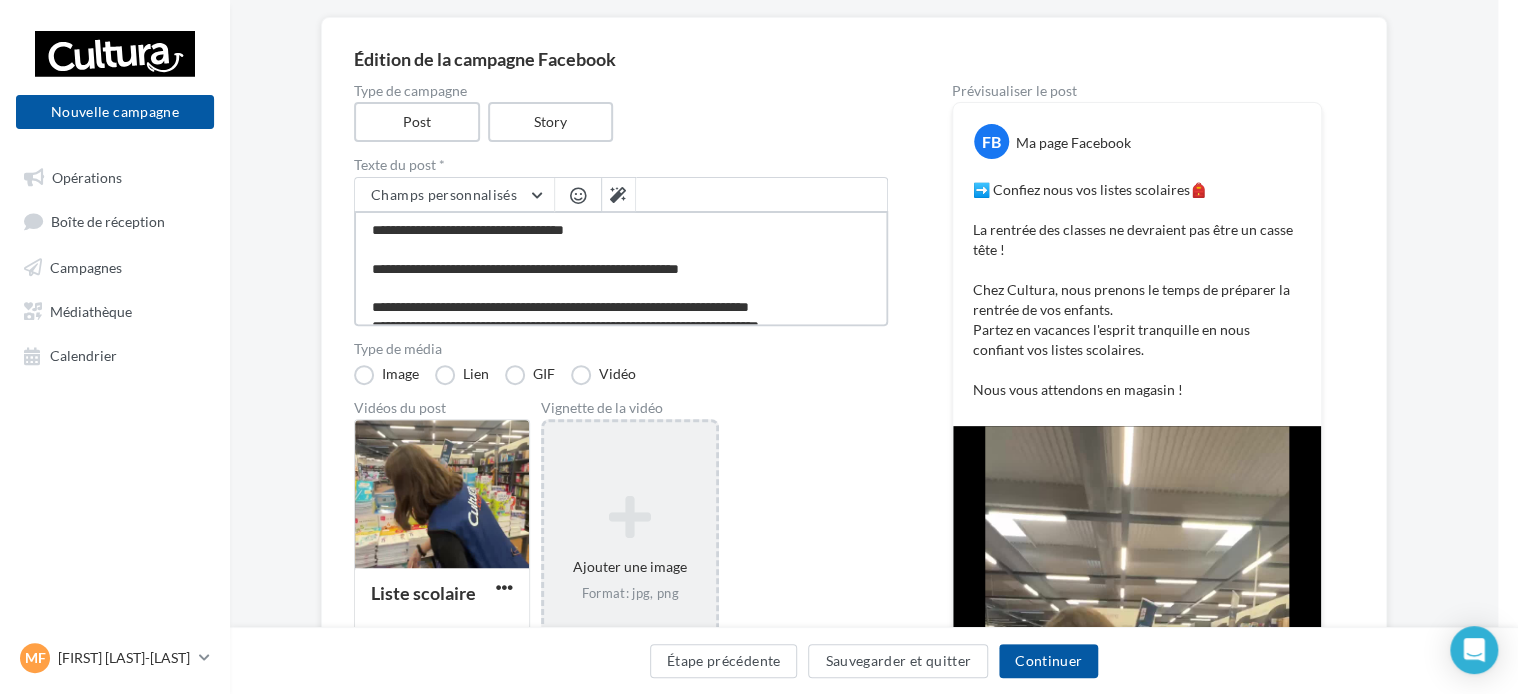 click on "**********" at bounding box center (621, 268) 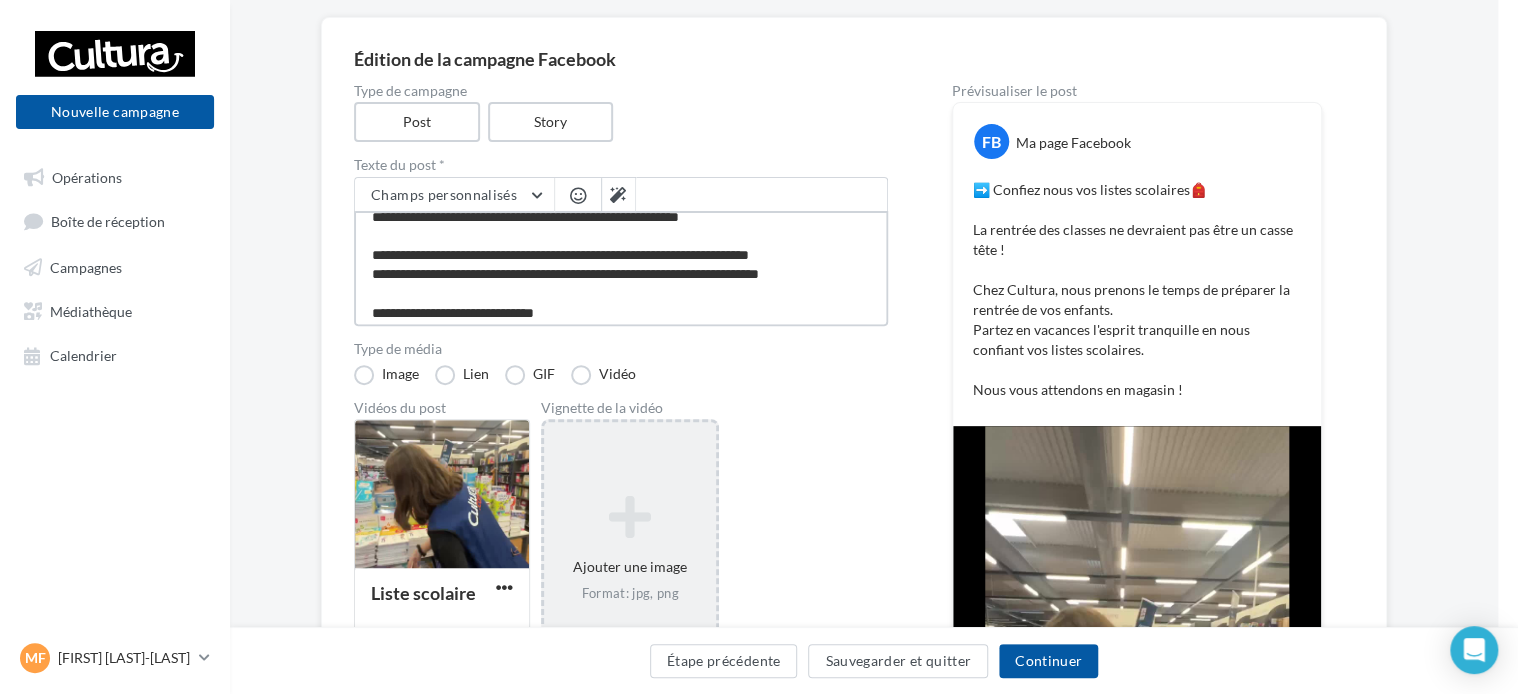 scroll, scrollTop: 58, scrollLeft: 0, axis: vertical 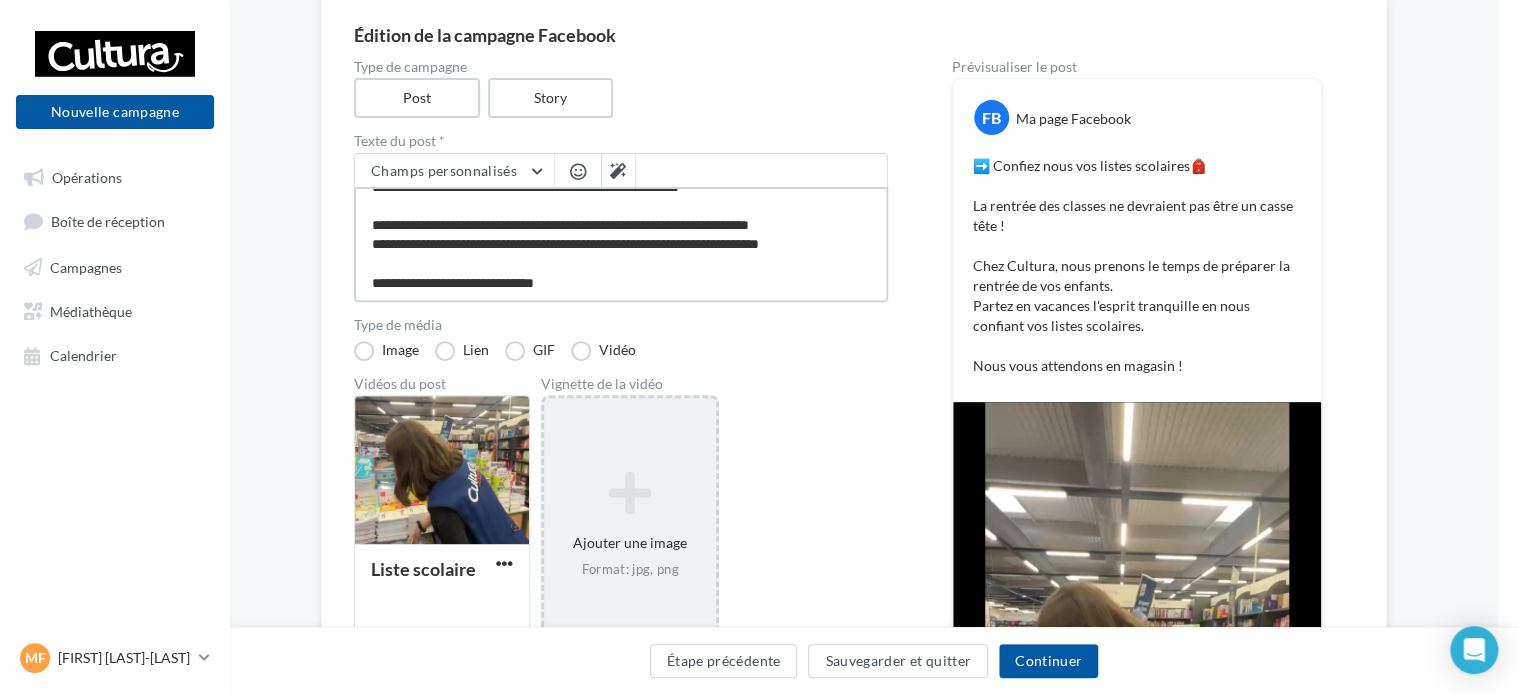 click on "**********" at bounding box center (621, 244) 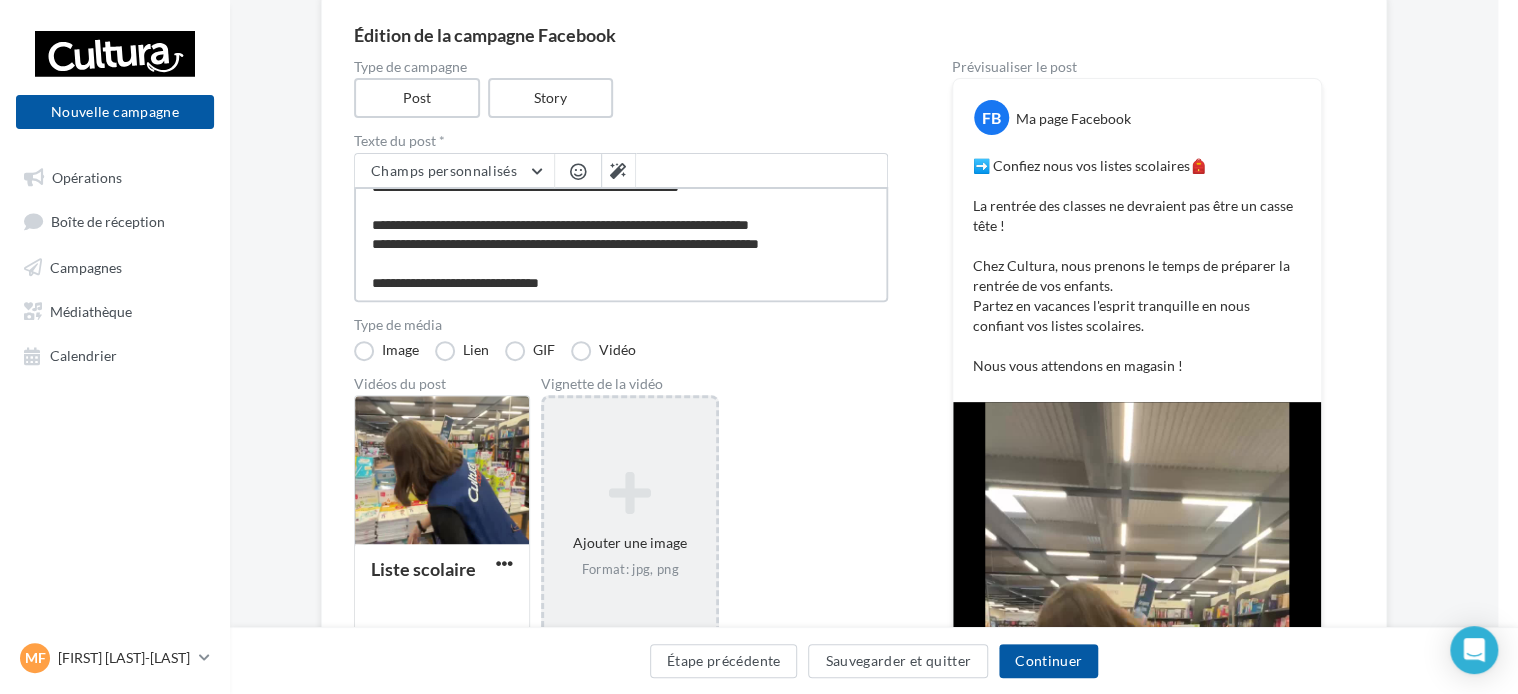 type on "**********" 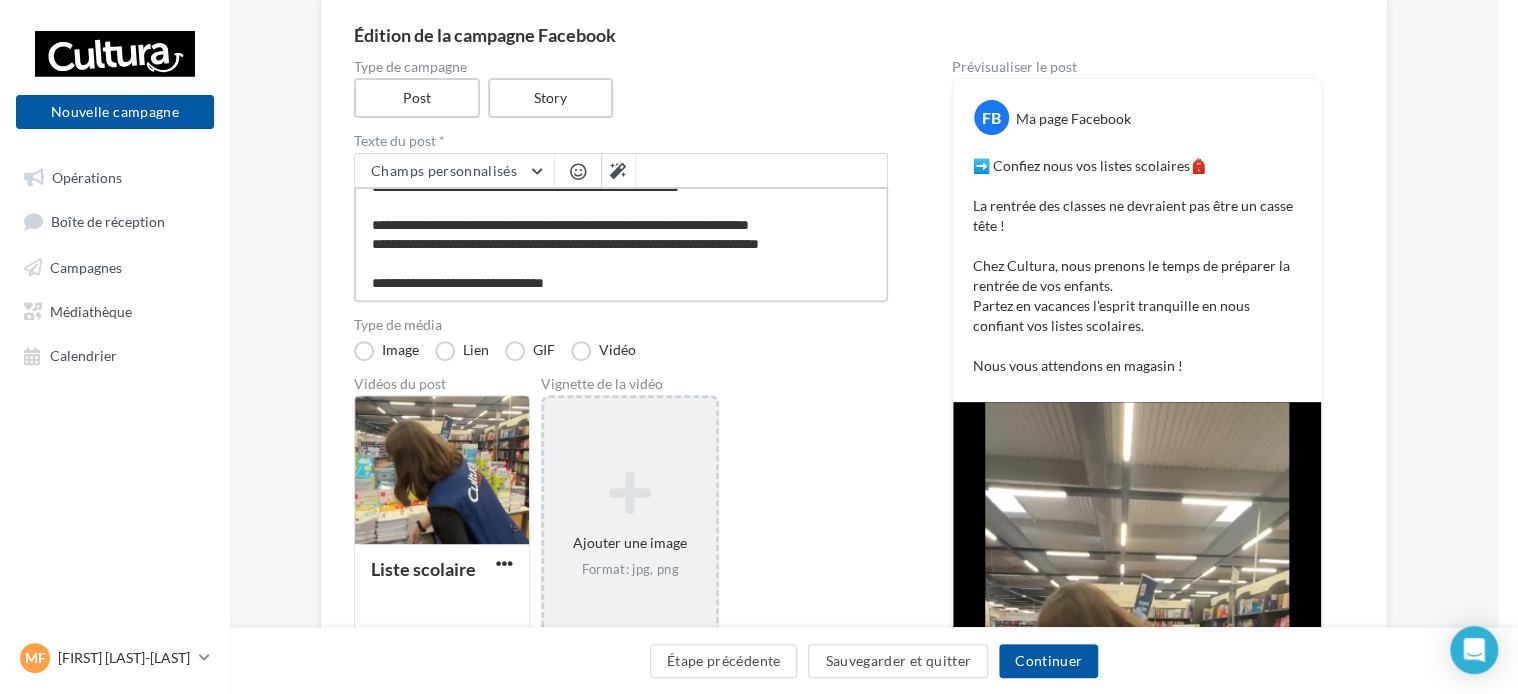 type on "**********" 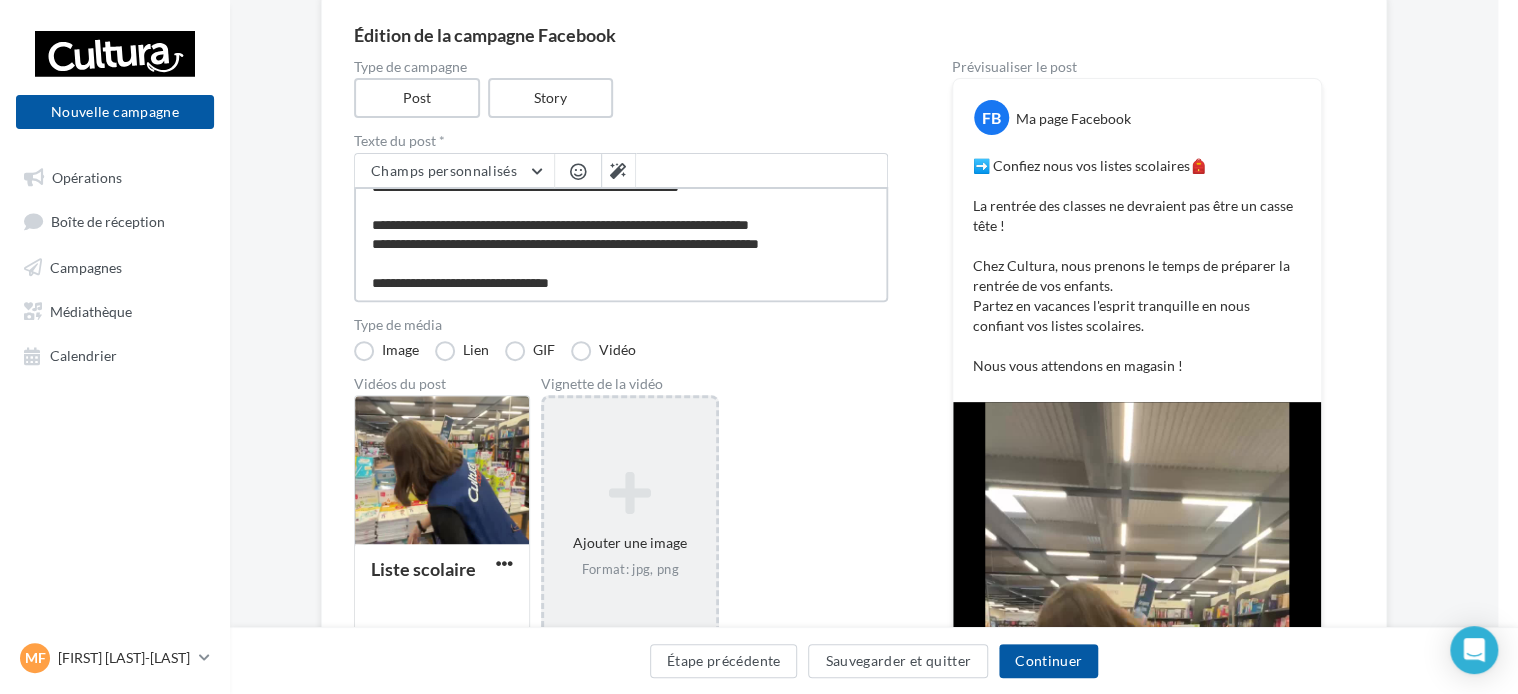 type on "**********" 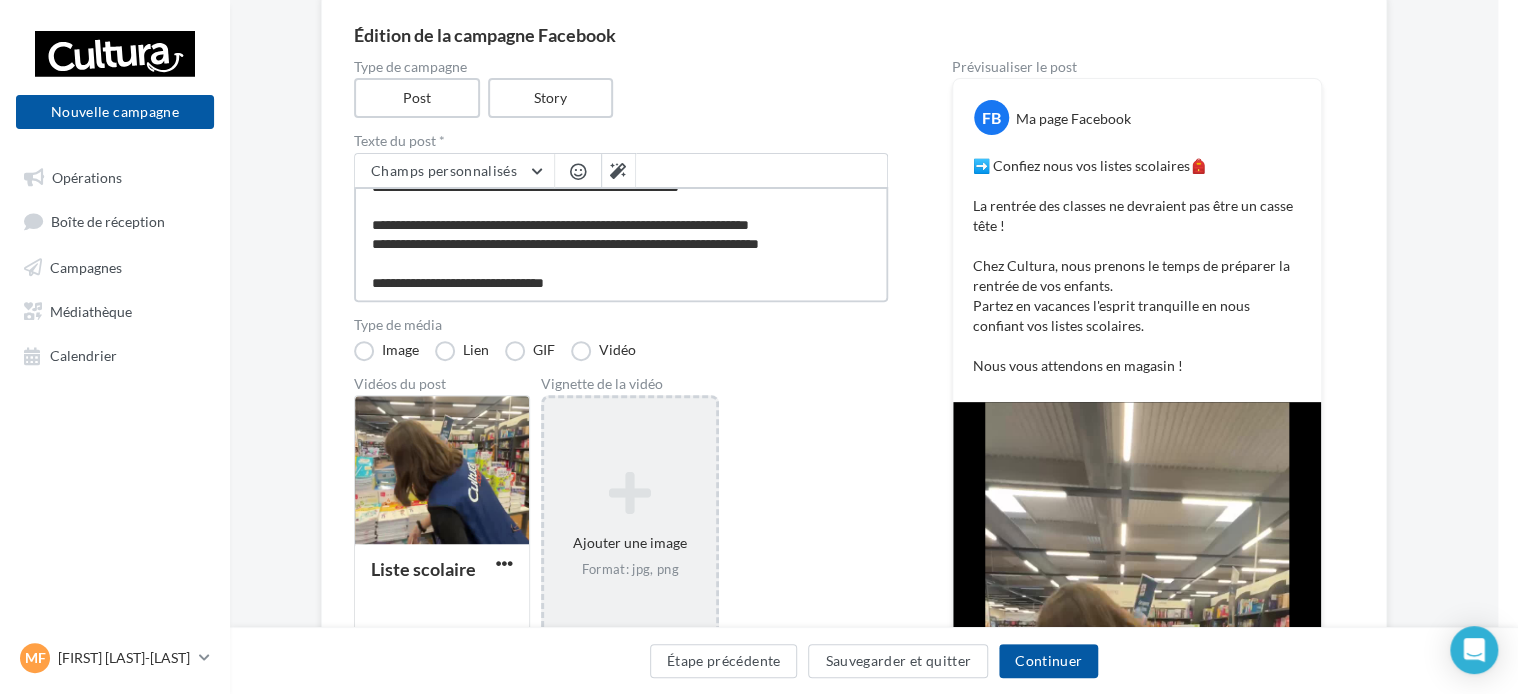 type on "**********" 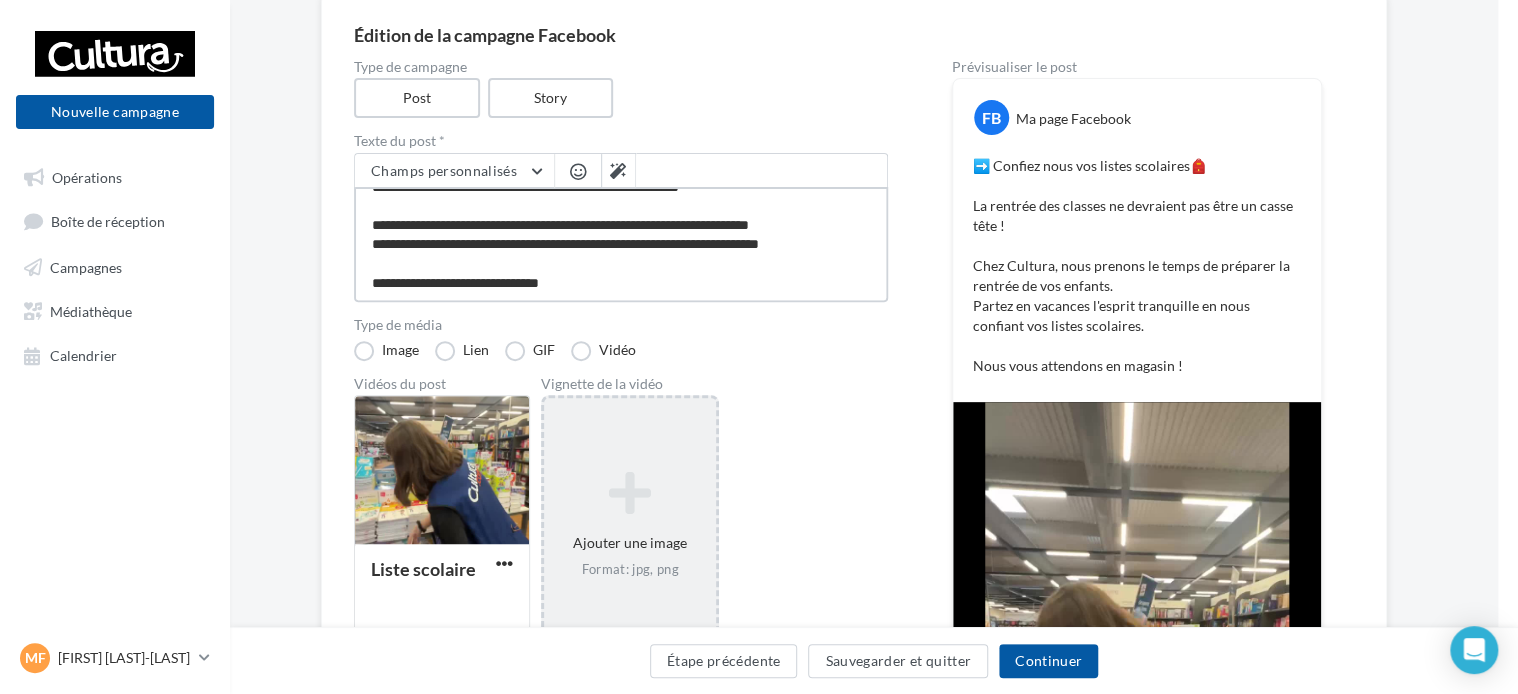 type on "**********" 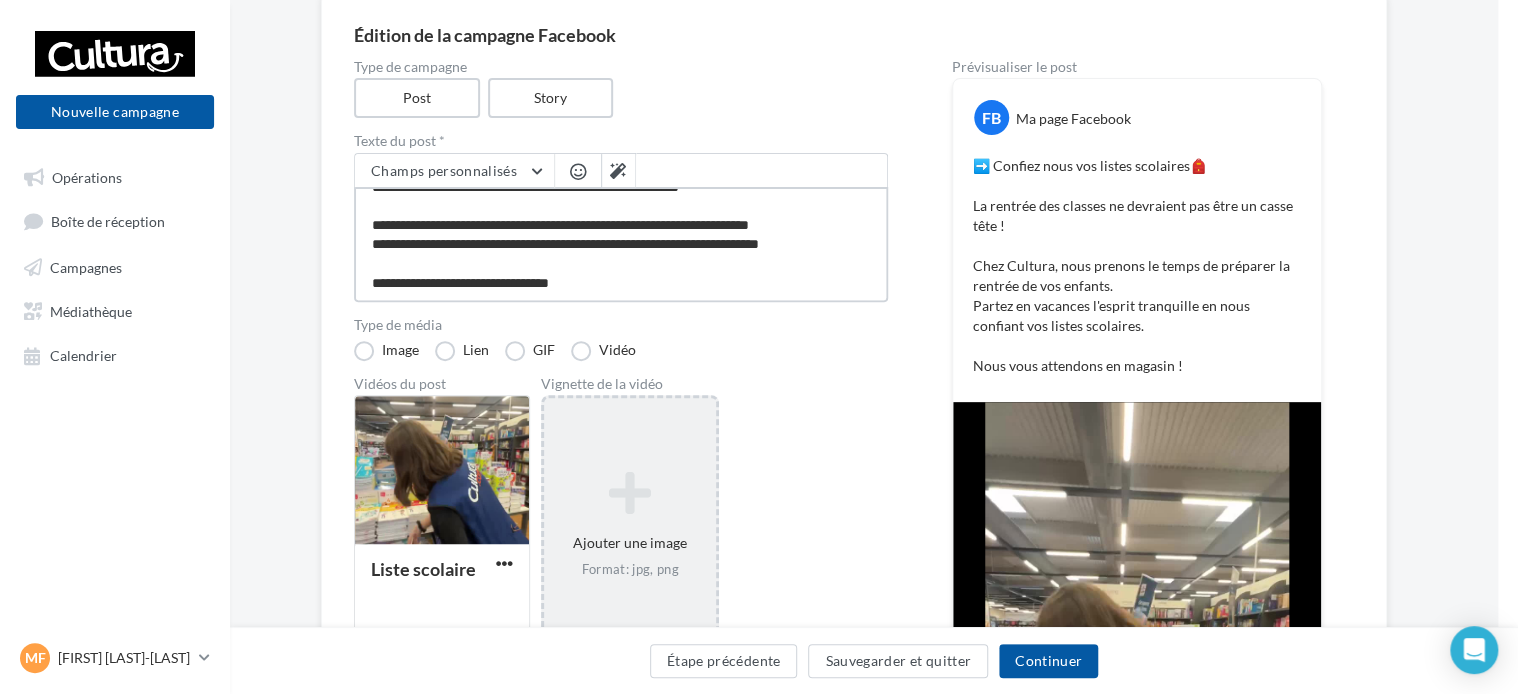 click on "**********" at bounding box center (621, 244) 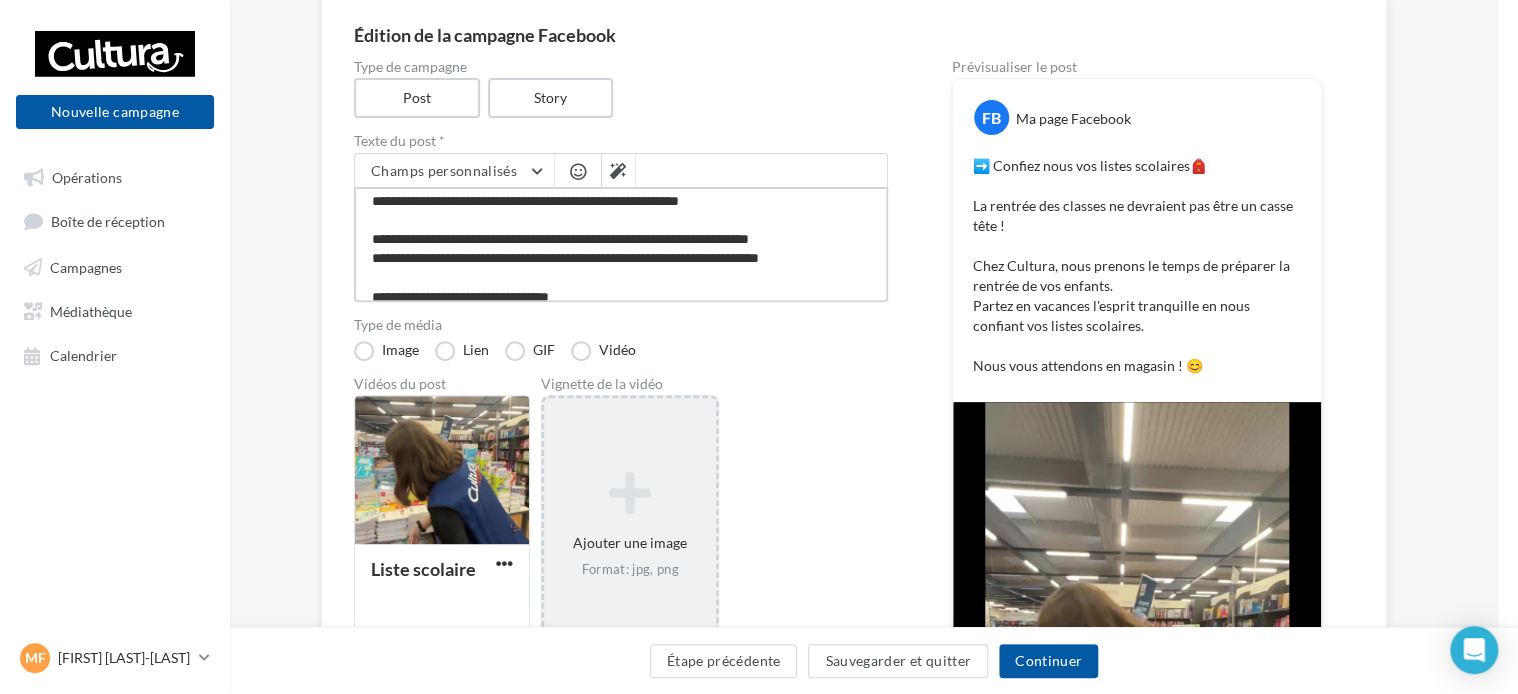 scroll, scrollTop: 58, scrollLeft: 0, axis: vertical 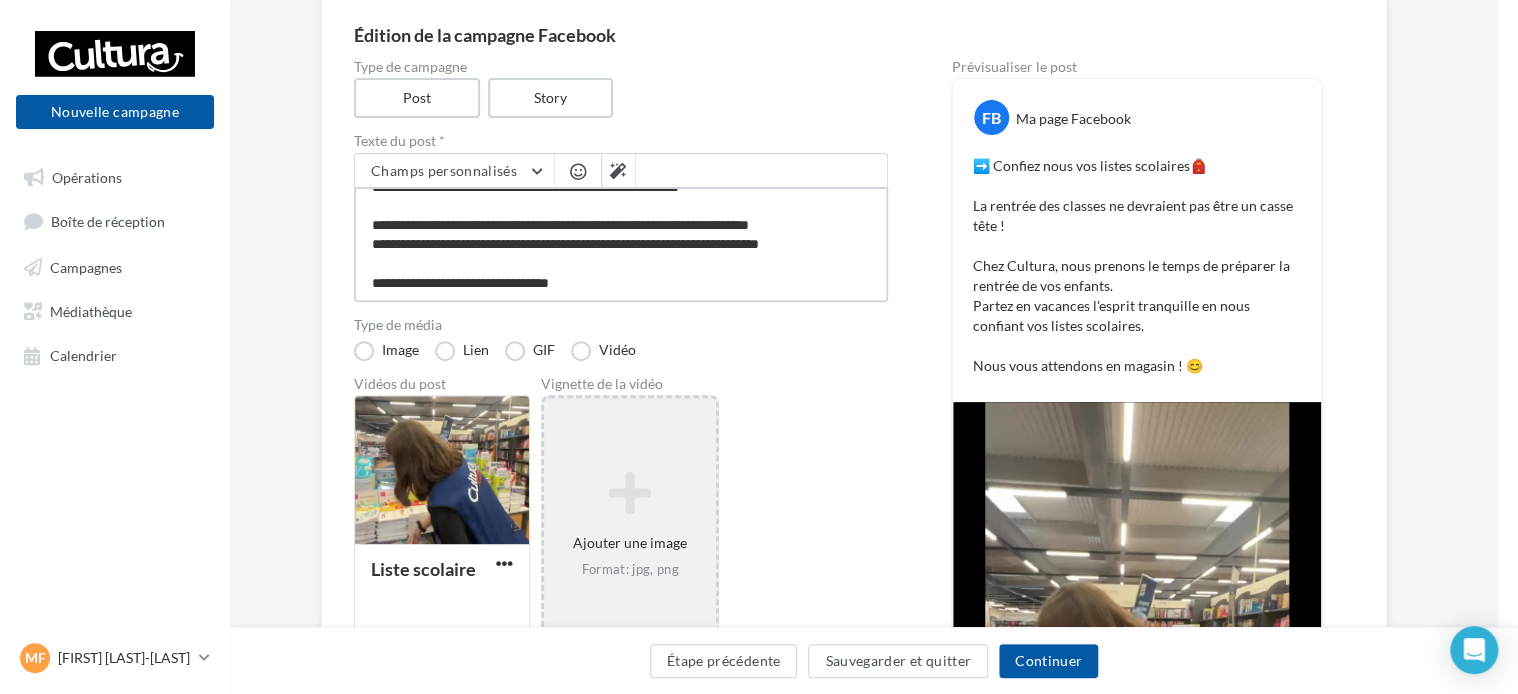 click on "**********" at bounding box center (621, 244) 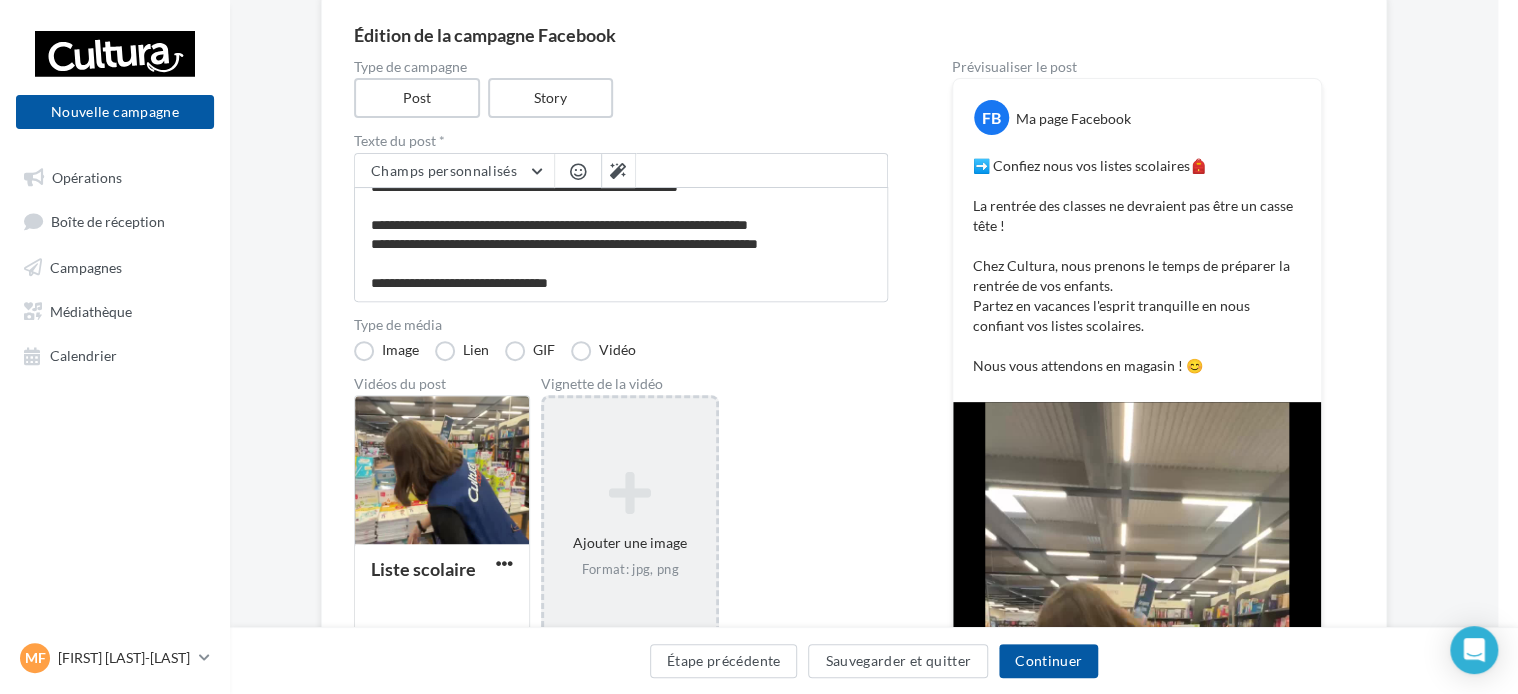 scroll, scrollTop: 56, scrollLeft: 0, axis: vertical 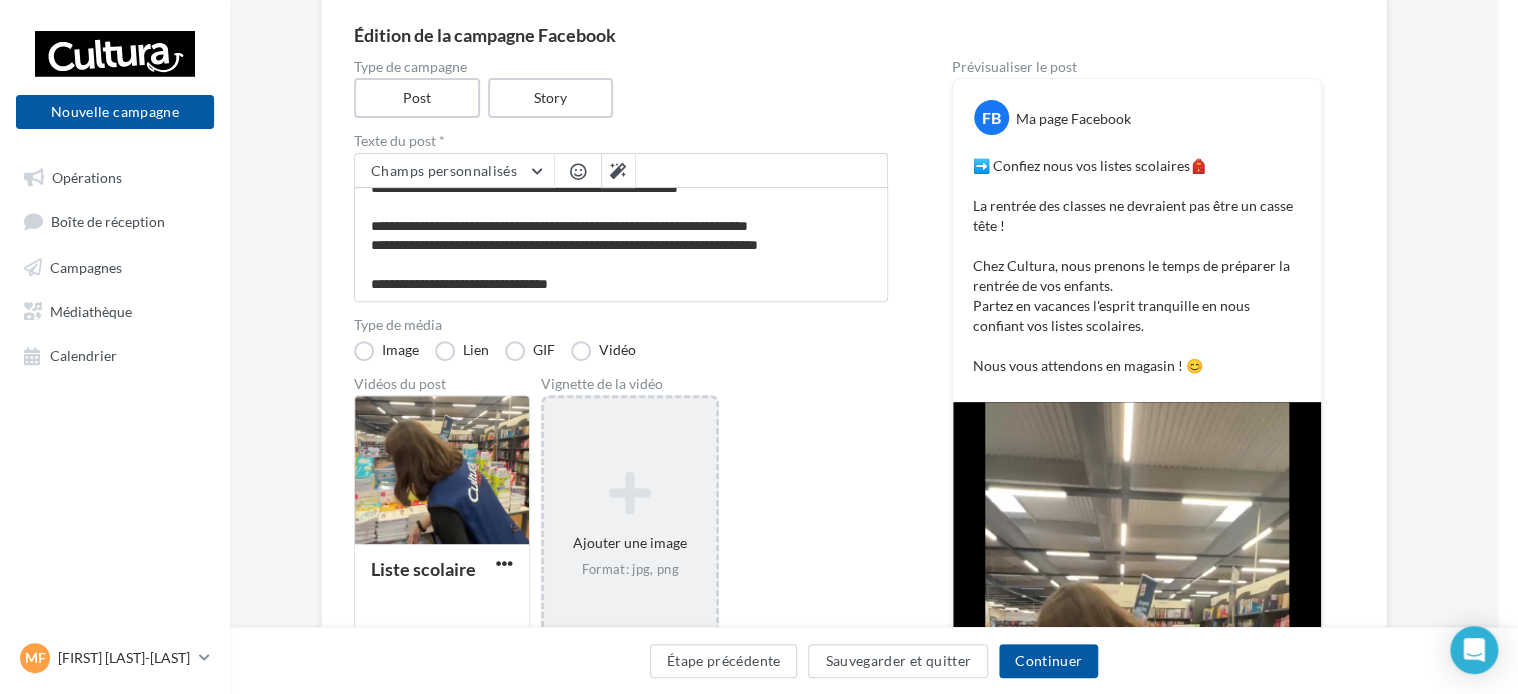click on "**********" at bounding box center (621, 522) 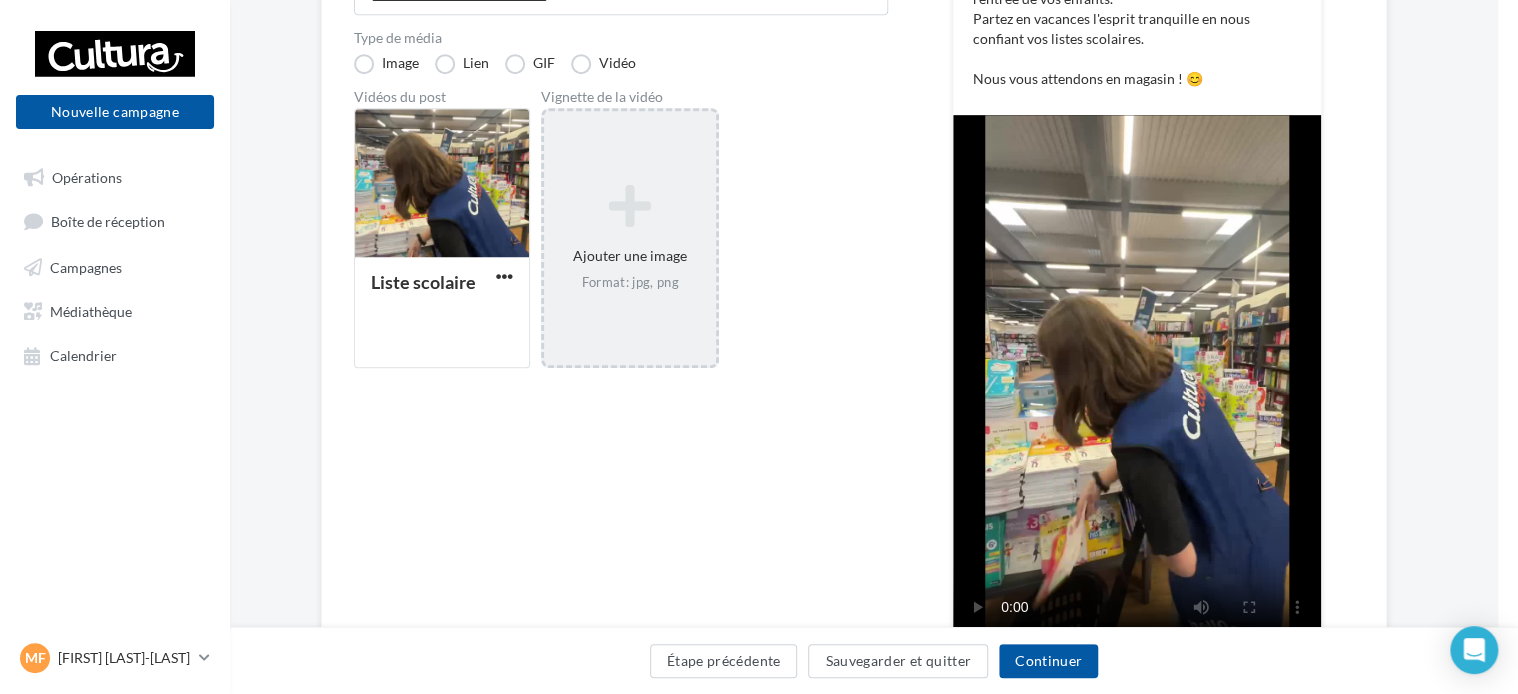 scroll, scrollTop: 463, scrollLeft: 20, axis: both 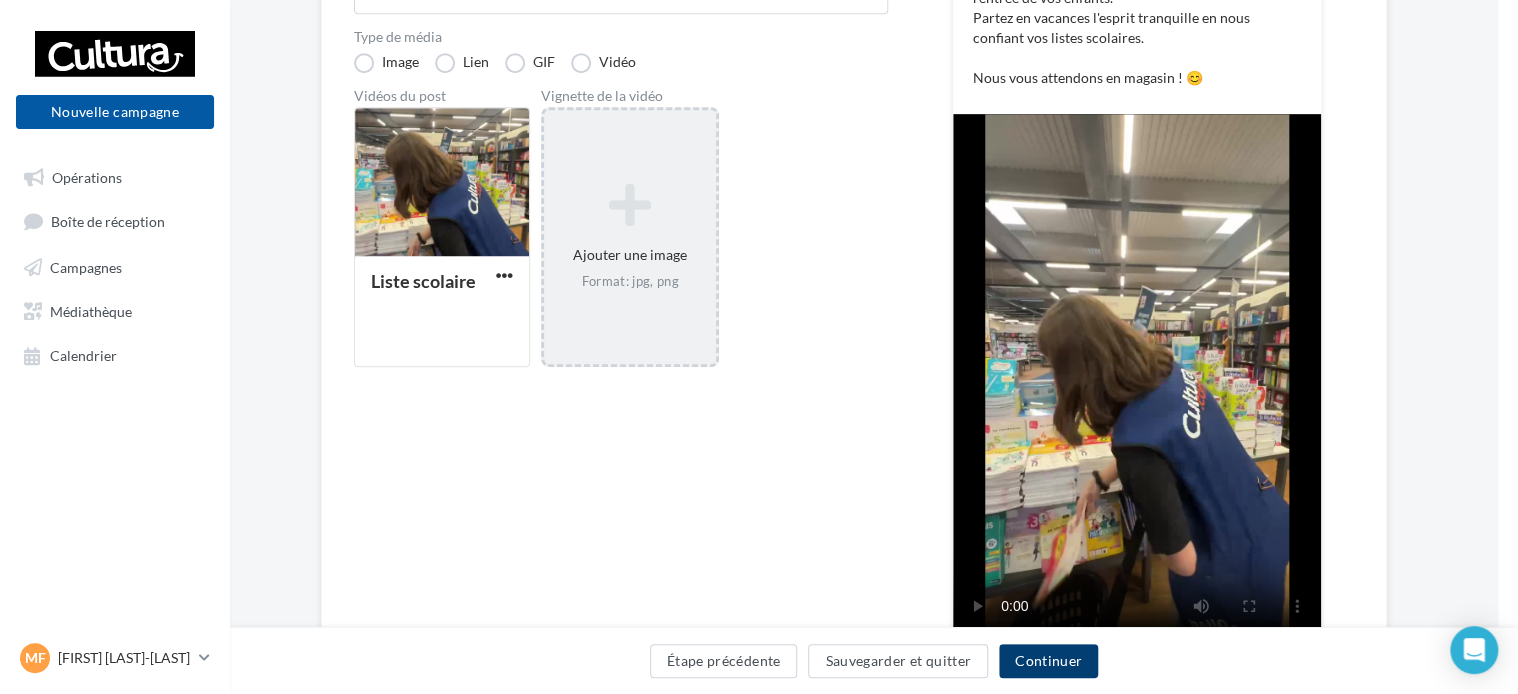 click on "Continuer" at bounding box center [1048, 661] 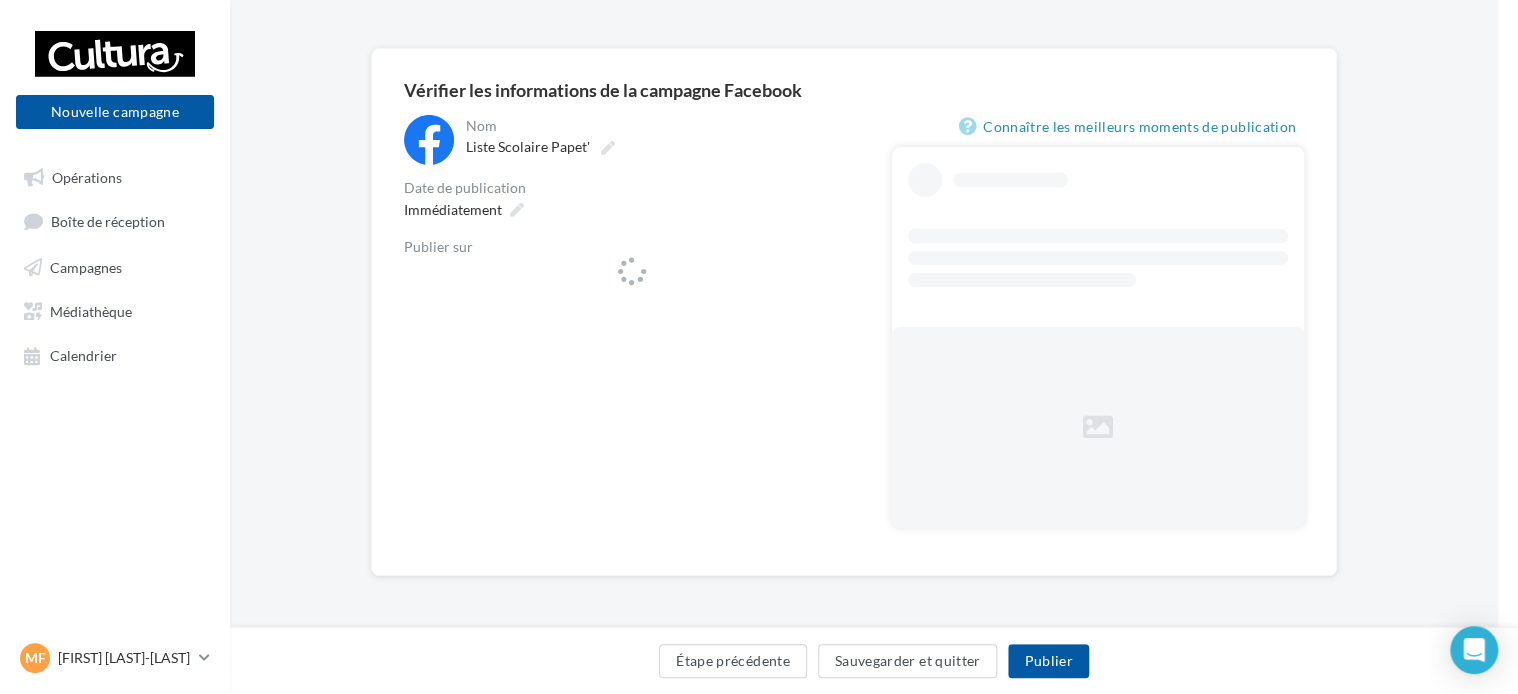scroll, scrollTop: 0, scrollLeft: 20, axis: horizontal 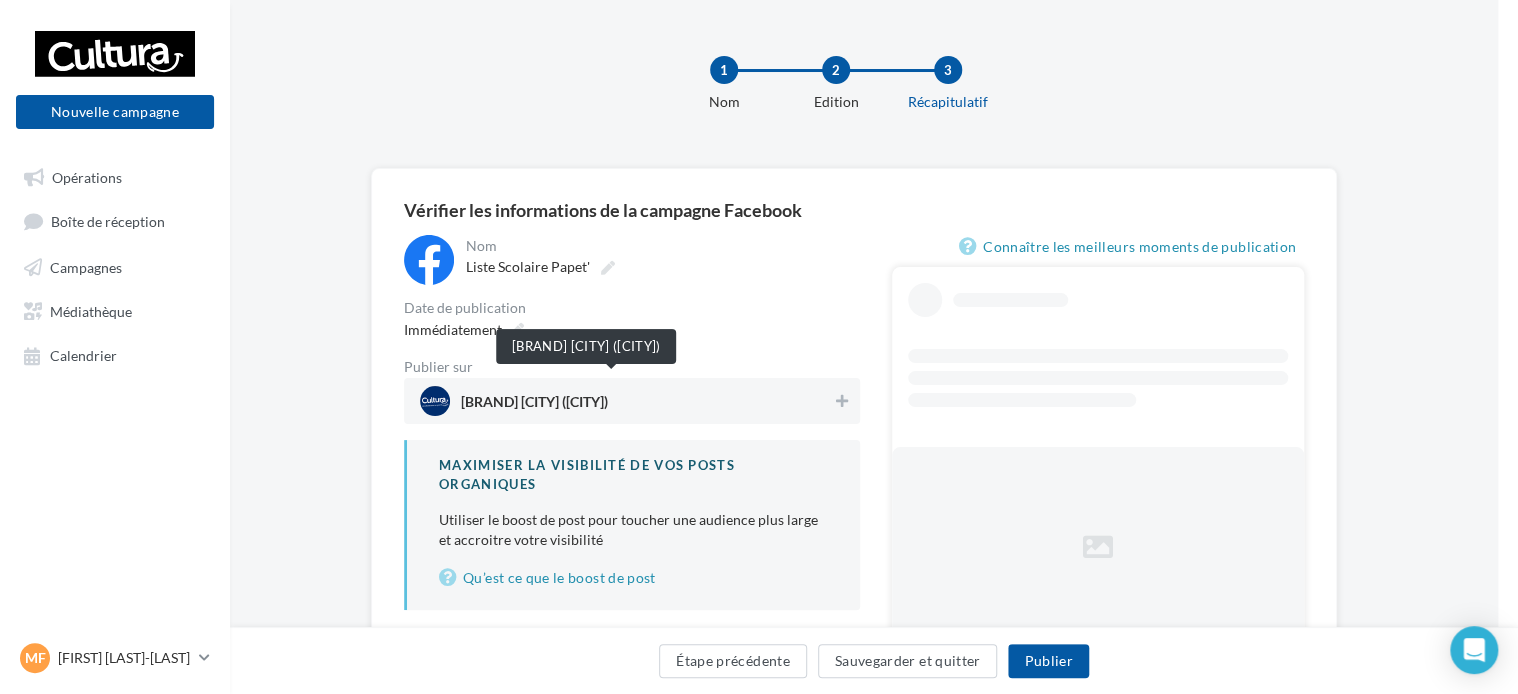 click on "Cultura Villefranche-sur-Saône (Villefranche-sur-Saône)" at bounding box center (534, 400) 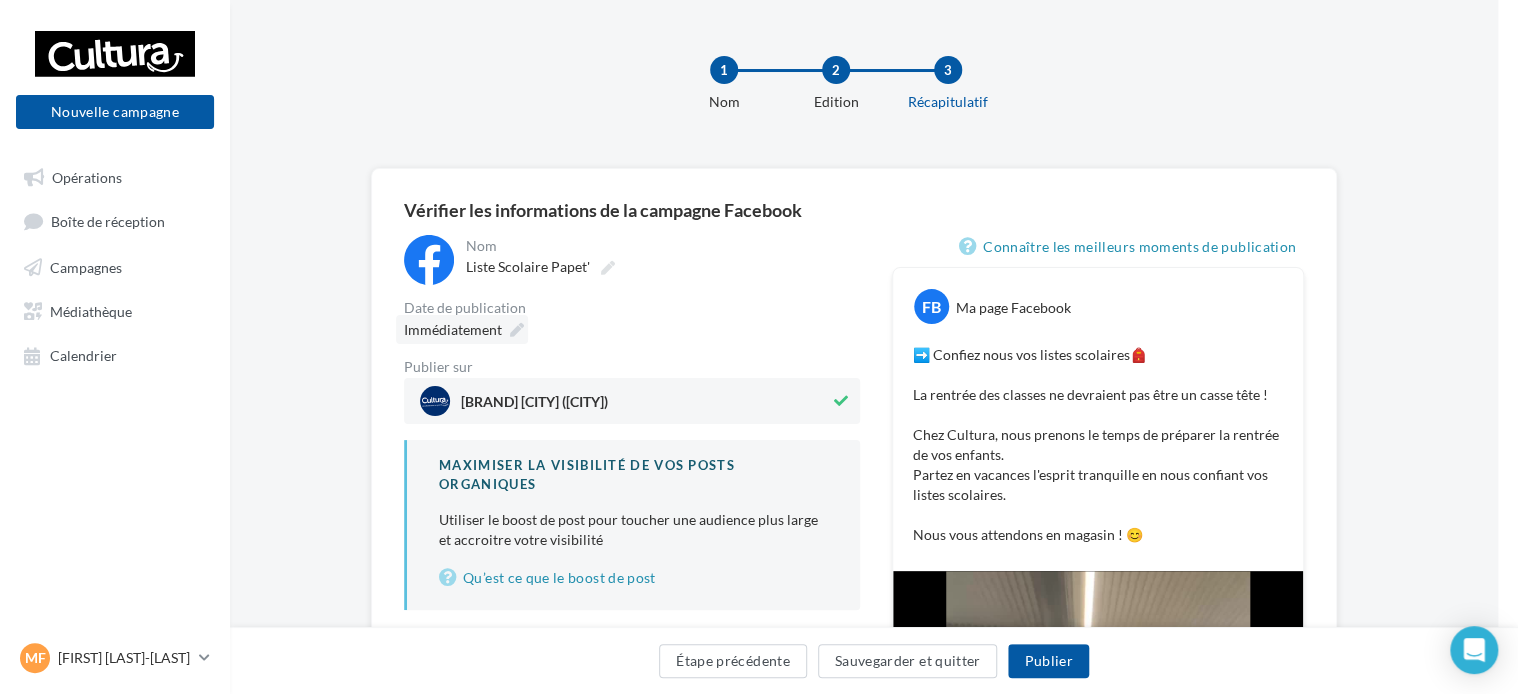 click at bounding box center [517, 330] 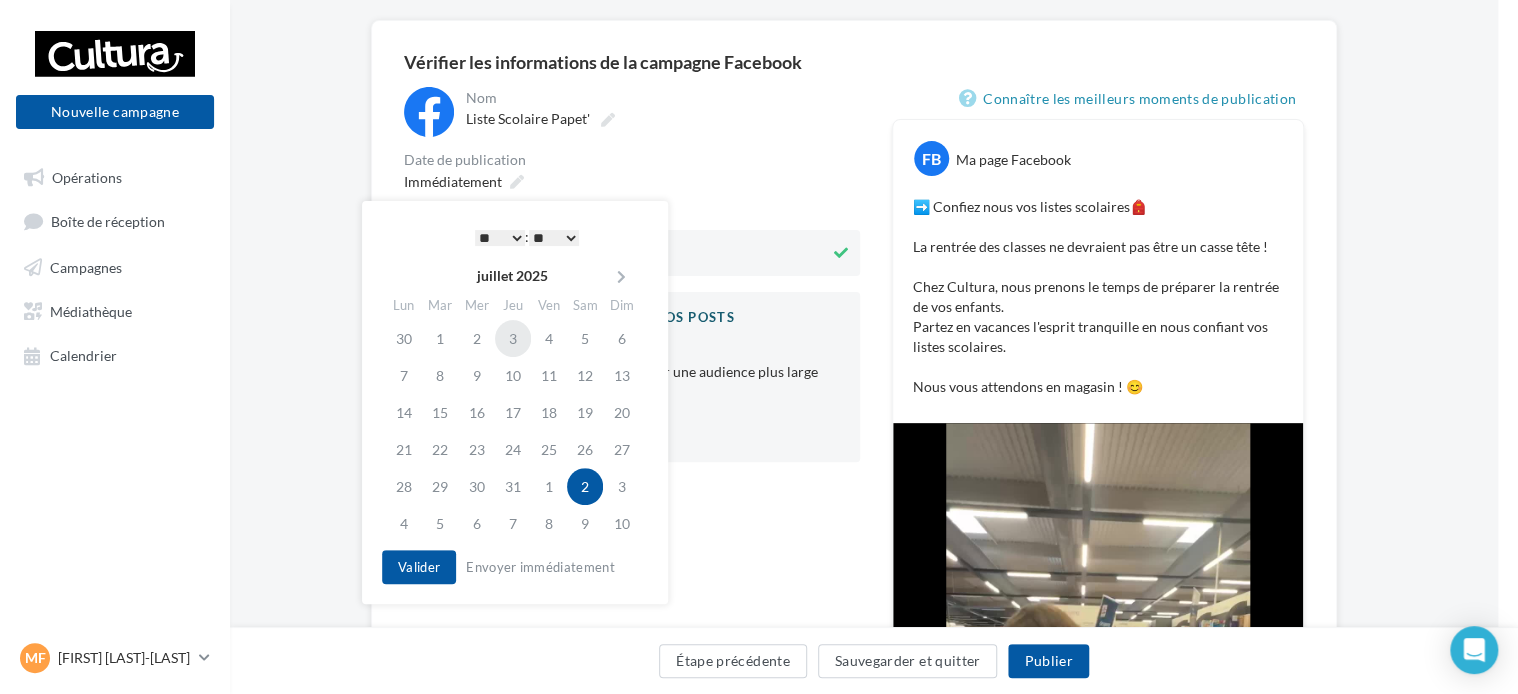 scroll, scrollTop: 150, scrollLeft: 20, axis: both 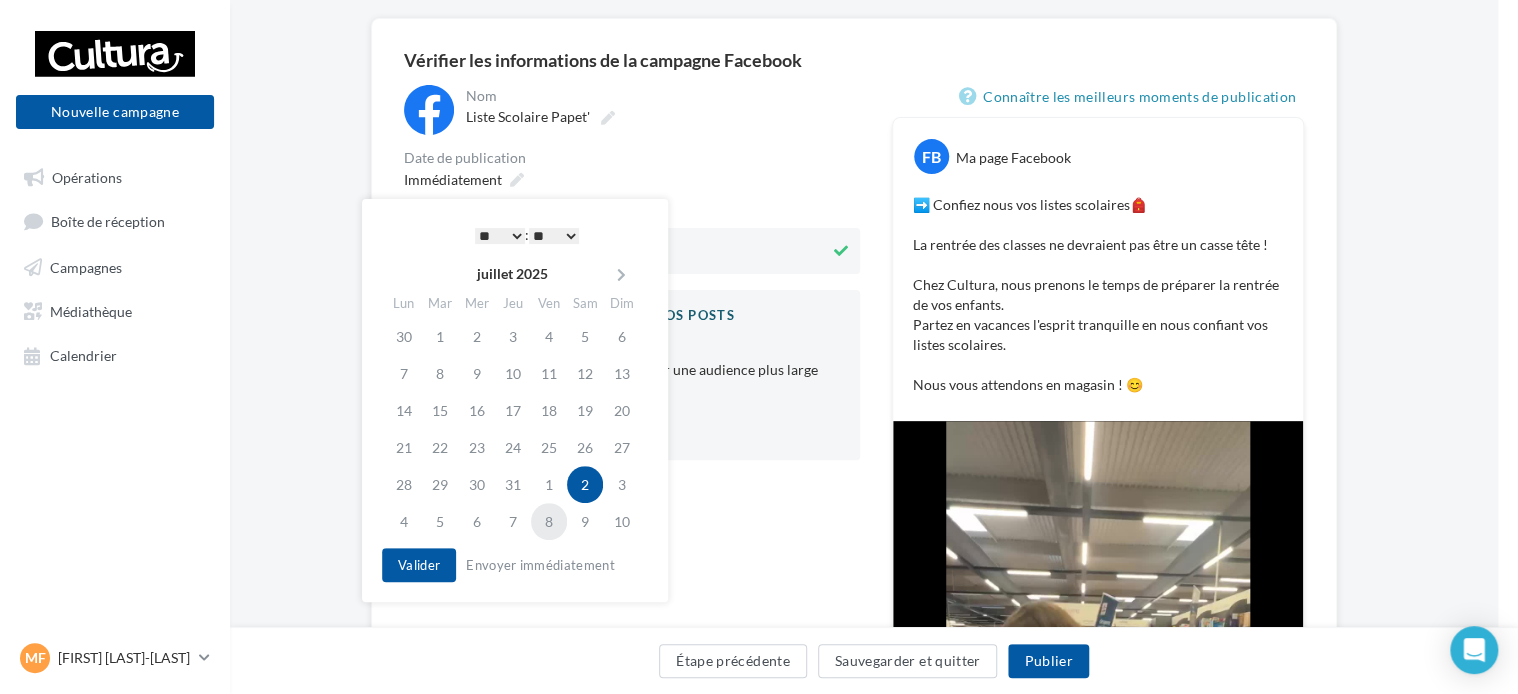 click on "8" at bounding box center (549, 521) 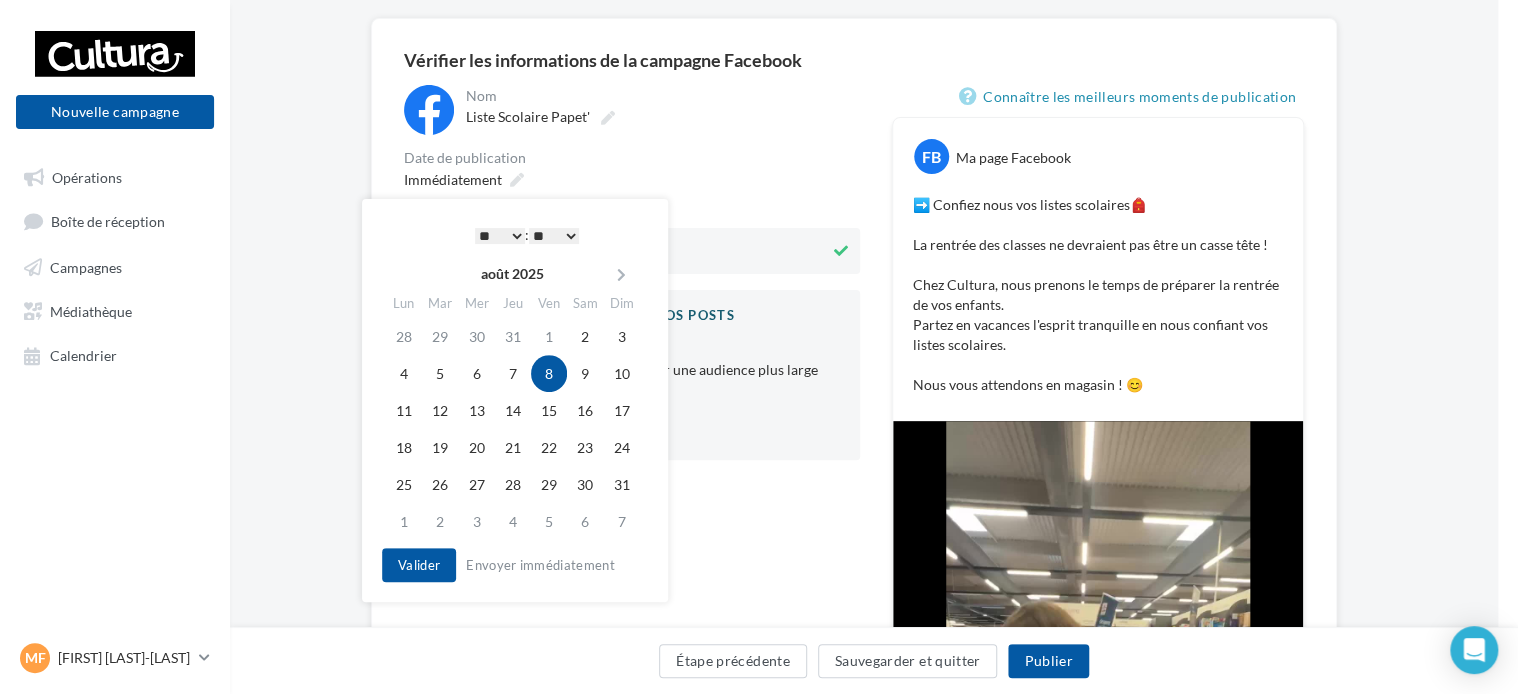 click on "8" at bounding box center (549, 373) 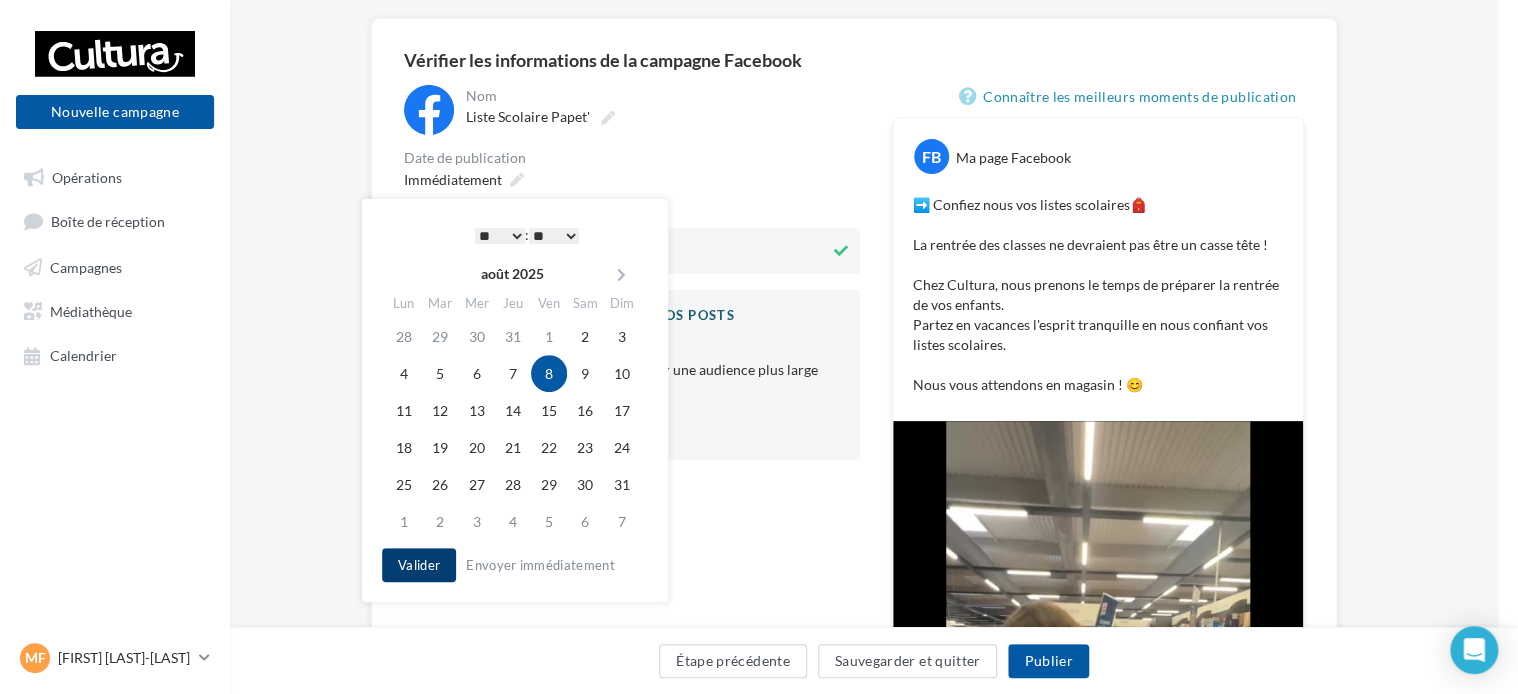 click on "Valider" at bounding box center (419, 565) 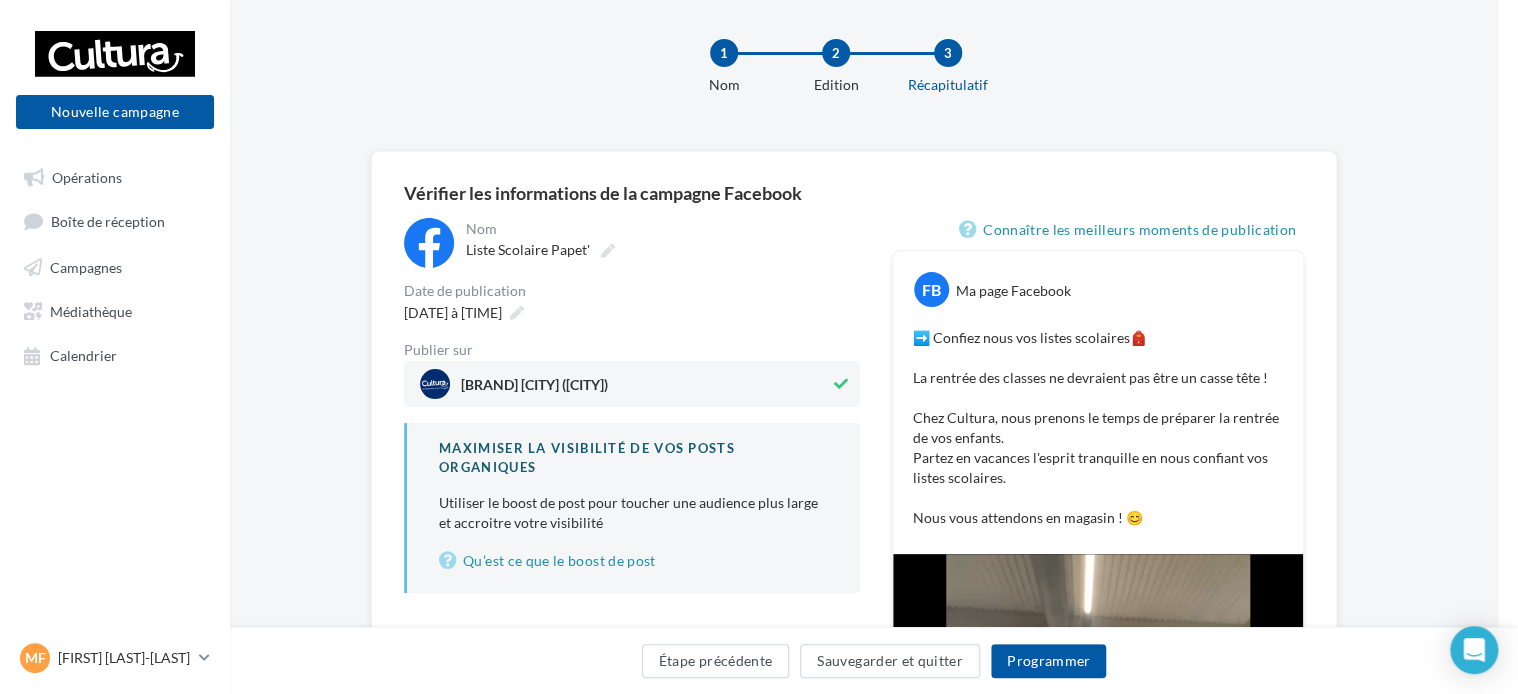 scroll, scrollTop: 0, scrollLeft: 20, axis: horizontal 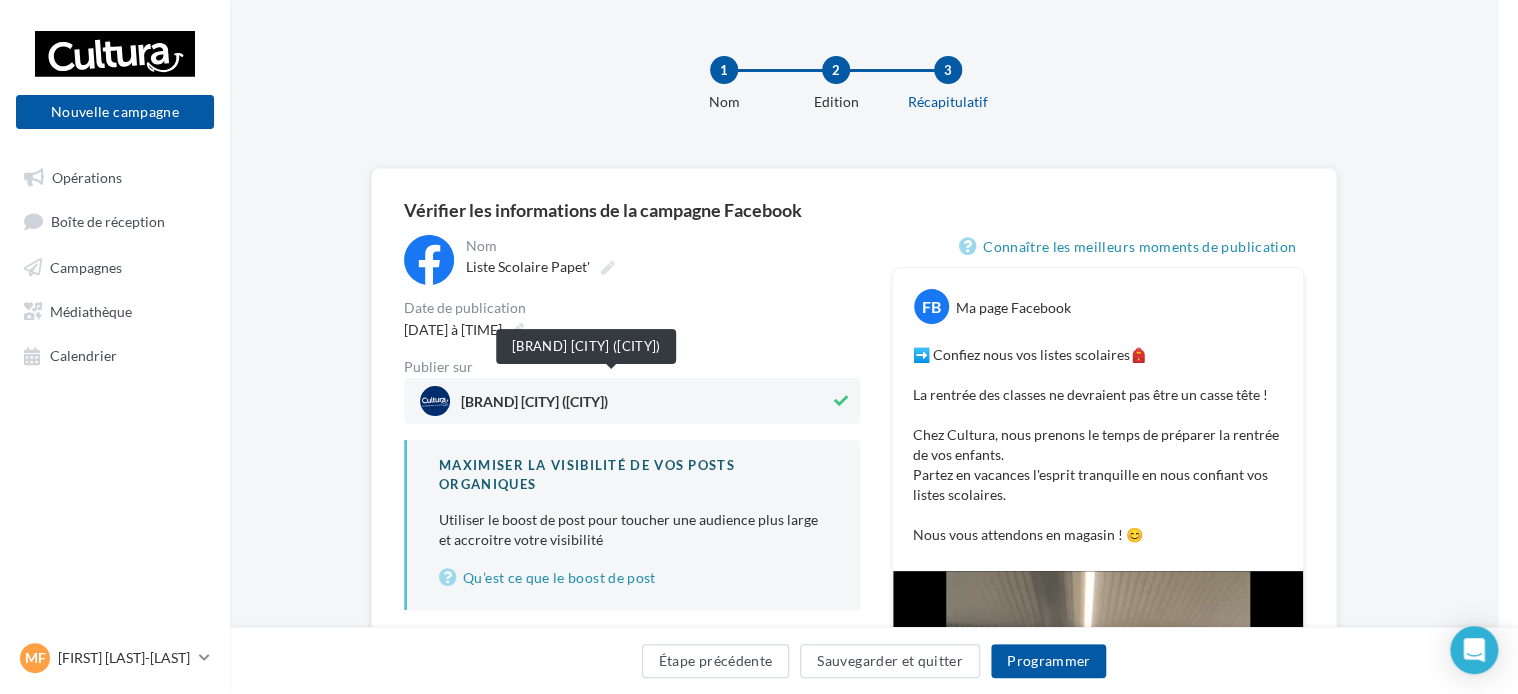 click on "Cultura Villefranche-sur-Saône (Villefranche-sur-Saône)" at bounding box center [534, 406] 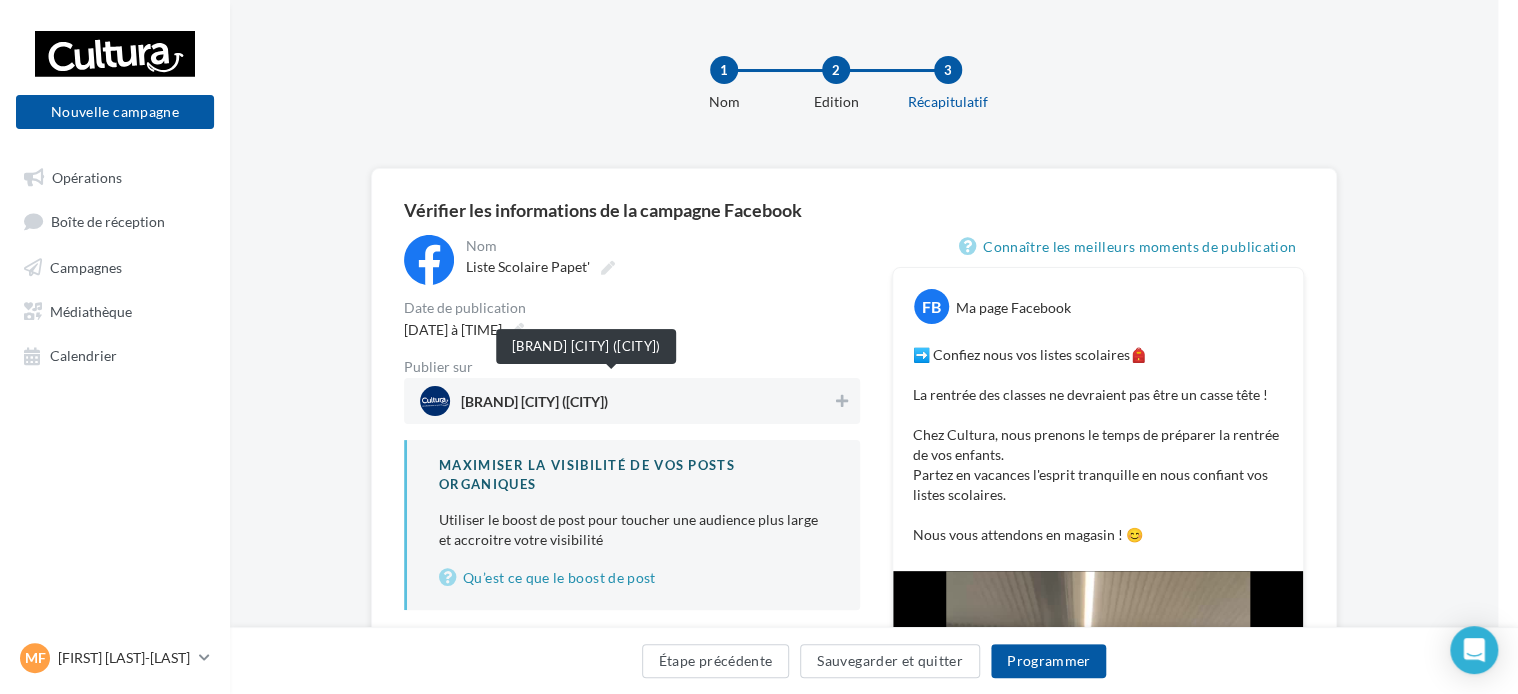 click on "Cultura Villefranche-sur-Saône (Villefranche-sur-Saône)" at bounding box center [534, 406] 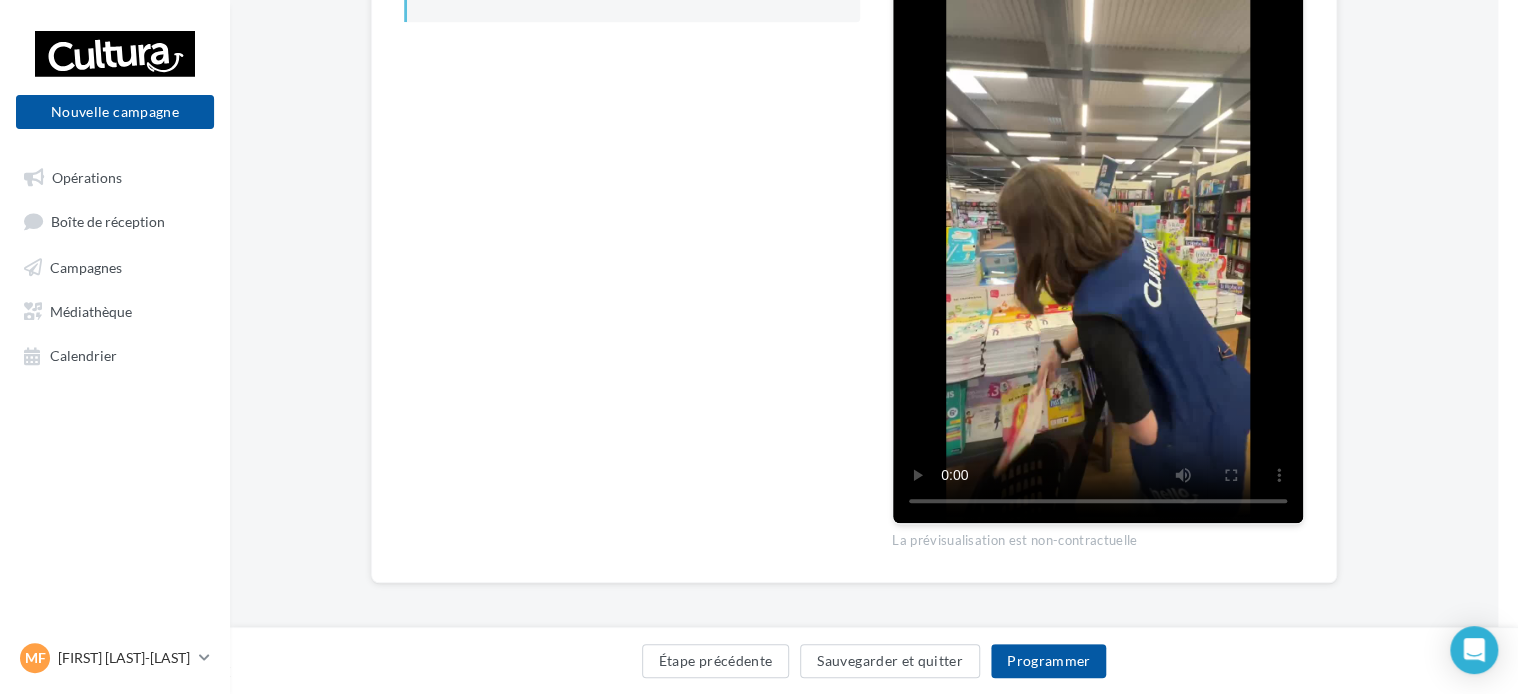 scroll, scrollTop: 594, scrollLeft: 20, axis: both 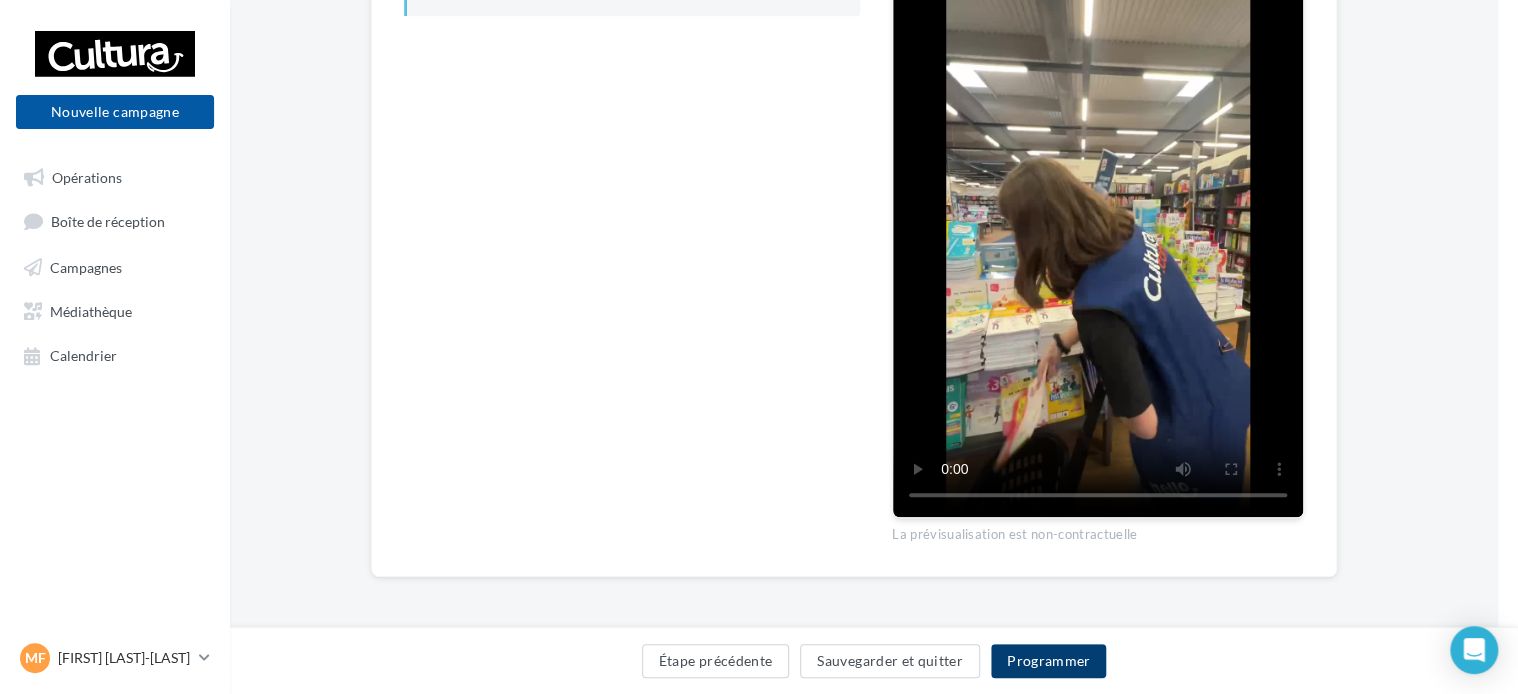 click on "Programmer" at bounding box center [1049, 661] 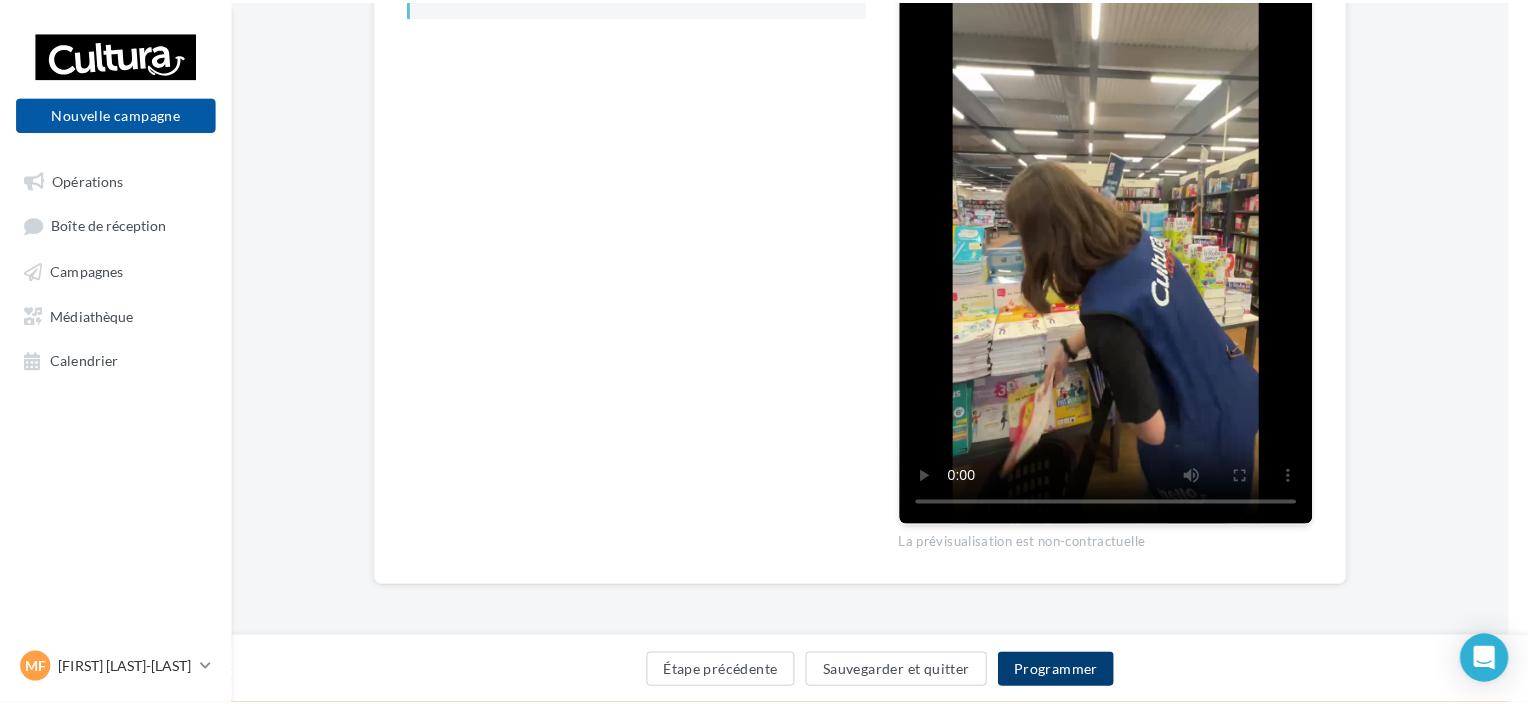 scroll, scrollTop: 584, scrollLeft: 20, axis: both 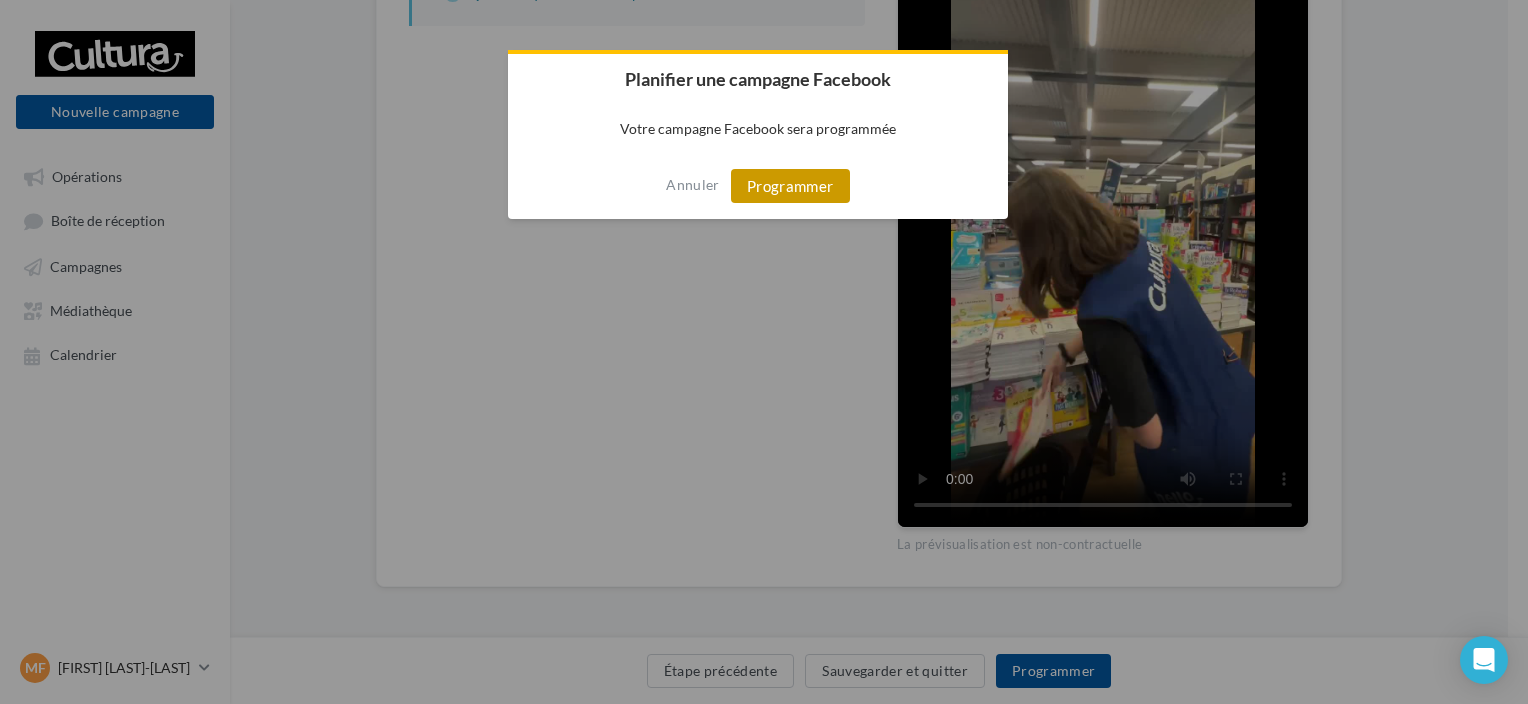 click on "Programmer" at bounding box center (790, 186) 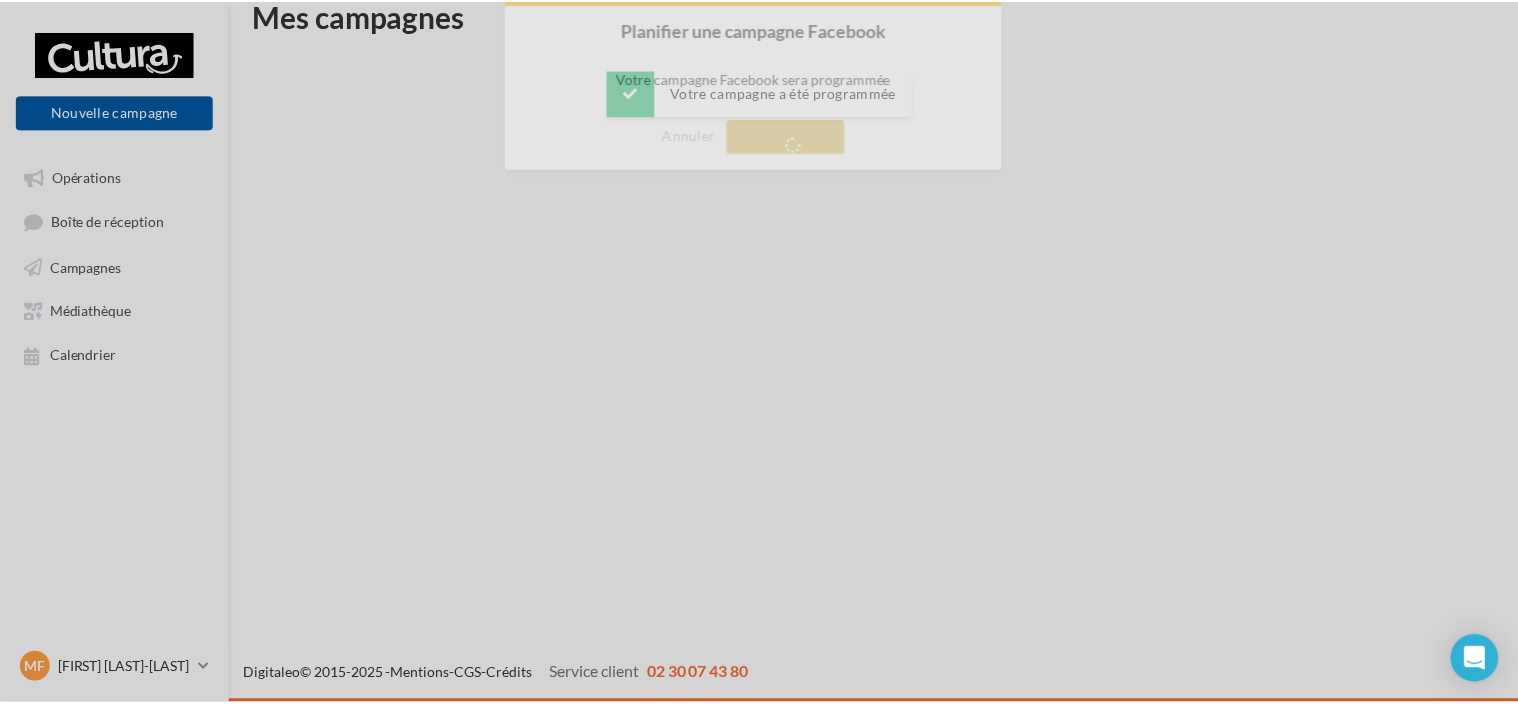 scroll, scrollTop: 32, scrollLeft: 0, axis: vertical 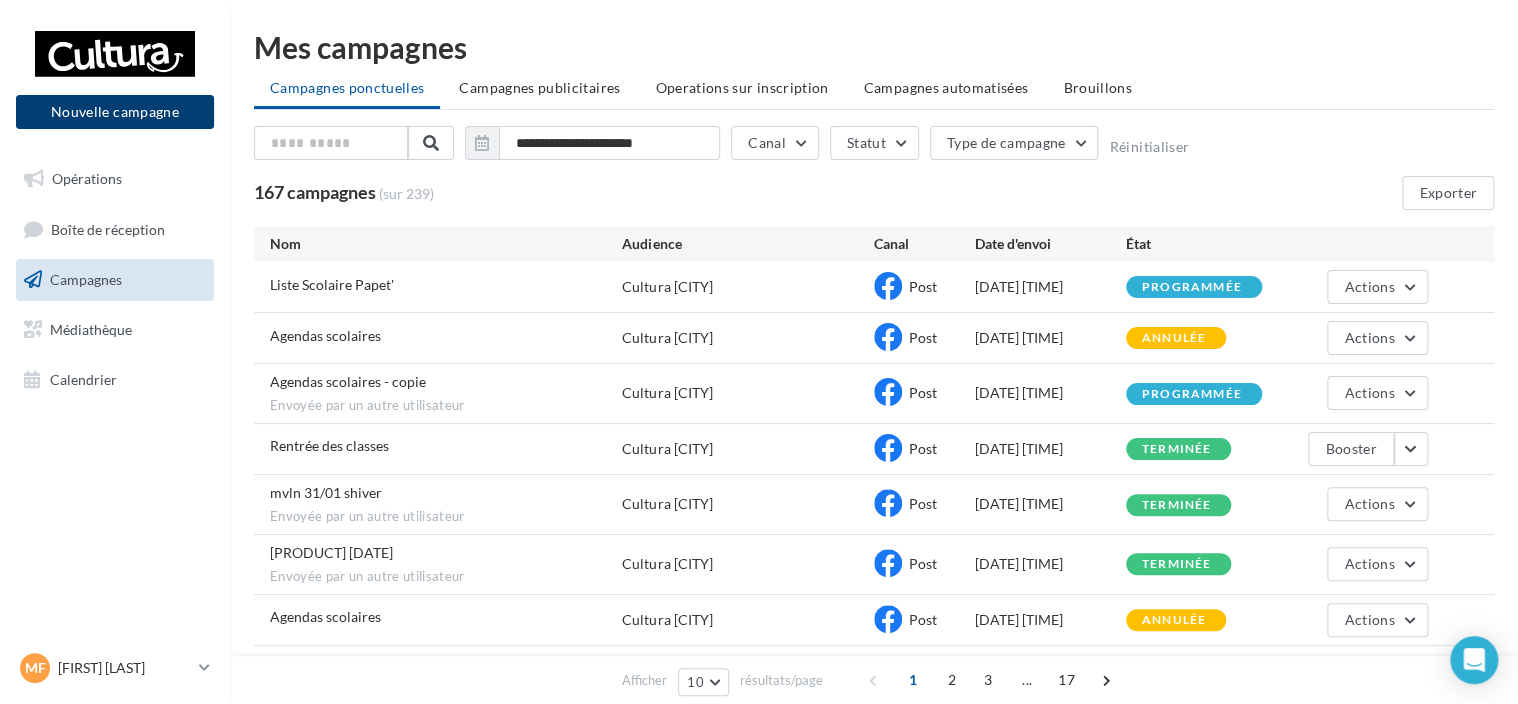 click on "Nouvelle campagne" at bounding box center [115, 112] 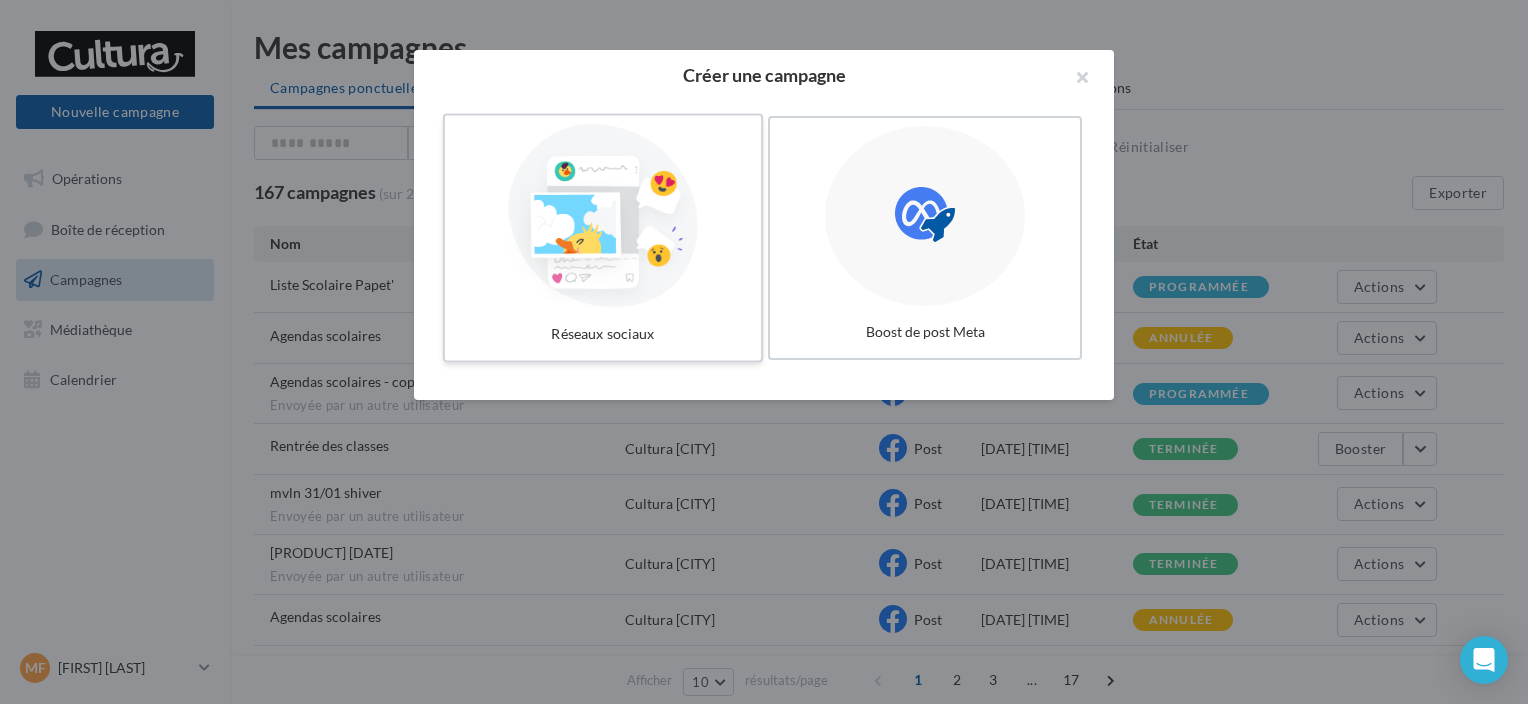 click at bounding box center [603, 216] 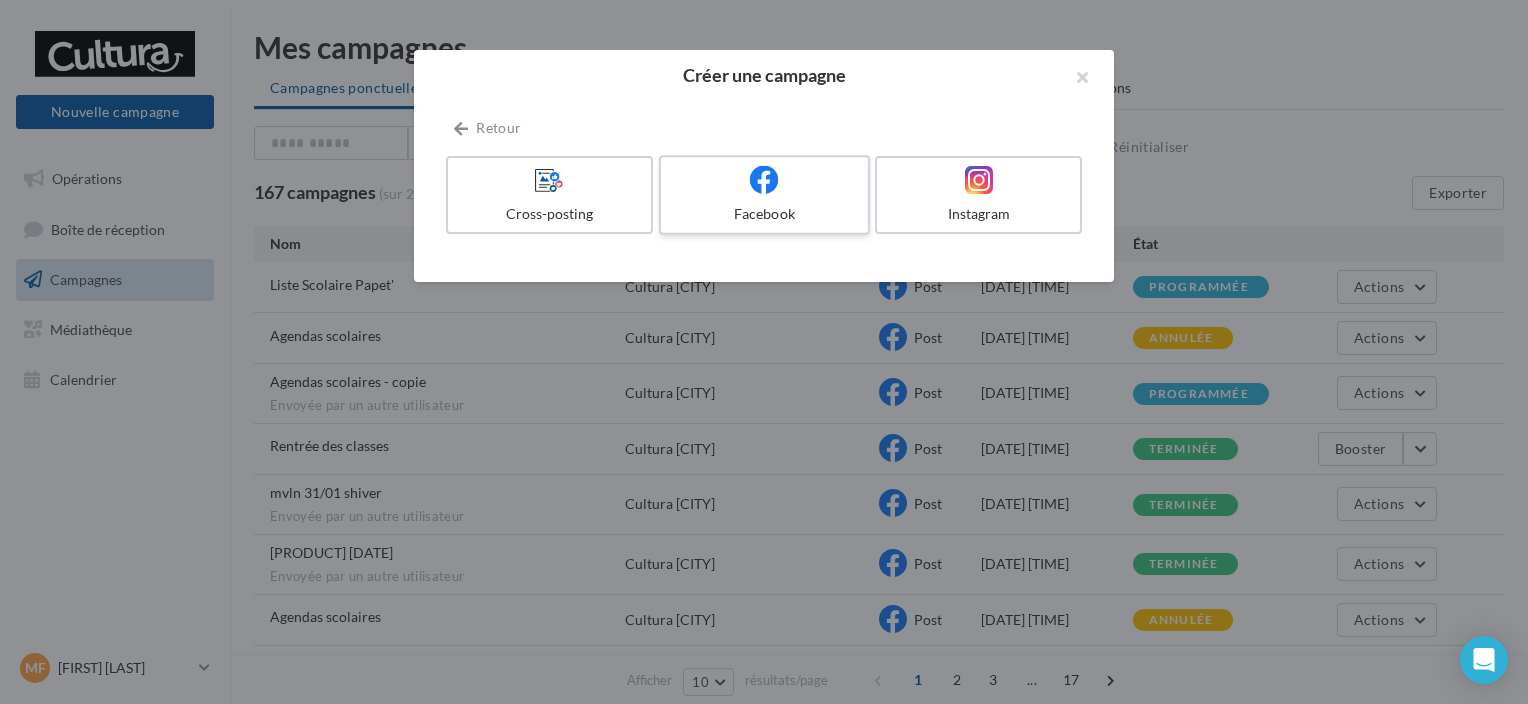 click on "Facebook" at bounding box center [764, 214] 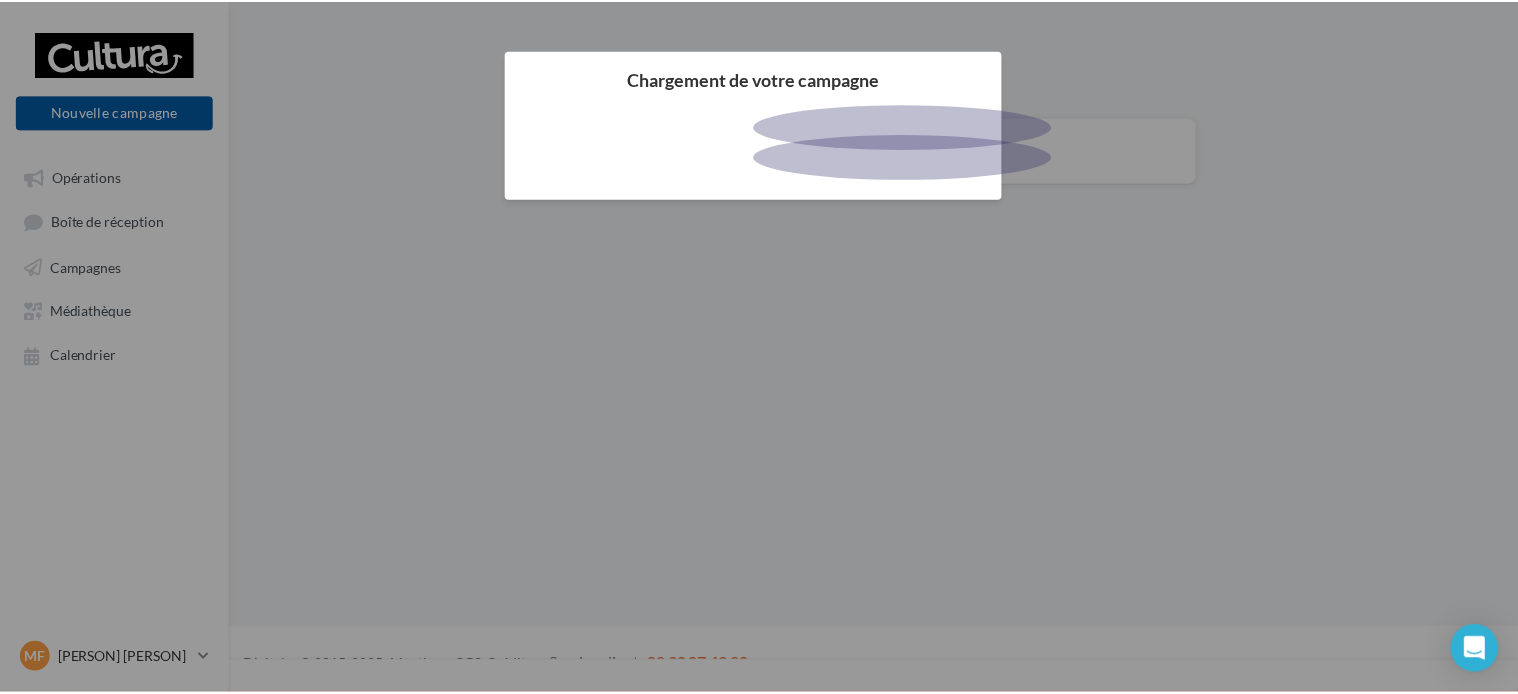 scroll, scrollTop: 0, scrollLeft: 0, axis: both 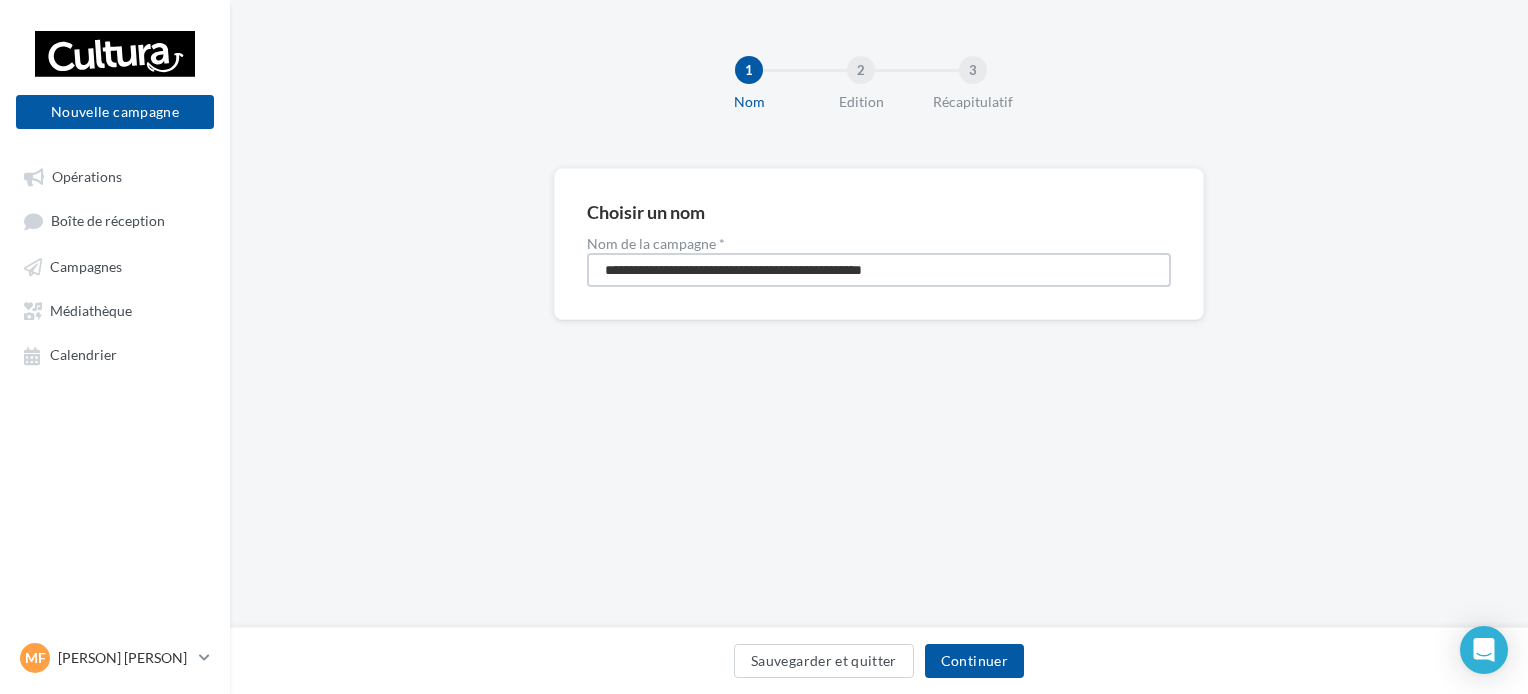 click on "**********" at bounding box center (879, 270) 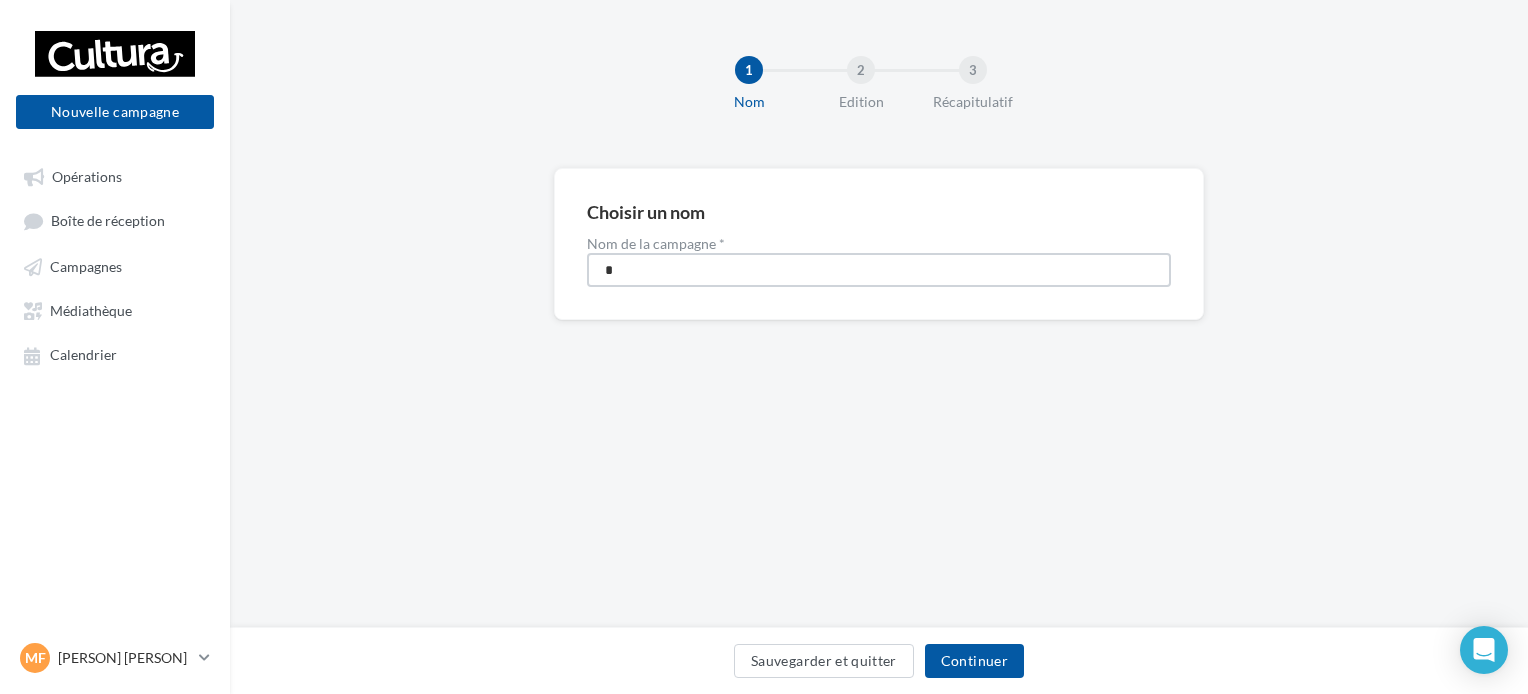 click on "*" at bounding box center [879, 270] 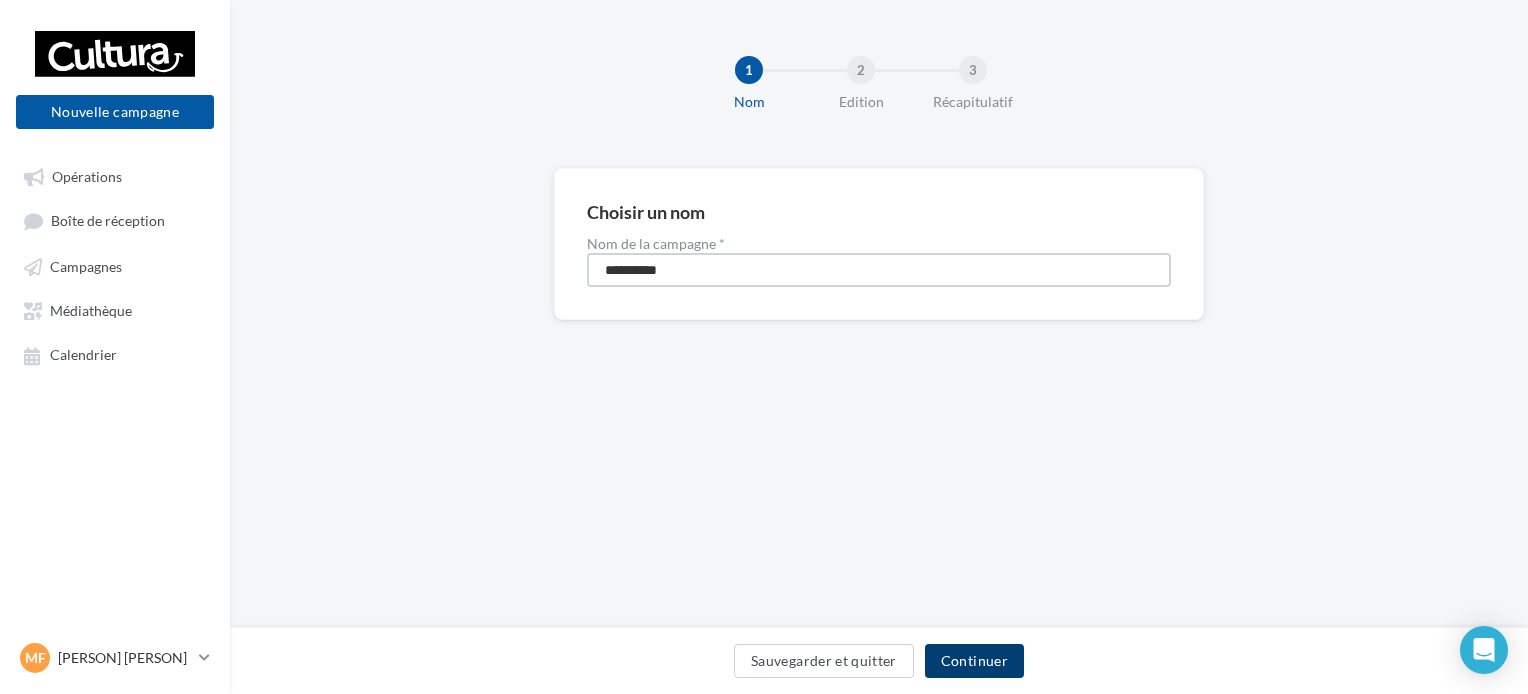 type on "**********" 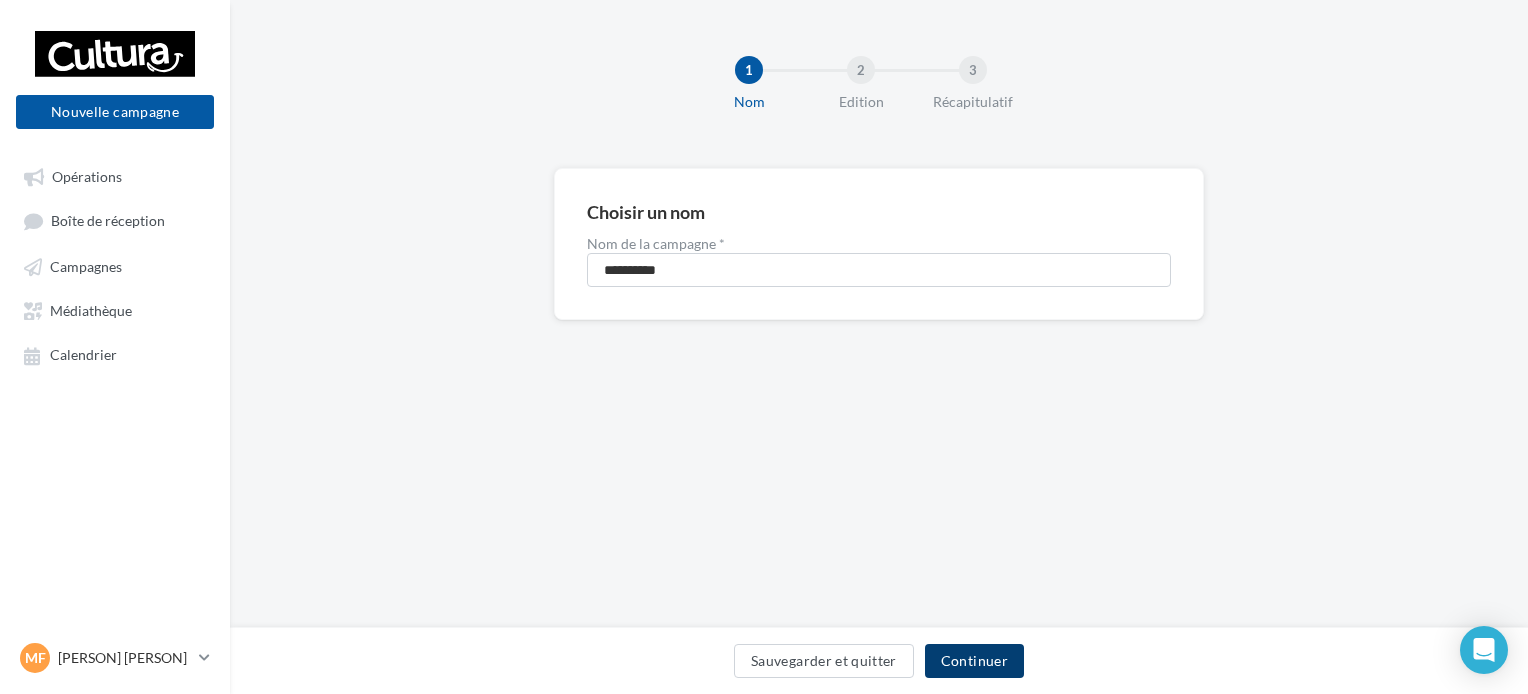 click on "Continuer" at bounding box center [974, 661] 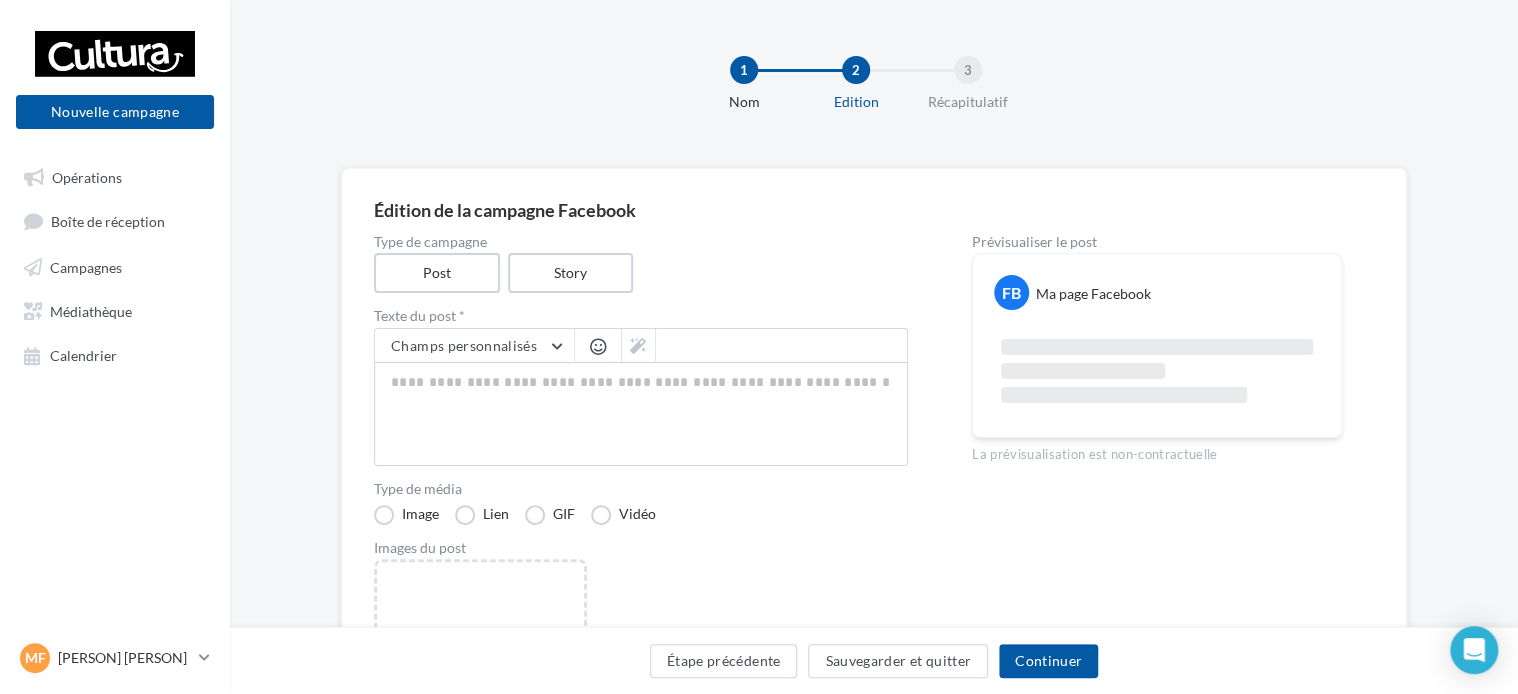 scroll, scrollTop: 288, scrollLeft: 0, axis: vertical 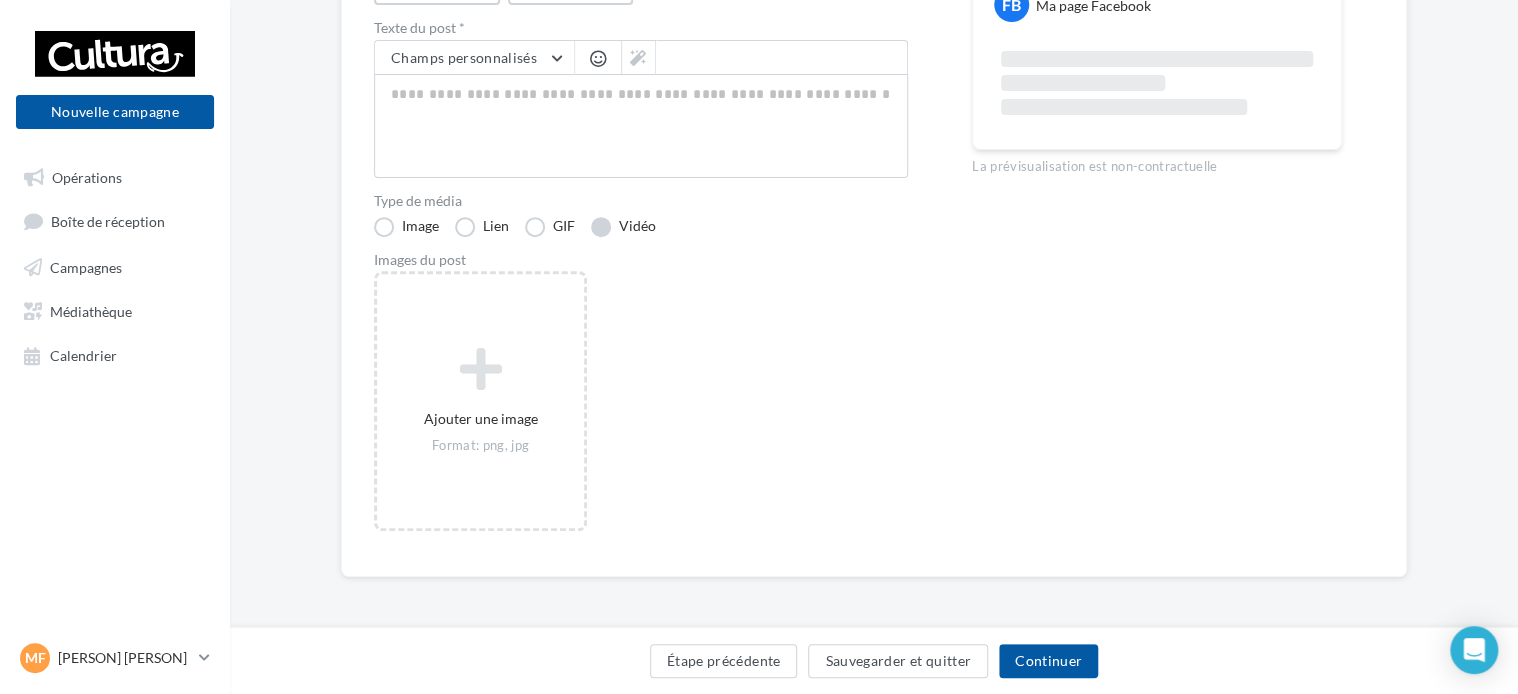 click on "Vidéo" at bounding box center (623, 227) 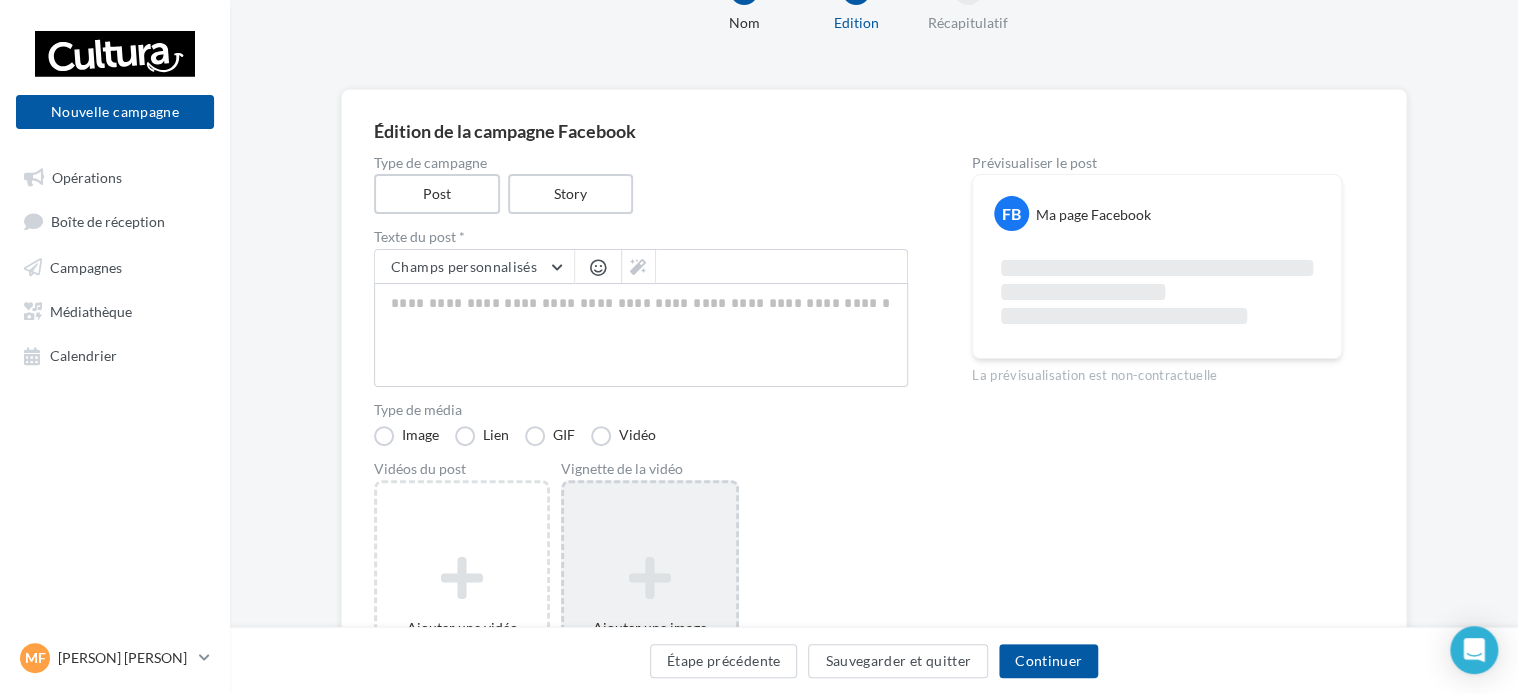 scroll, scrollTop: 71, scrollLeft: 0, axis: vertical 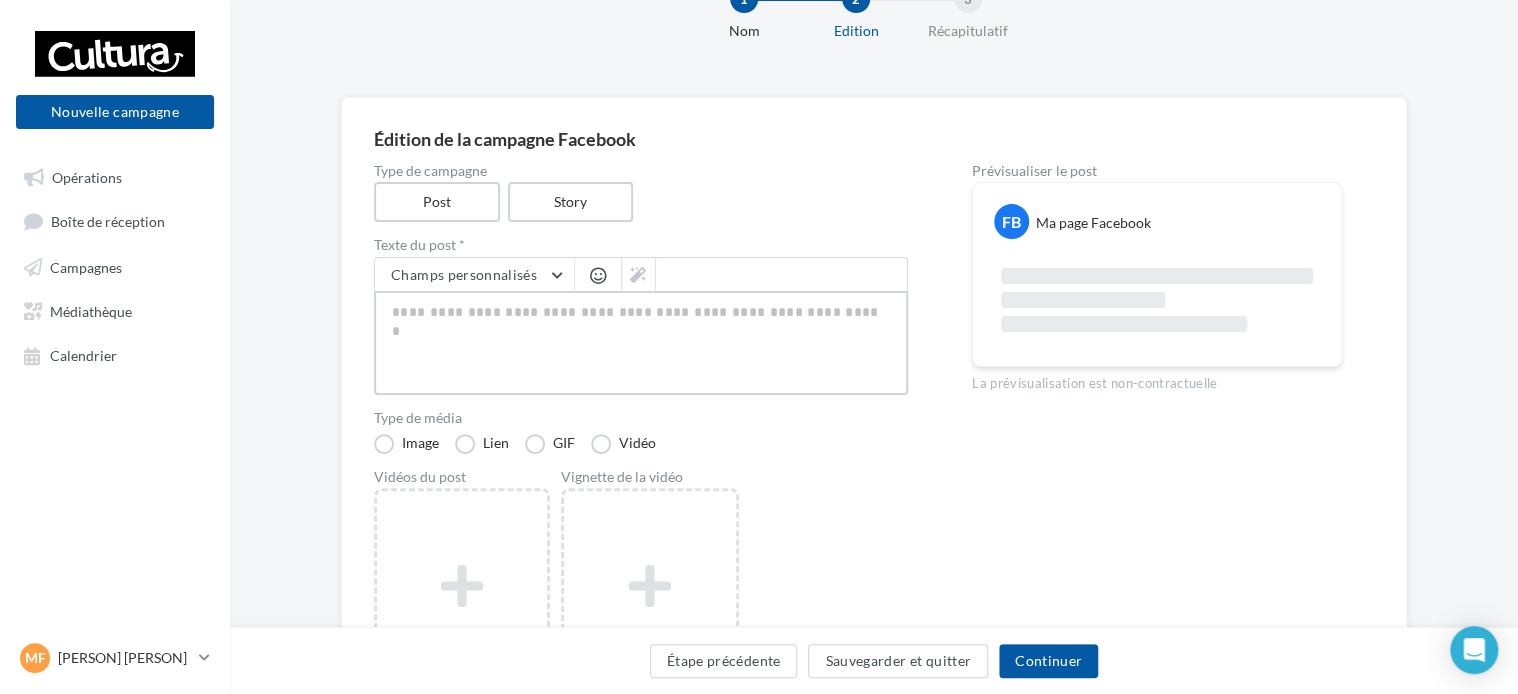 click at bounding box center (641, 343) 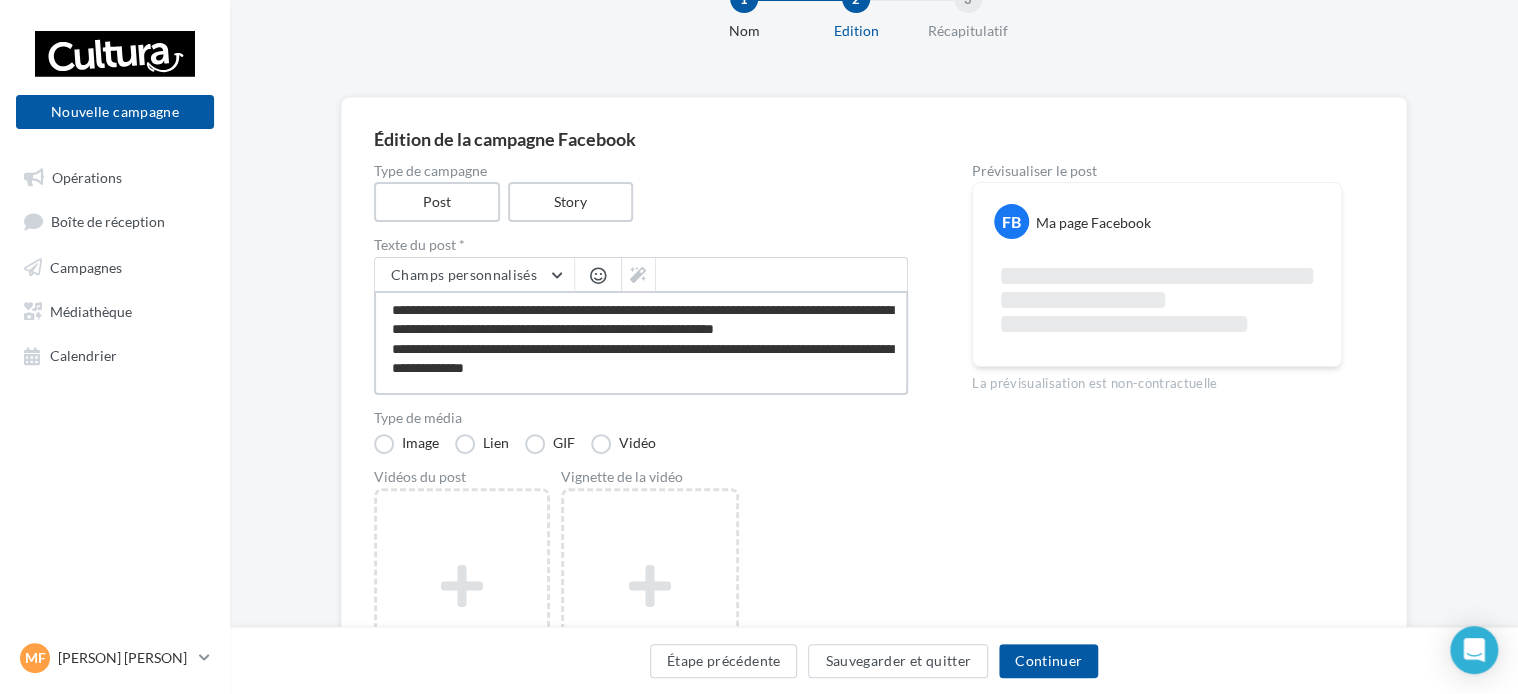 scroll, scrollTop: 2, scrollLeft: 0, axis: vertical 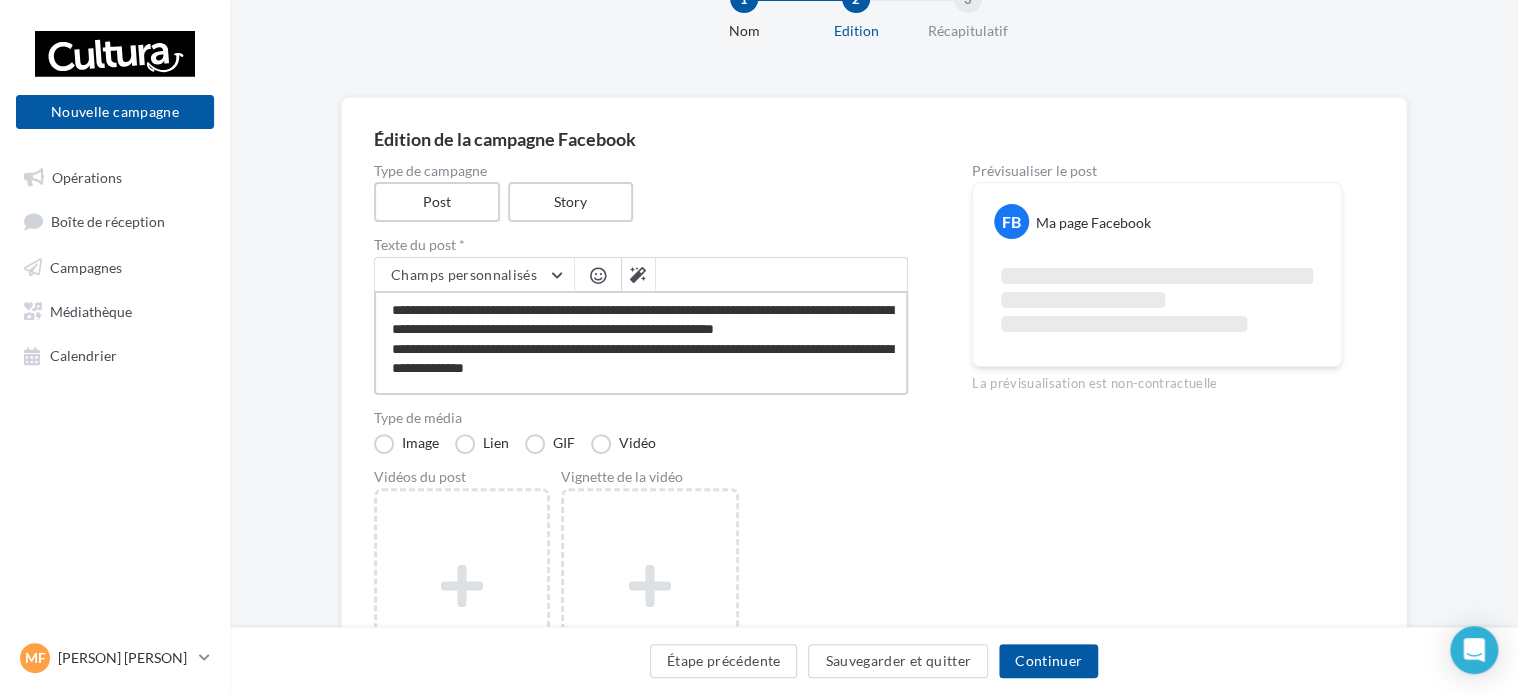 click on "**********" at bounding box center [641, 343] 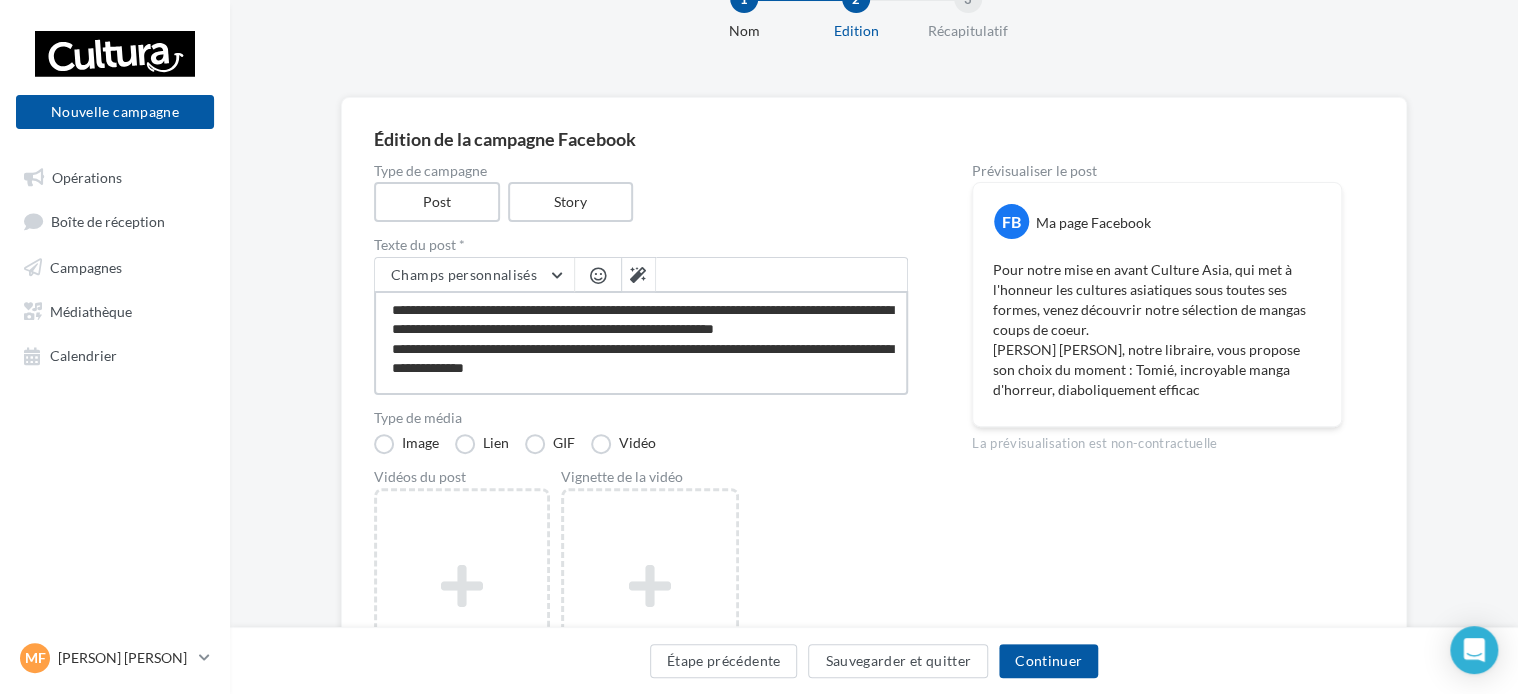 click on "**********" at bounding box center (641, 343) 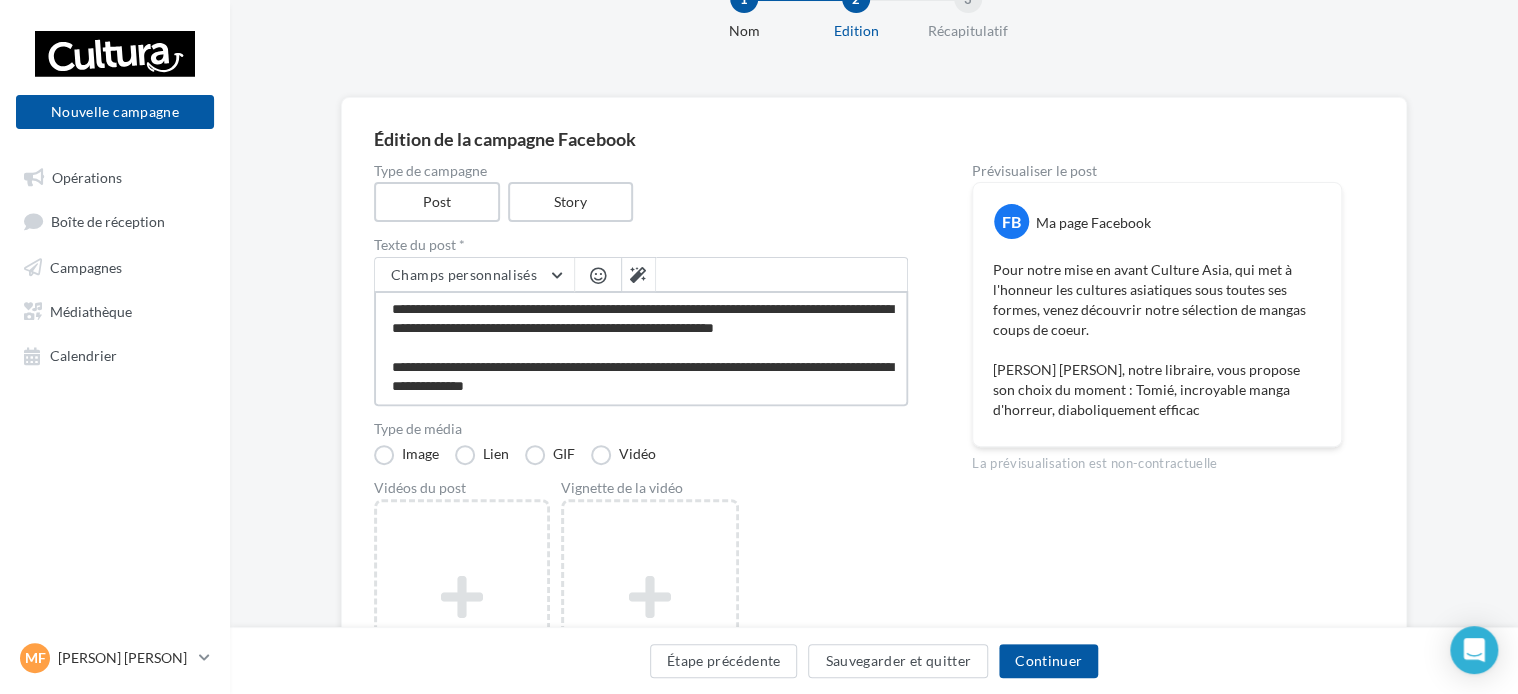 scroll, scrollTop: 0, scrollLeft: 0, axis: both 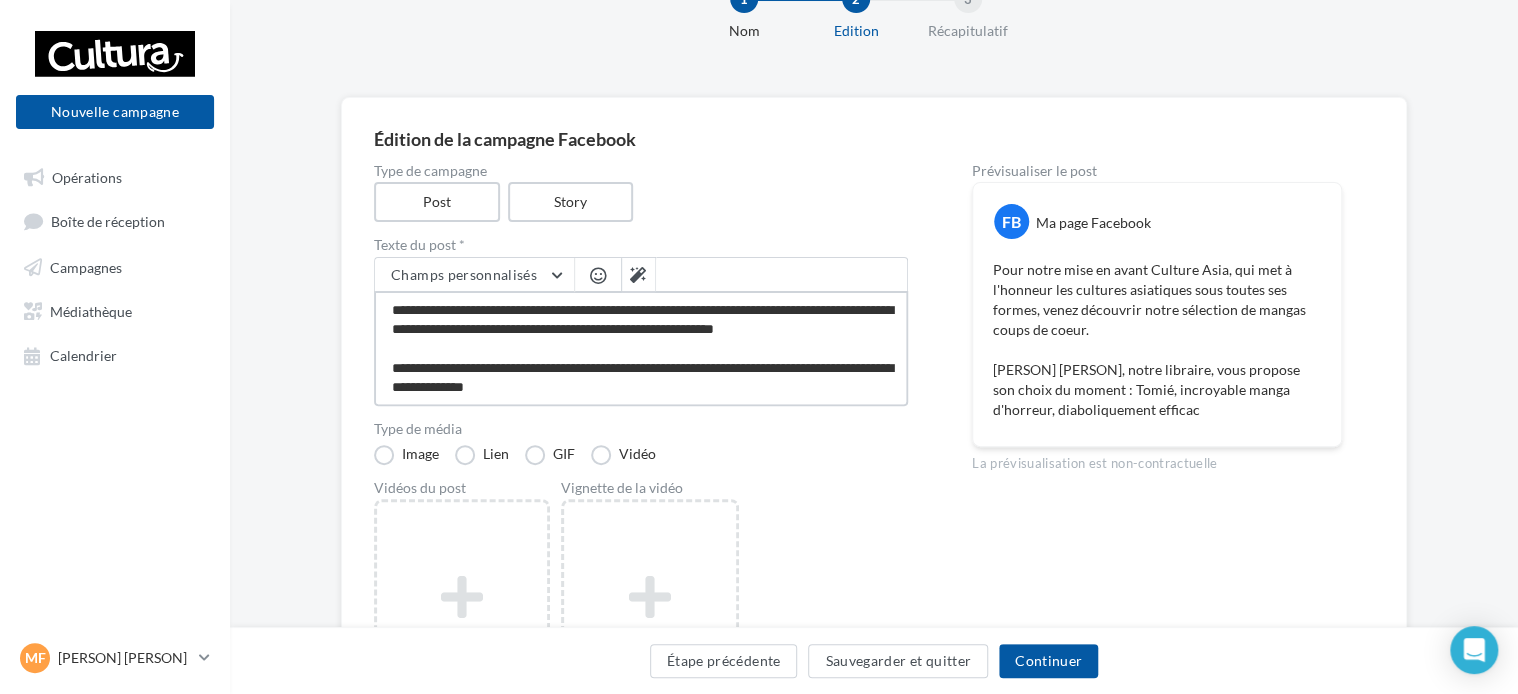 click on "**********" at bounding box center (641, 348) 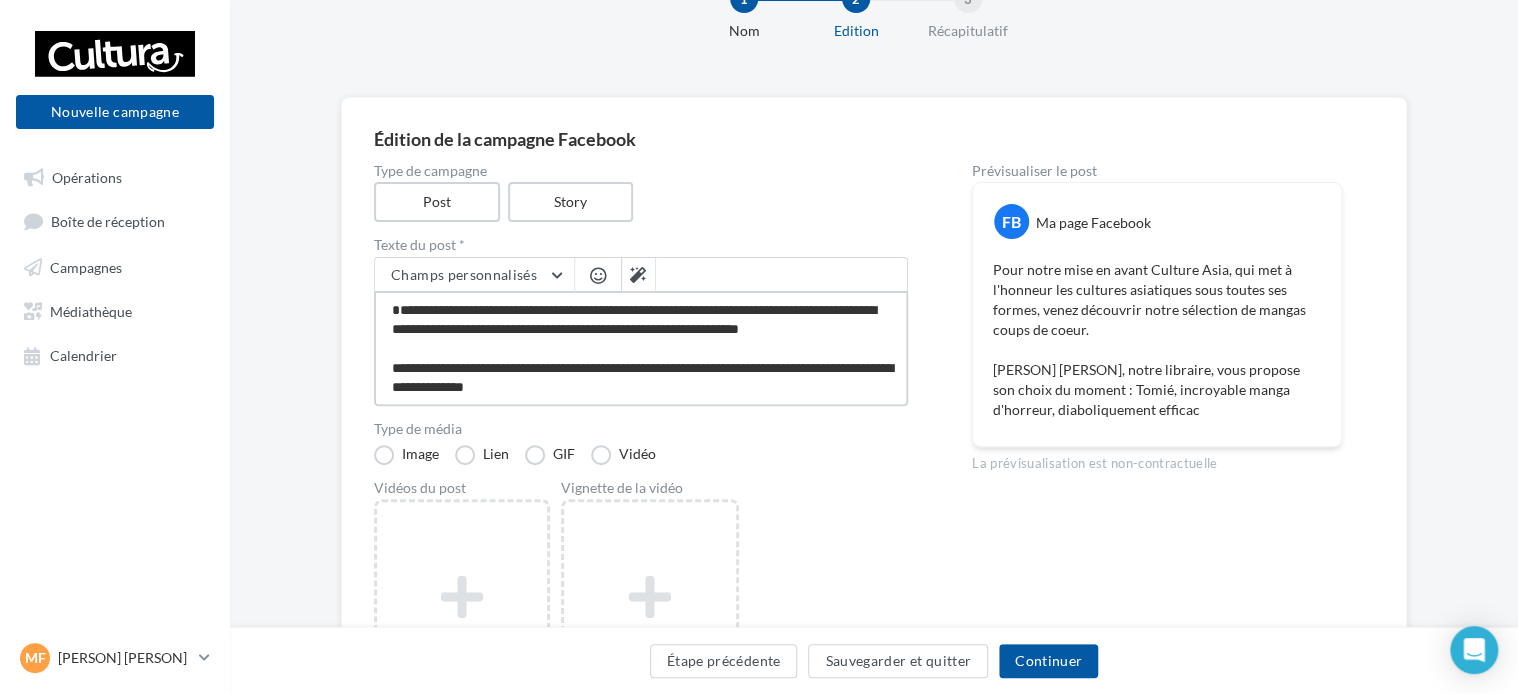 type on "**********" 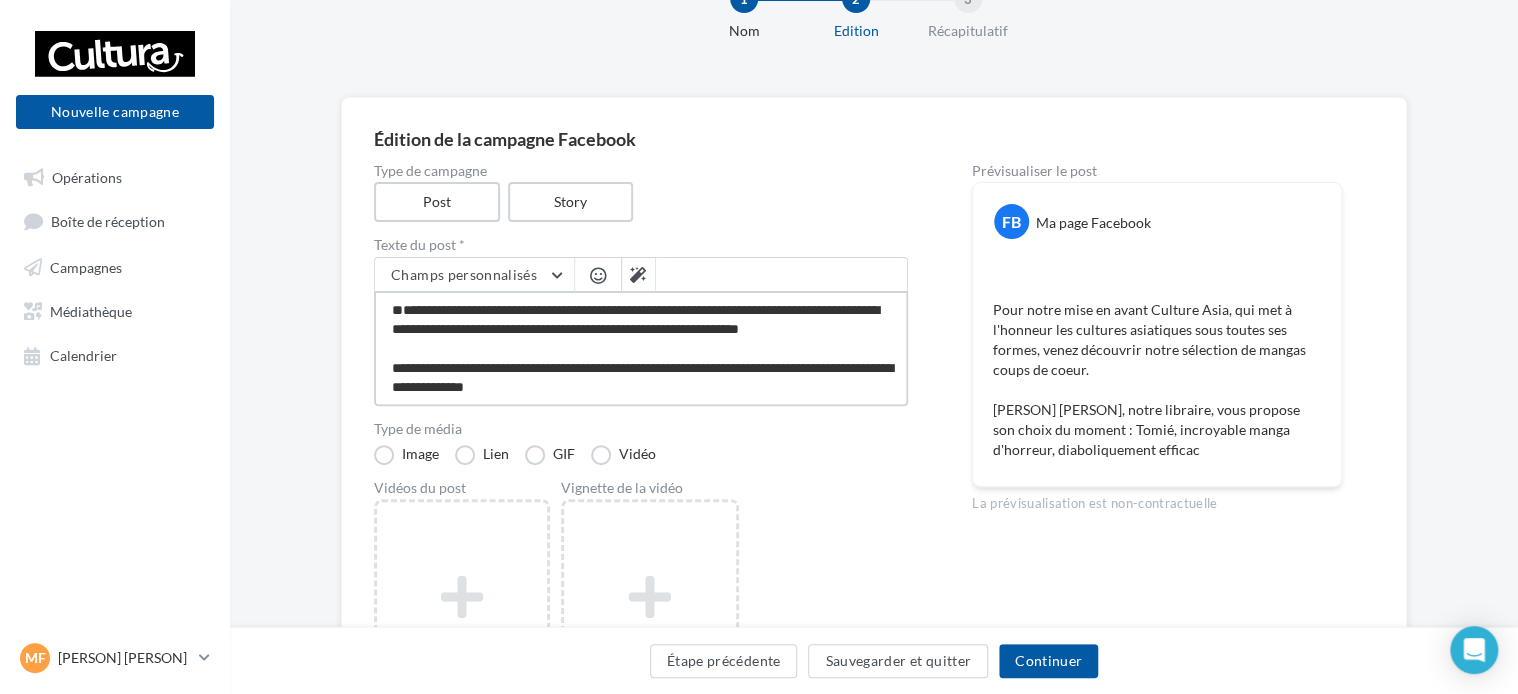 type on "**********" 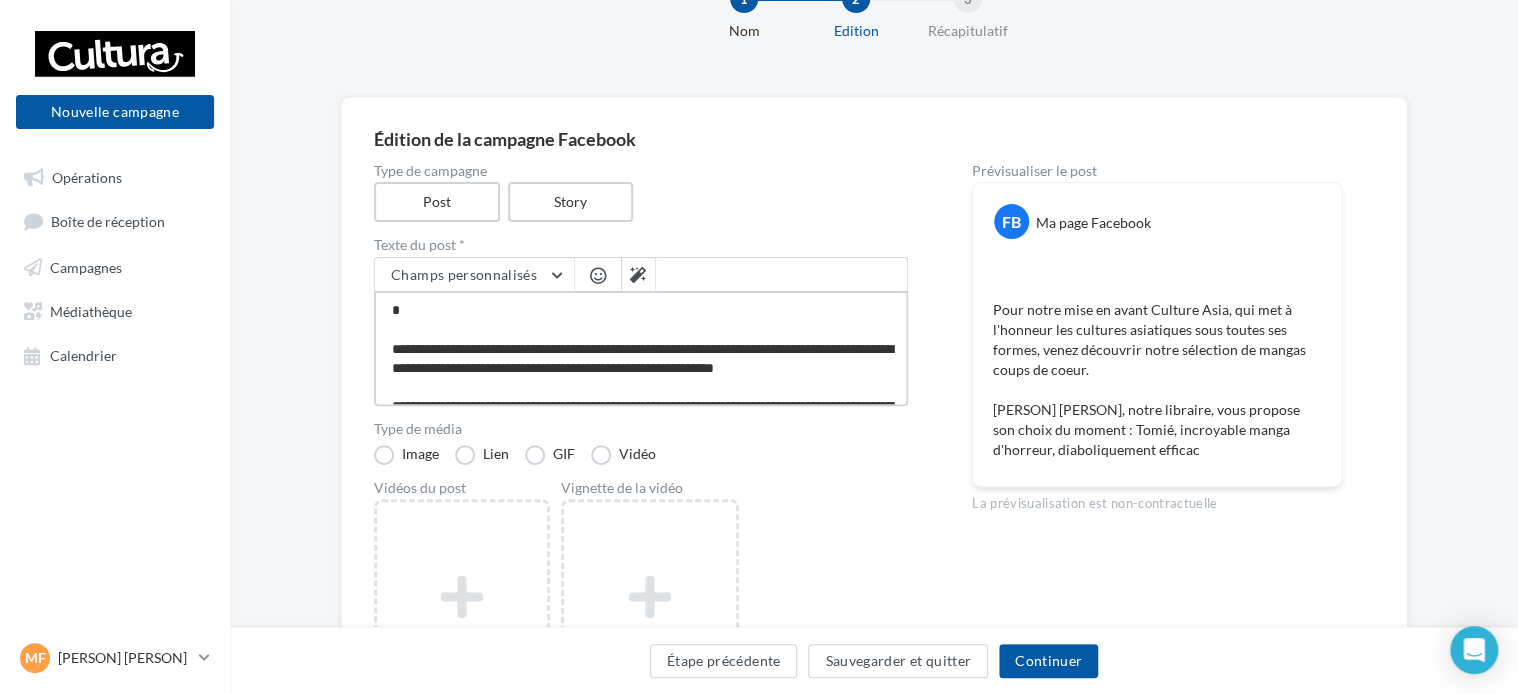 type on "**********" 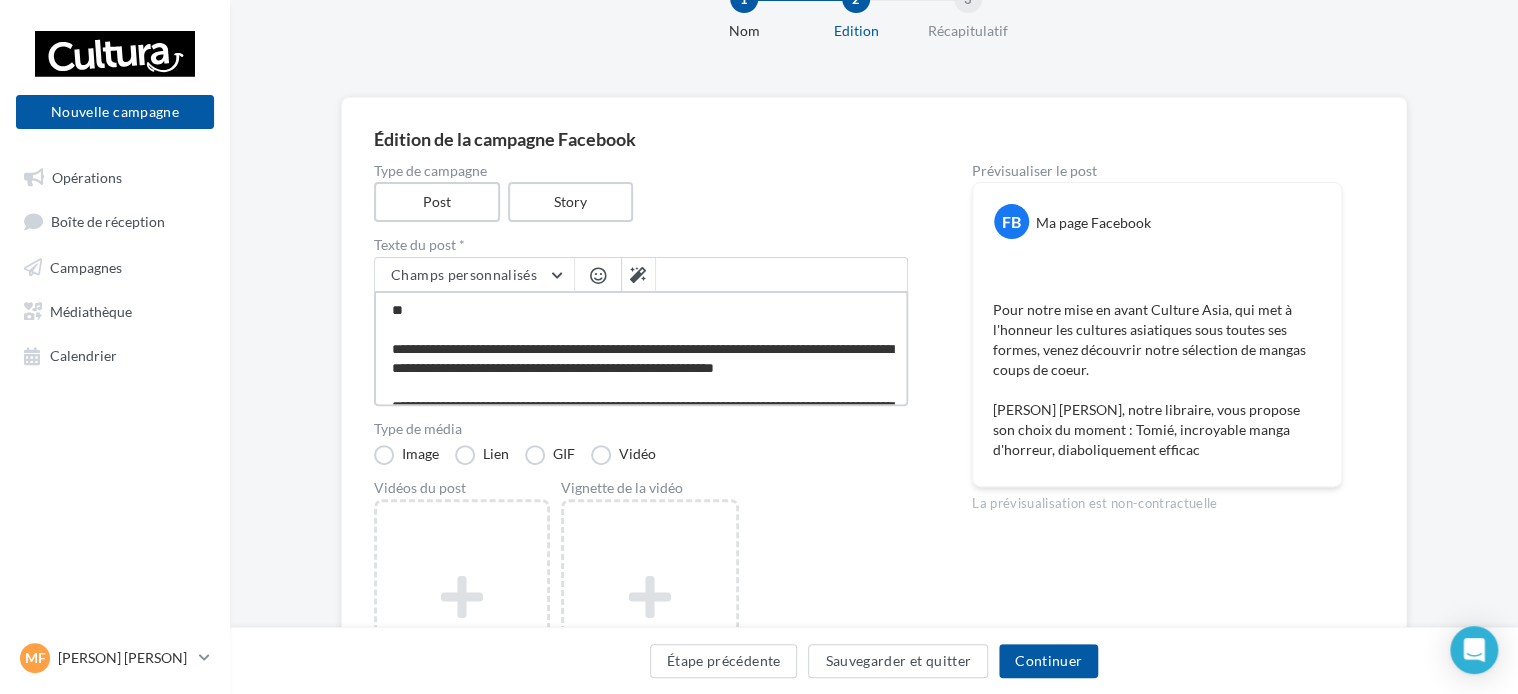 type on "**********" 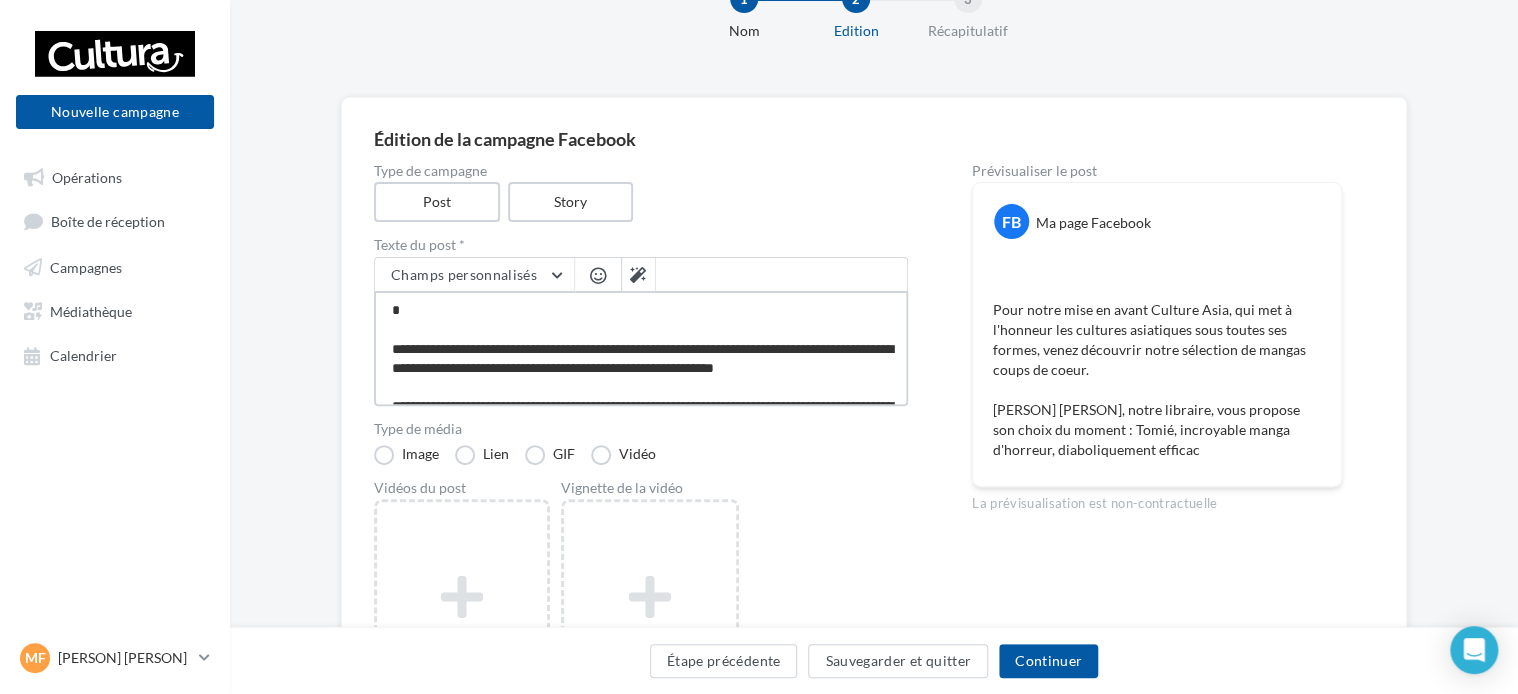 type on "**********" 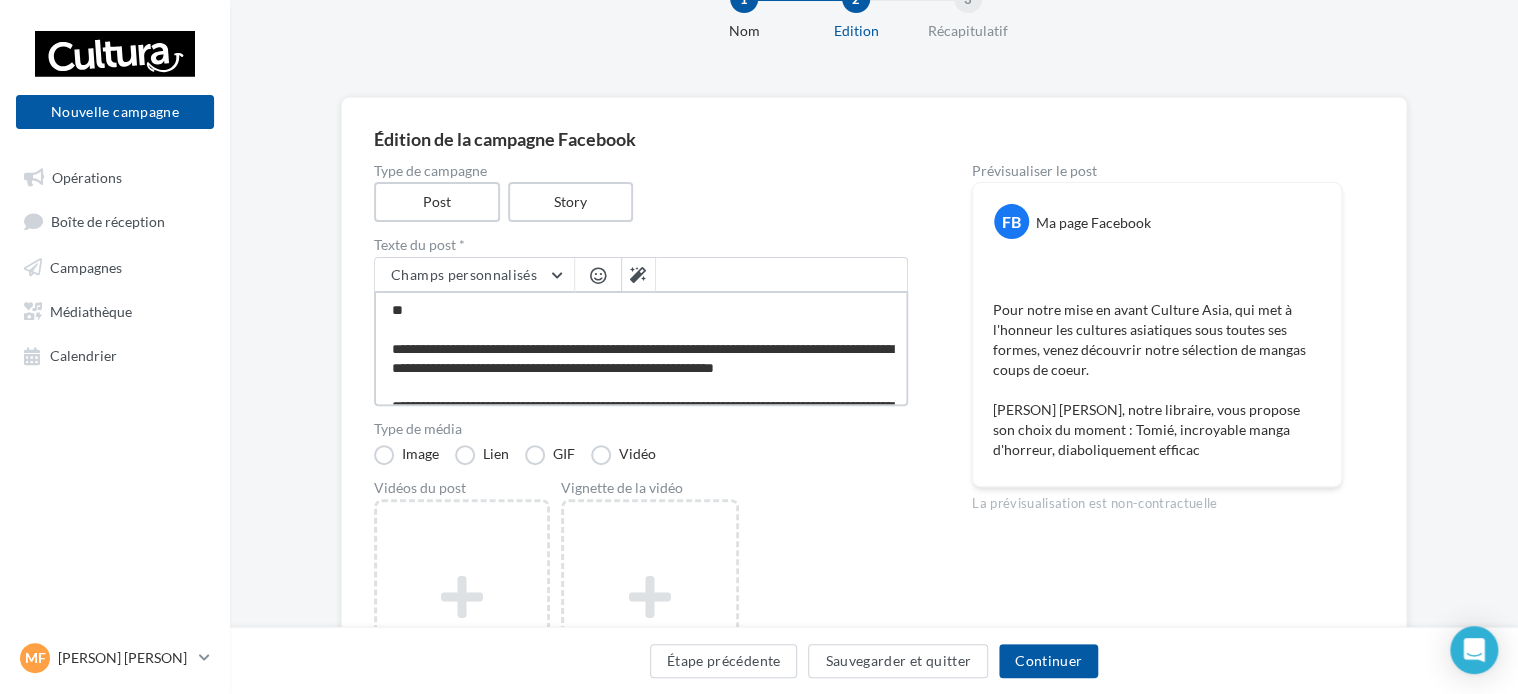 type on "**********" 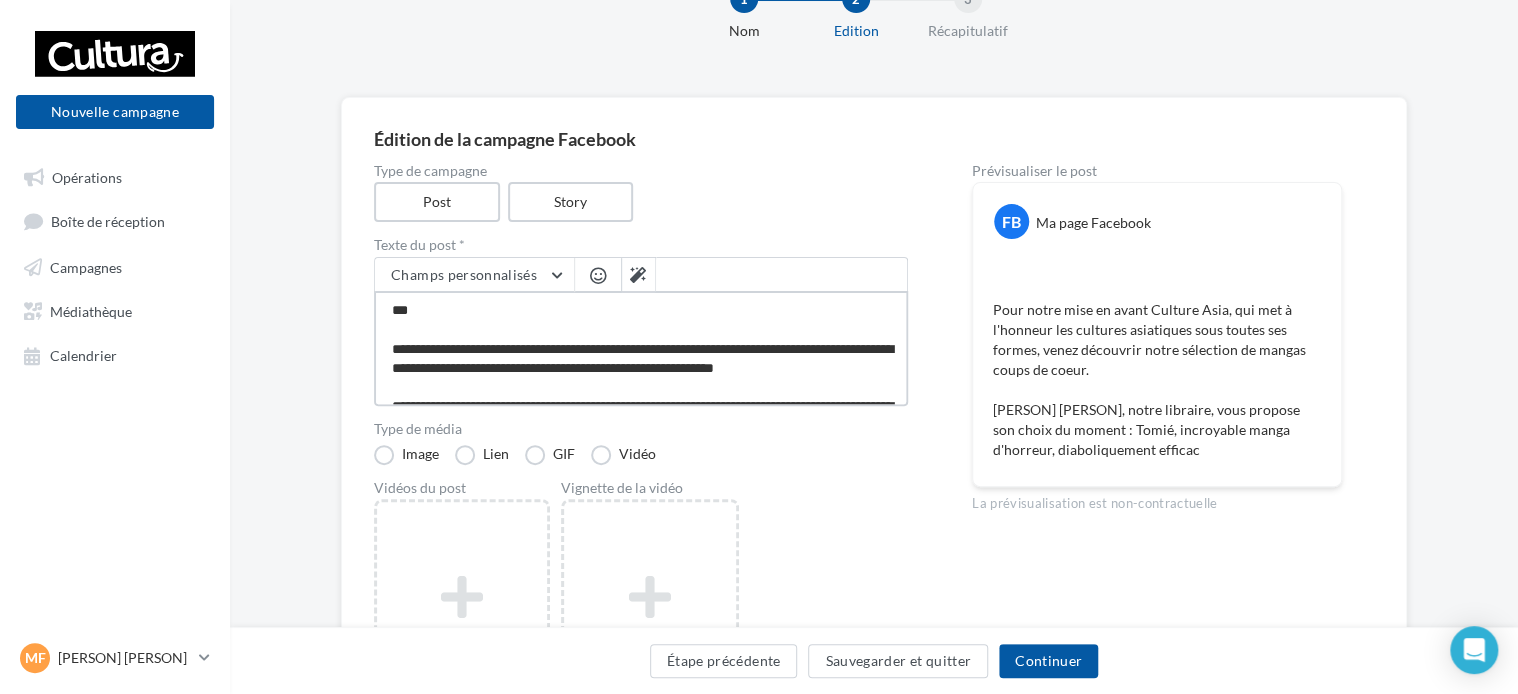 type on "**********" 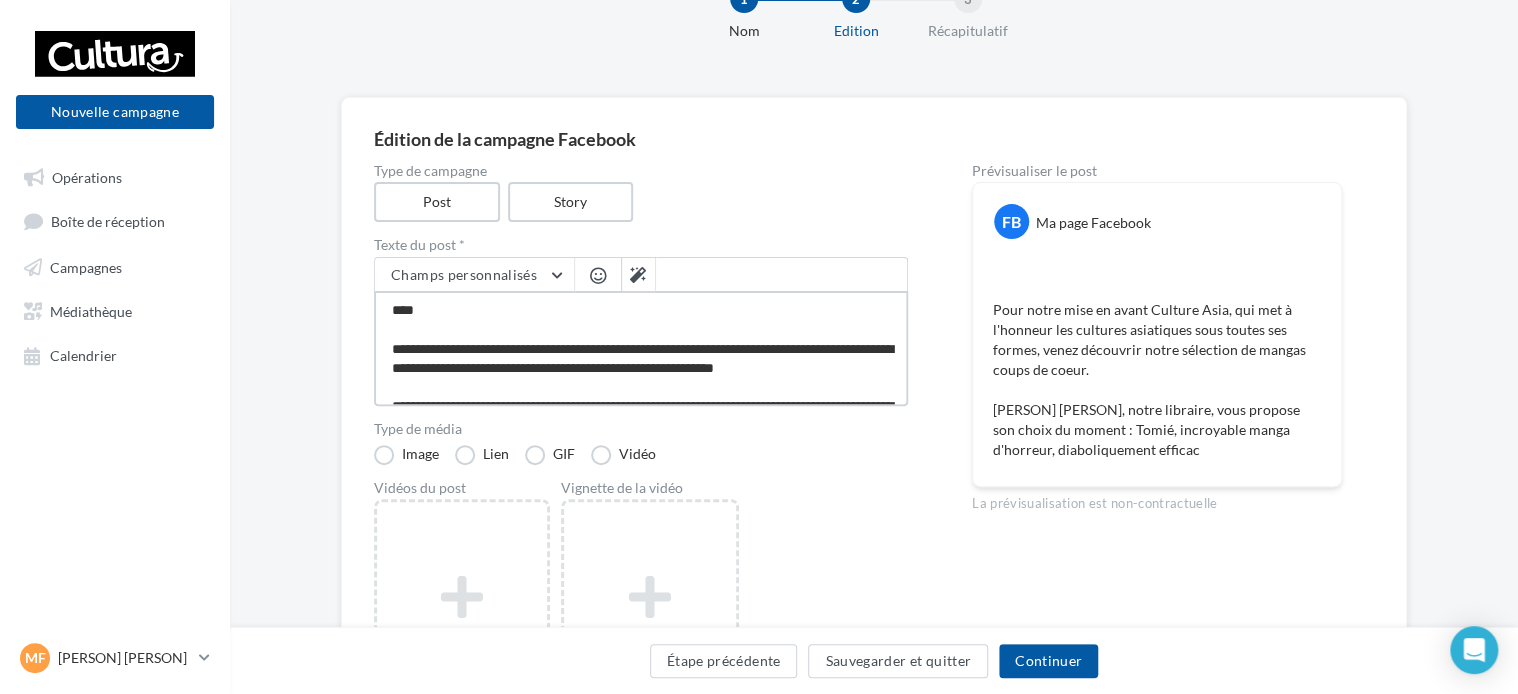 type on "**********" 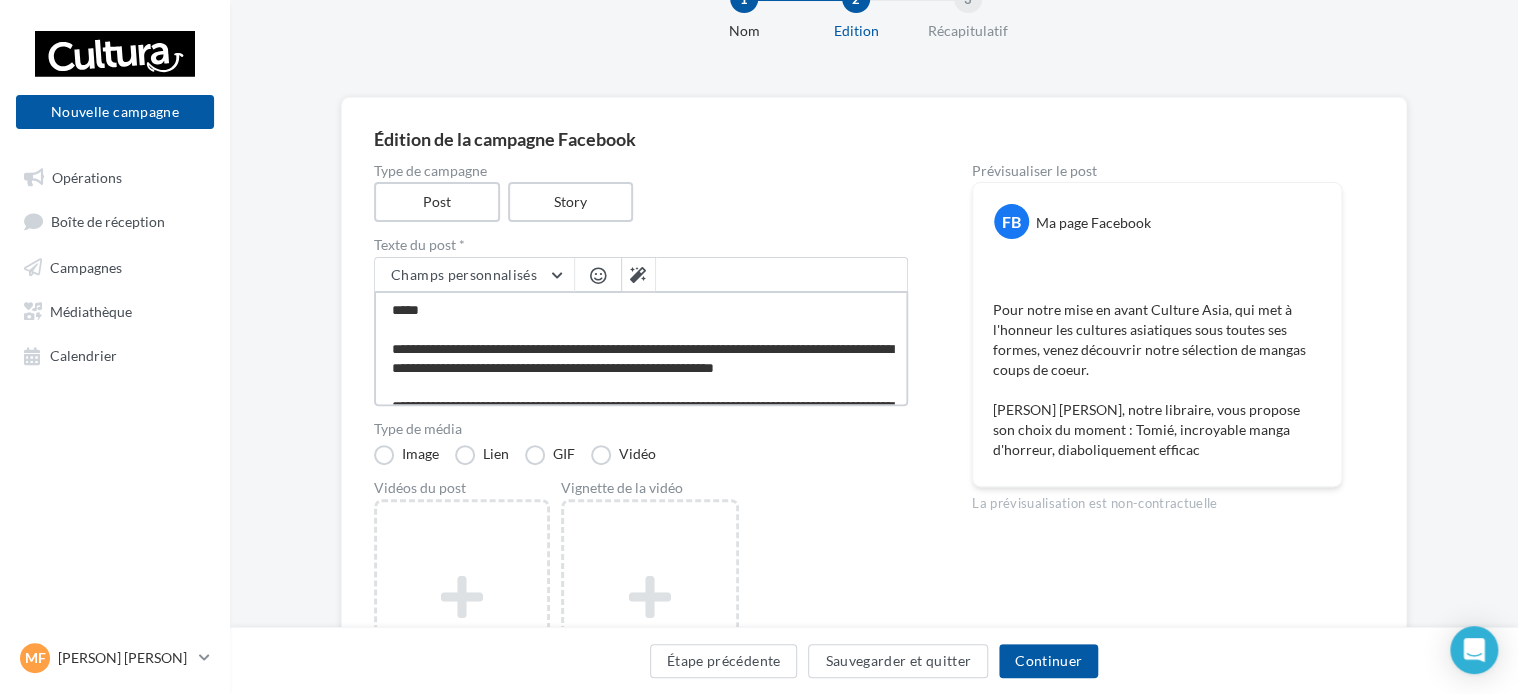 type on "**********" 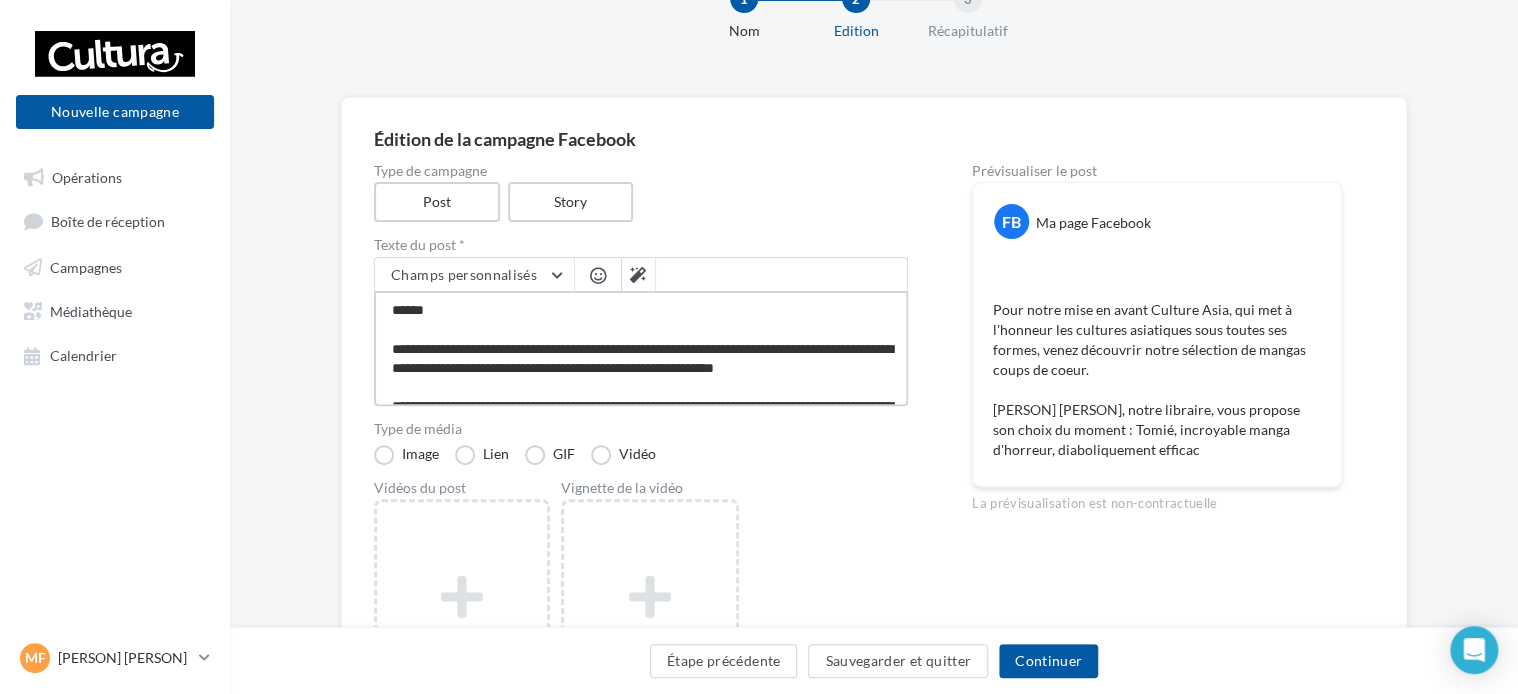 type on "**********" 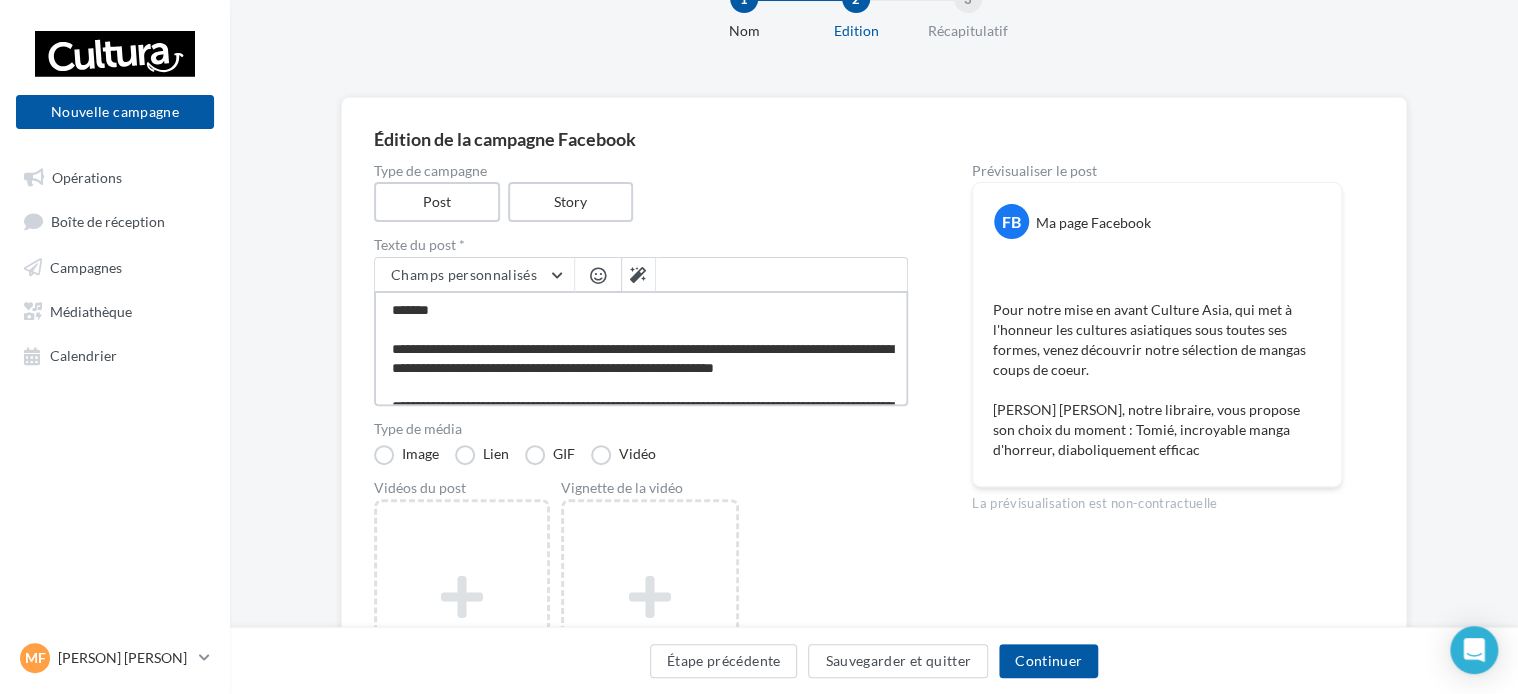 type on "**********" 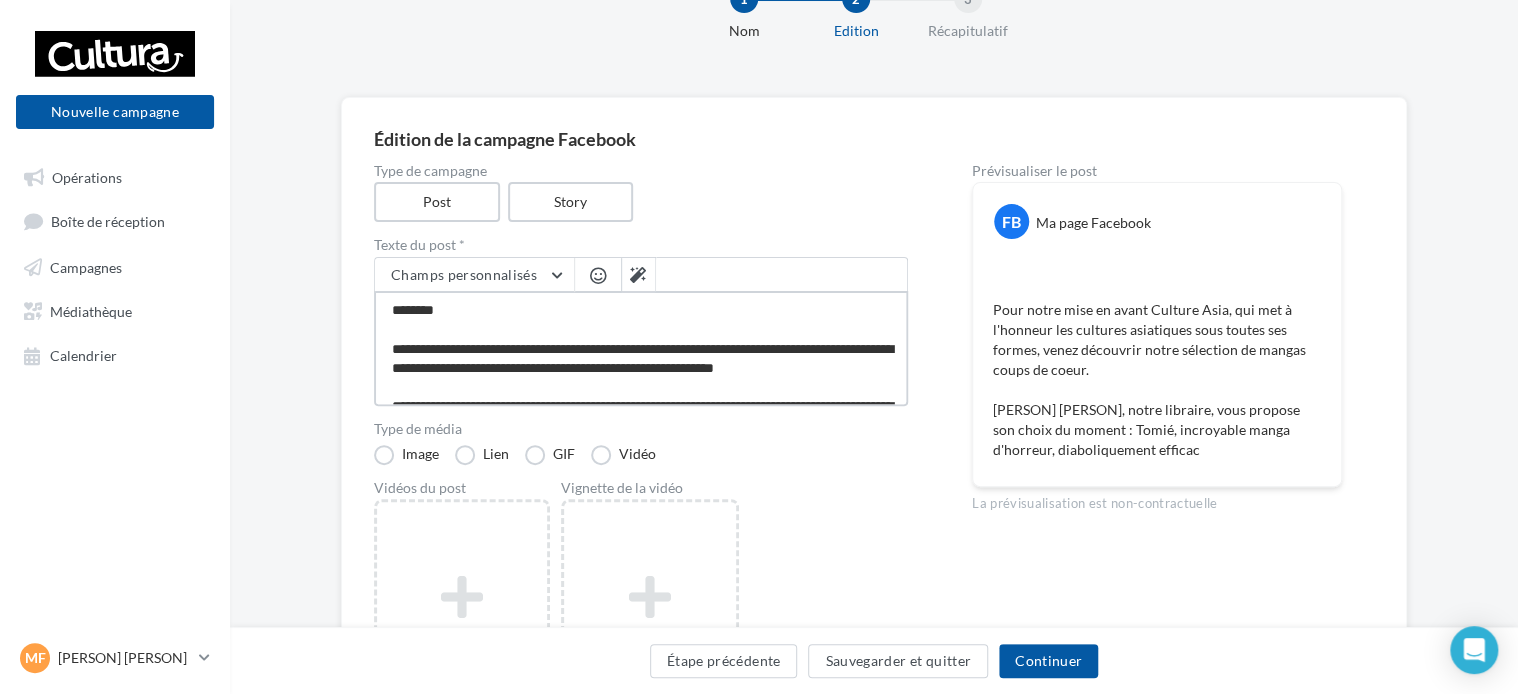 type on "**********" 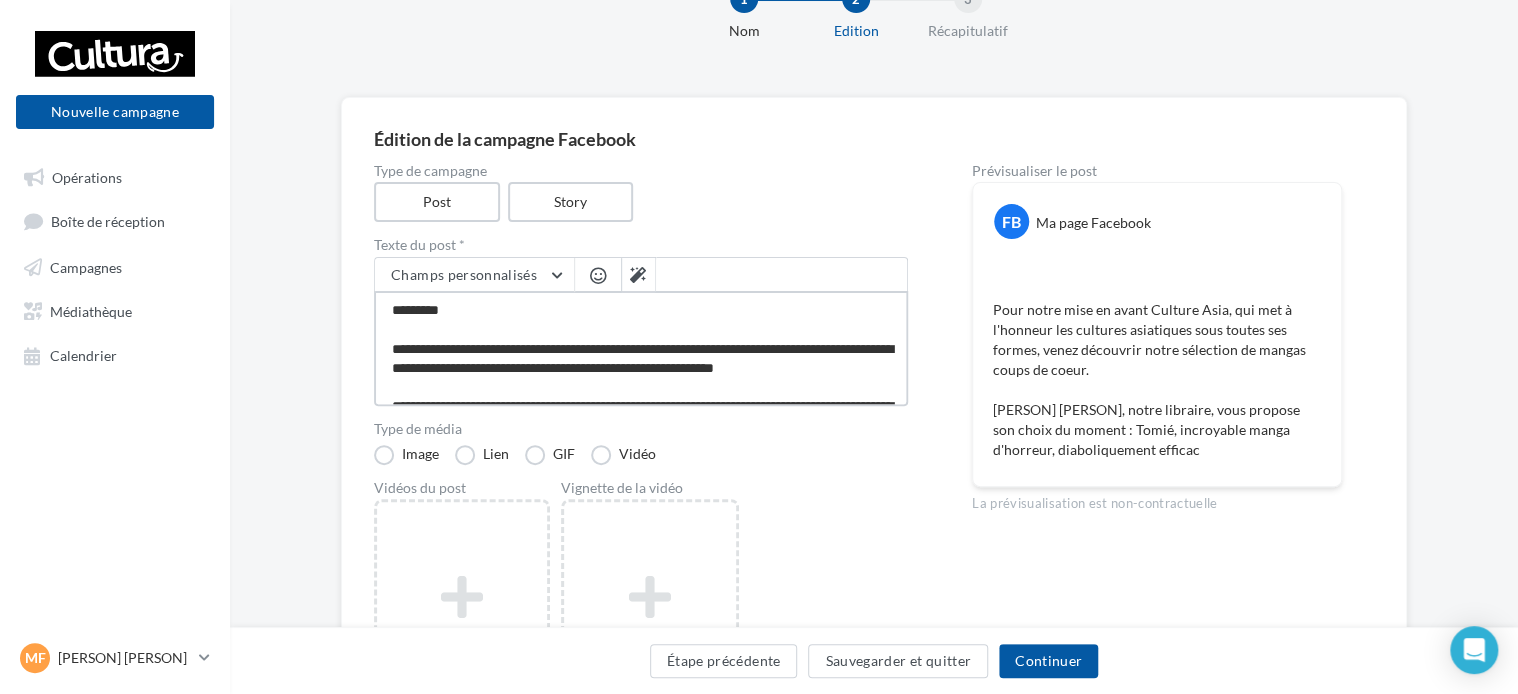 type on "**********" 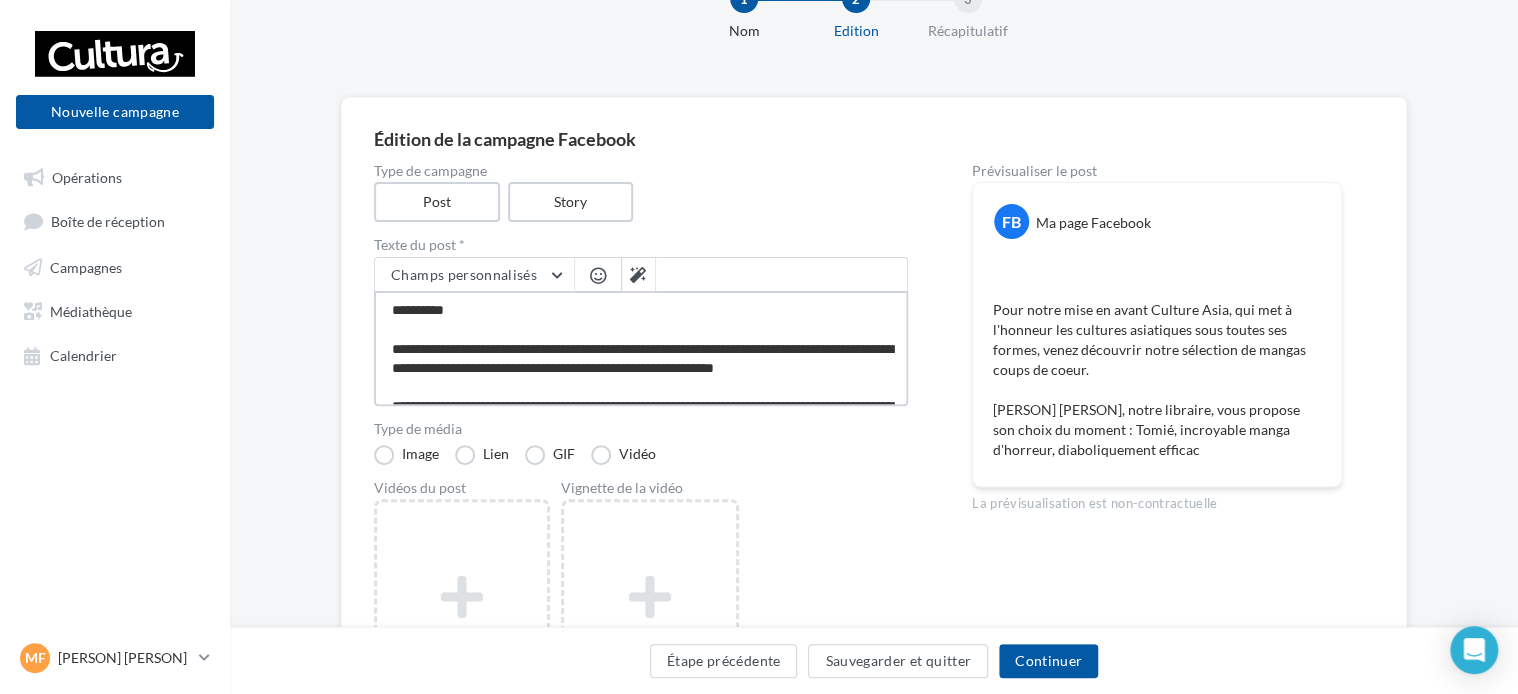 type on "**********" 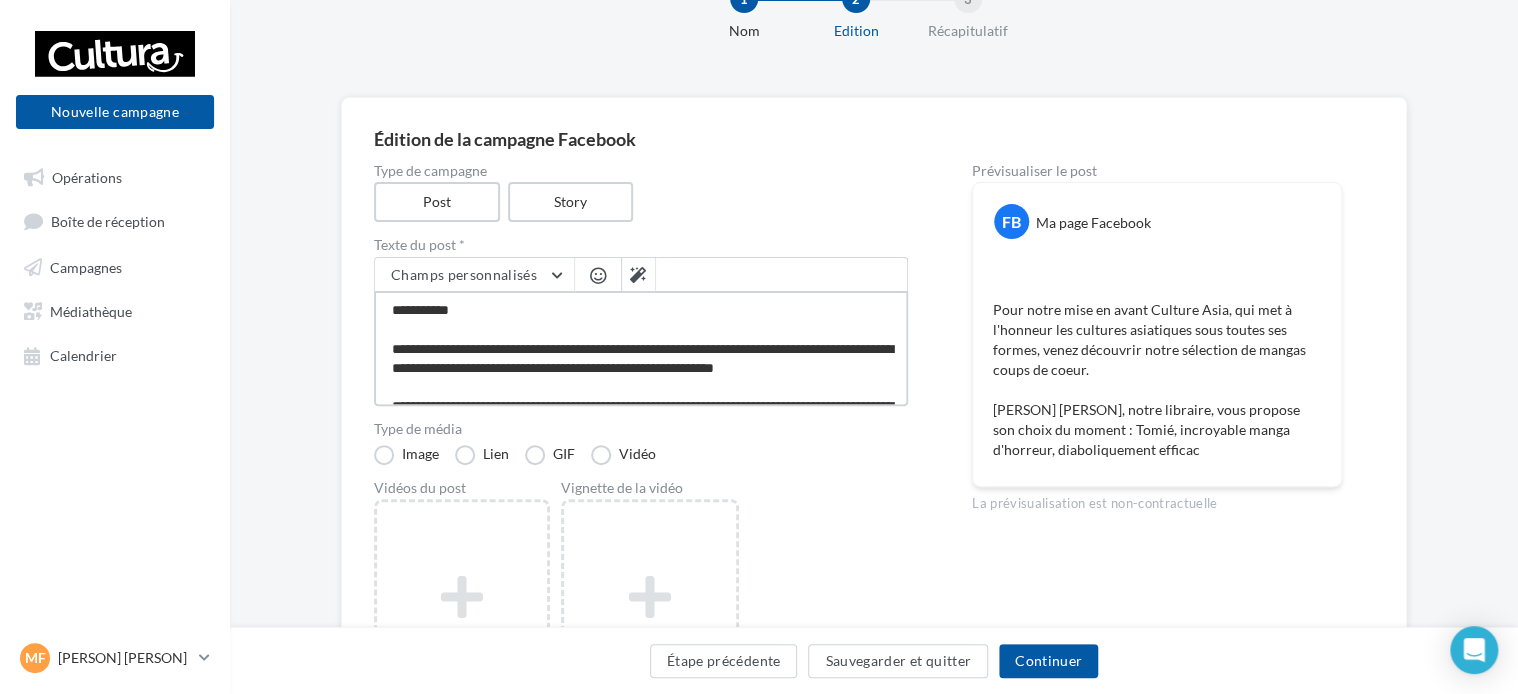 type on "**********" 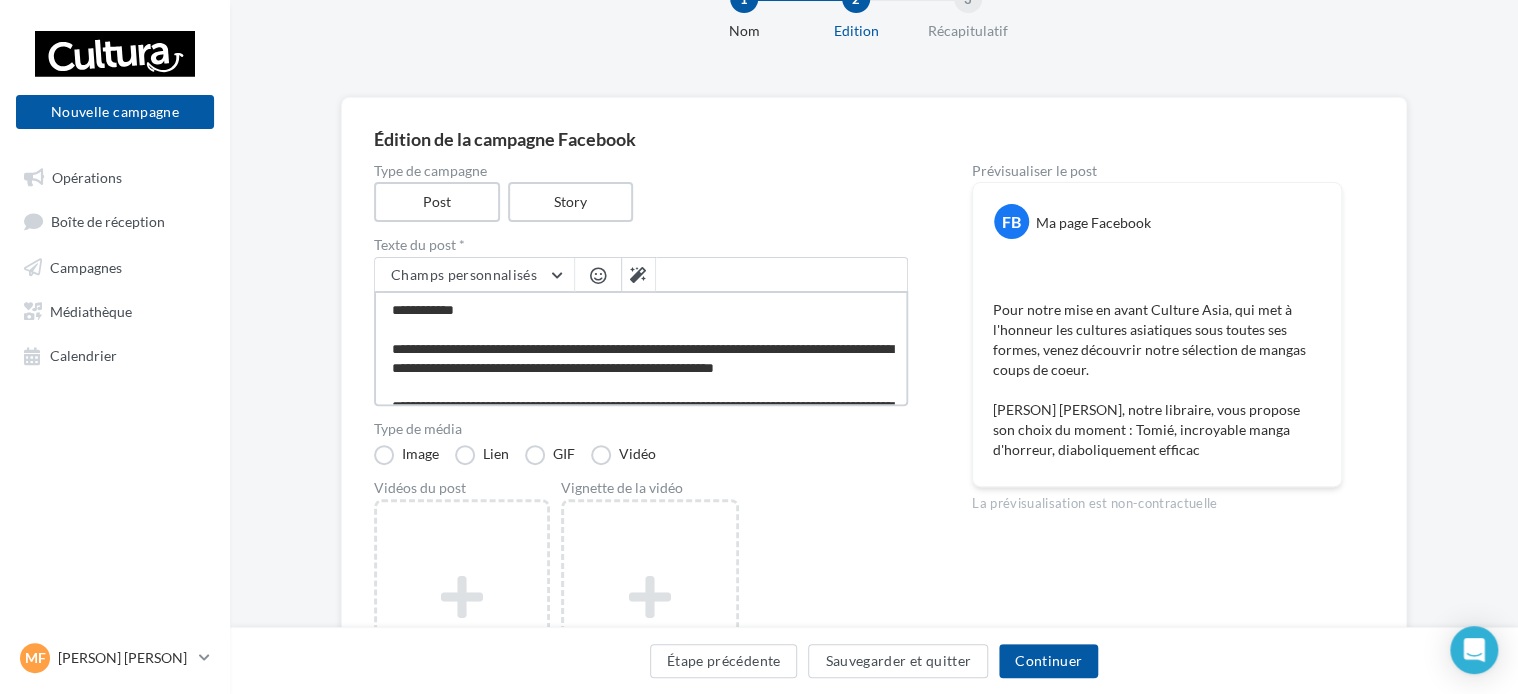 type on "**********" 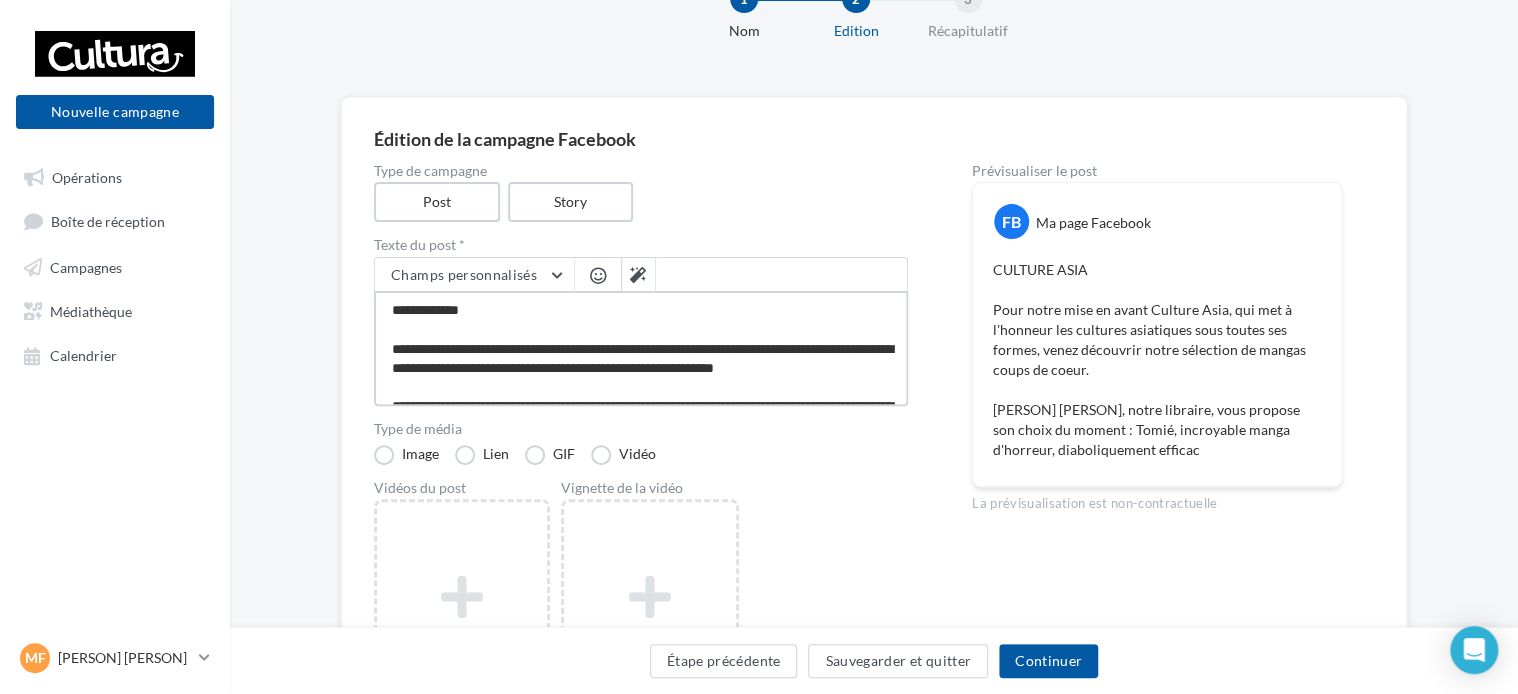 type on "**********" 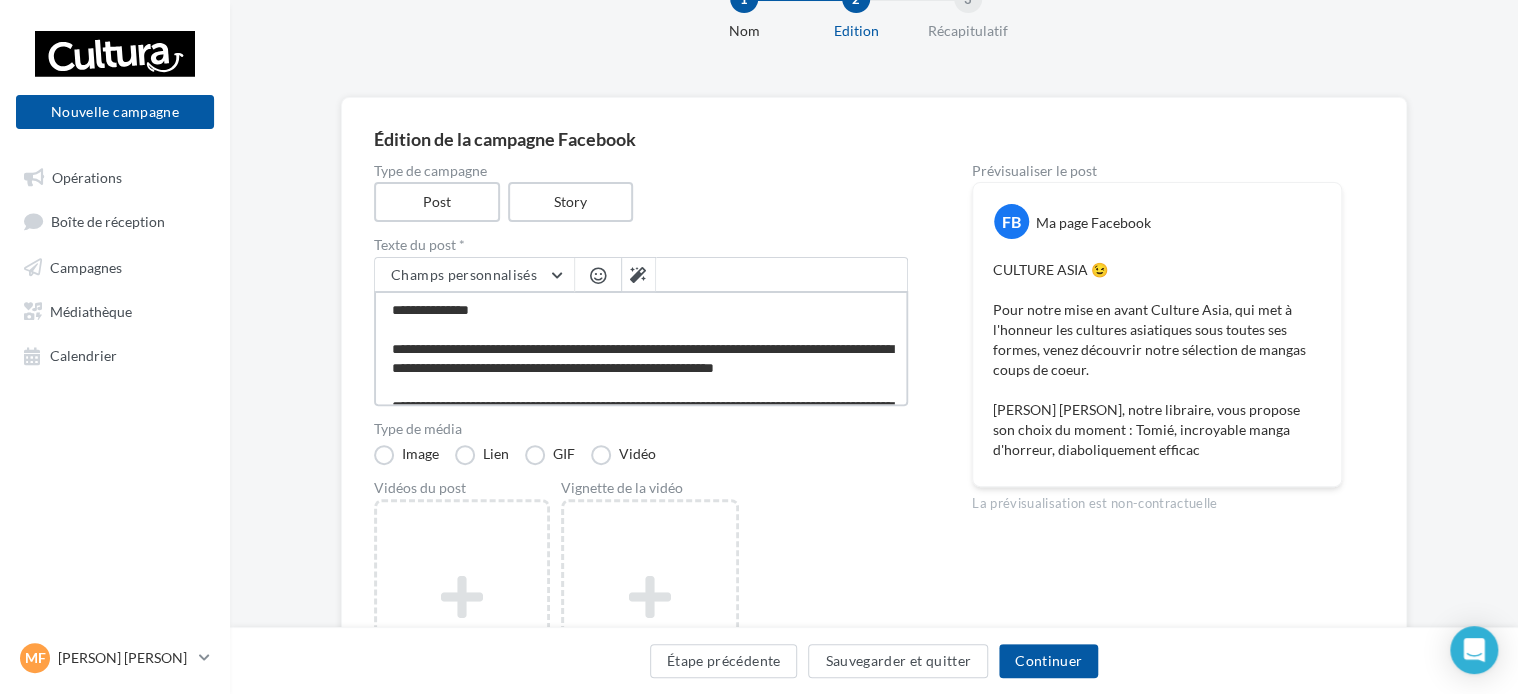type on "**********" 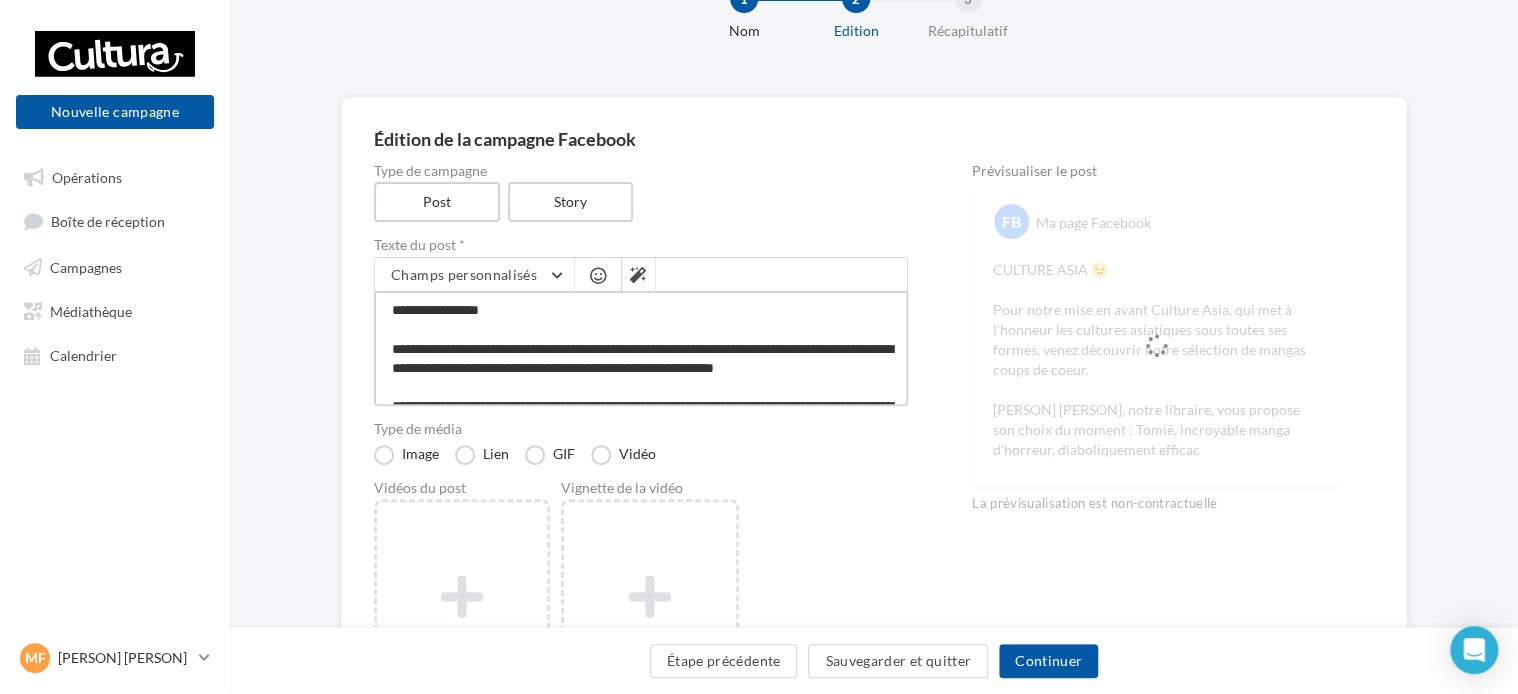 click on "**********" at bounding box center [641, 348] 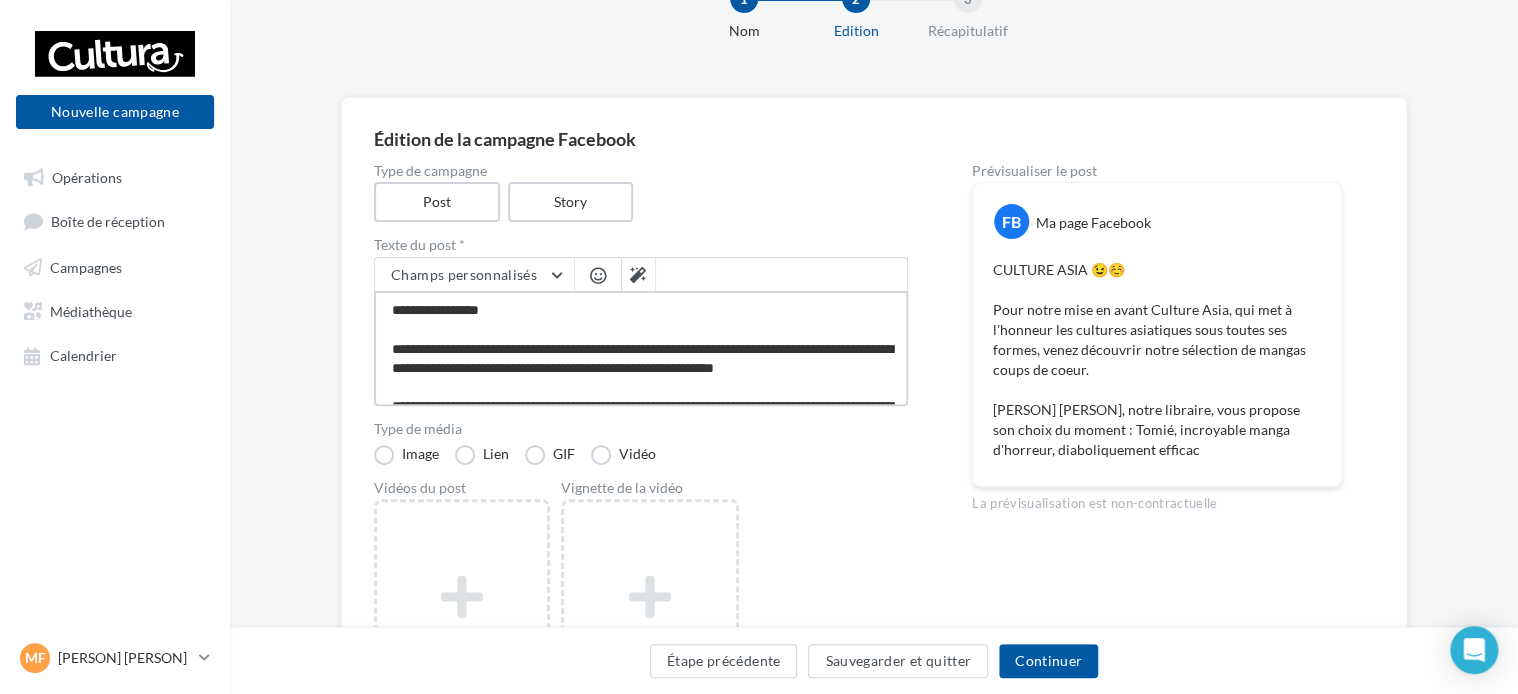 type on "**********" 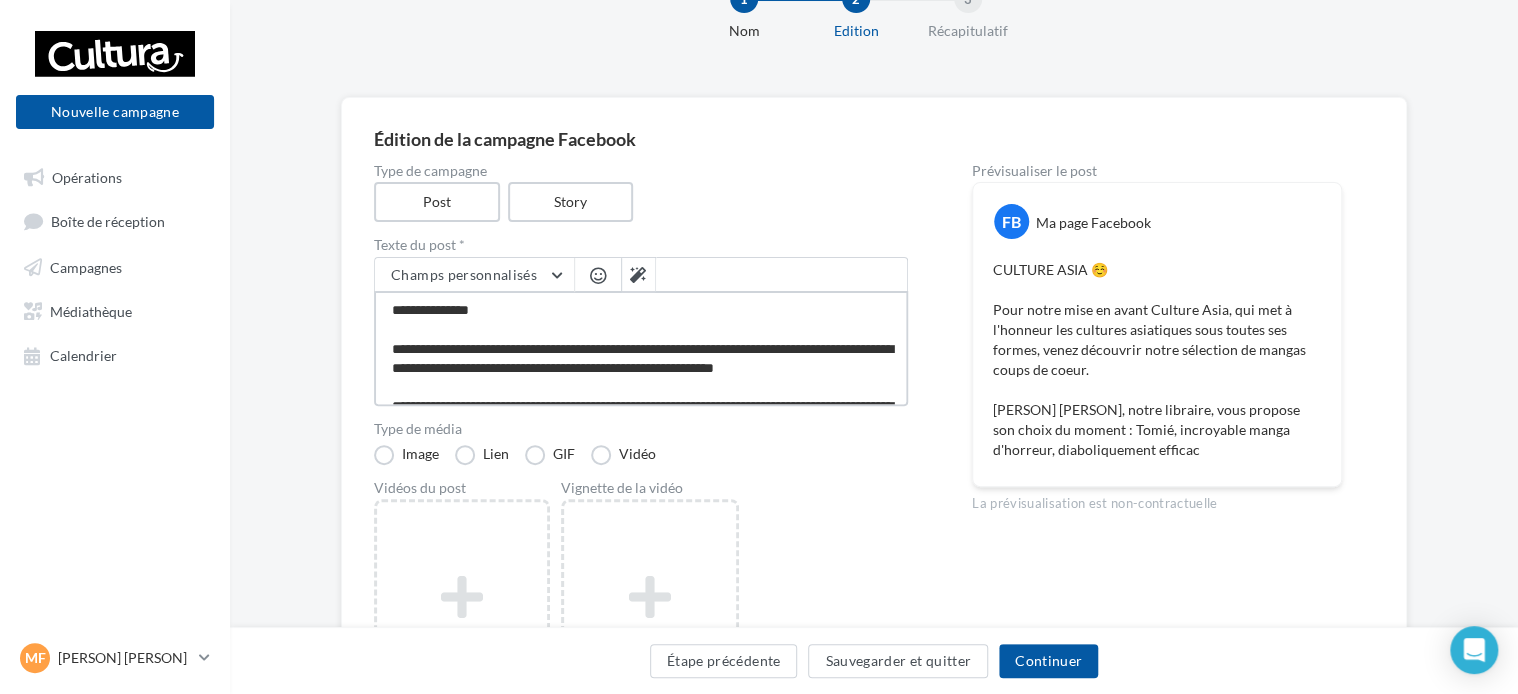 click on "**********" at bounding box center [641, 348] 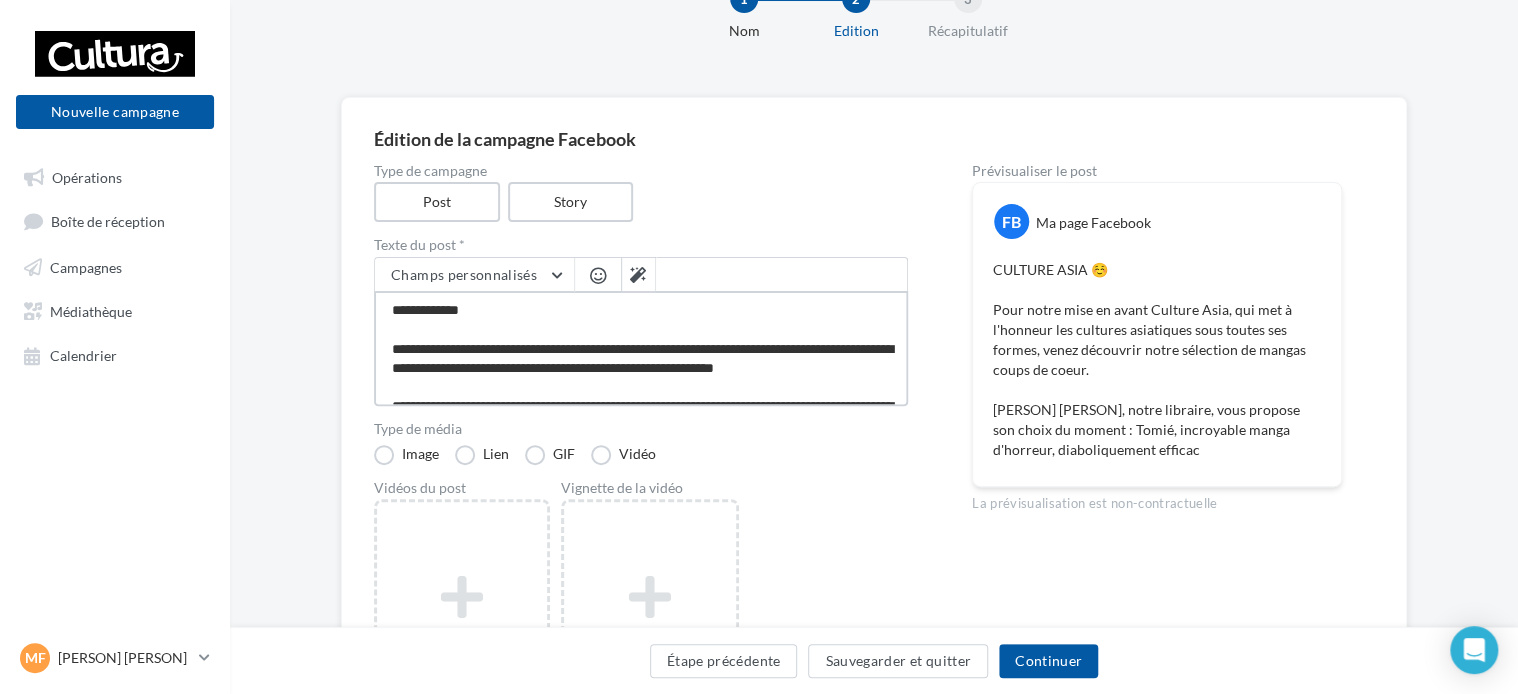 type on "**********" 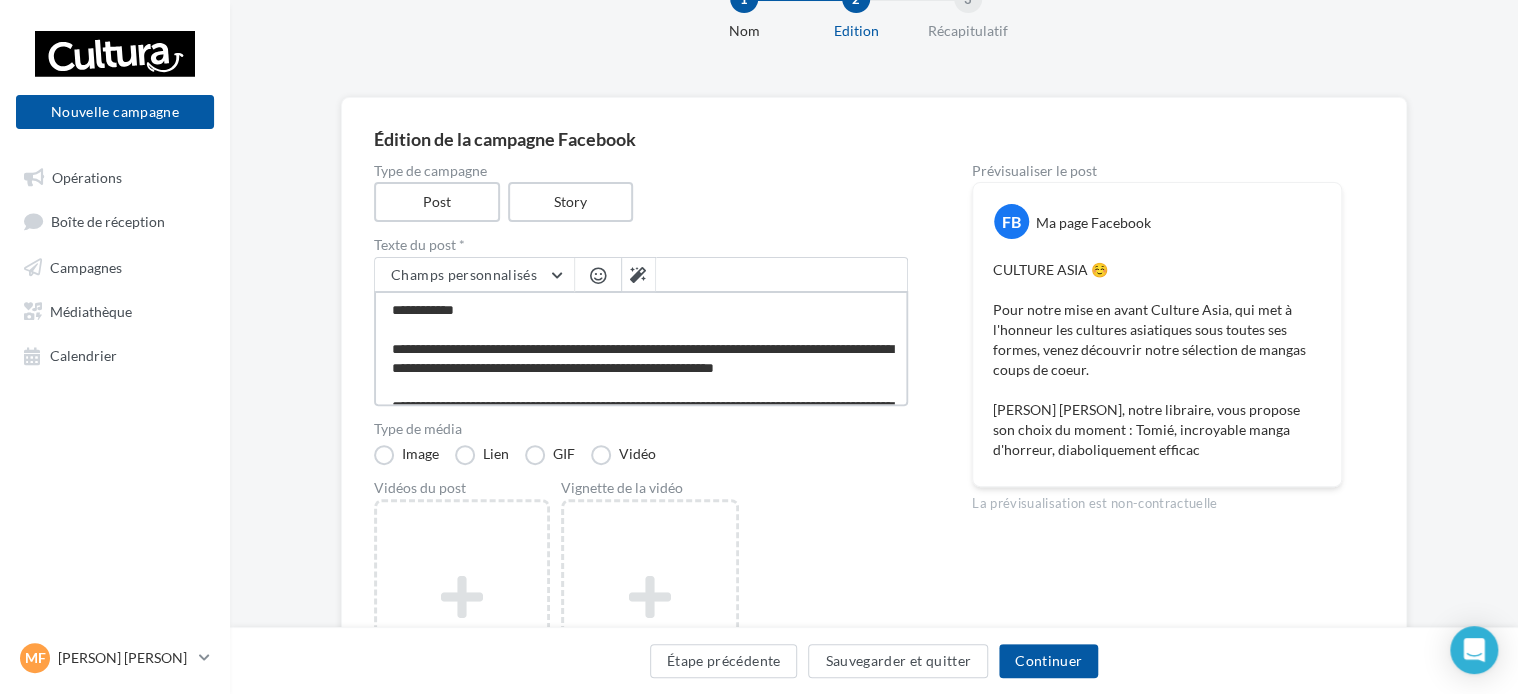type on "**********" 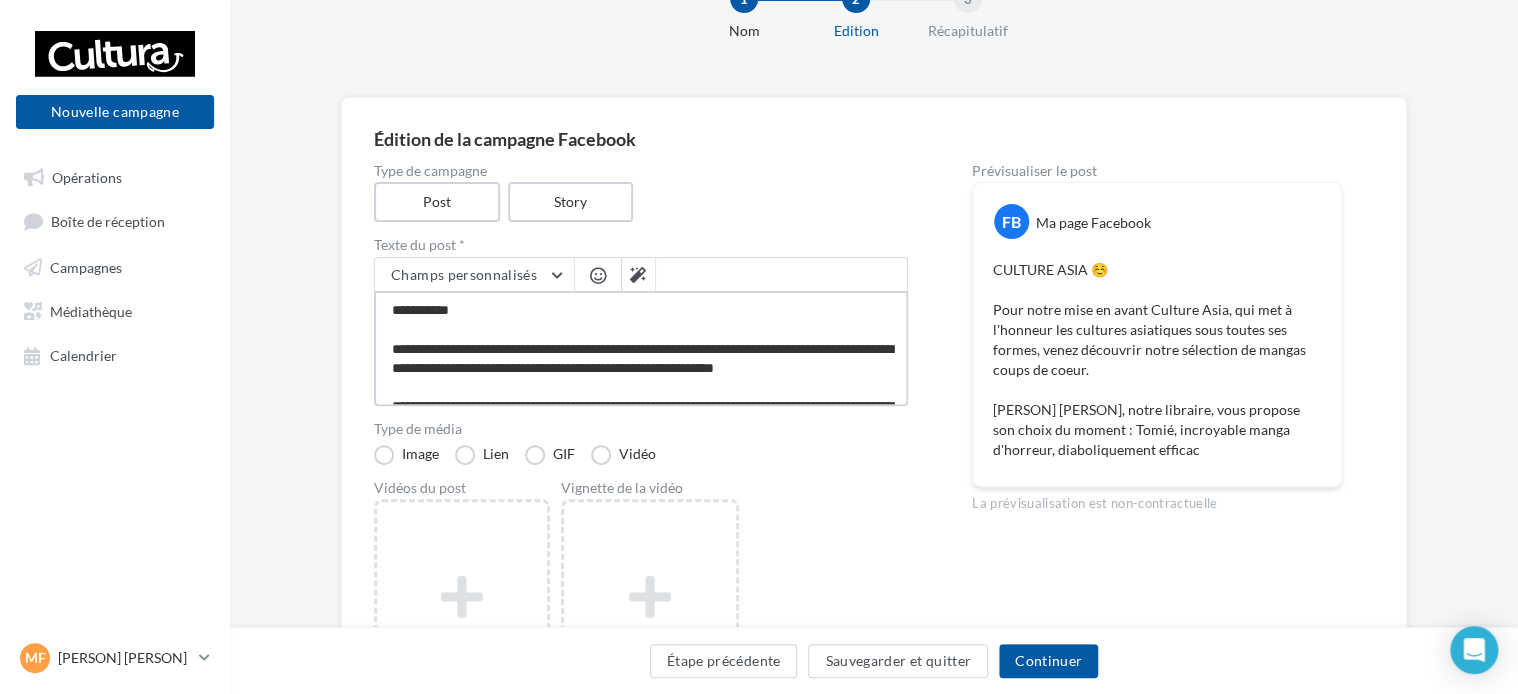 type on "**********" 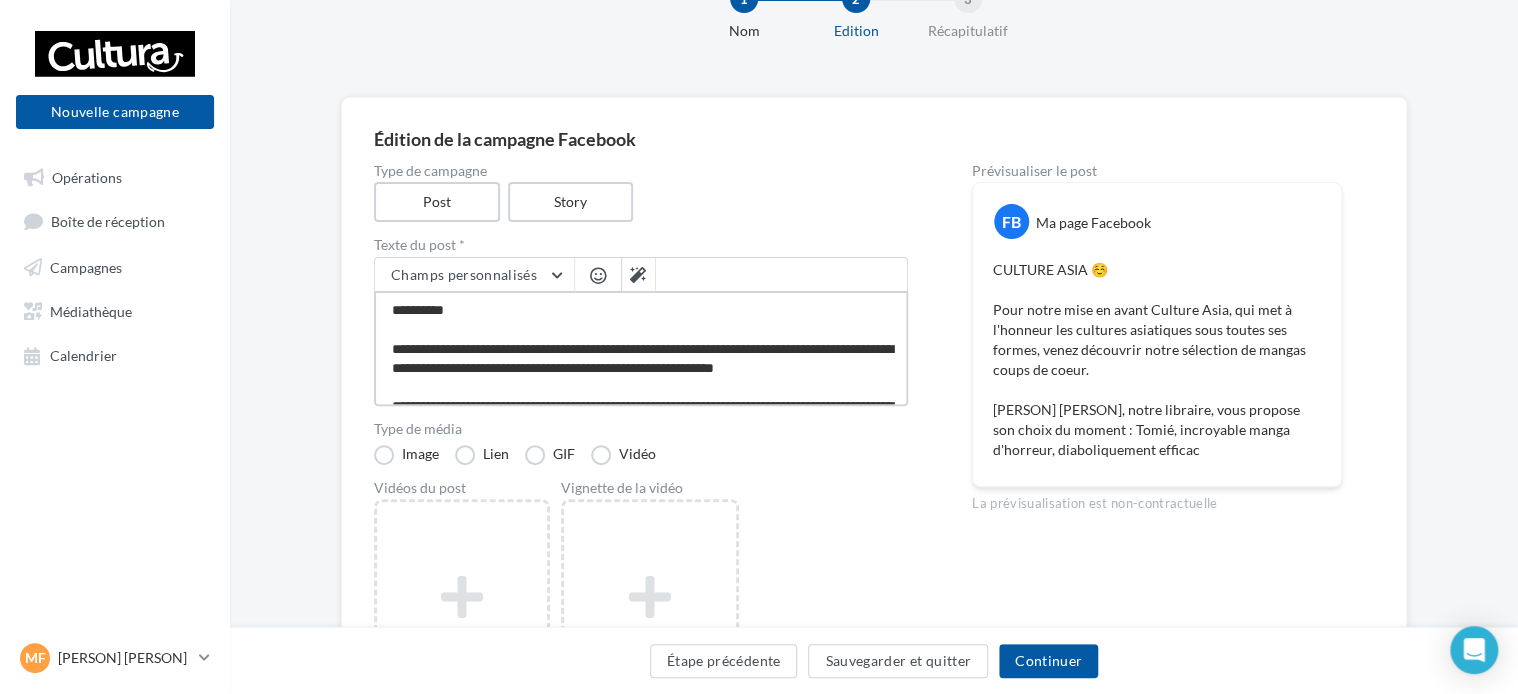type on "**********" 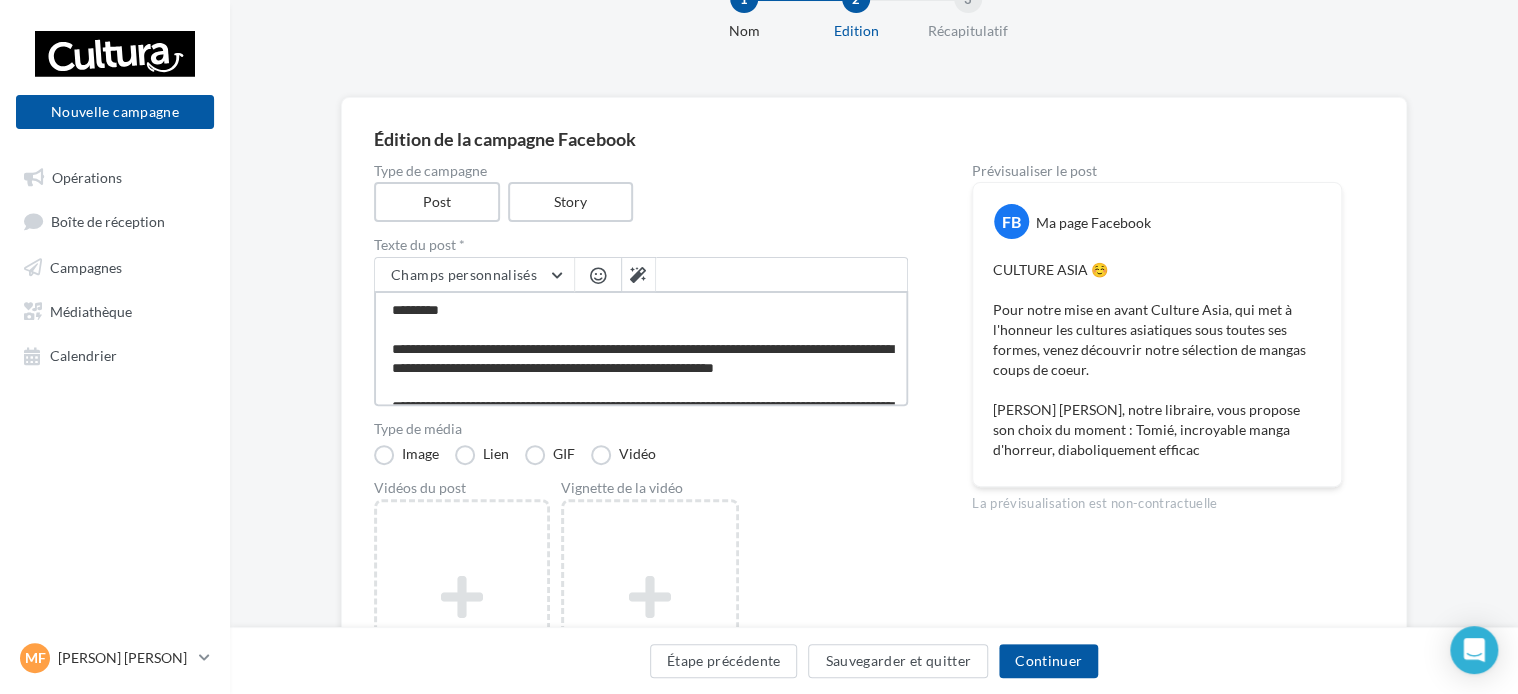 type on "**********" 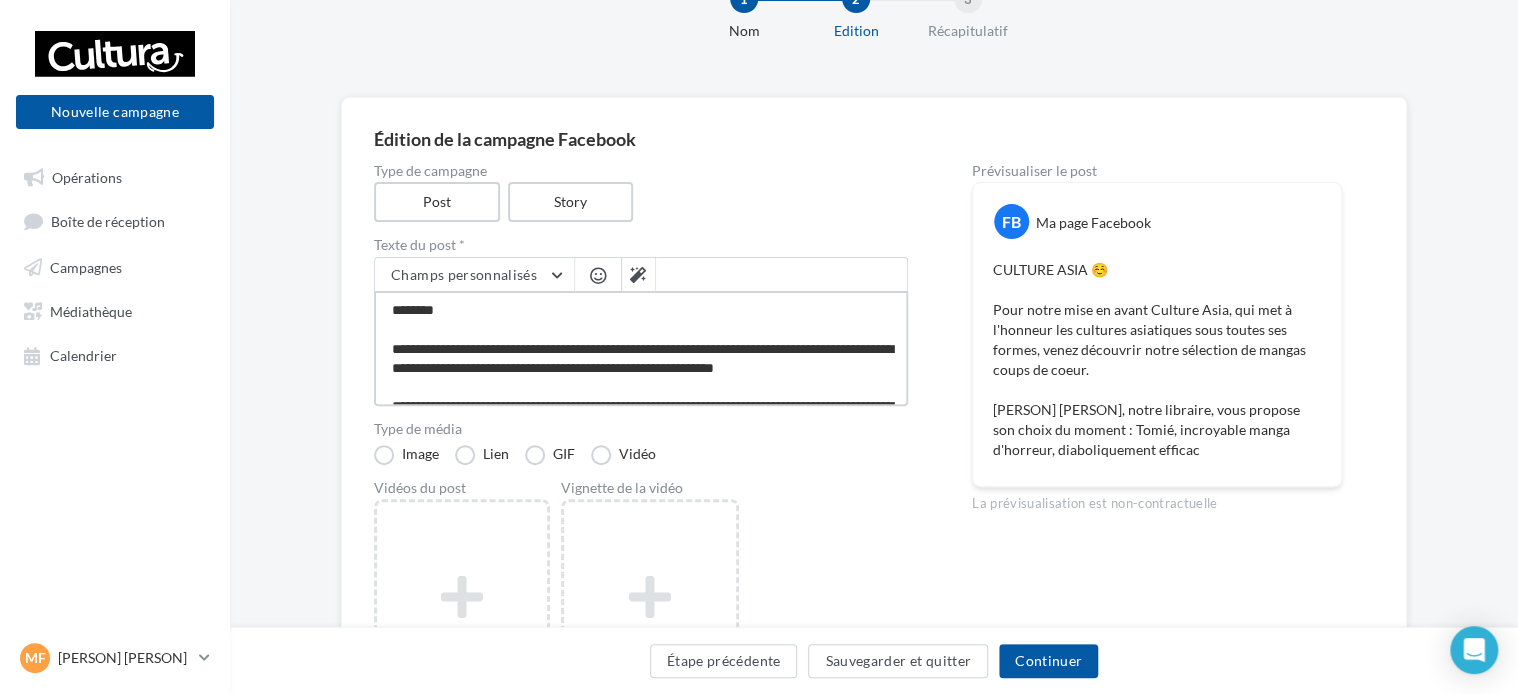 type on "**********" 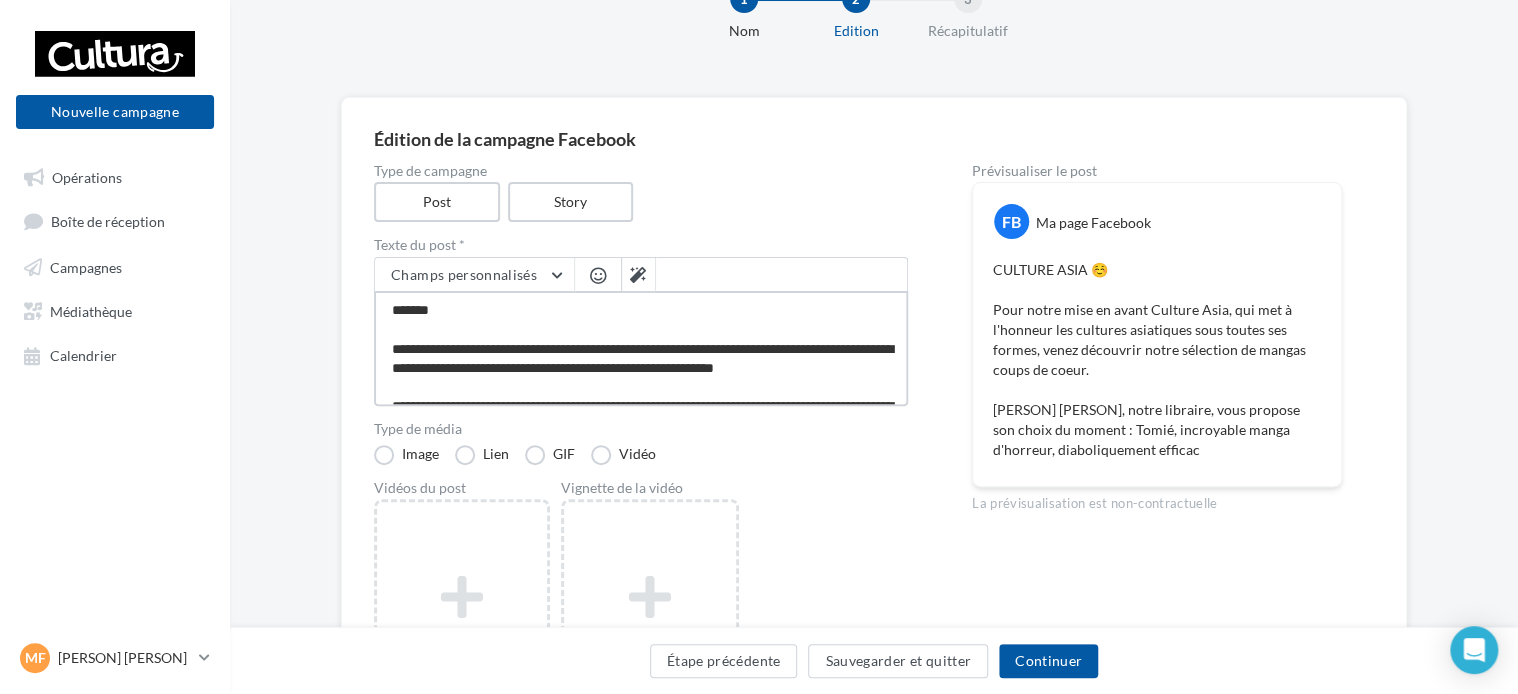 type on "**********" 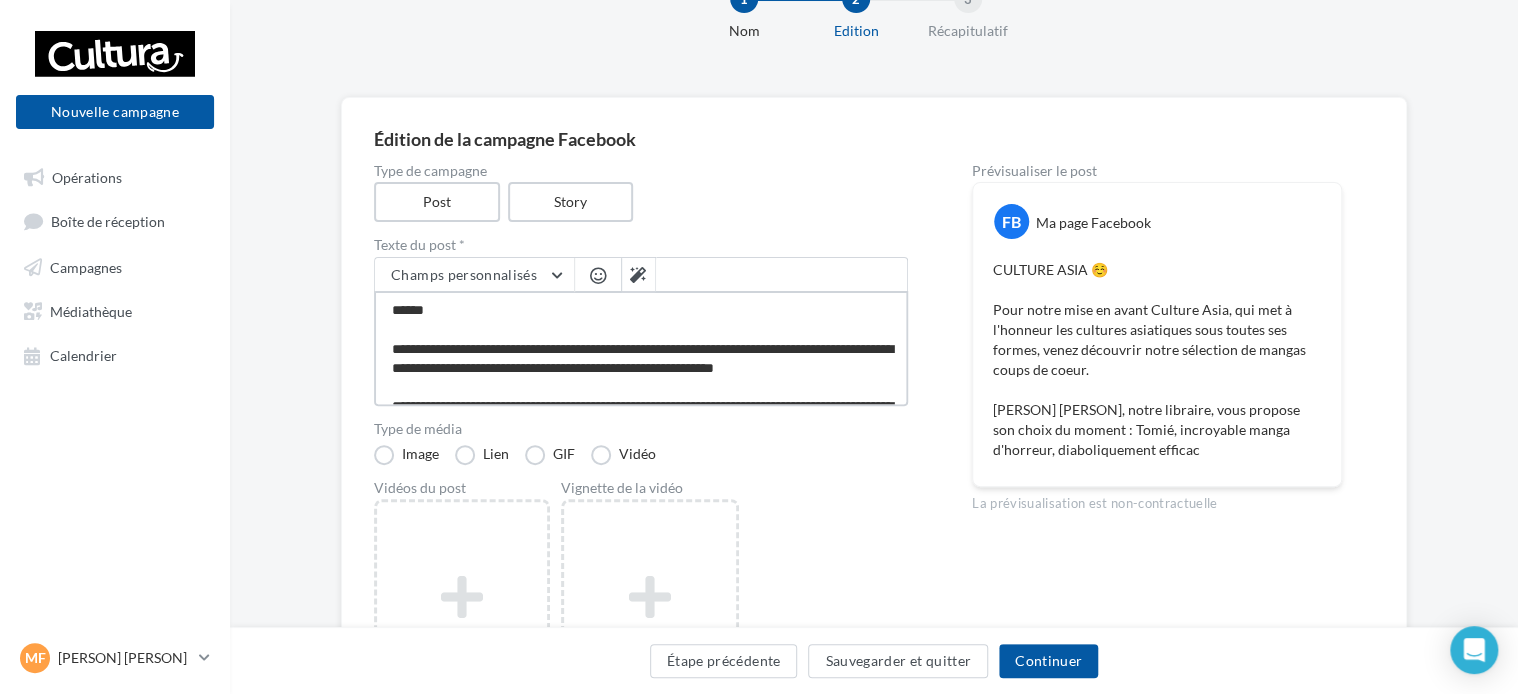 type on "**********" 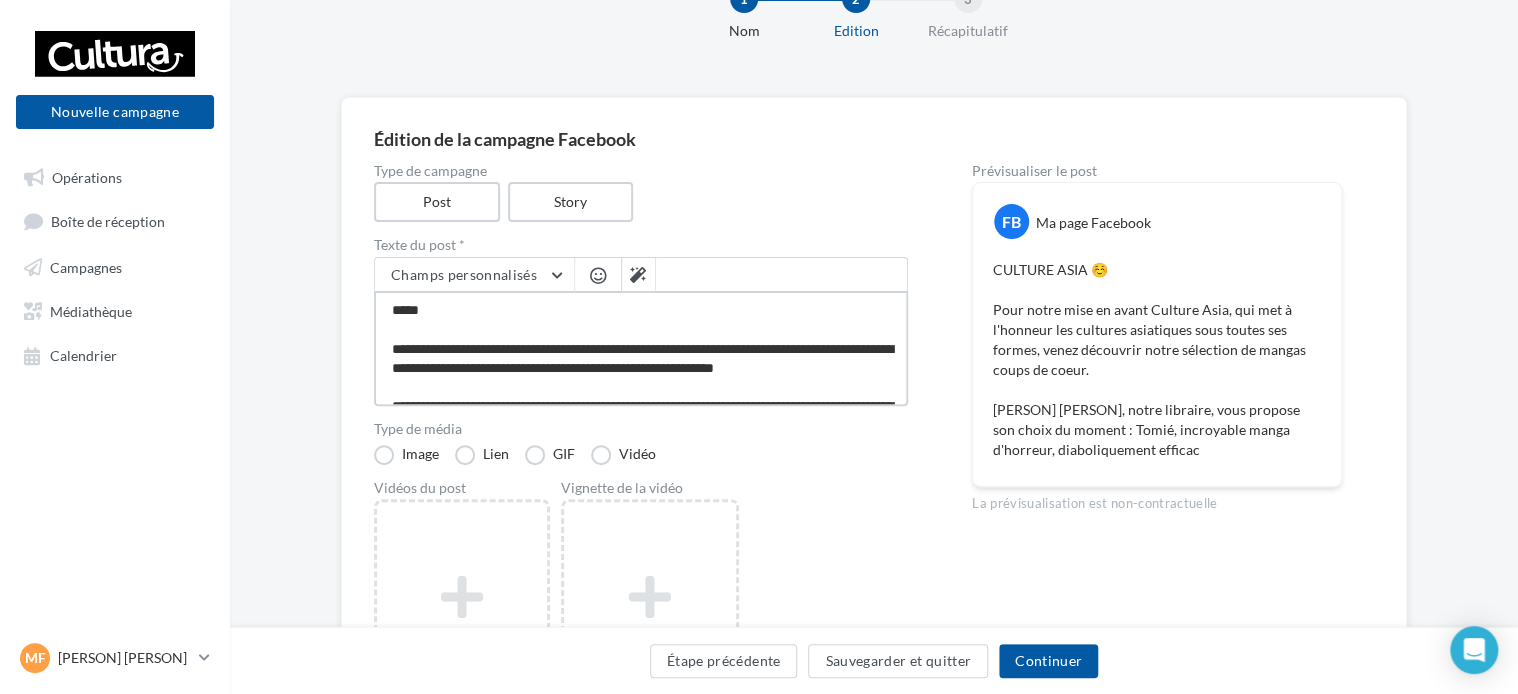type on "**********" 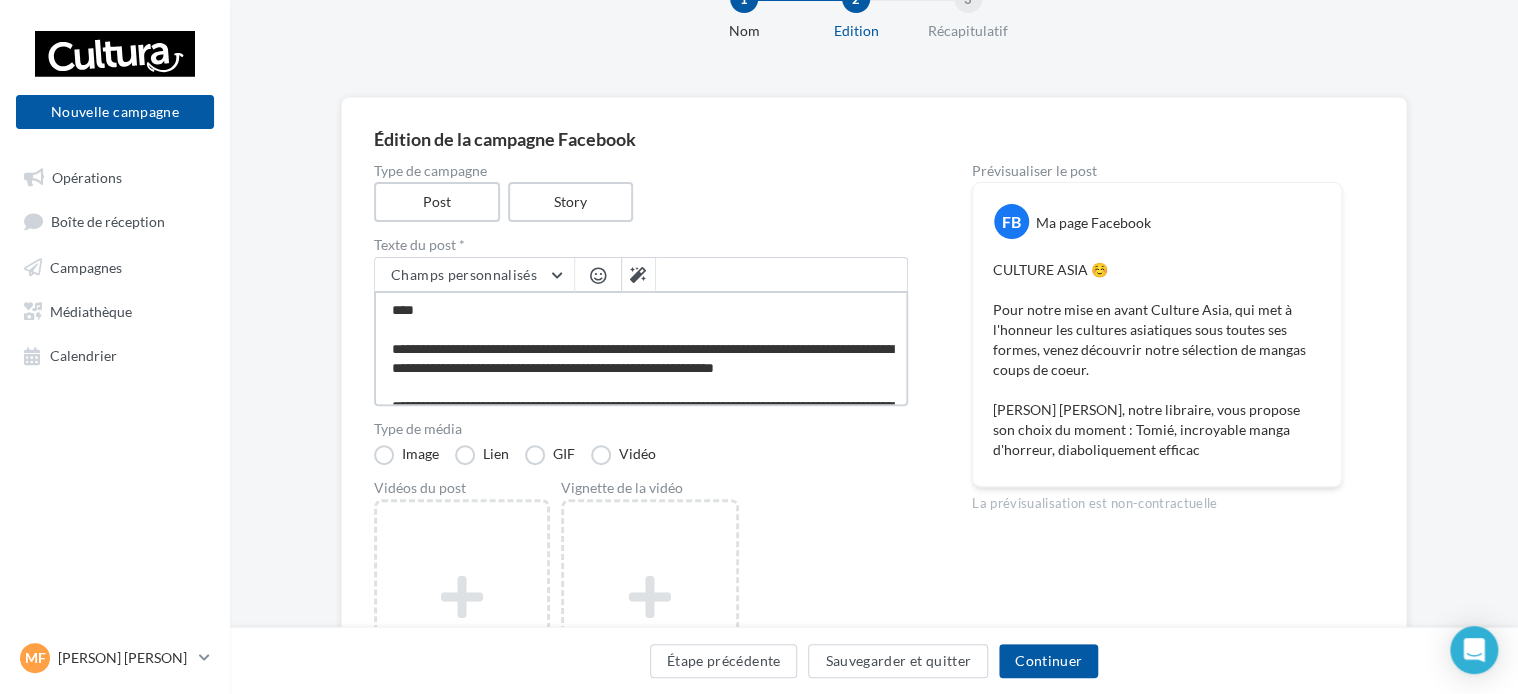 type on "**********" 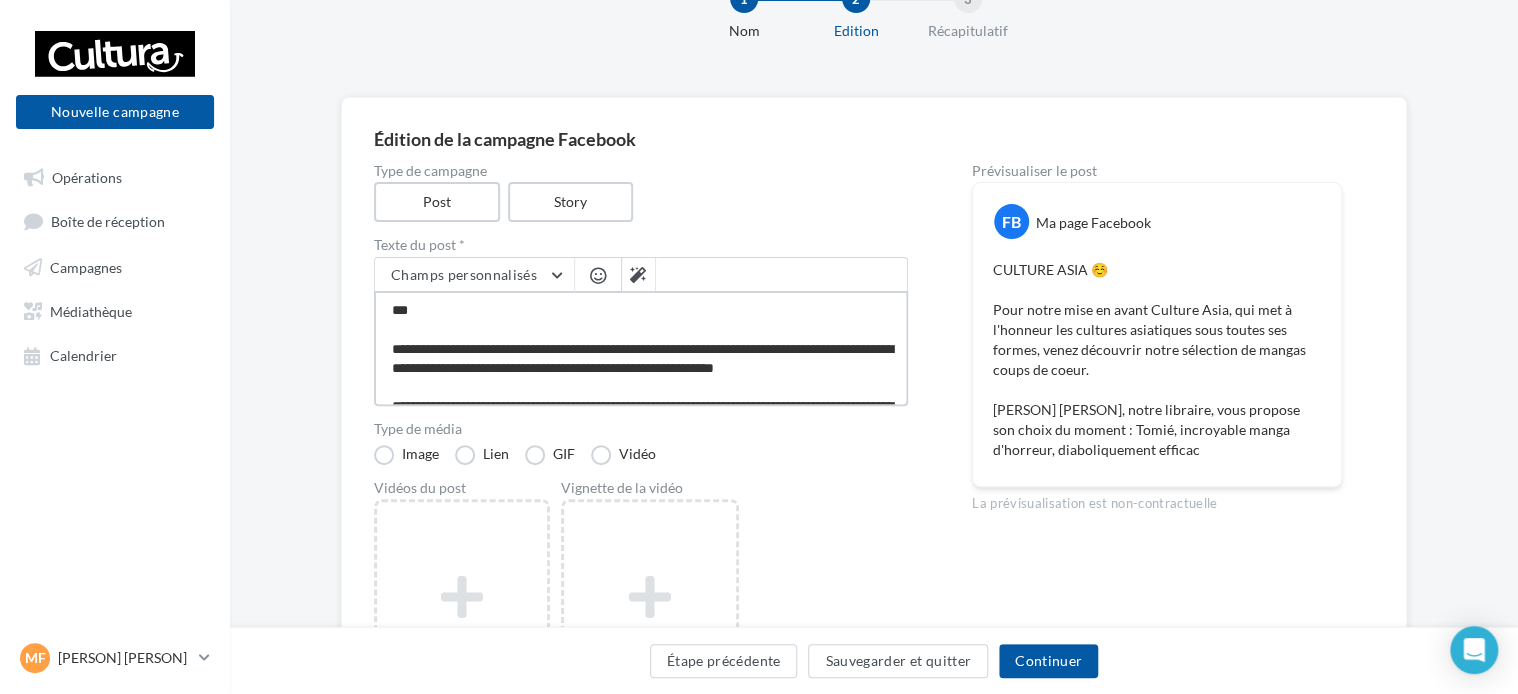 type on "**********" 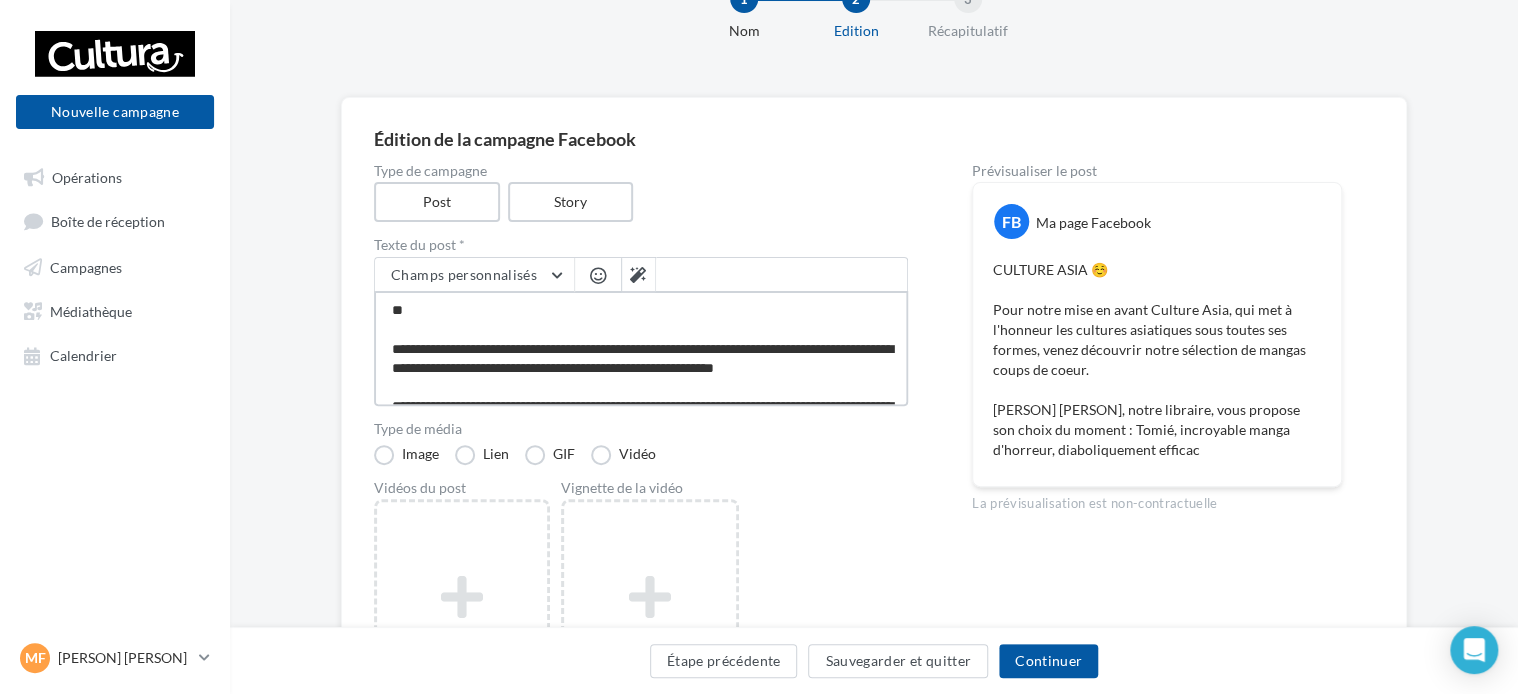type on "**********" 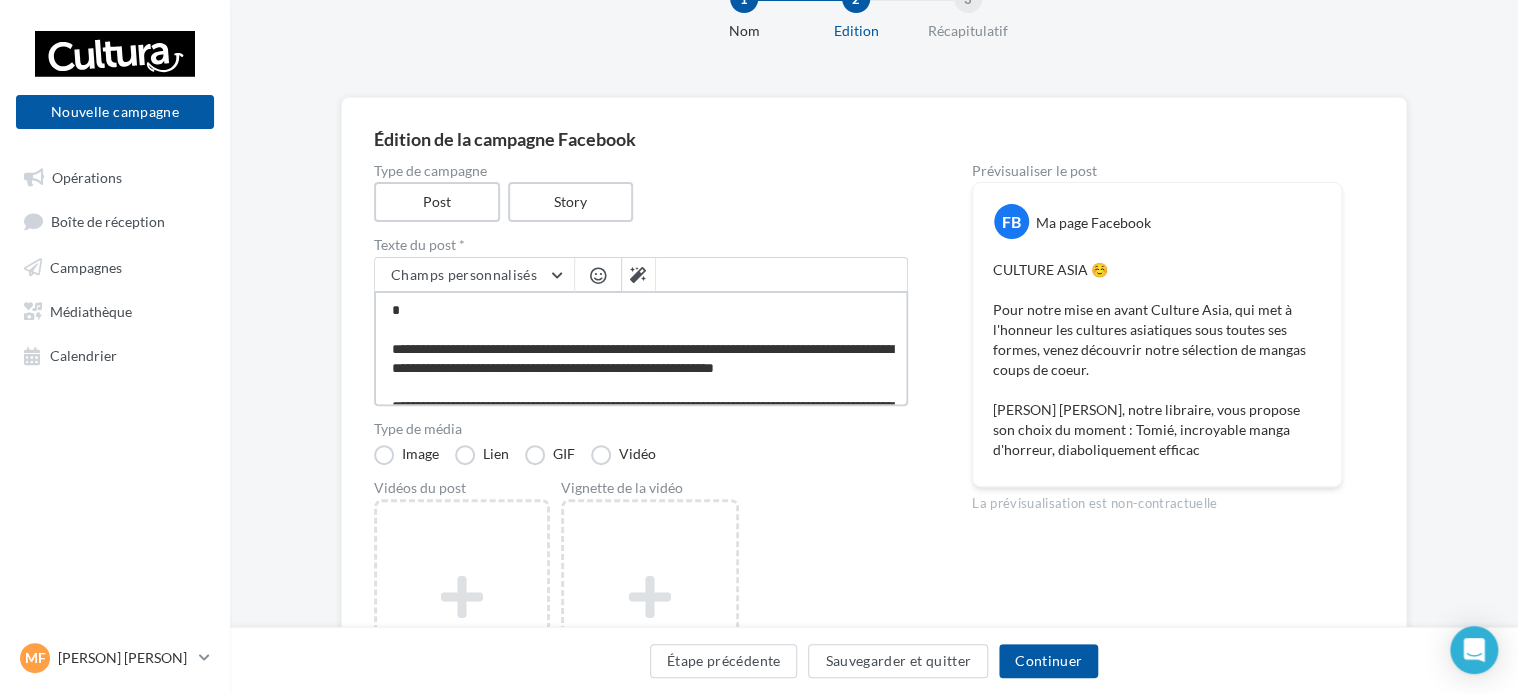 type on "**********" 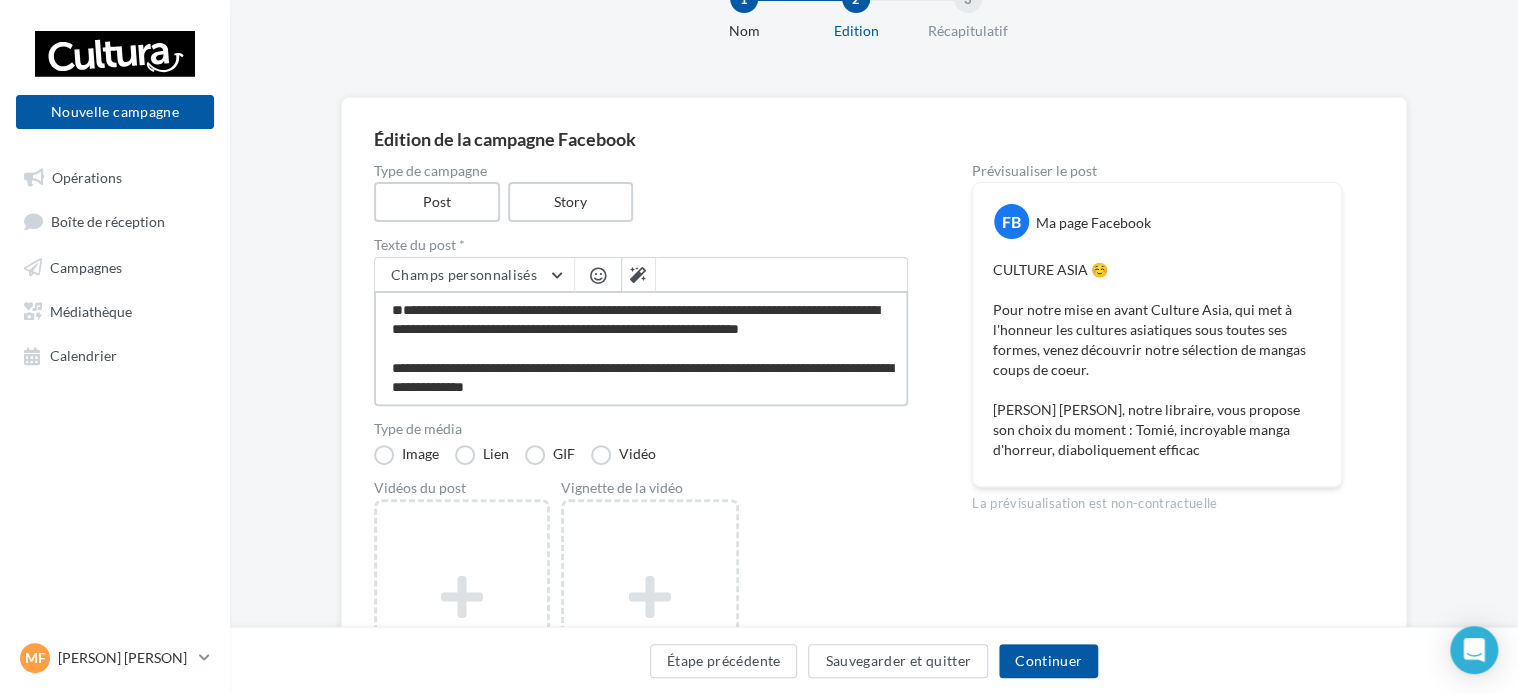 type on "**********" 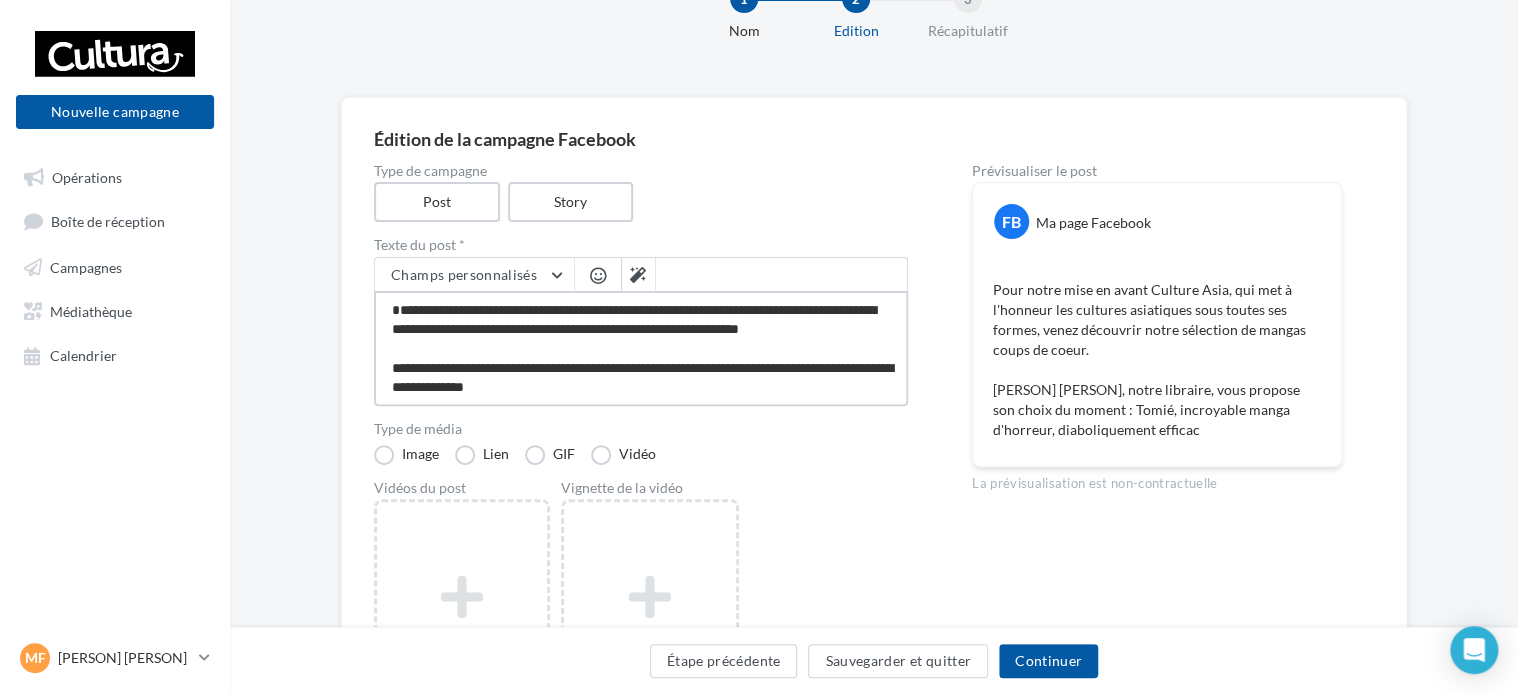 type on "**********" 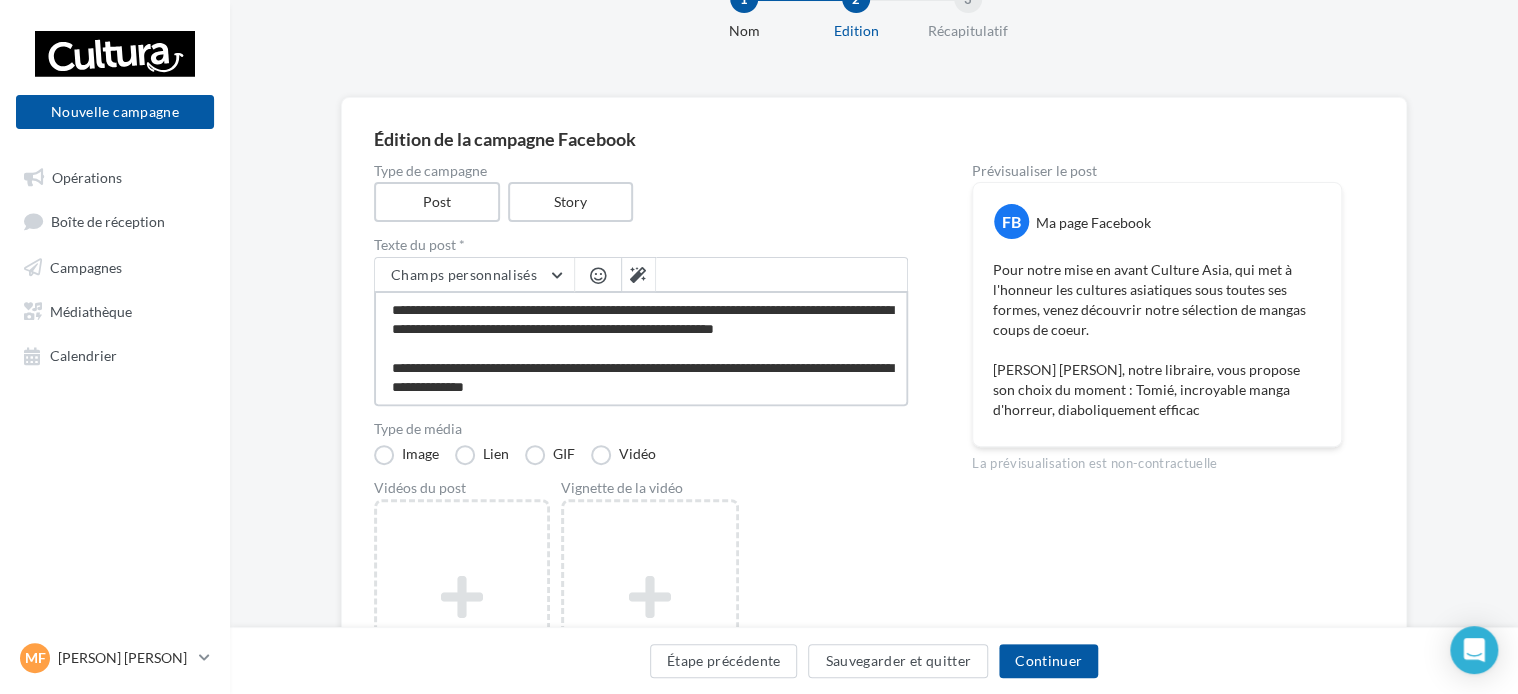 click on "**********" at bounding box center [641, 348] 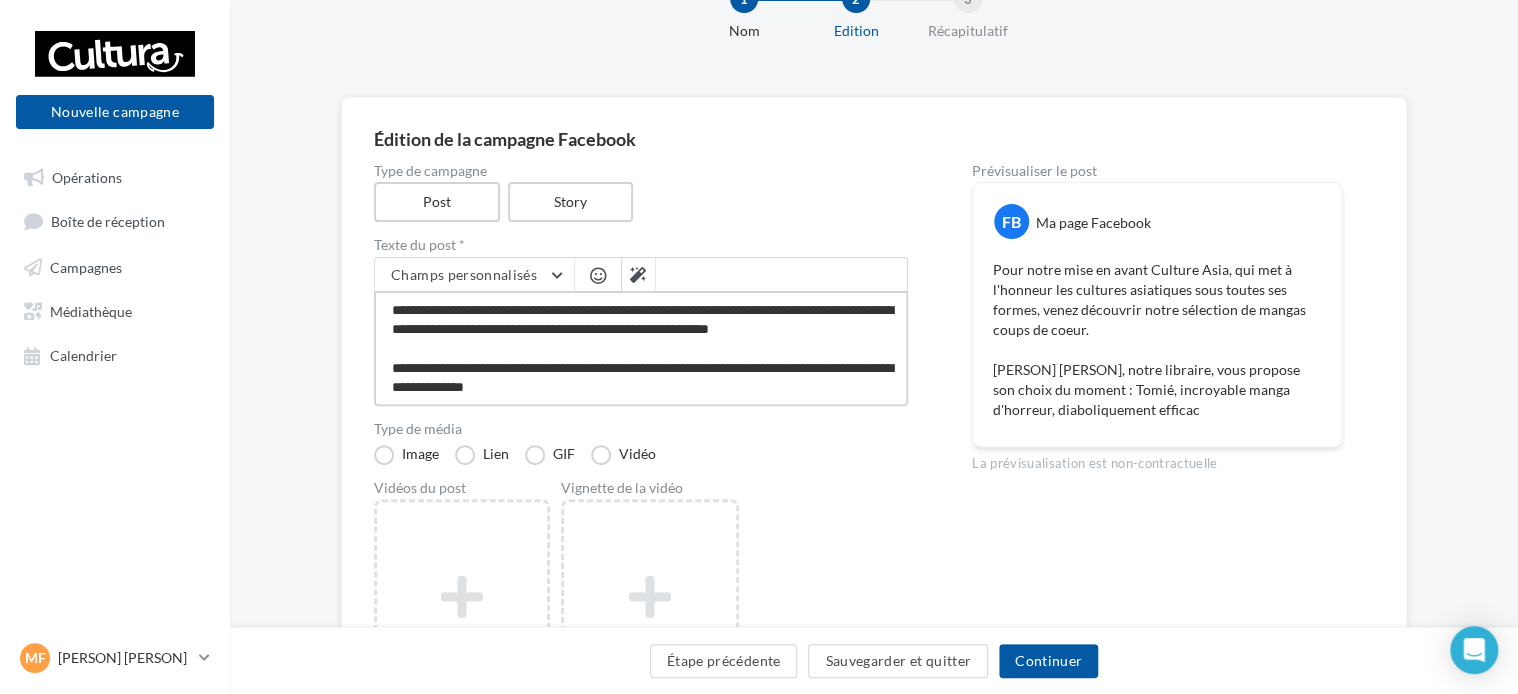click on "**********" at bounding box center (641, 348) 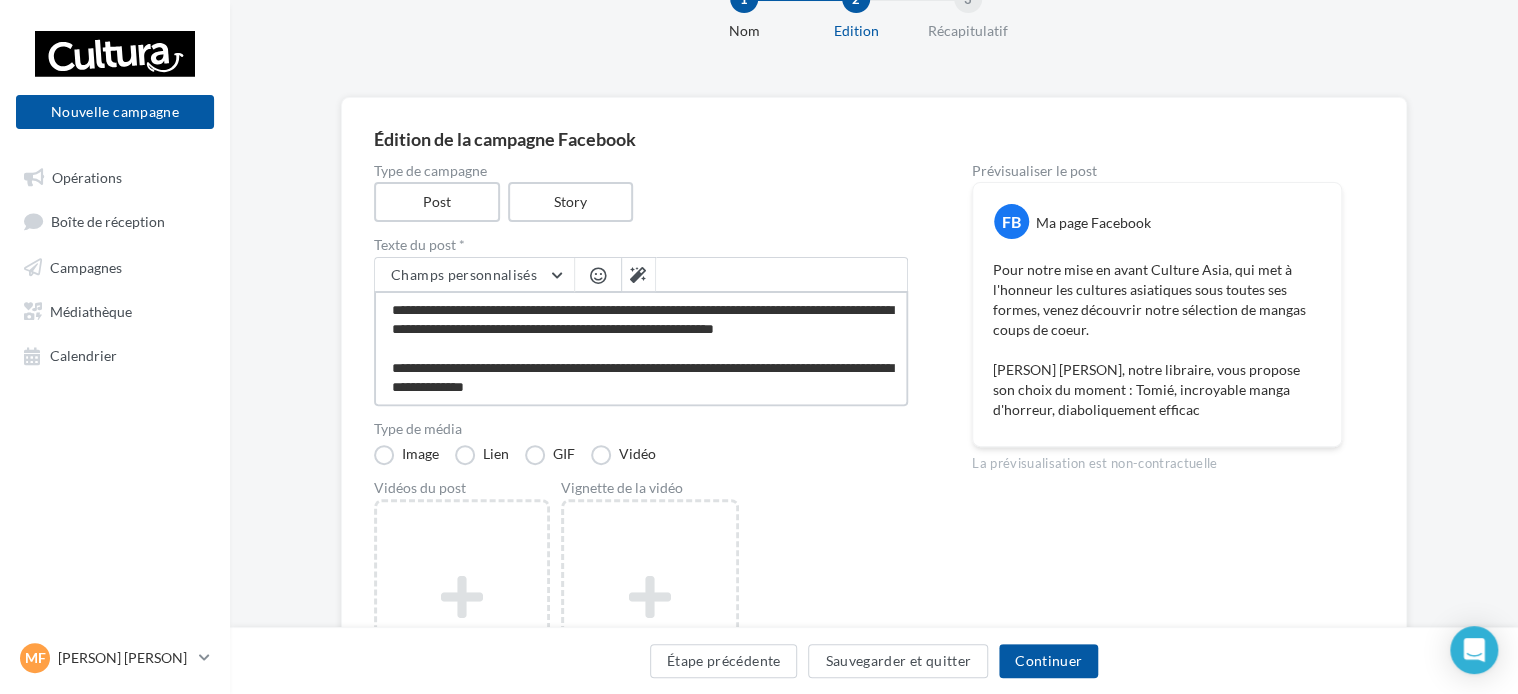 type on "**********" 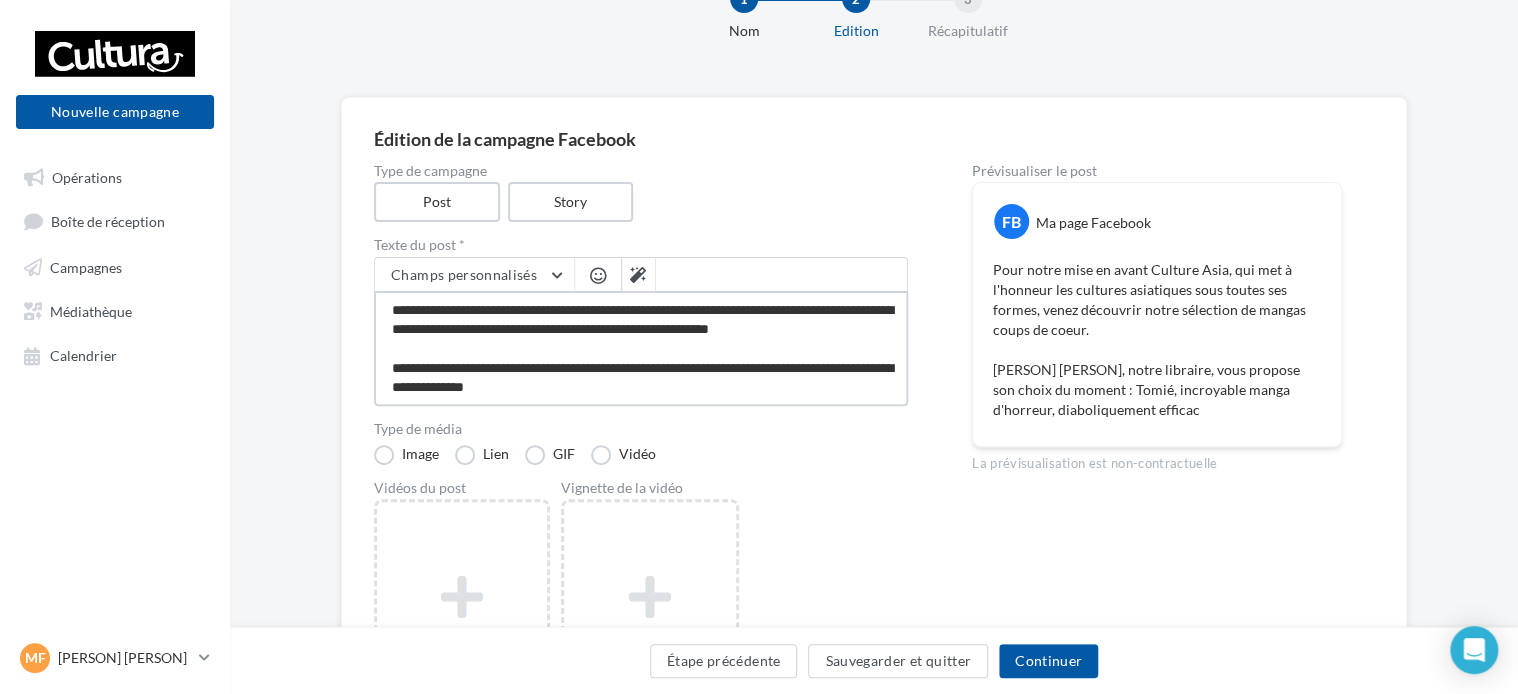 type on "**********" 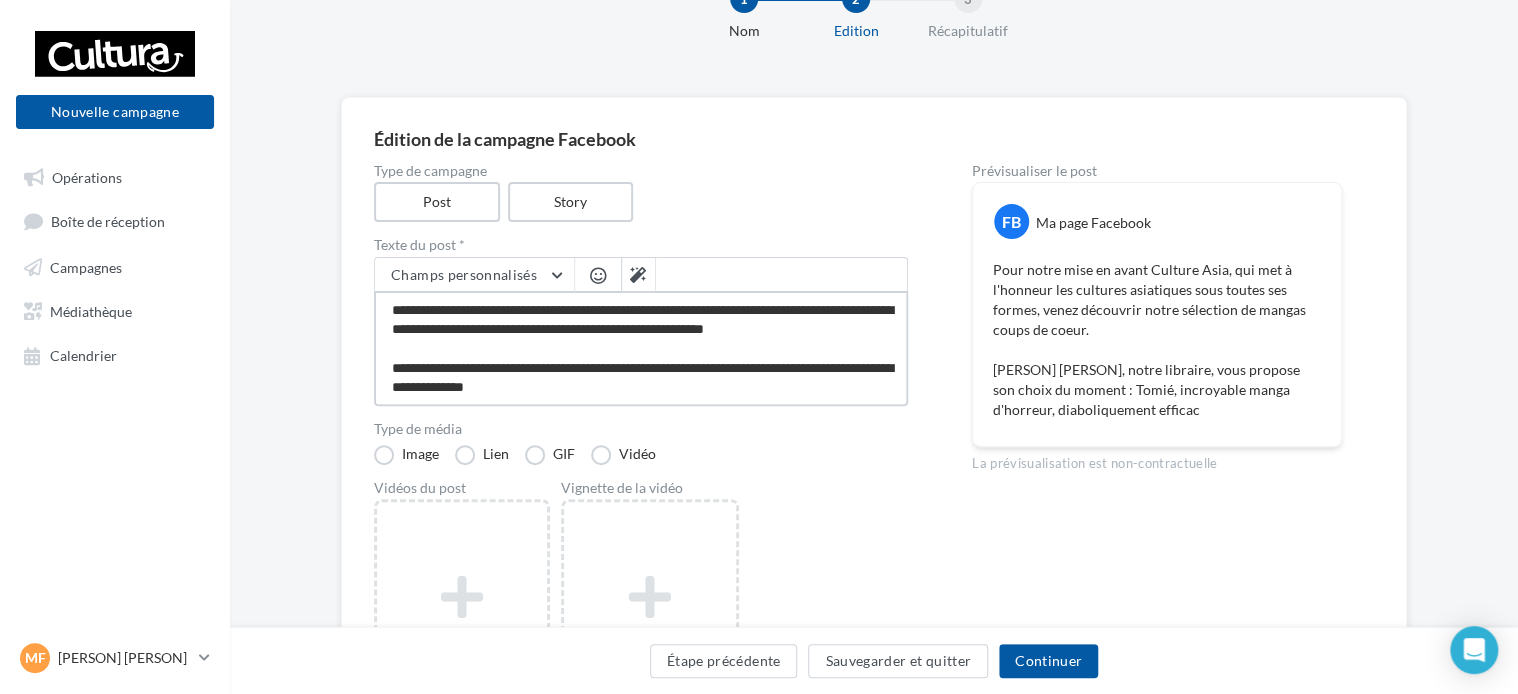 type on "**********" 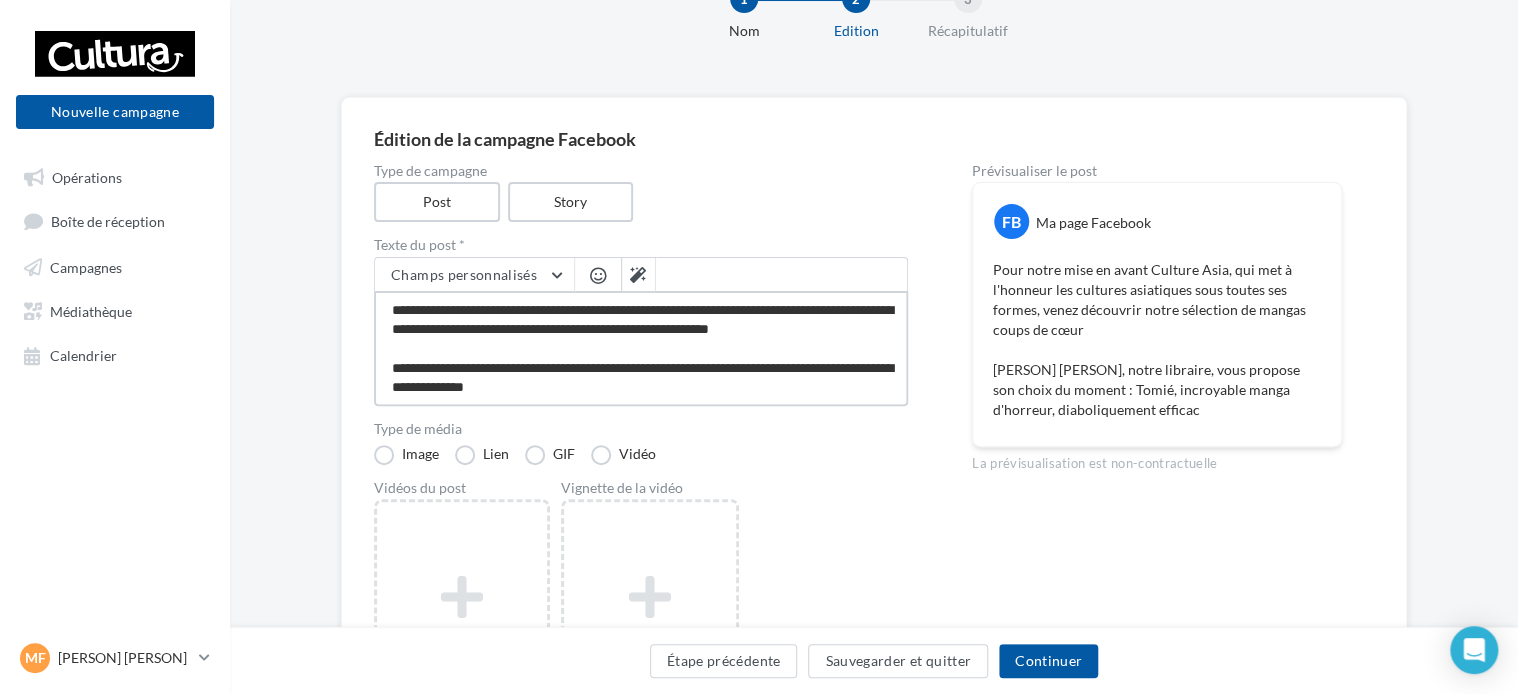 type on "**********" 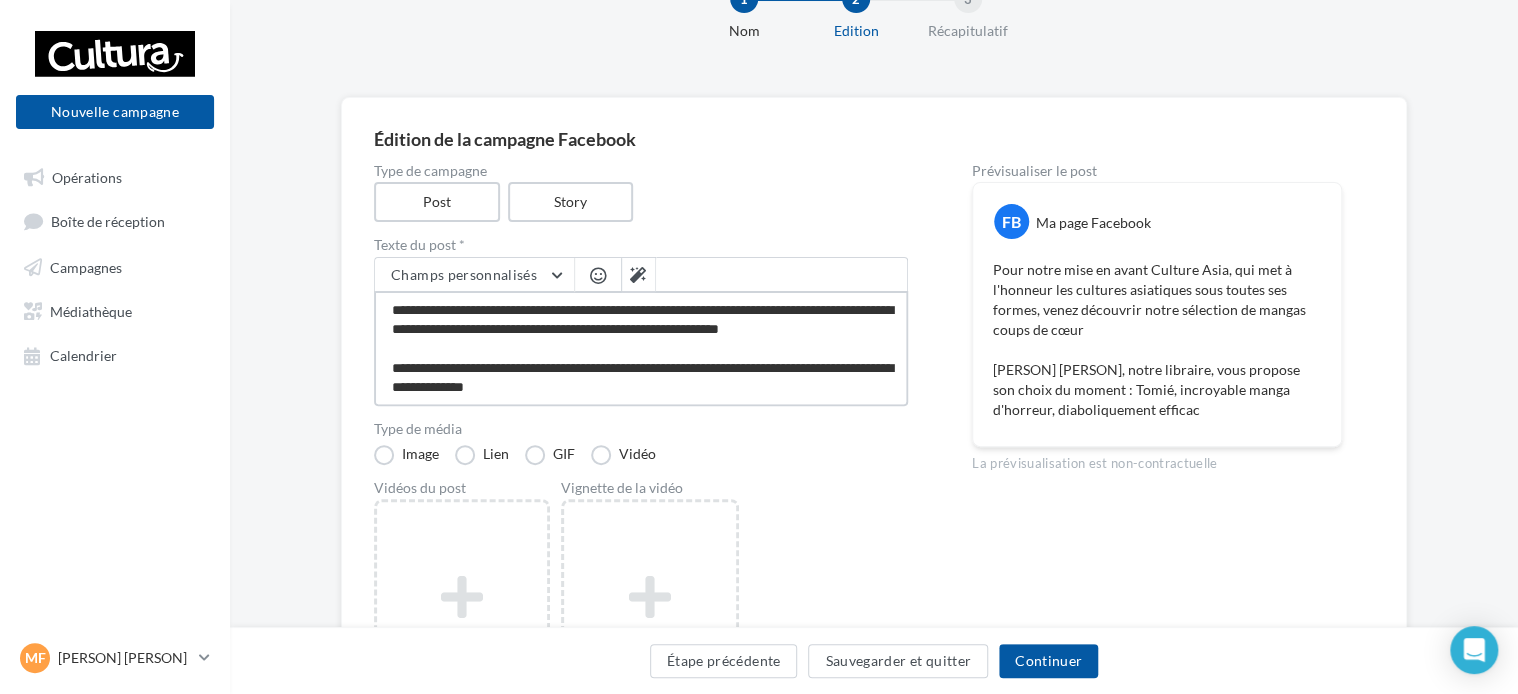 scroll, scrollTop: 19, scrollLeft: 0, axis: vertical 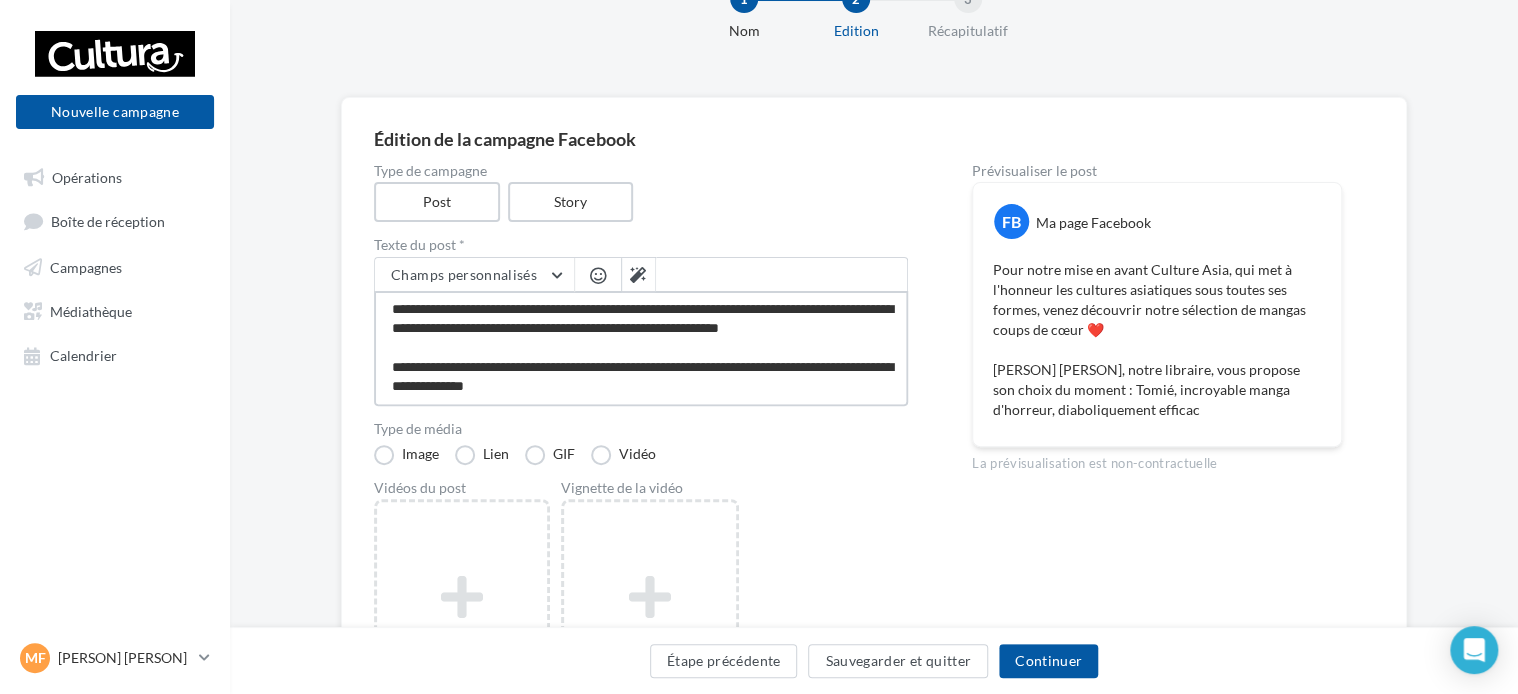 click on "**********" at bounding box center (641, 348) 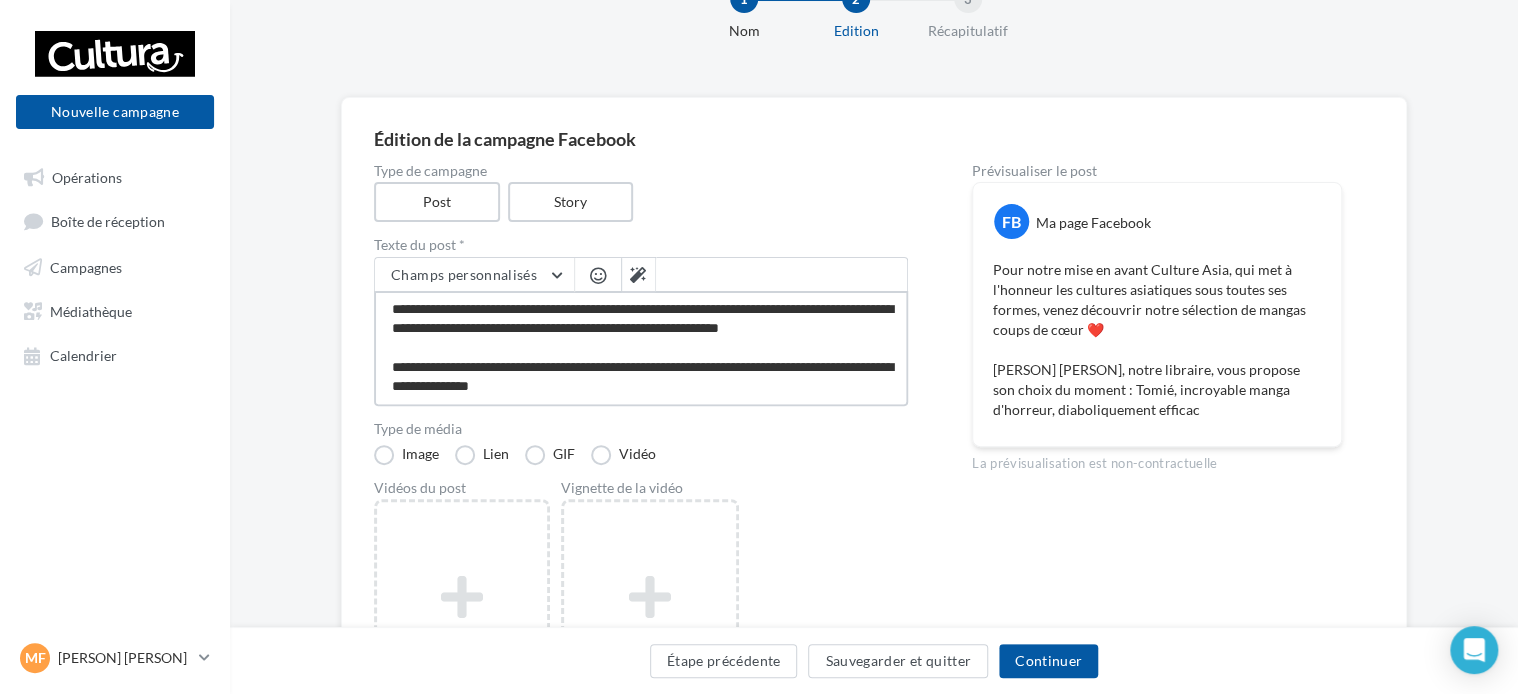 type on "**********" 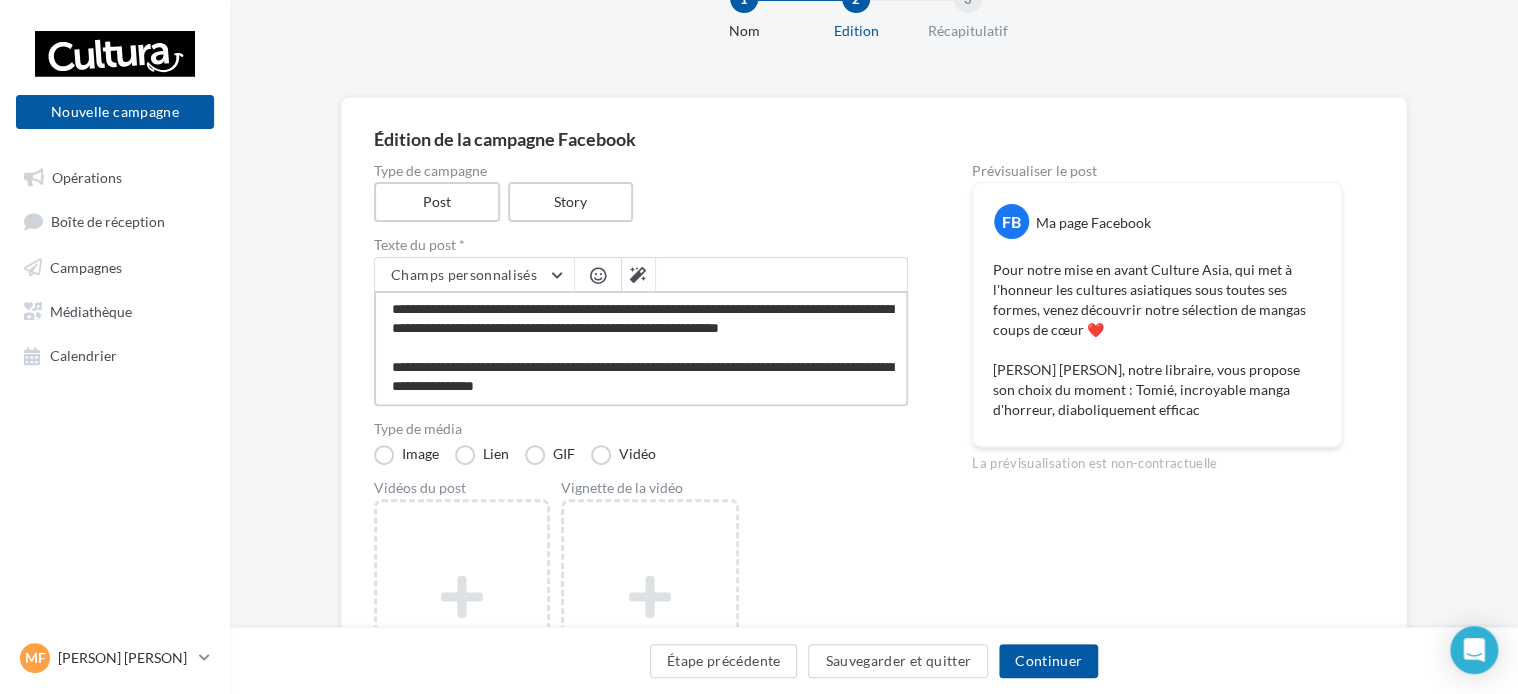 type on "**********" 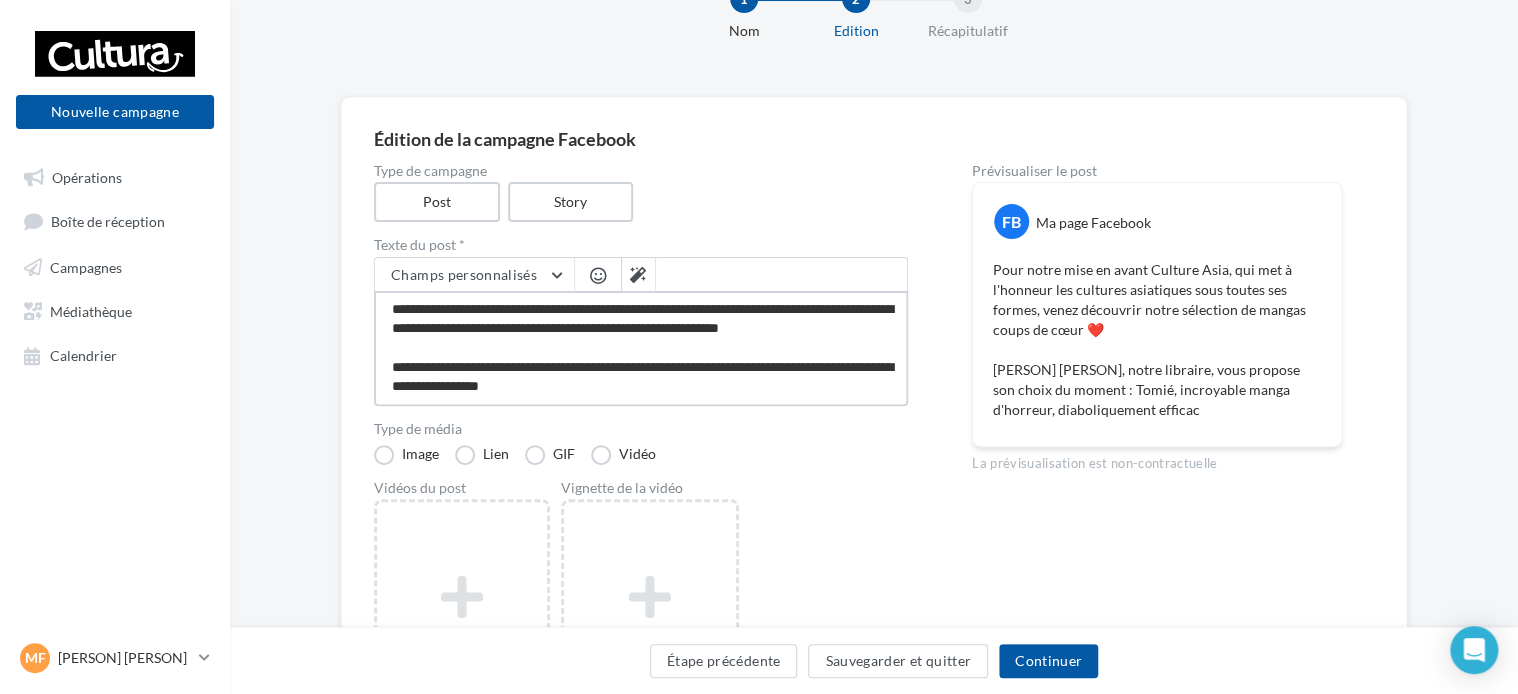 type on "**********" 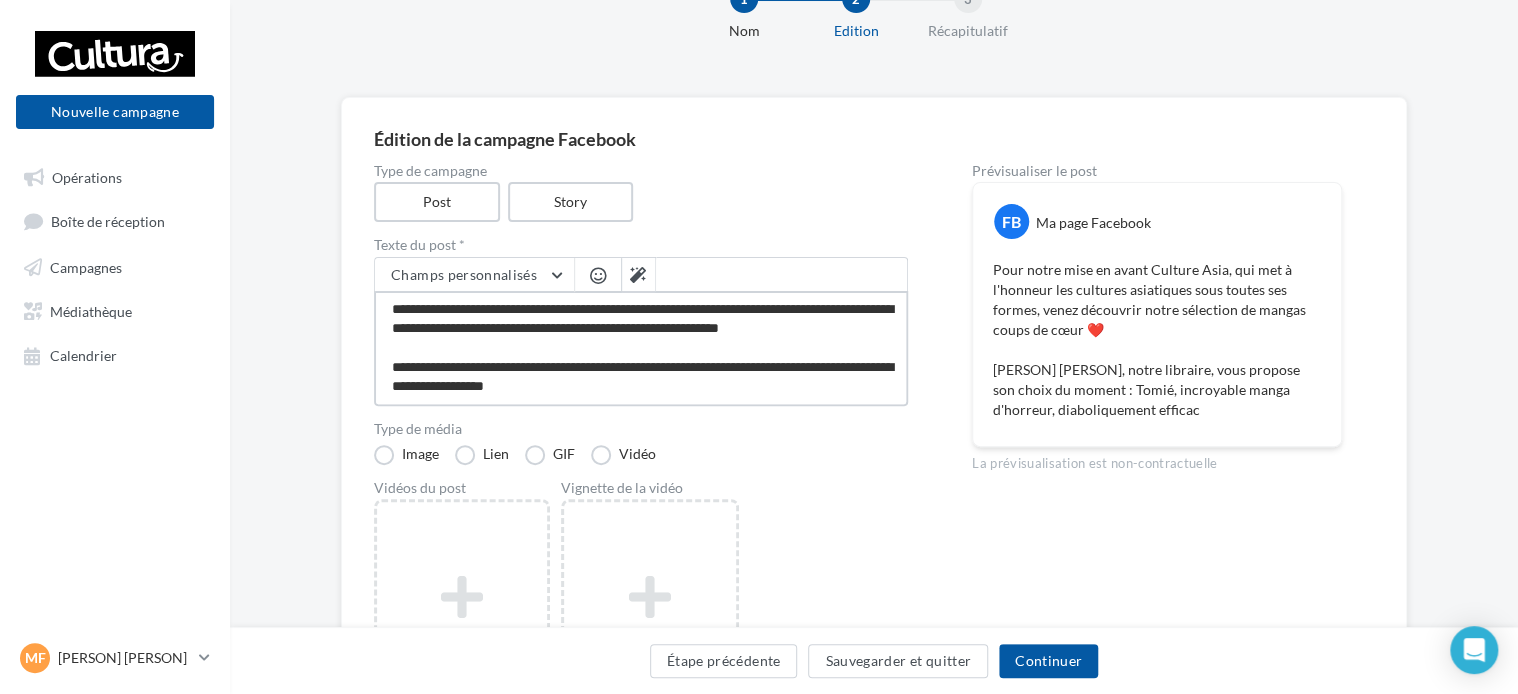 type on "**********" 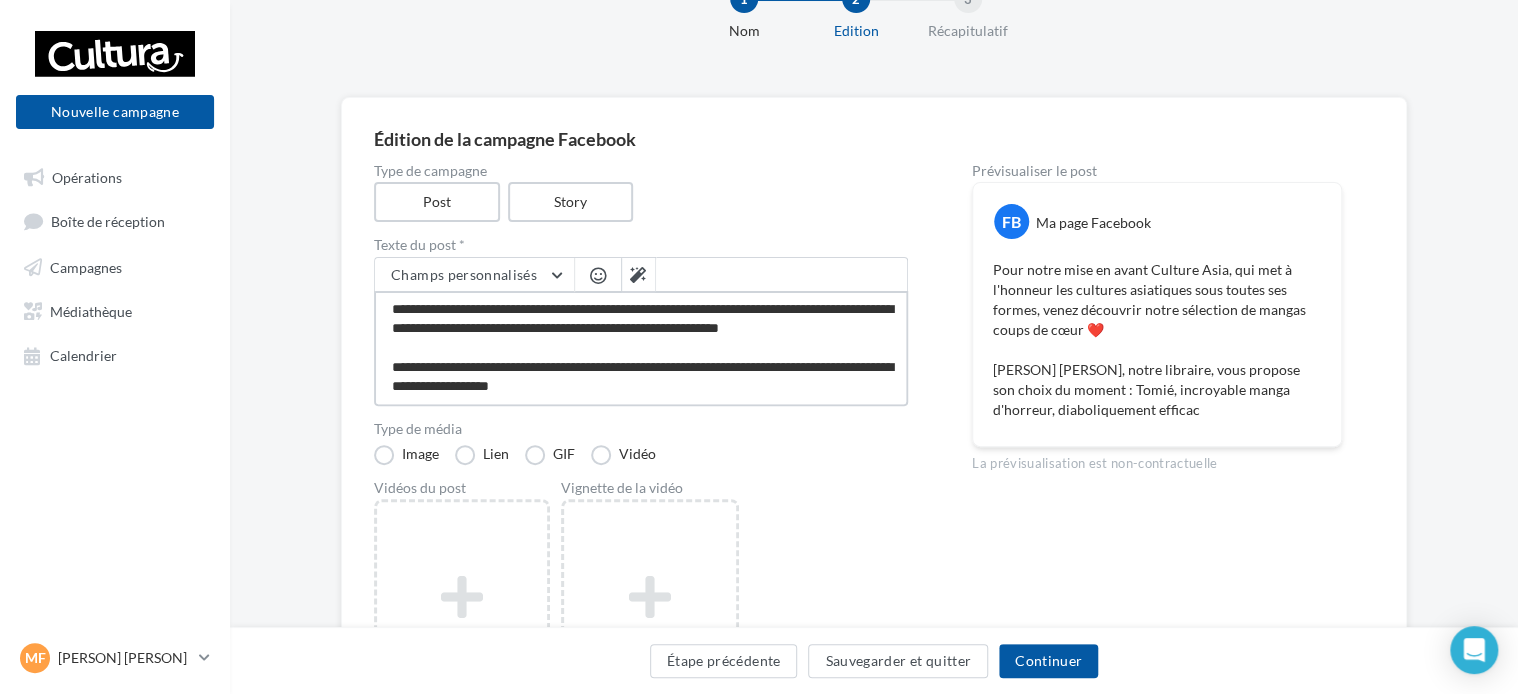 scroll, scrollTop: 48, scrollLeft: 0, axis: vertical 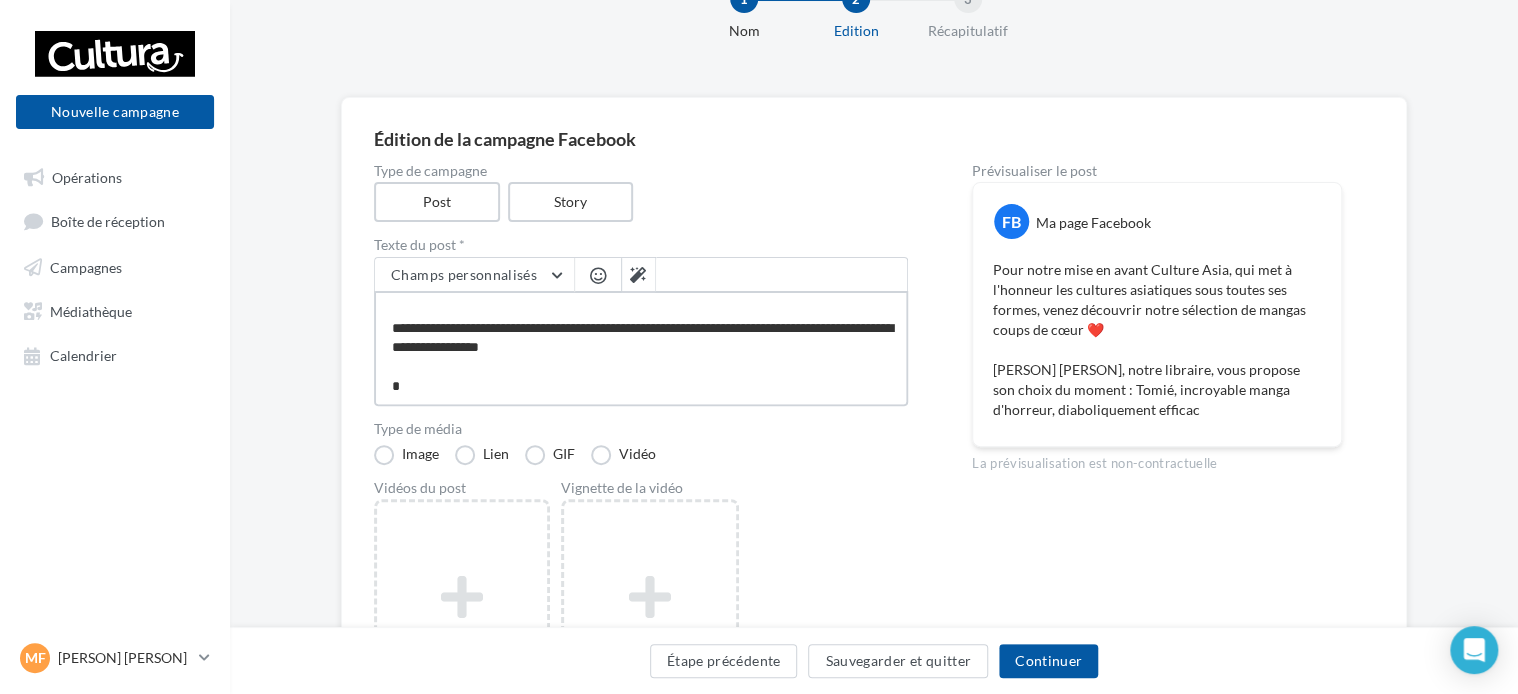 type on "**********" 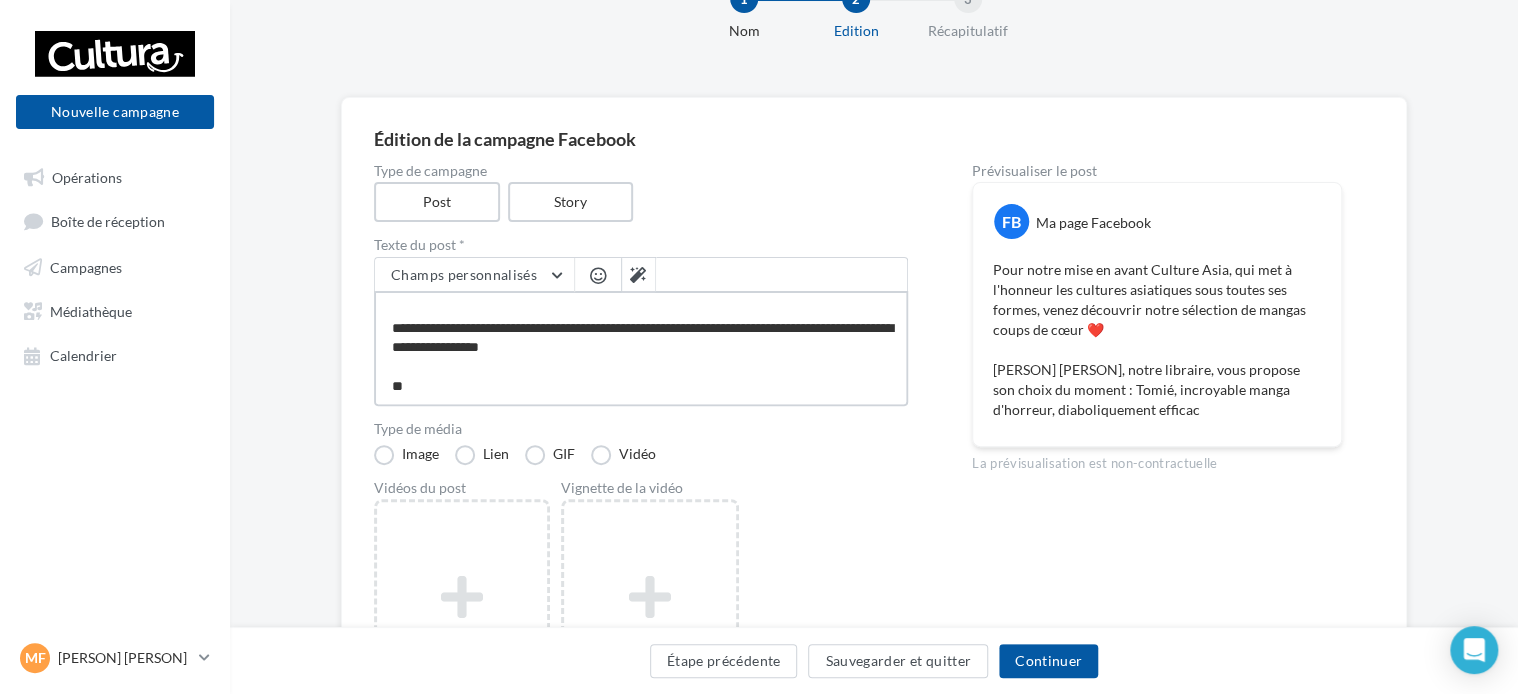 type on "**********" 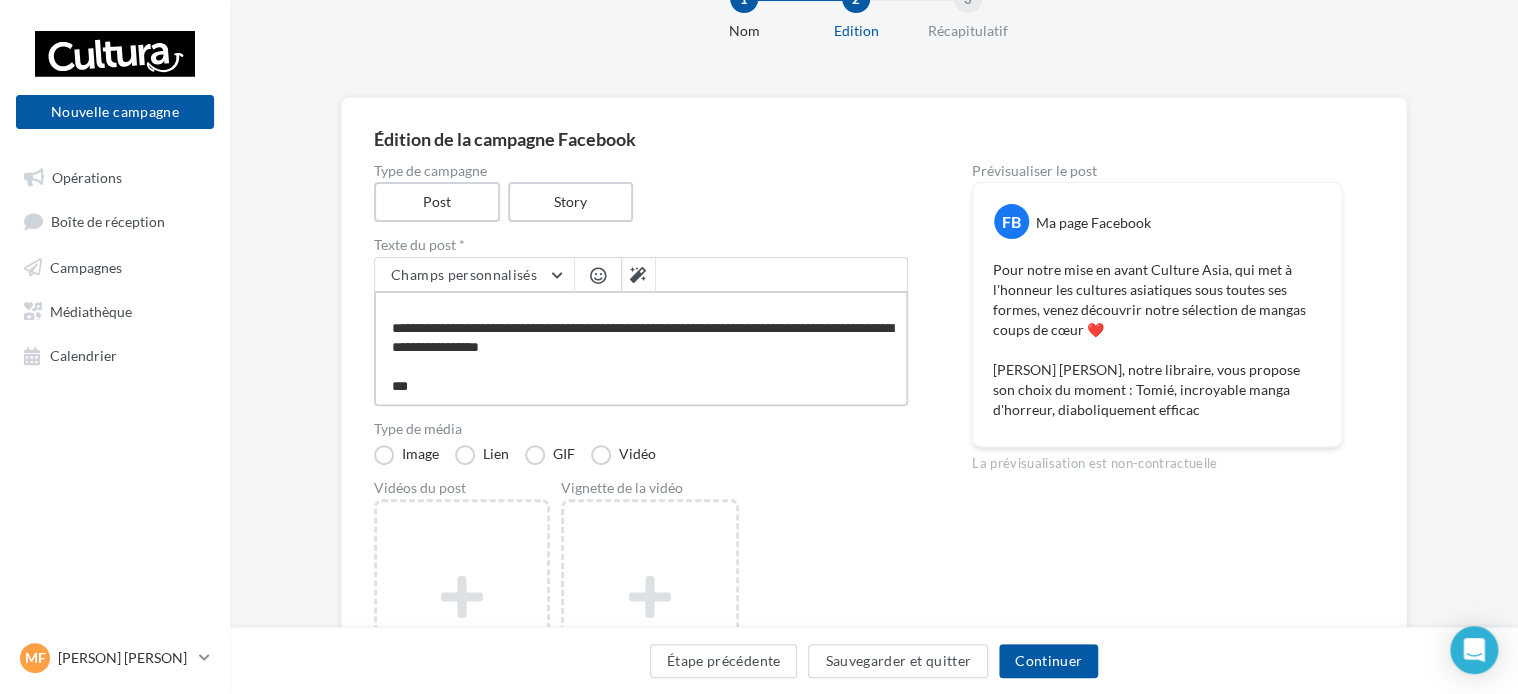 type on "**********" 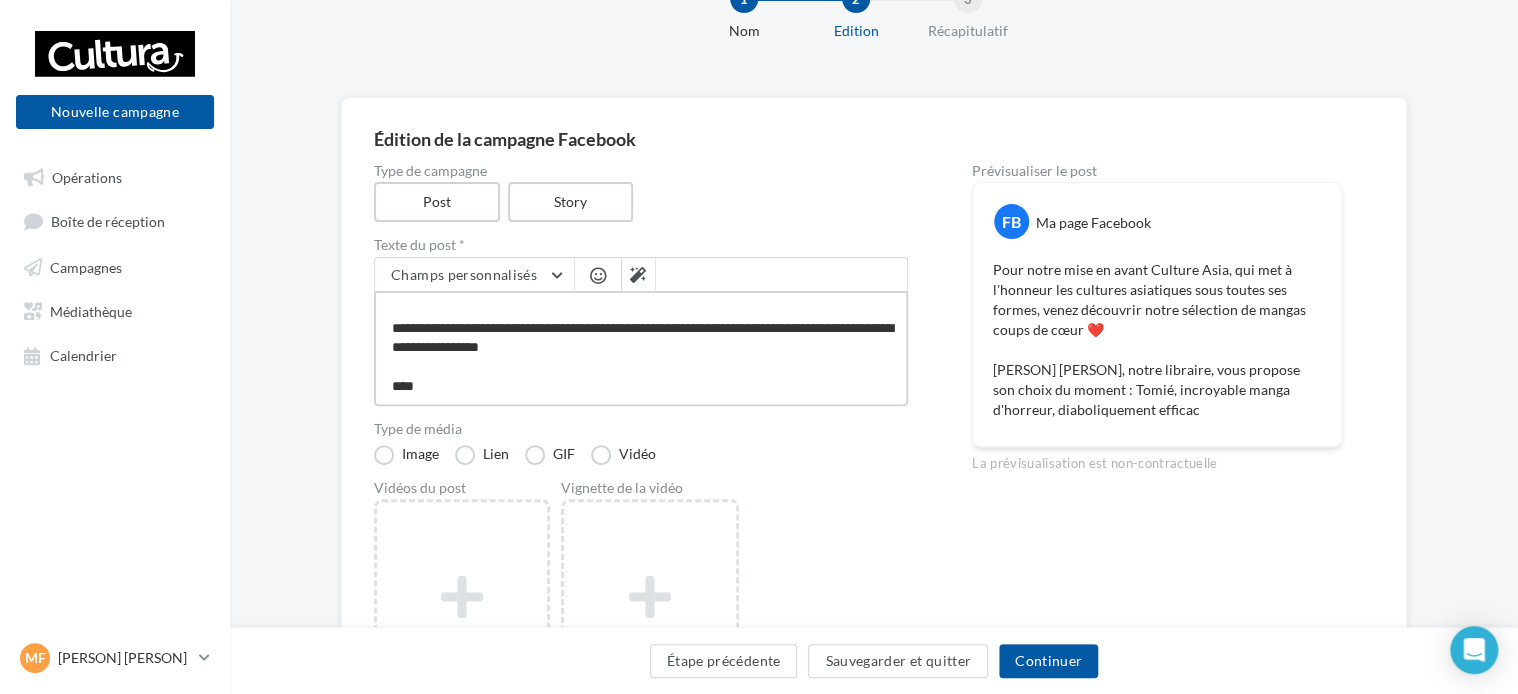 type on "**********" 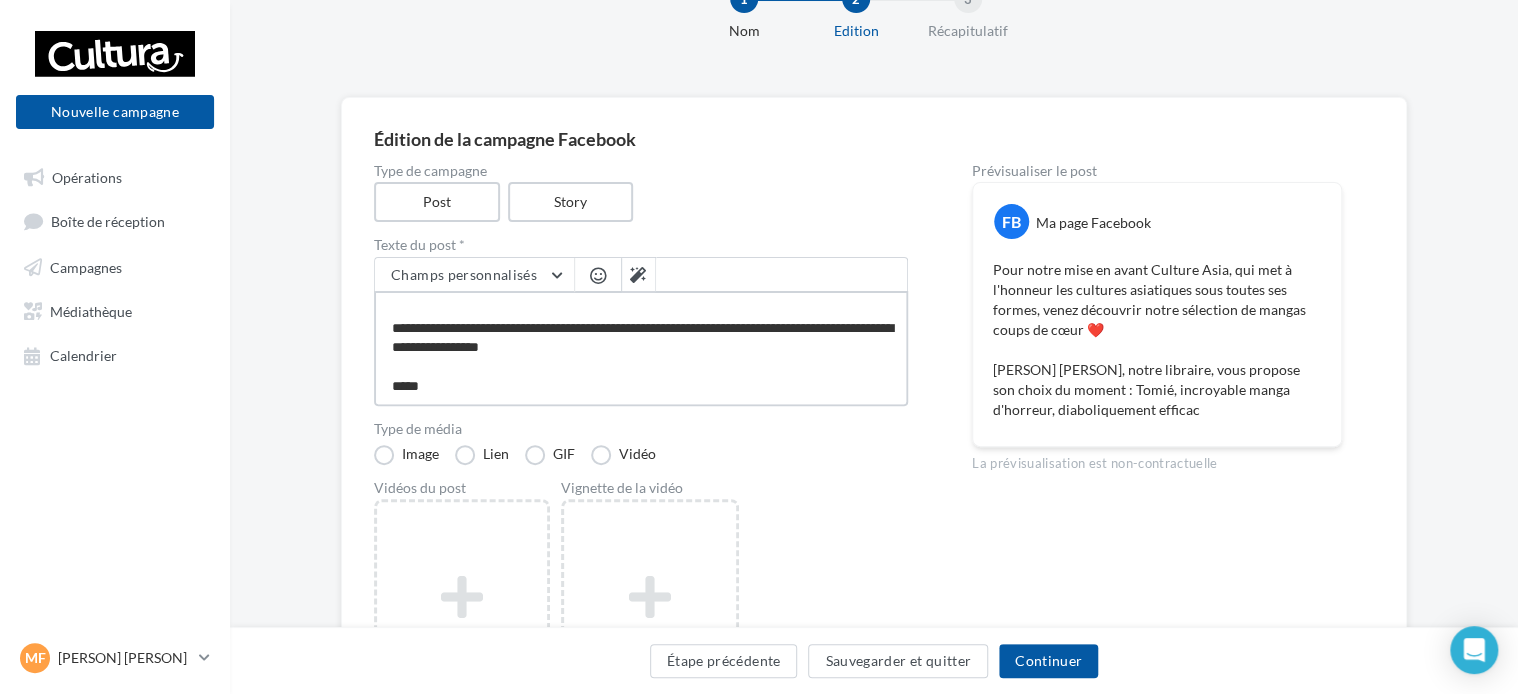 type on "**********" 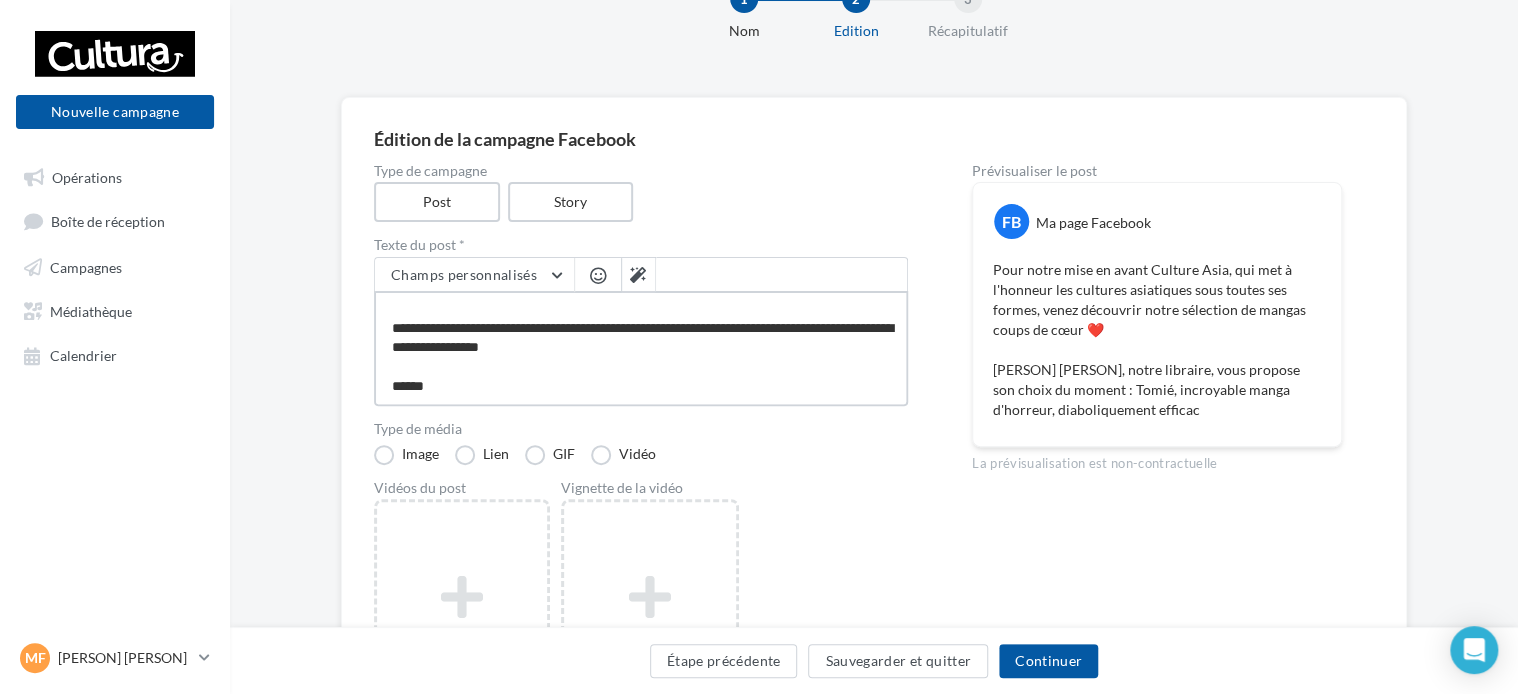 type on "**********" 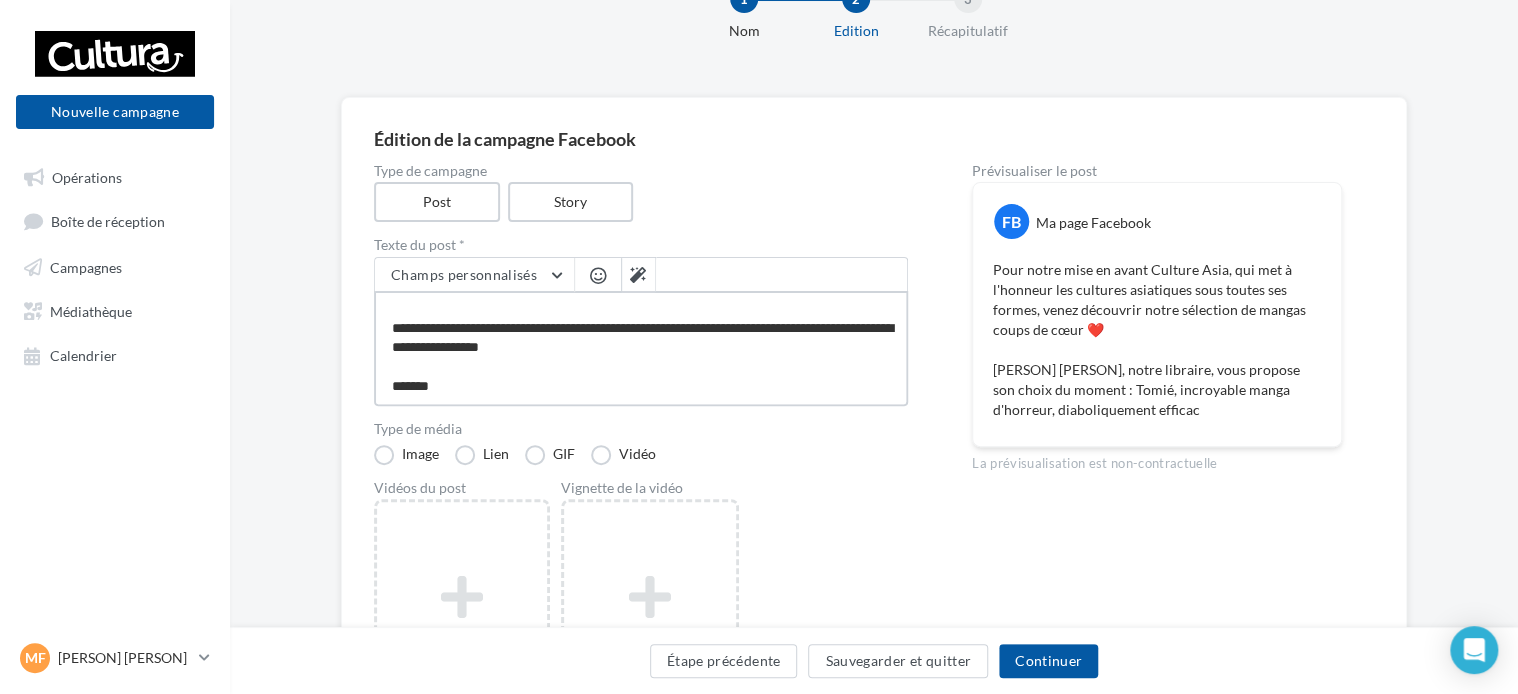 type on "**********" 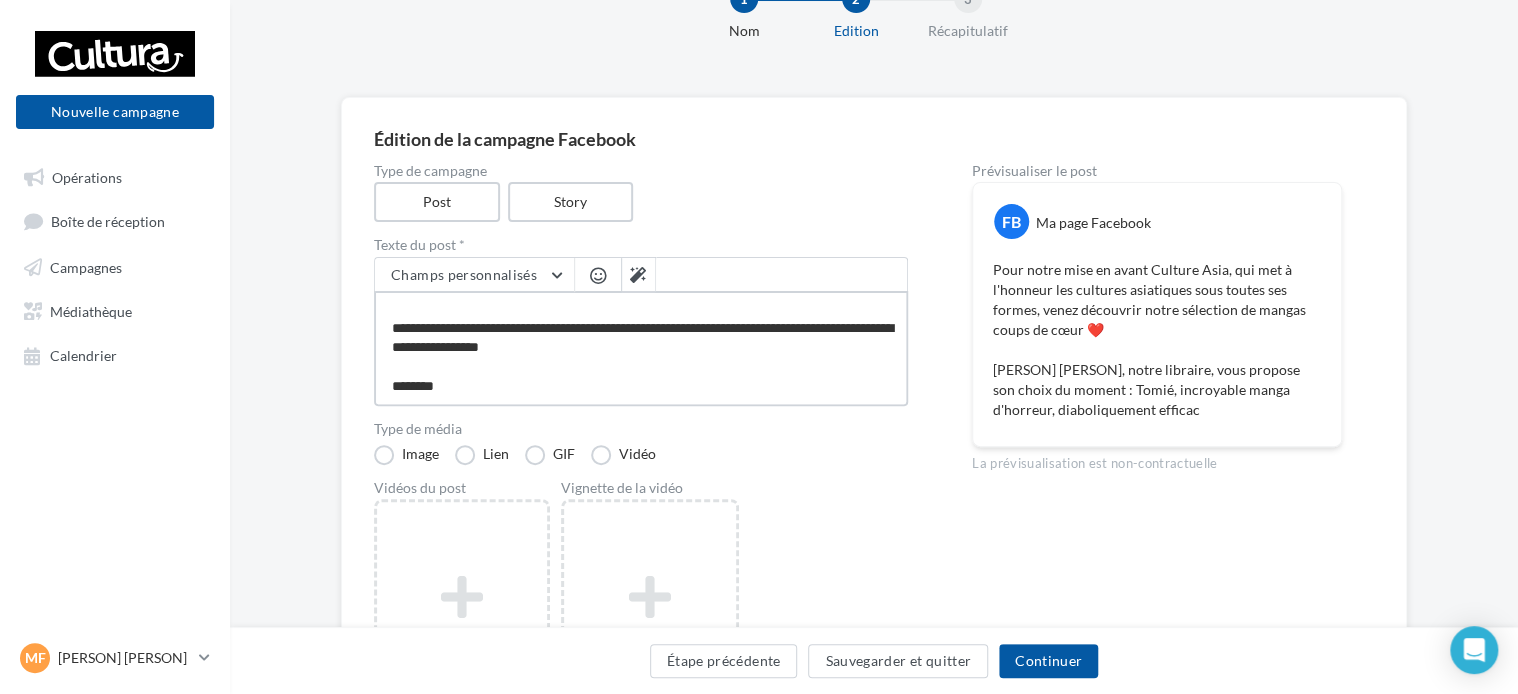 type on "**********" 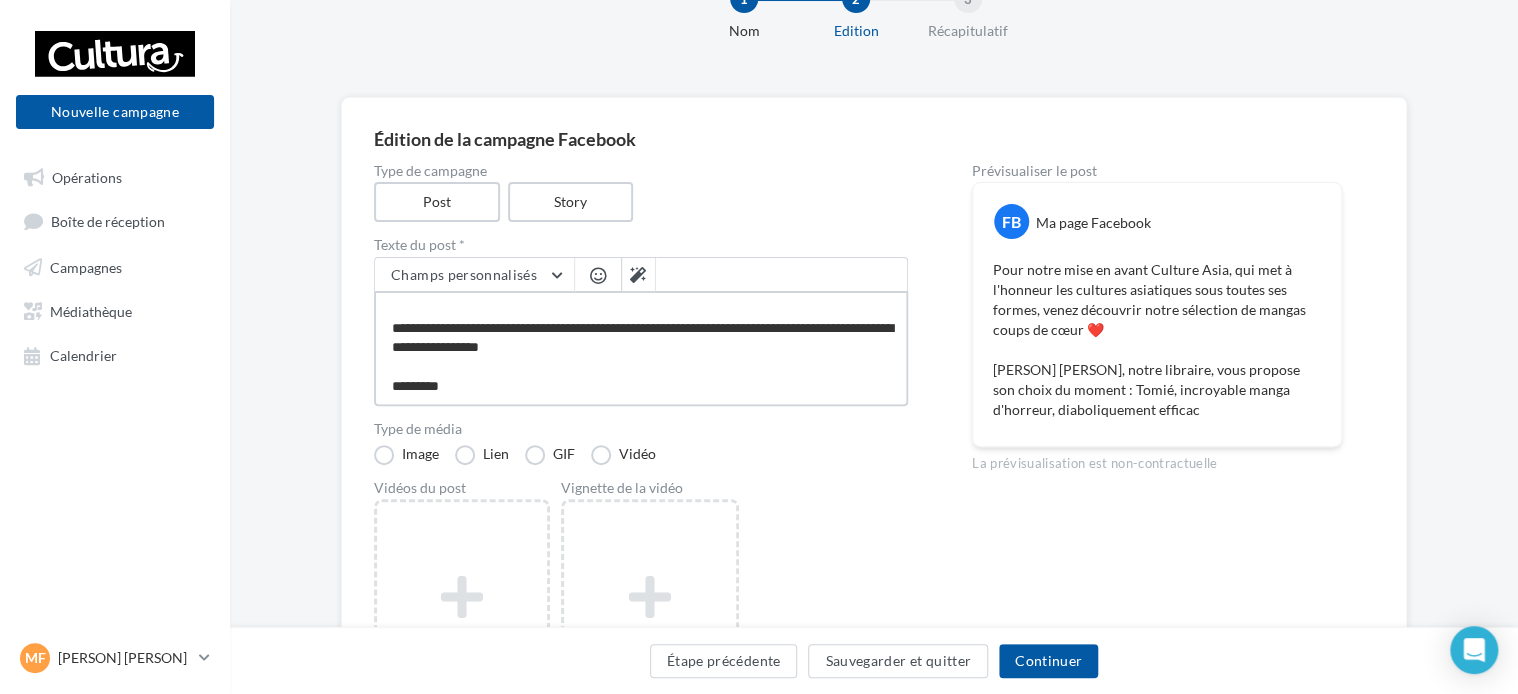 type on "**********" 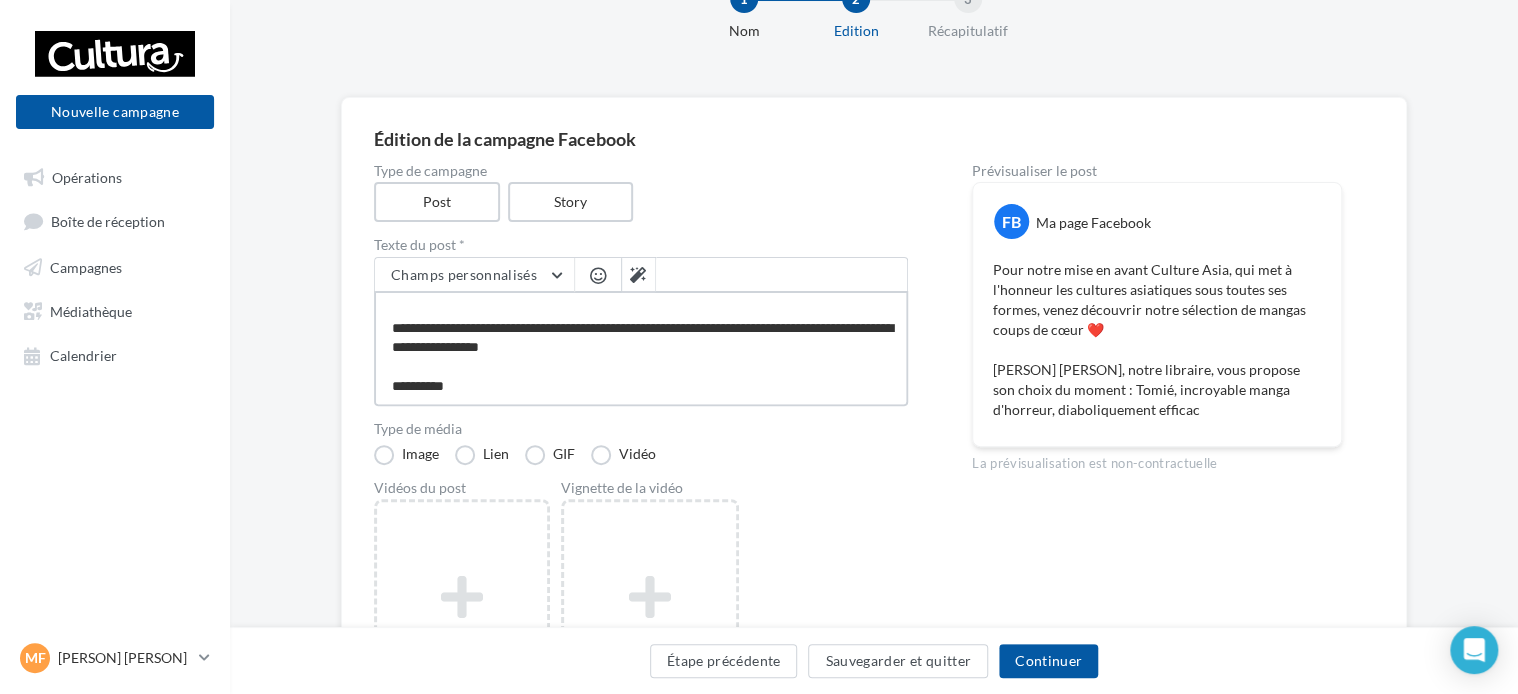 type on "**********" 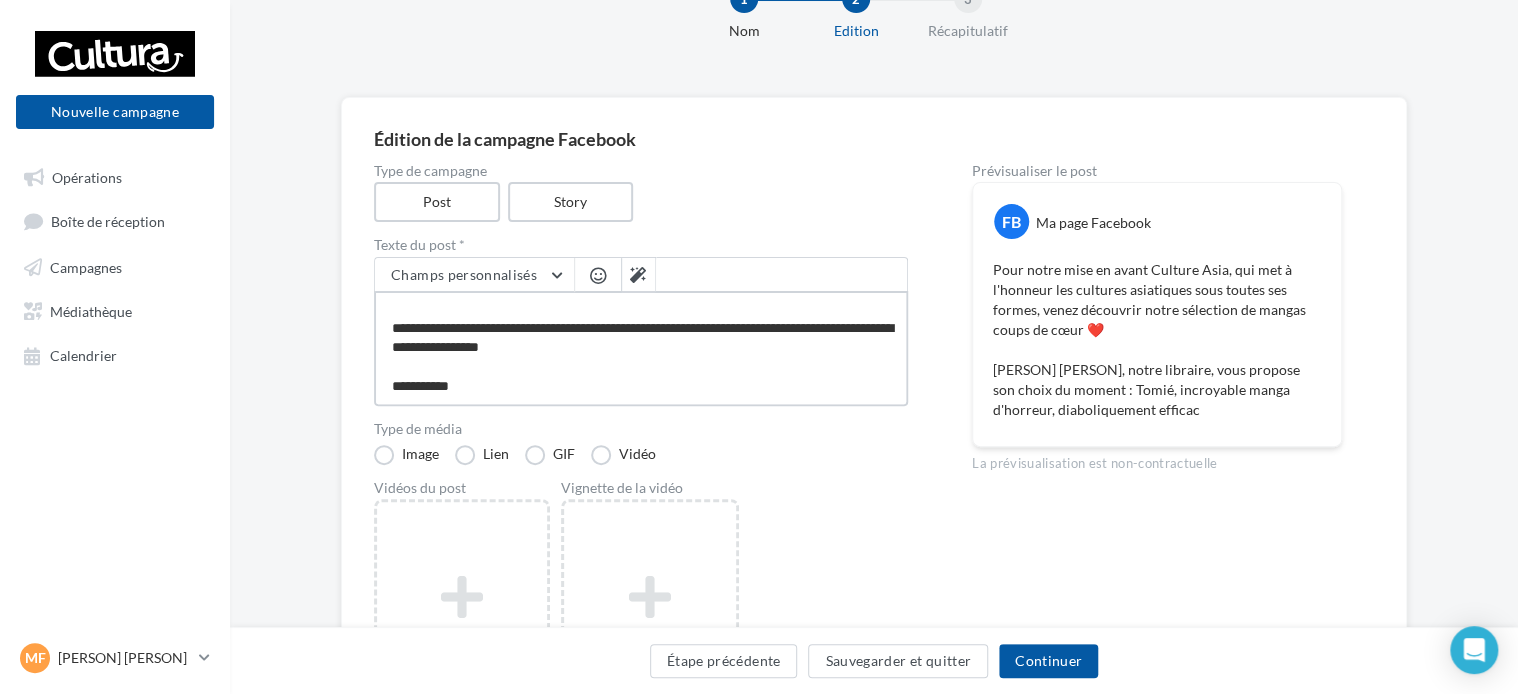 type on "**********" 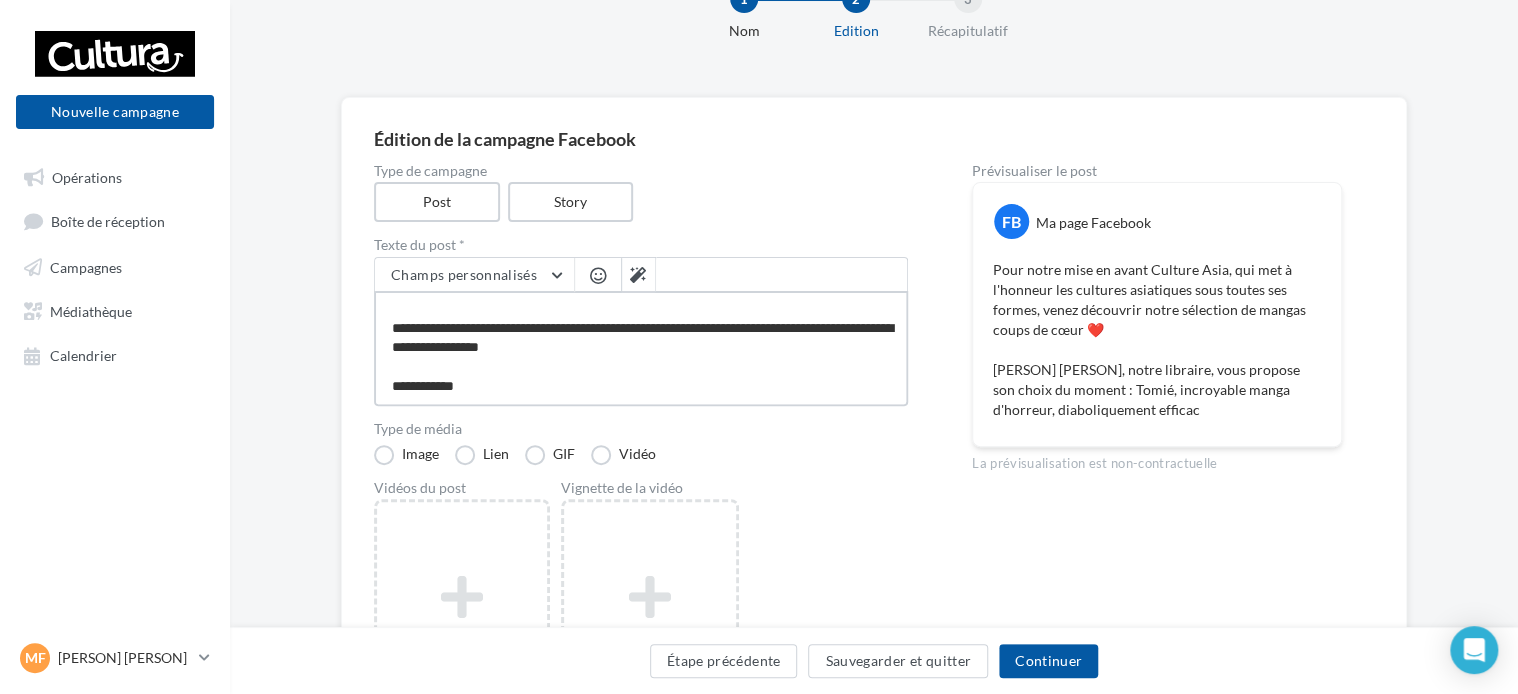 type on "**********" 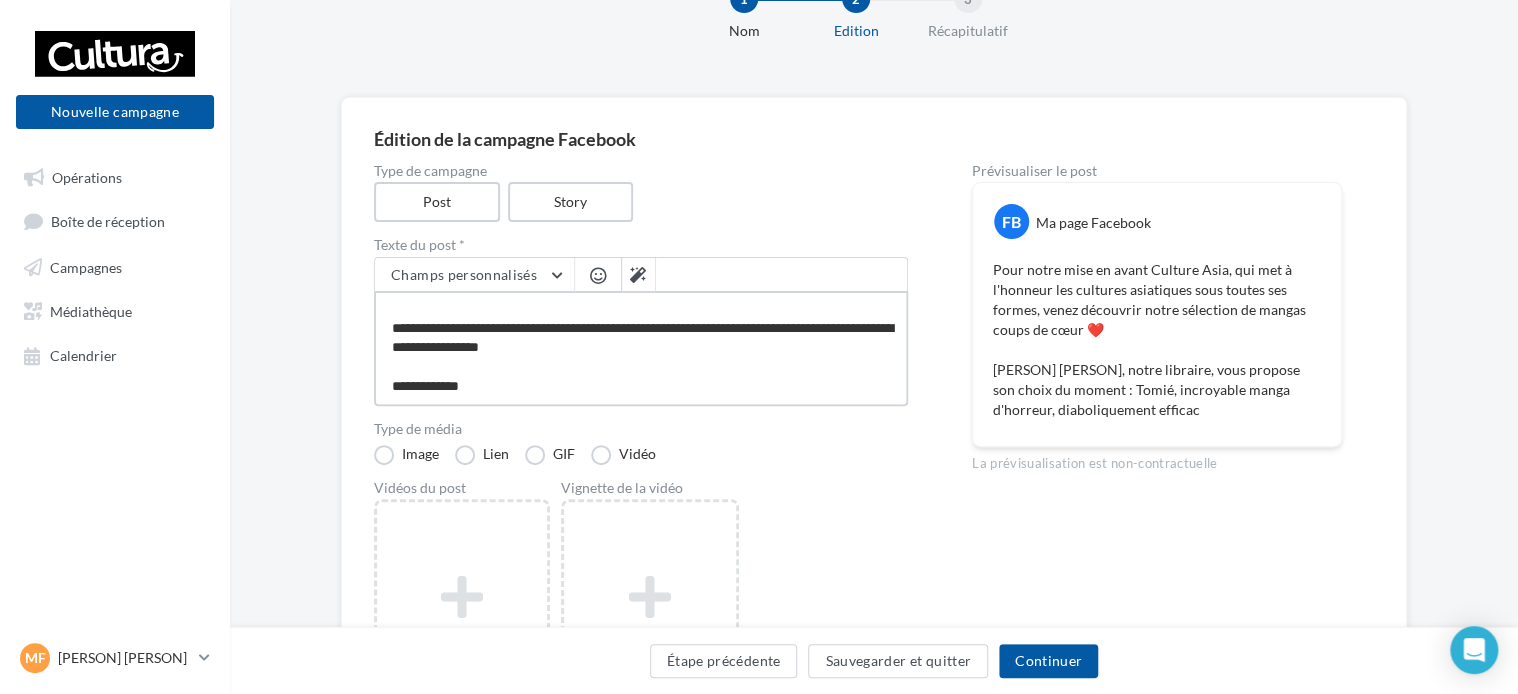 type on "**********" 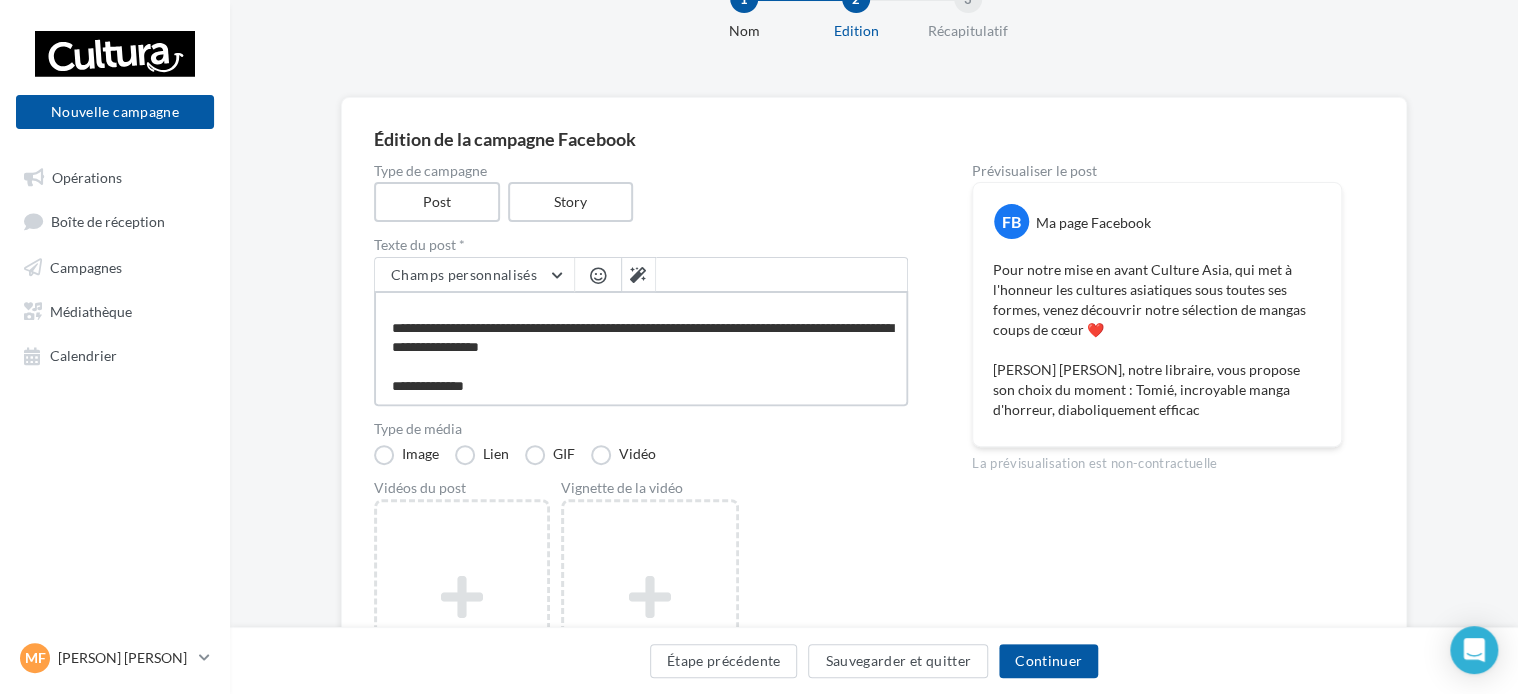 type on "**********" 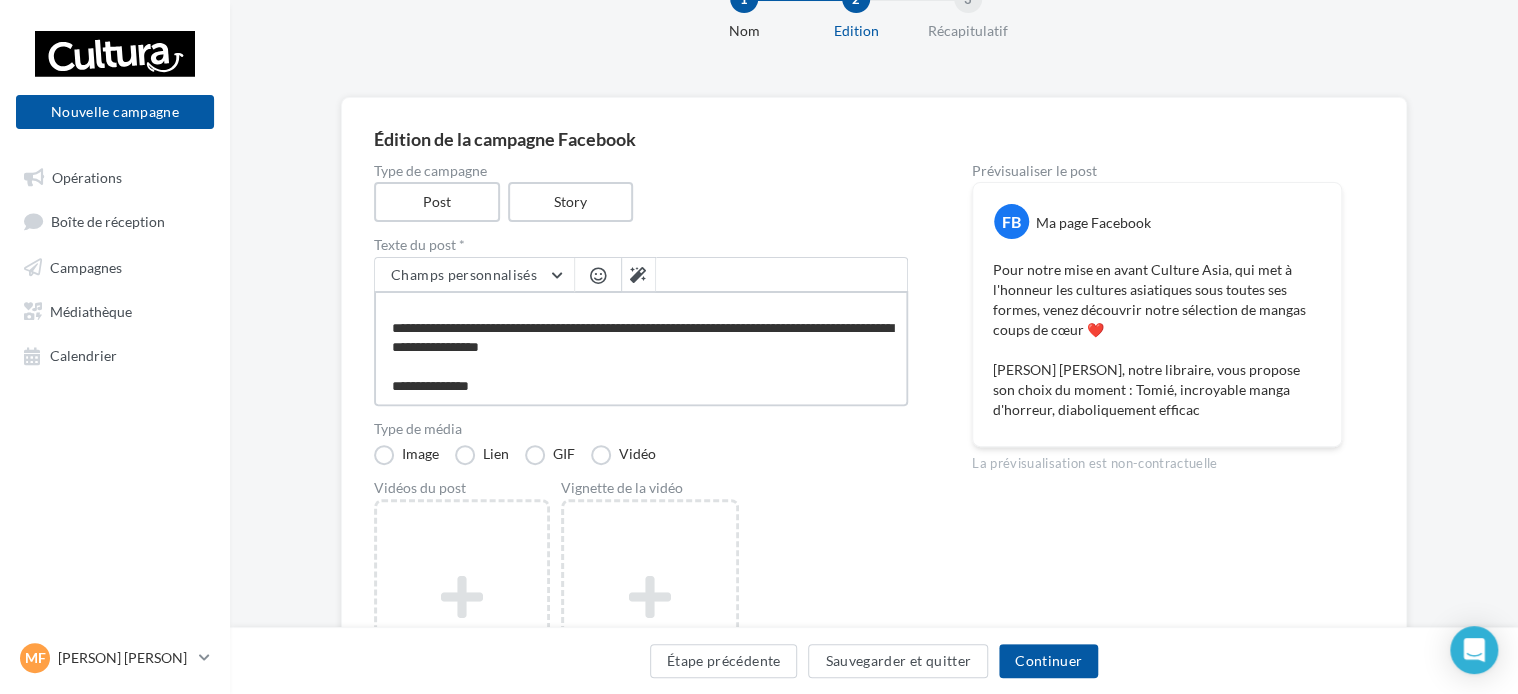 type on "**********" 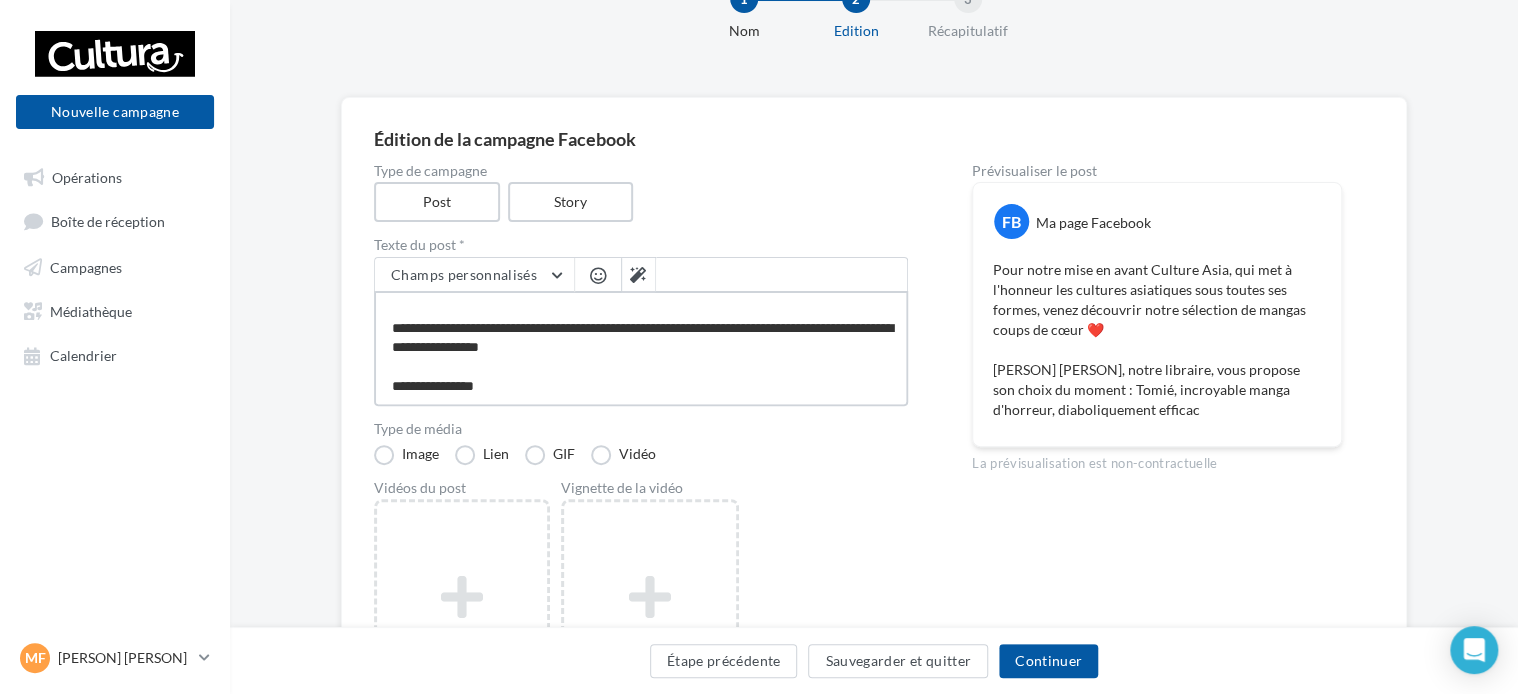 type on "**********" 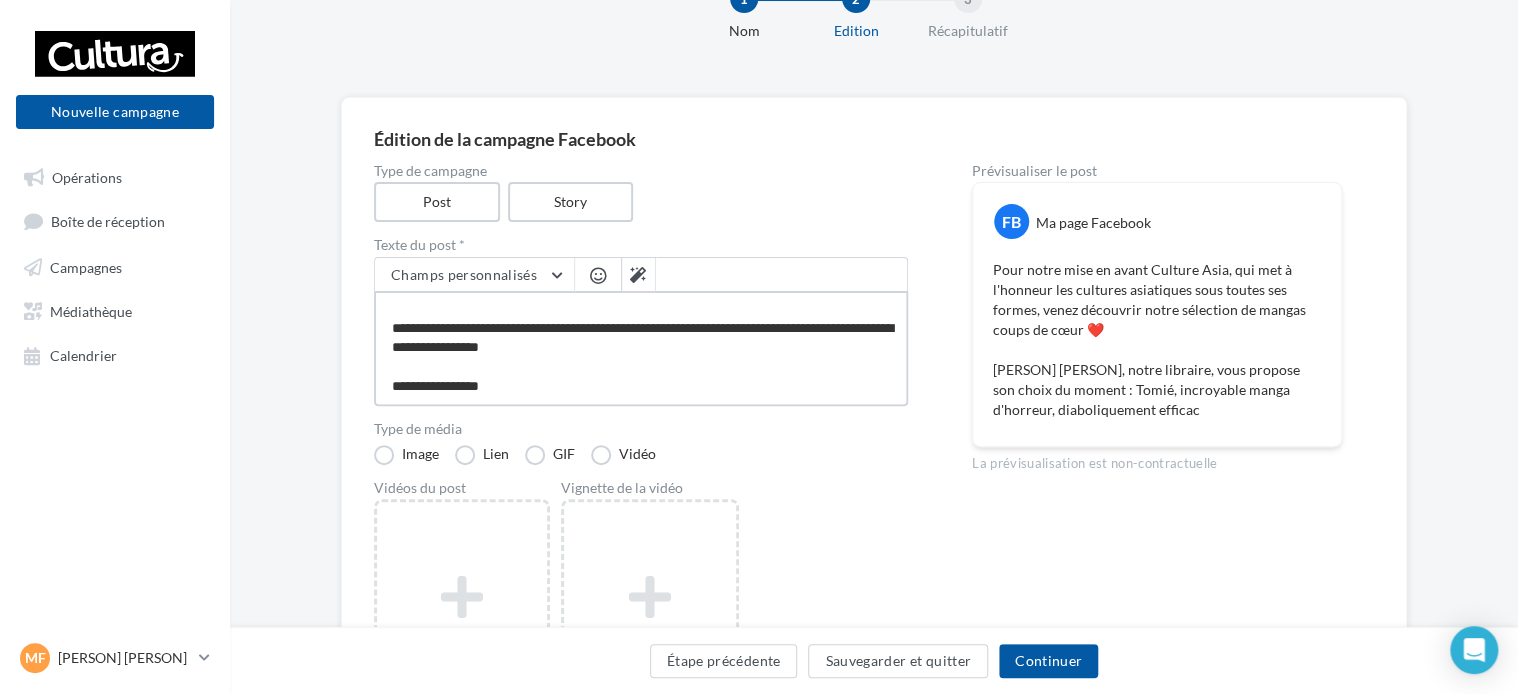 type on "**********" 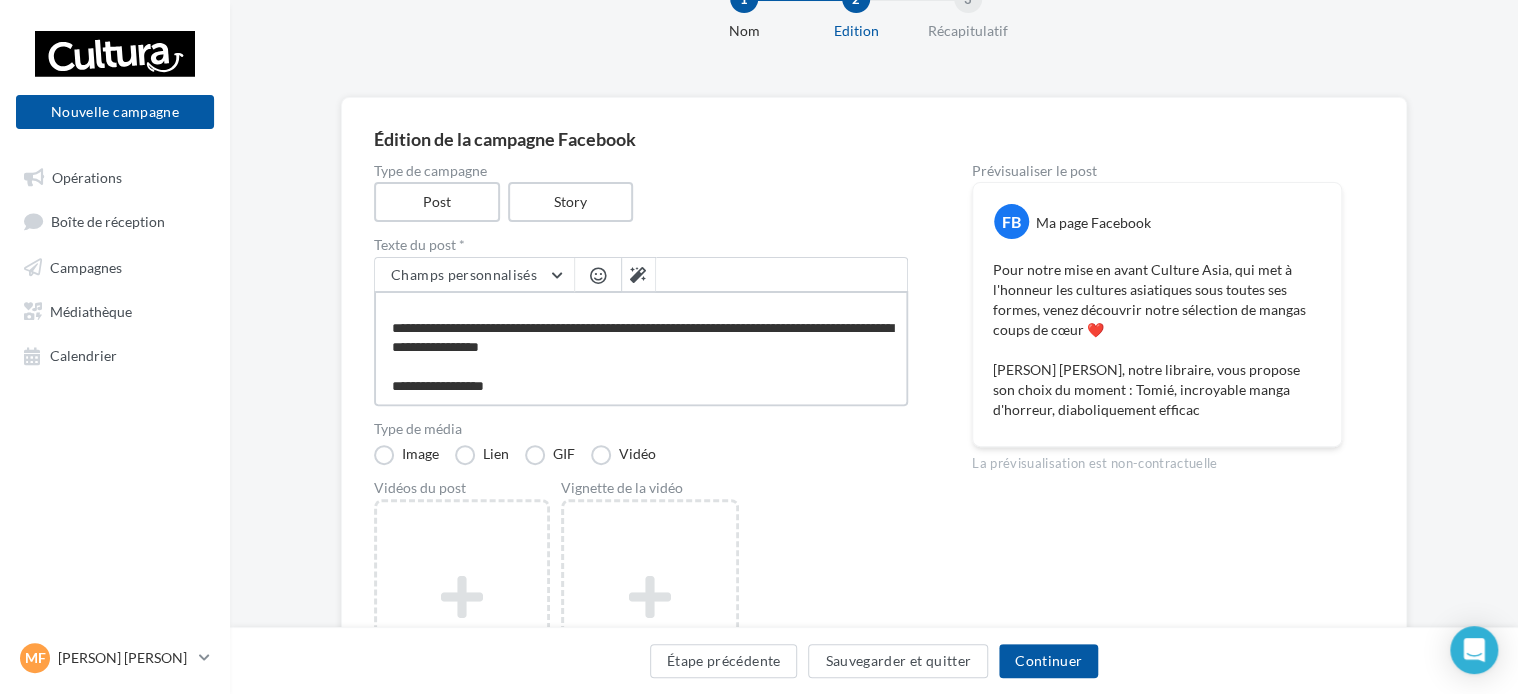 type on "**********" 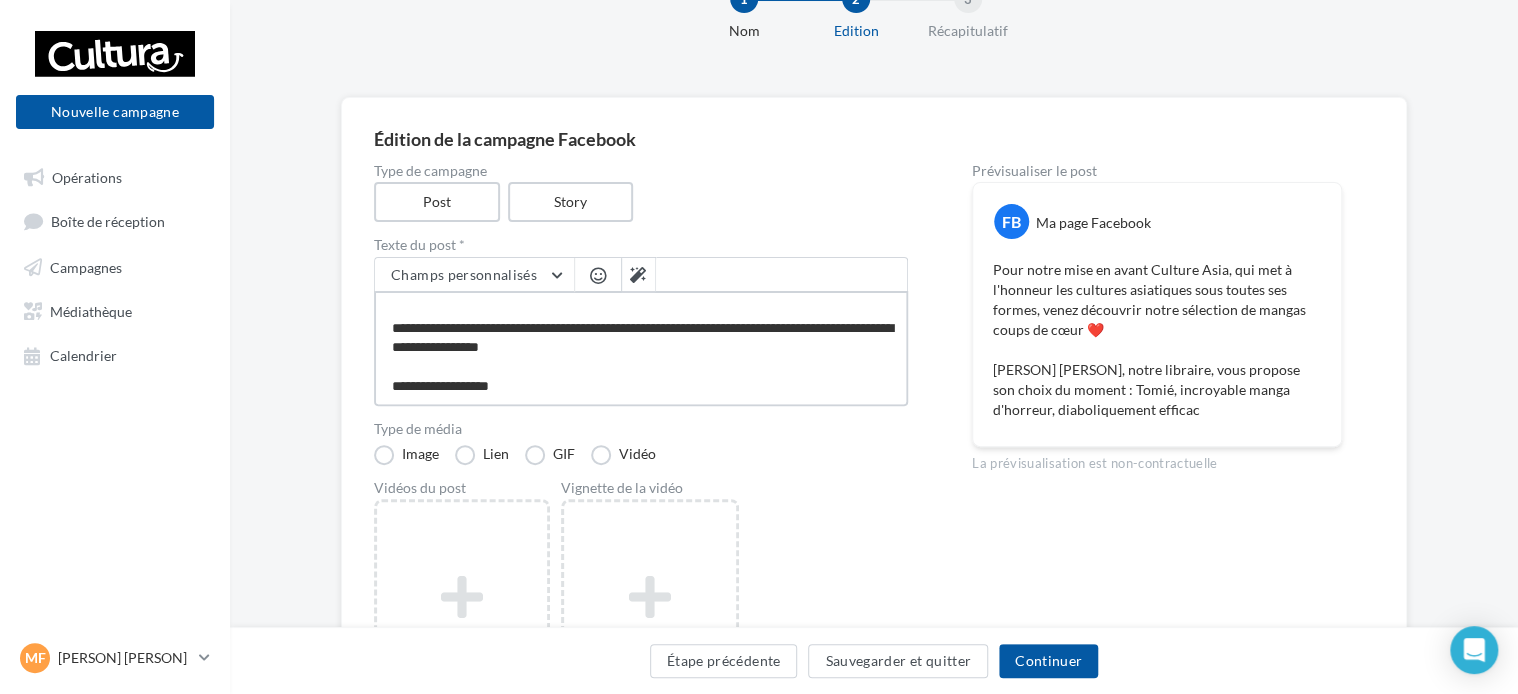 type on "**********" 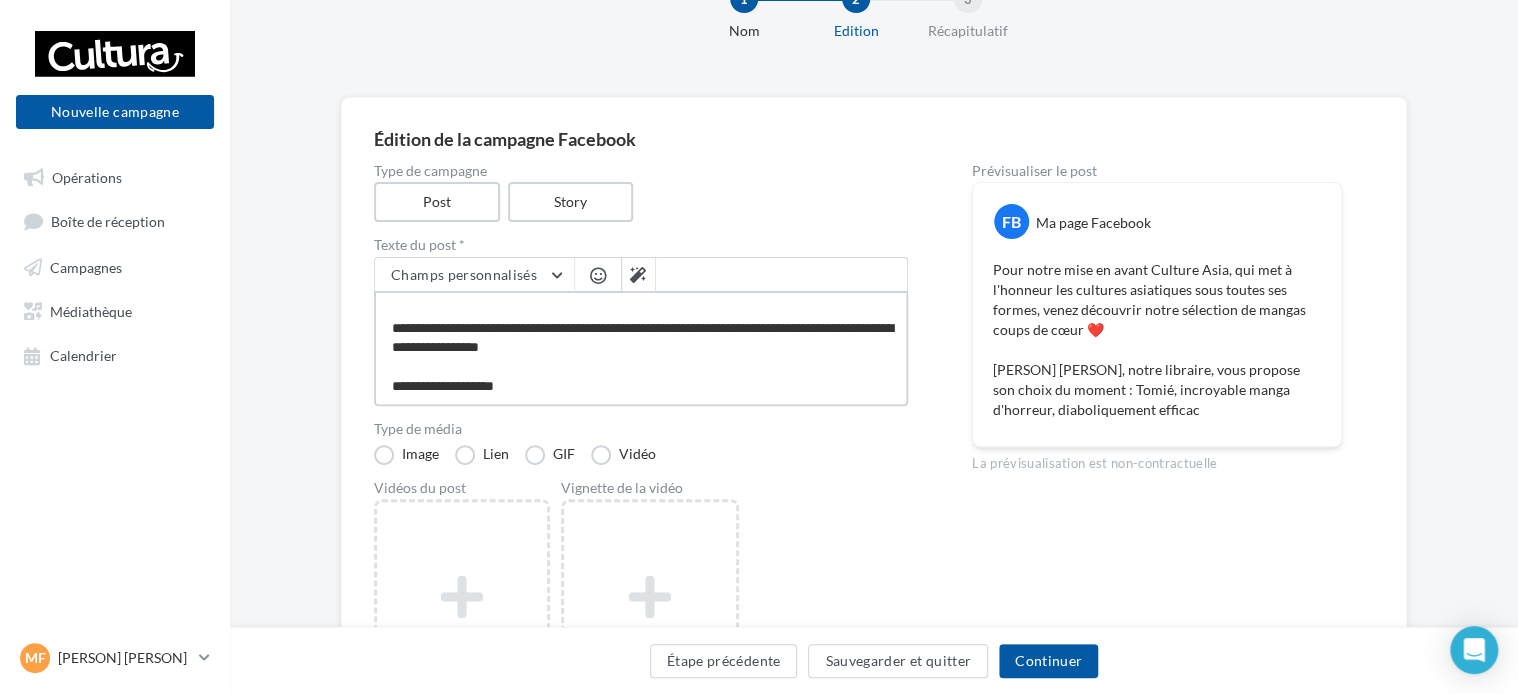 type on "**********" 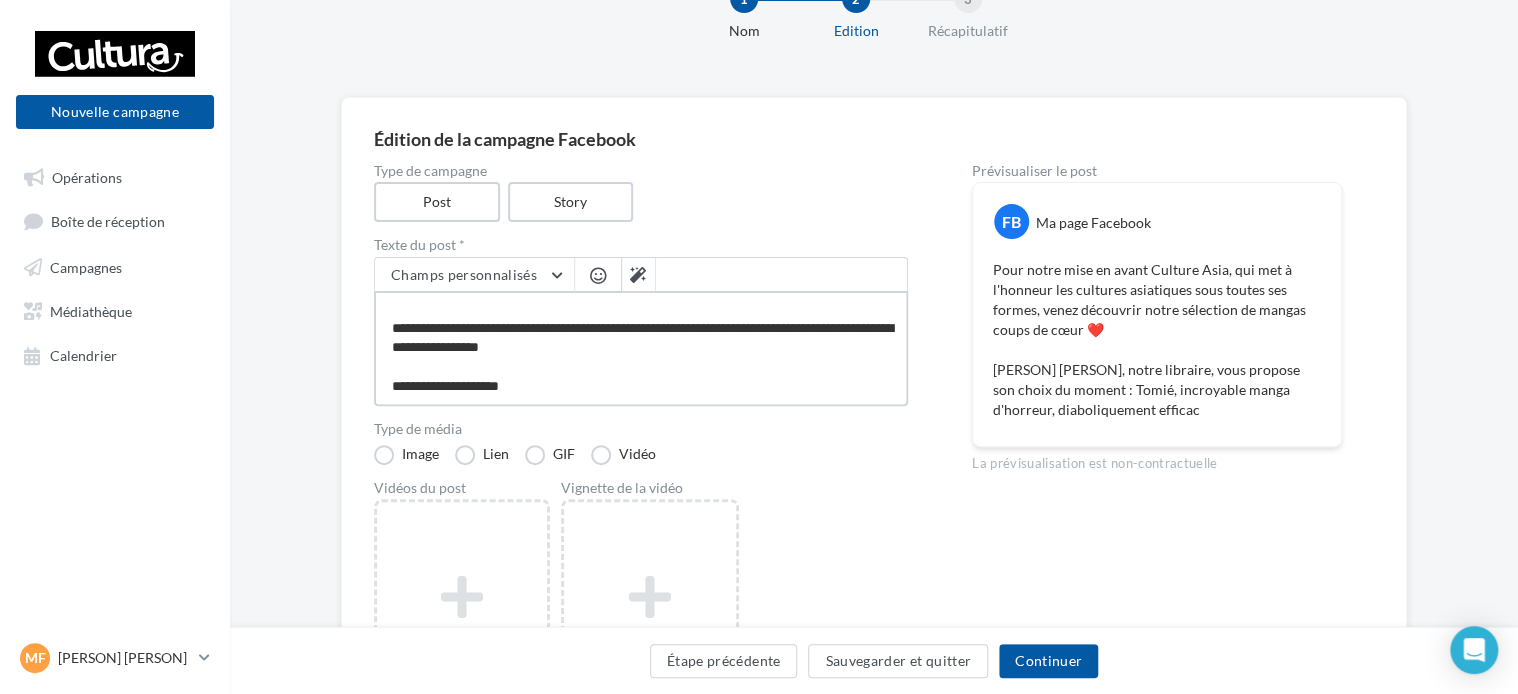 type on "**********" 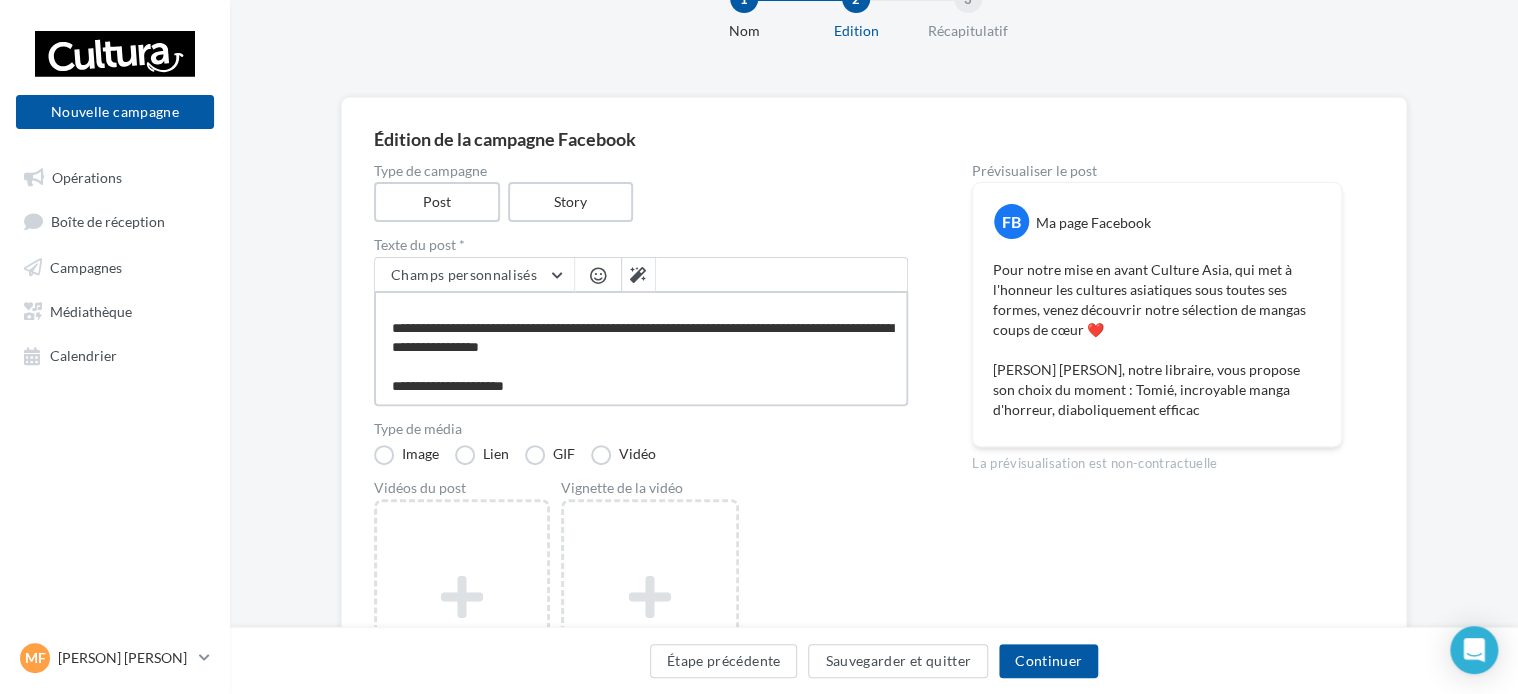 type on "**********" 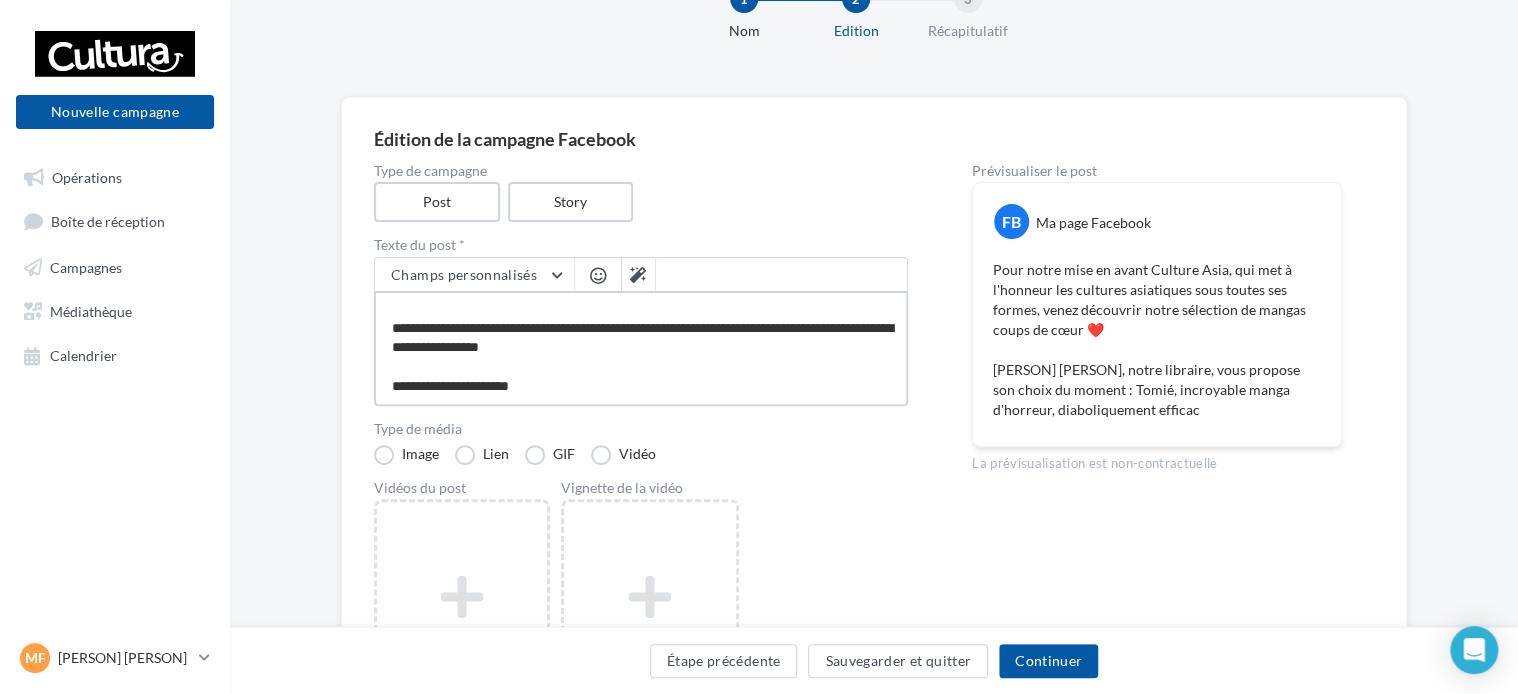 type on "**********" 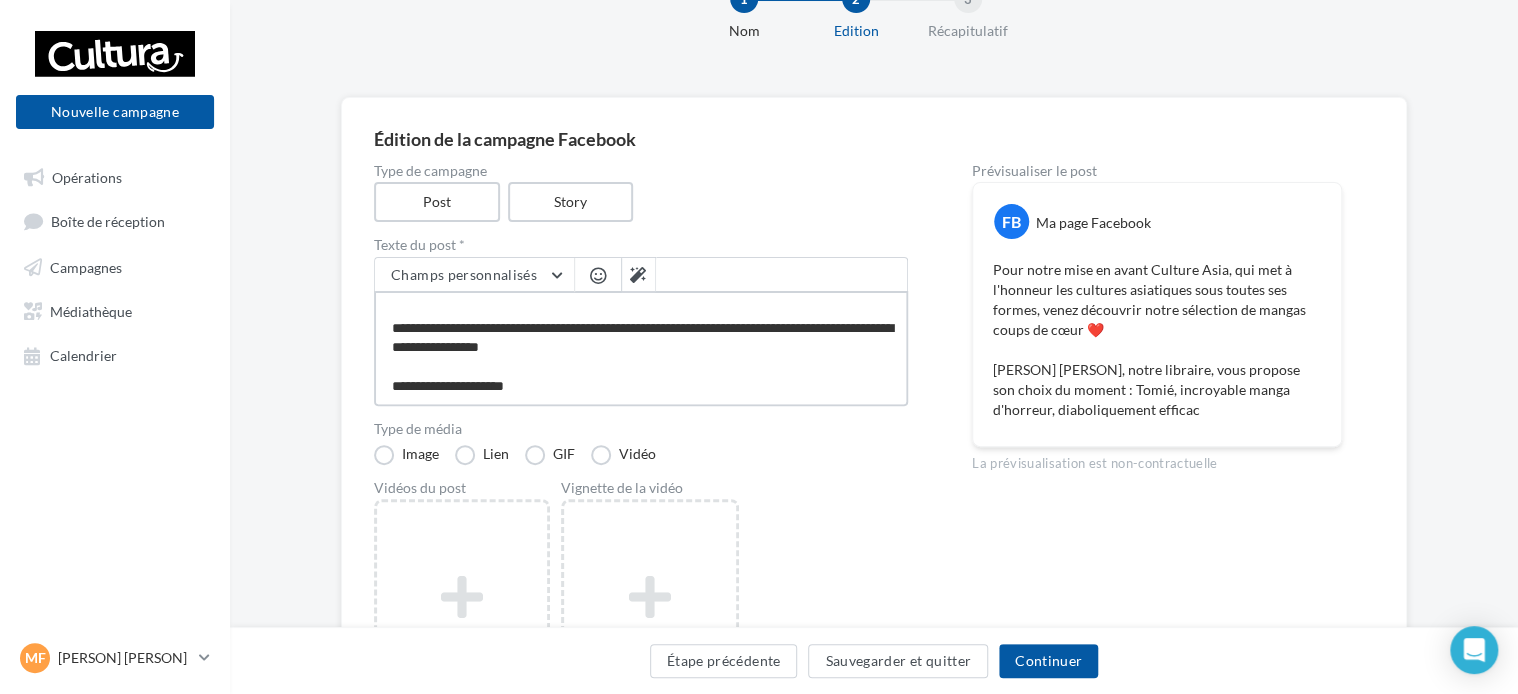 type on "**********" 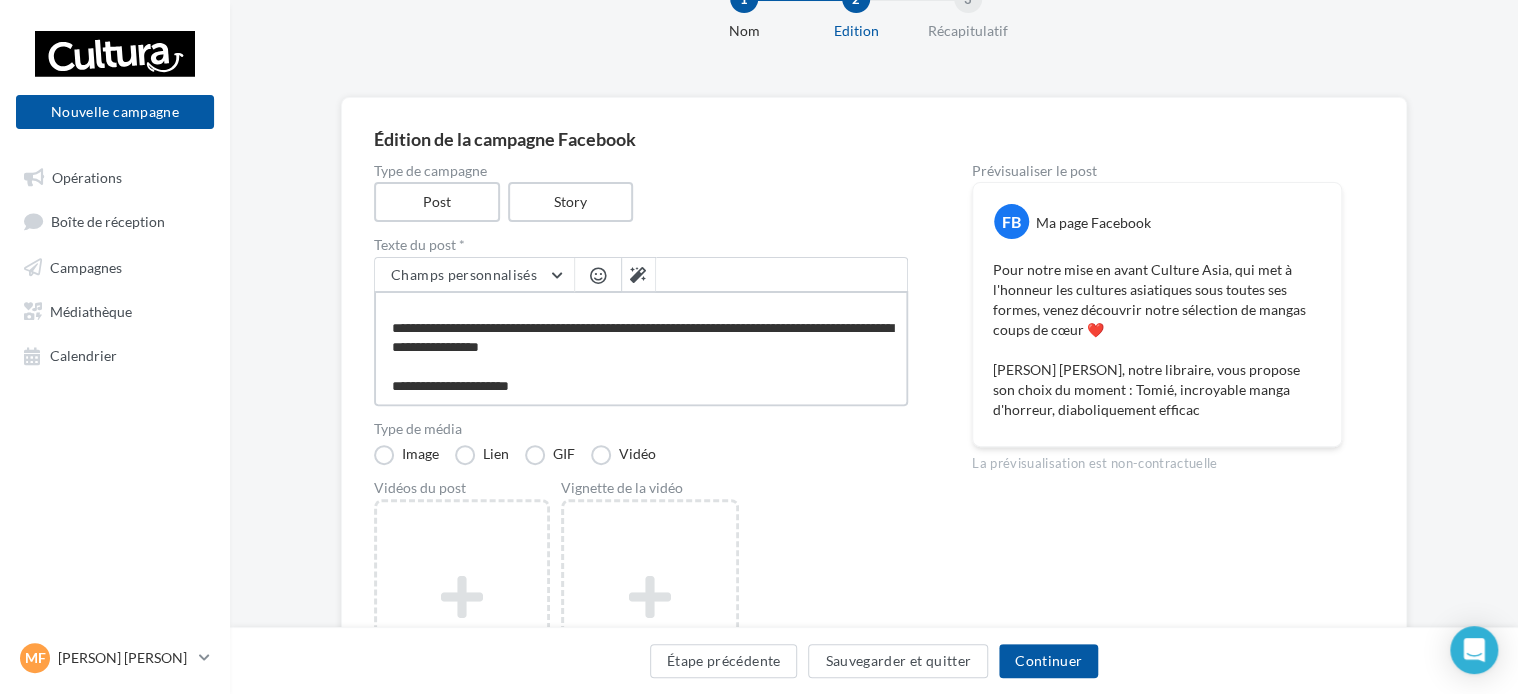 type on "**********" 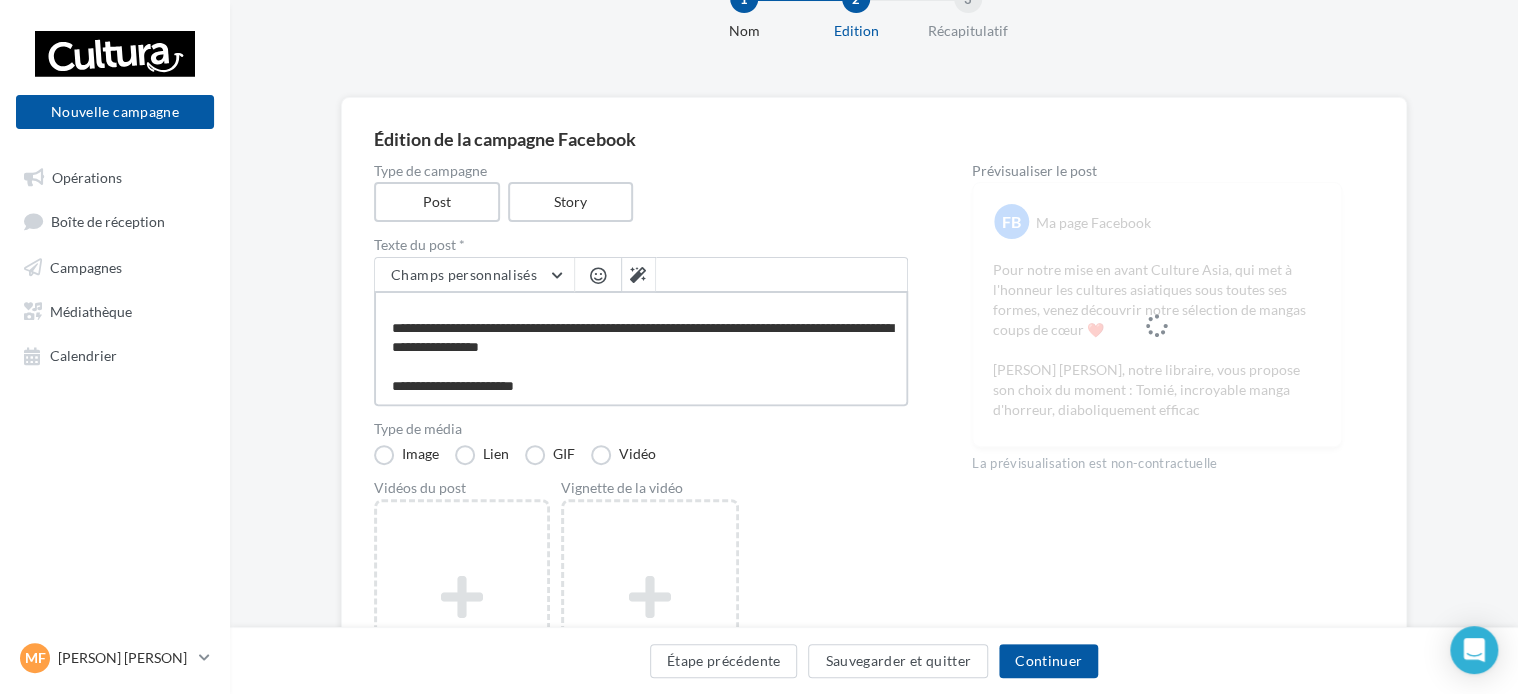 scroll, scrollTop: 58, scrollLeft: 0, axis: vertical 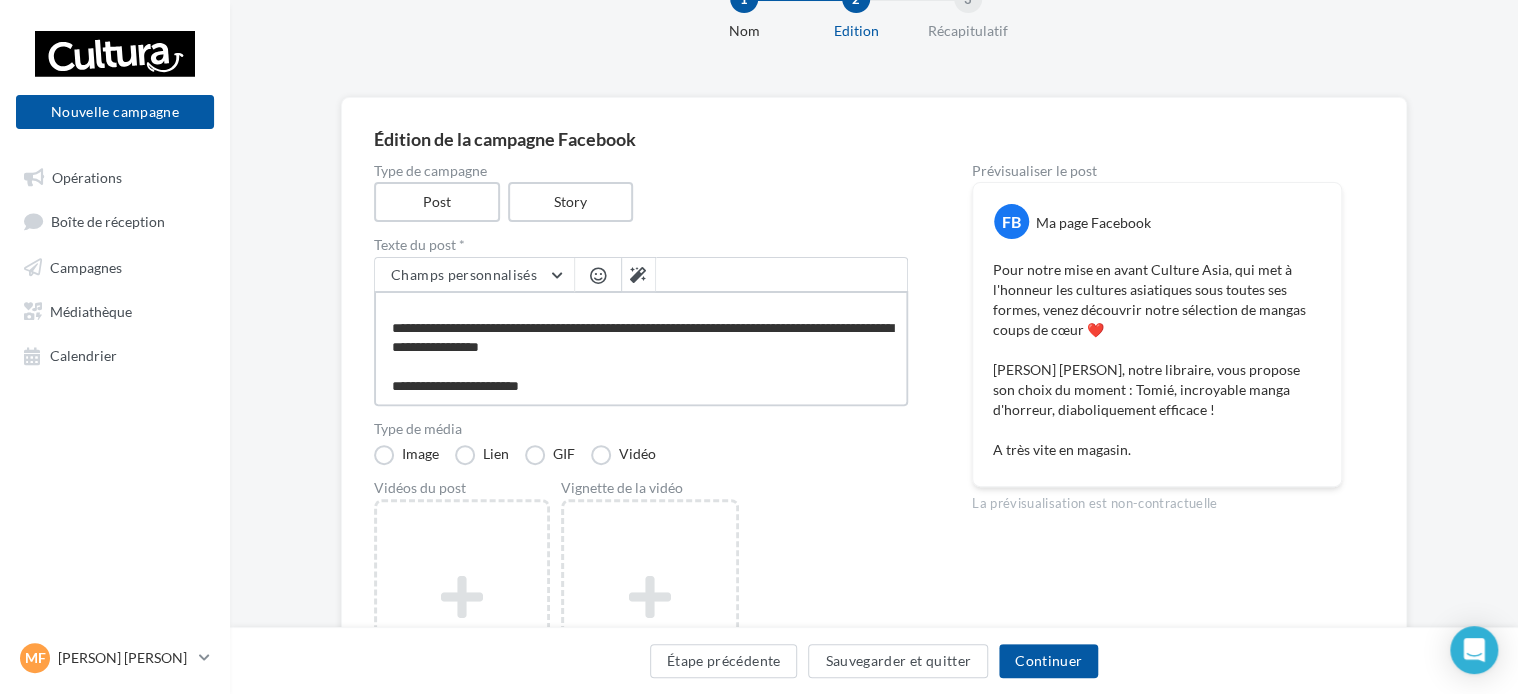 type on "**********" 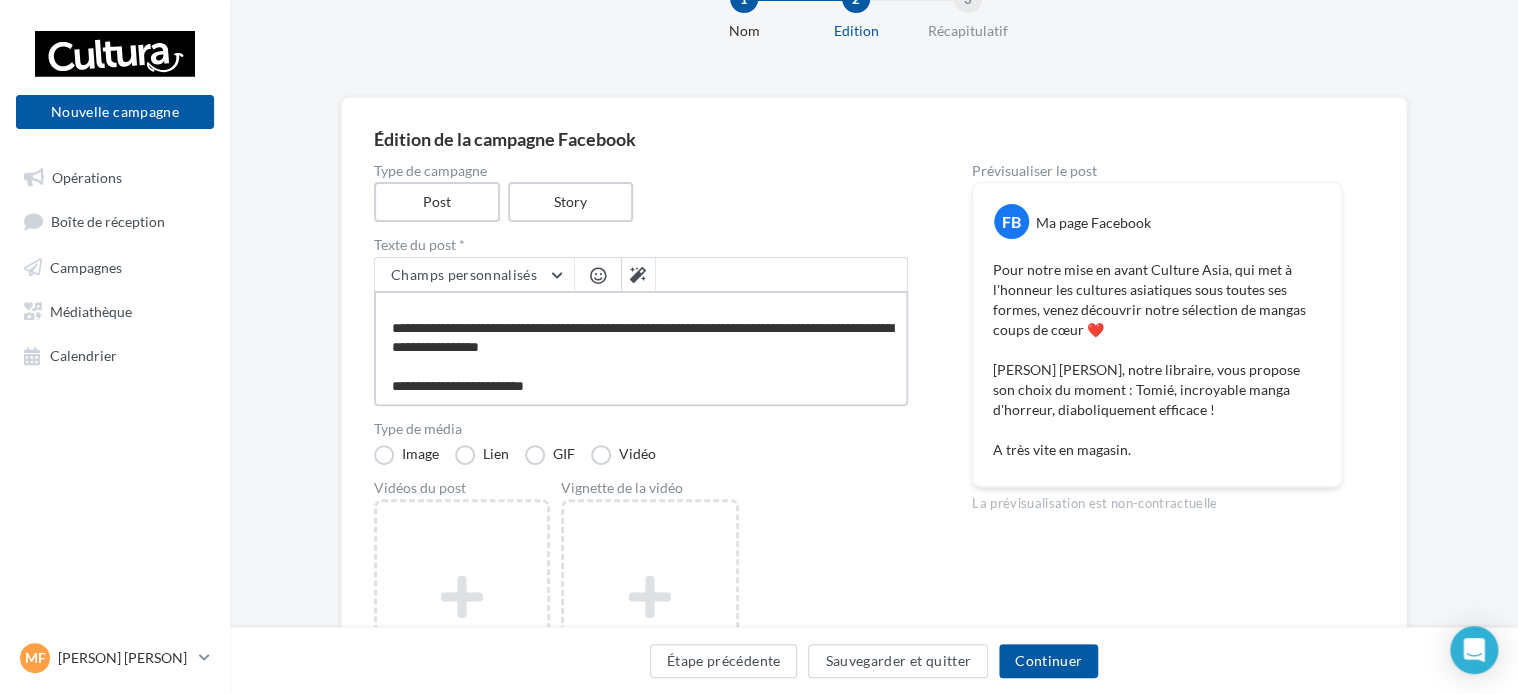 type on "**********" 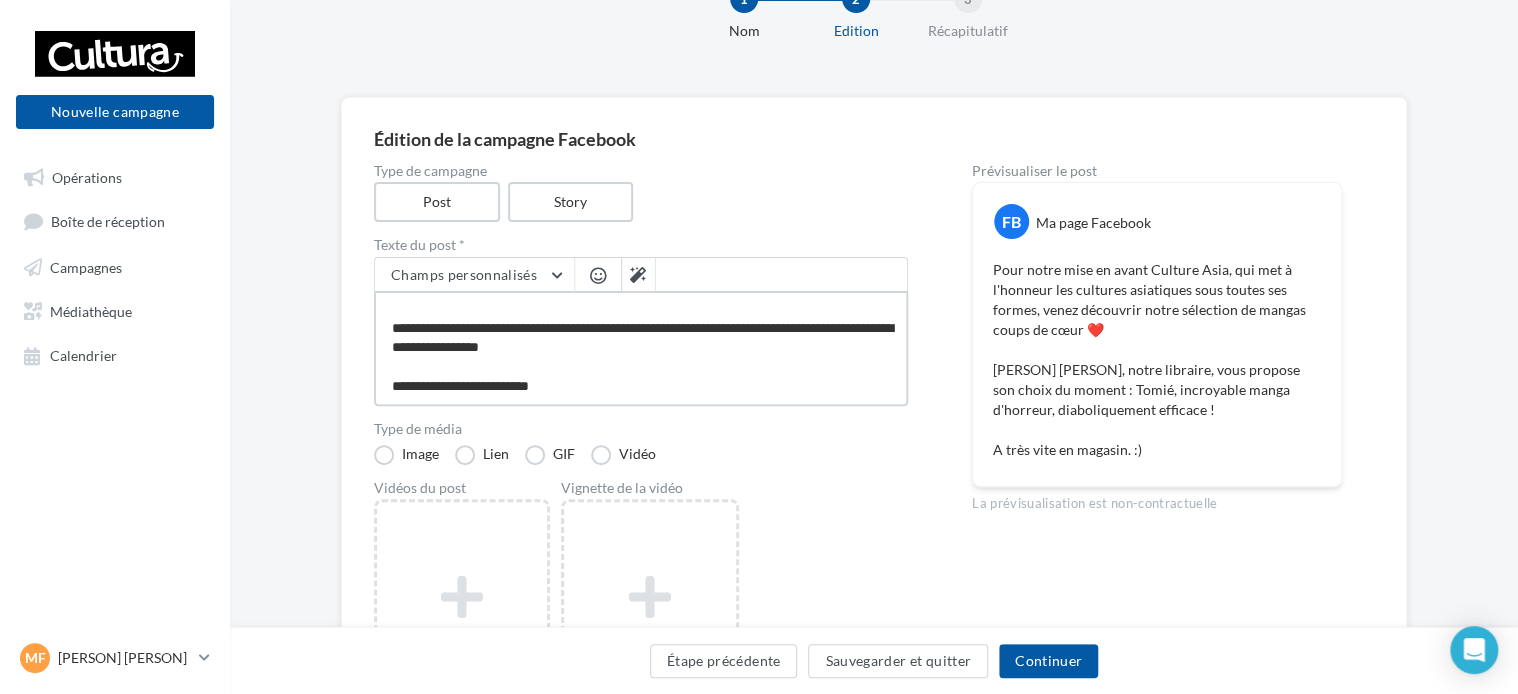 type on "**********" 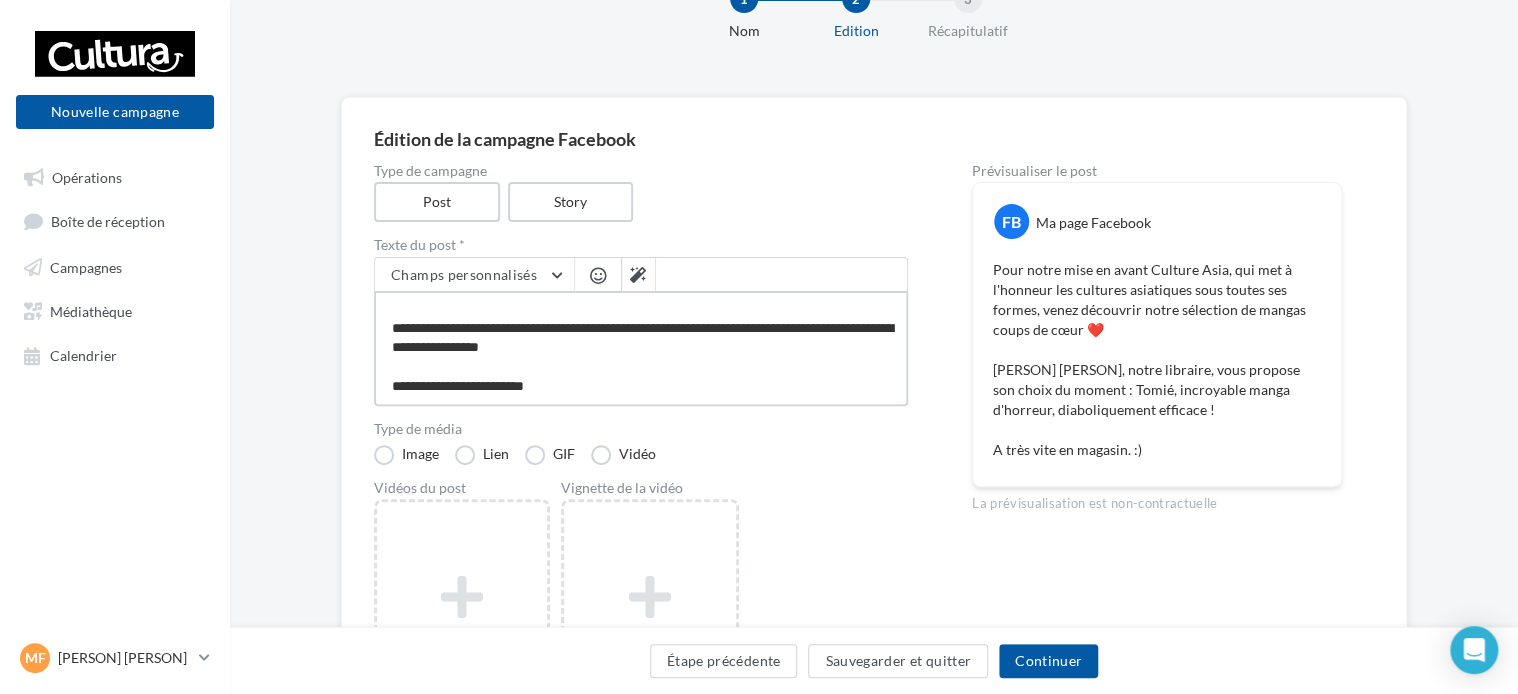 type on "**********" 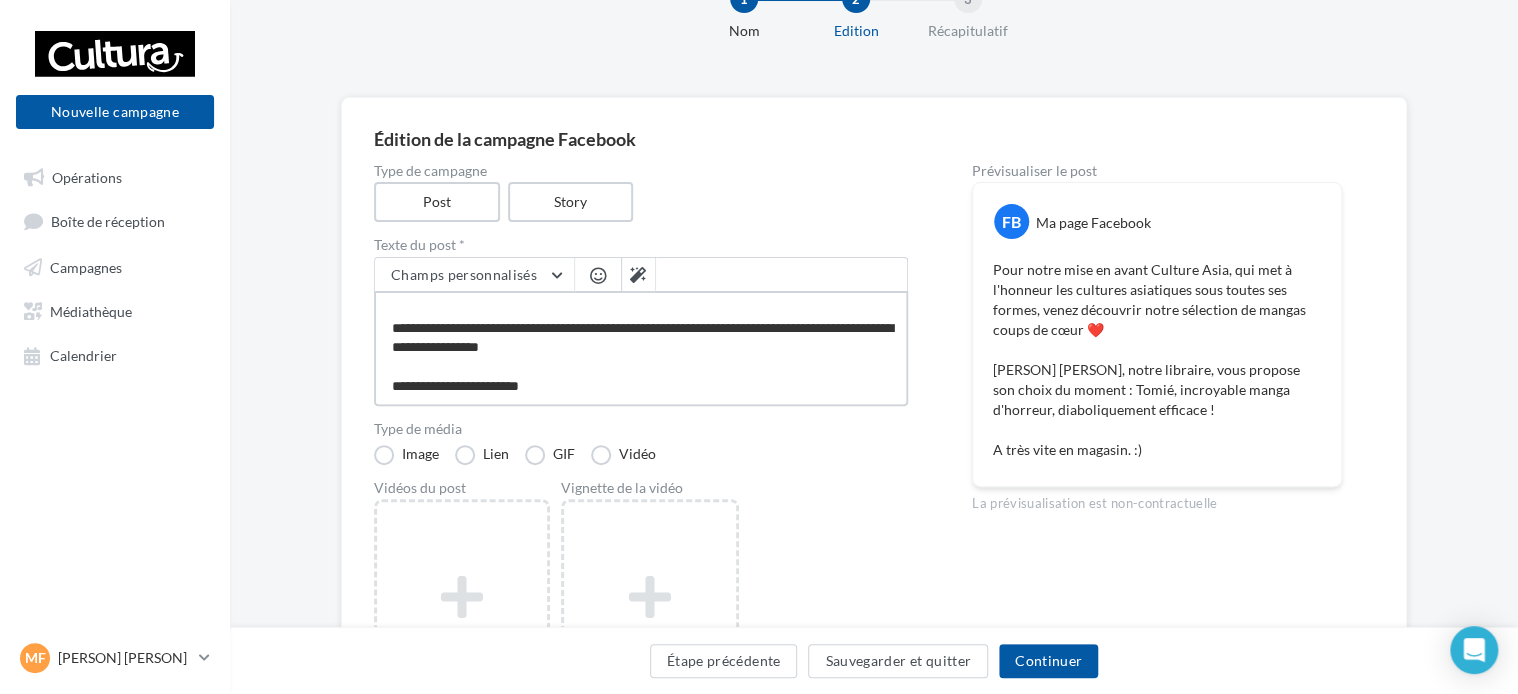 type on "**********" 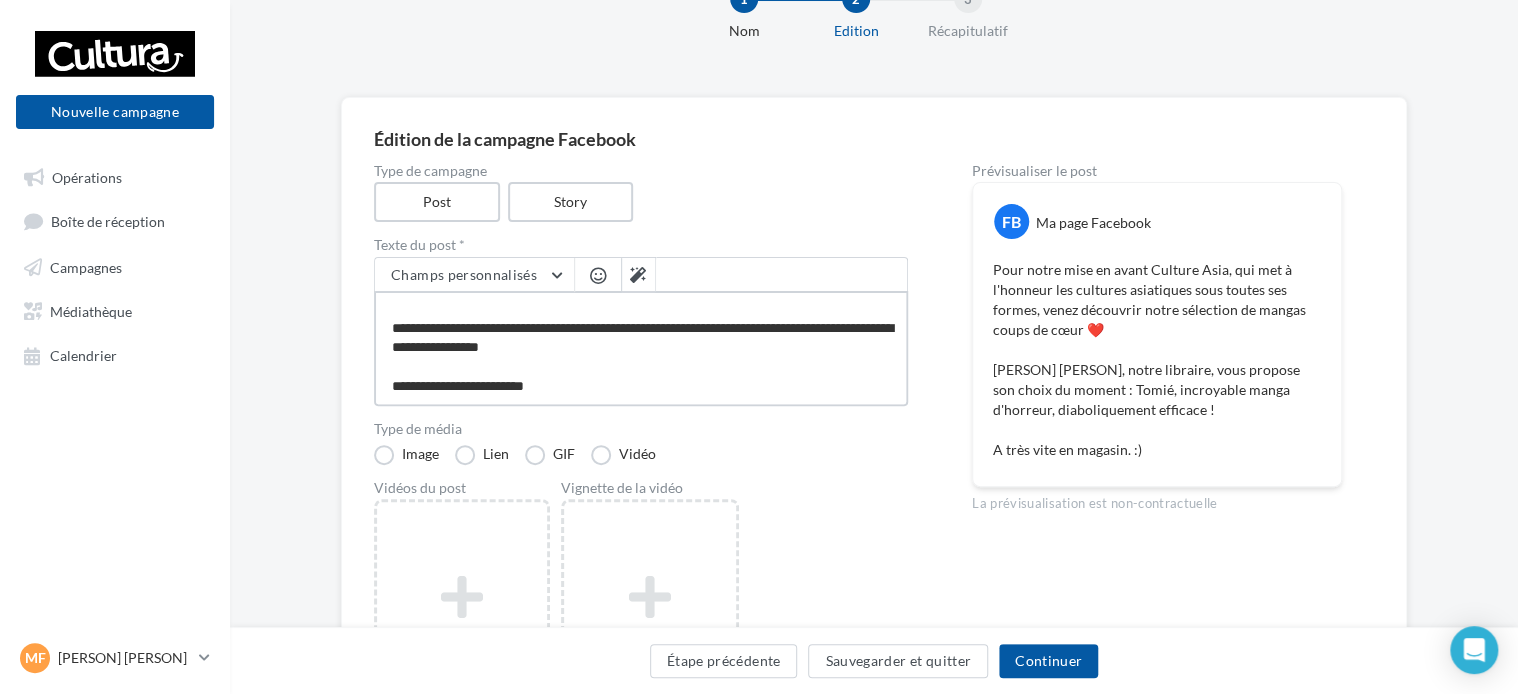 type on "**********" 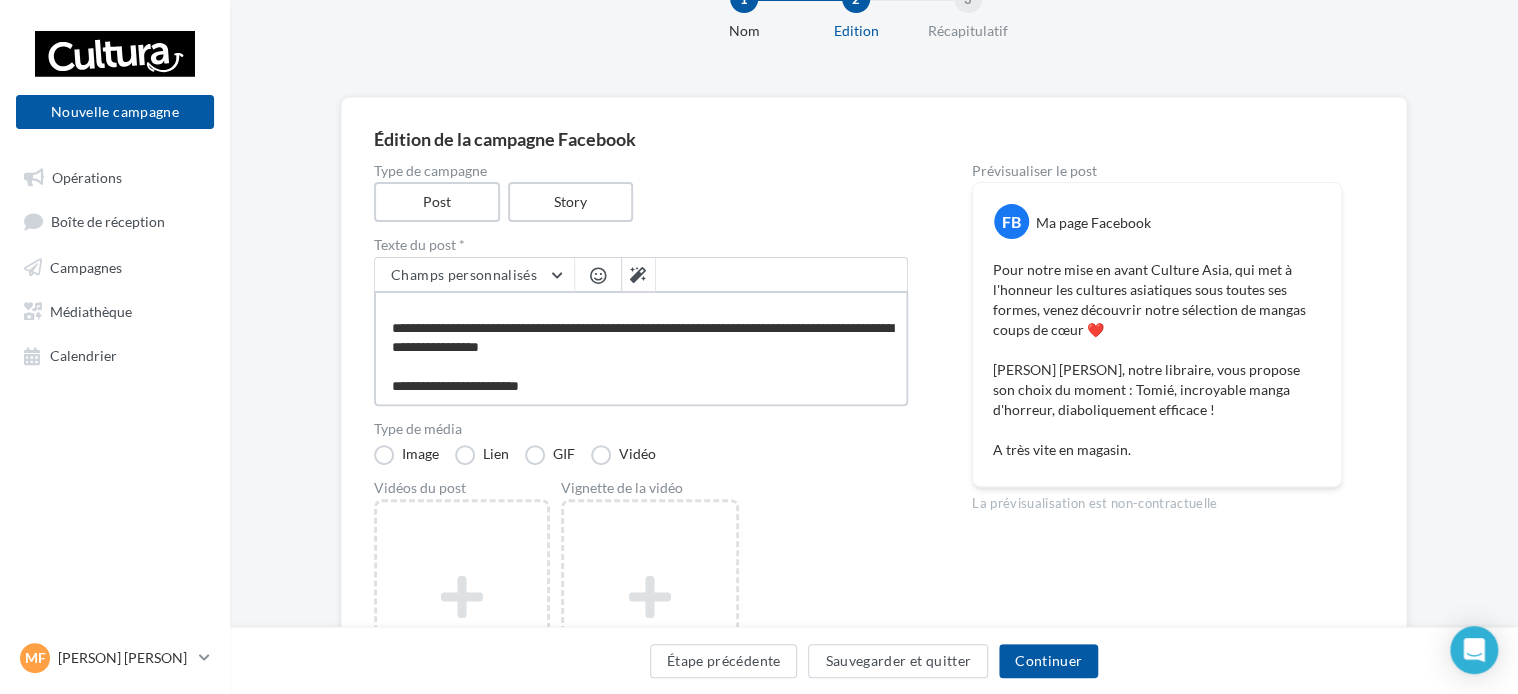 type on "**********" 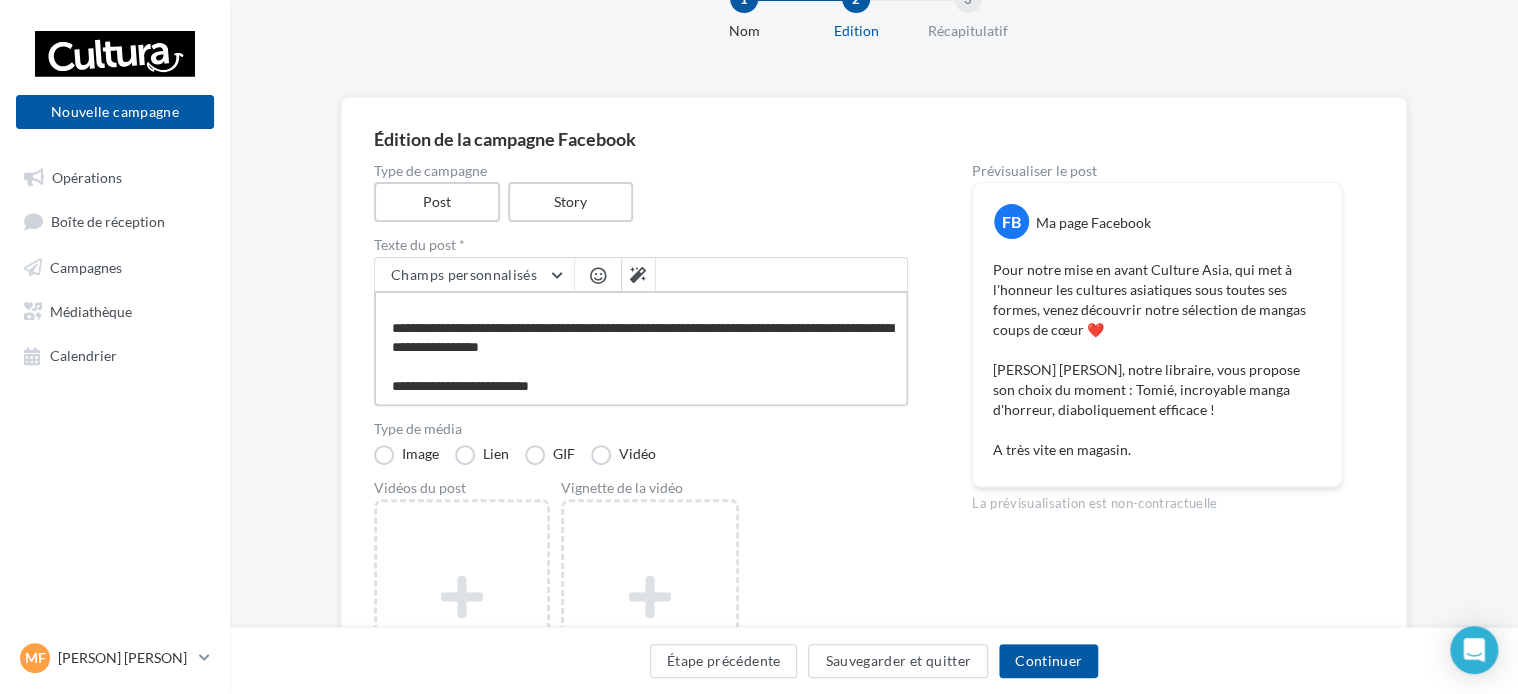 click on "**********" at bounding box center [641, 348] 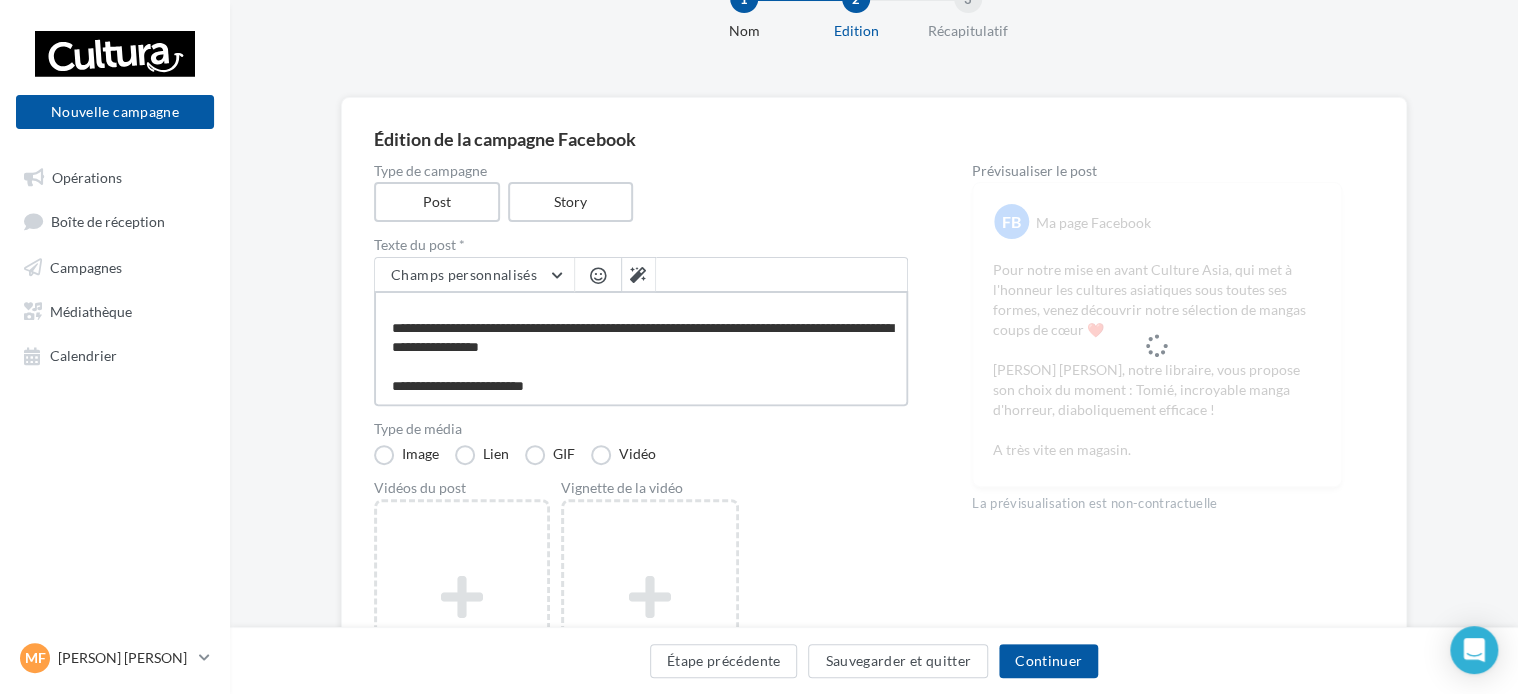 type on "**********" 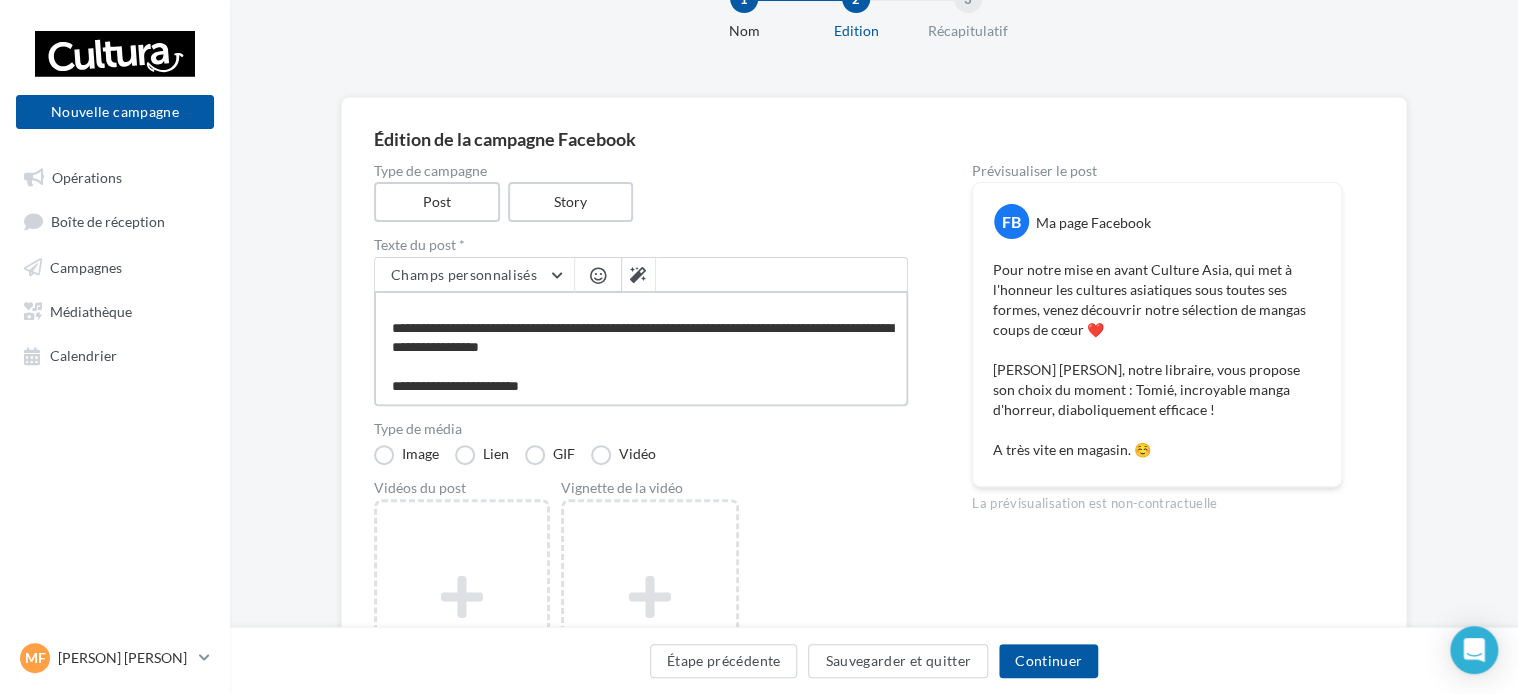 type on "**********" 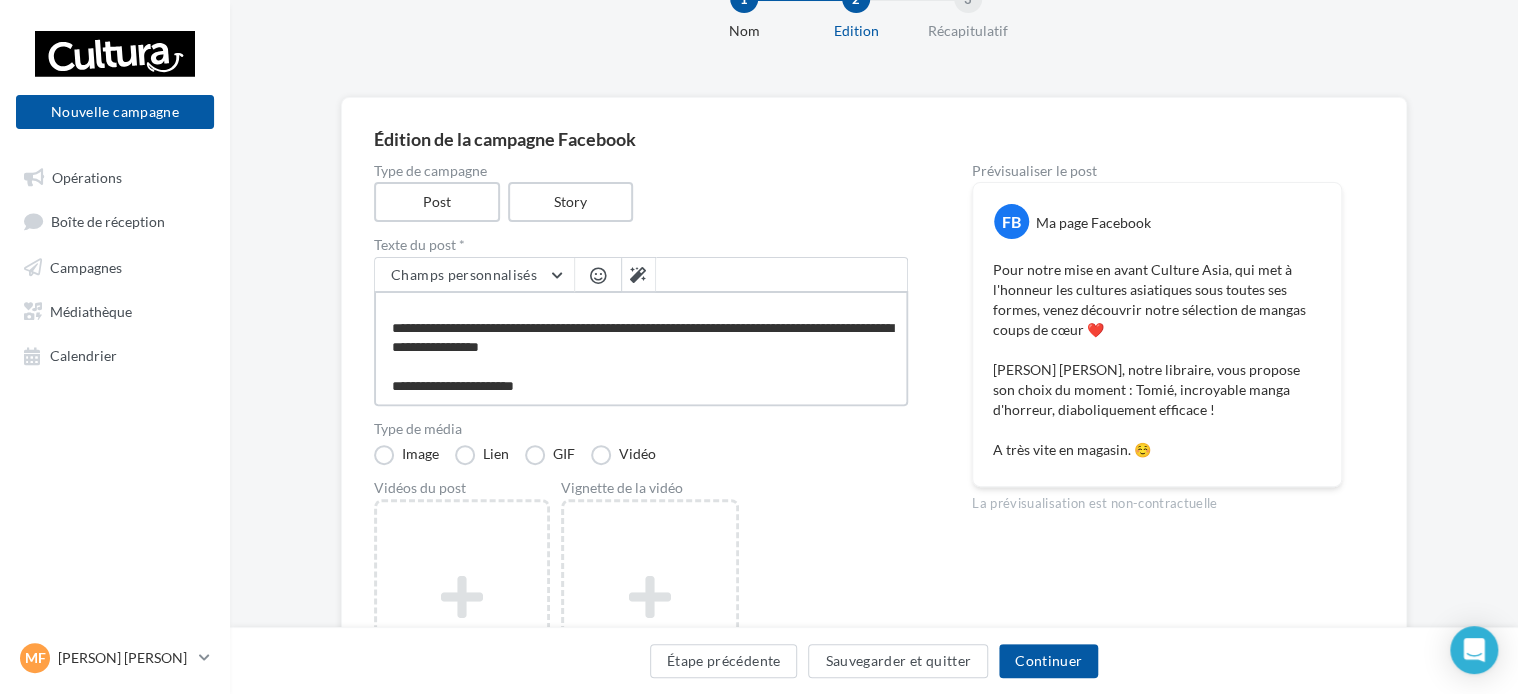 type on "**********" 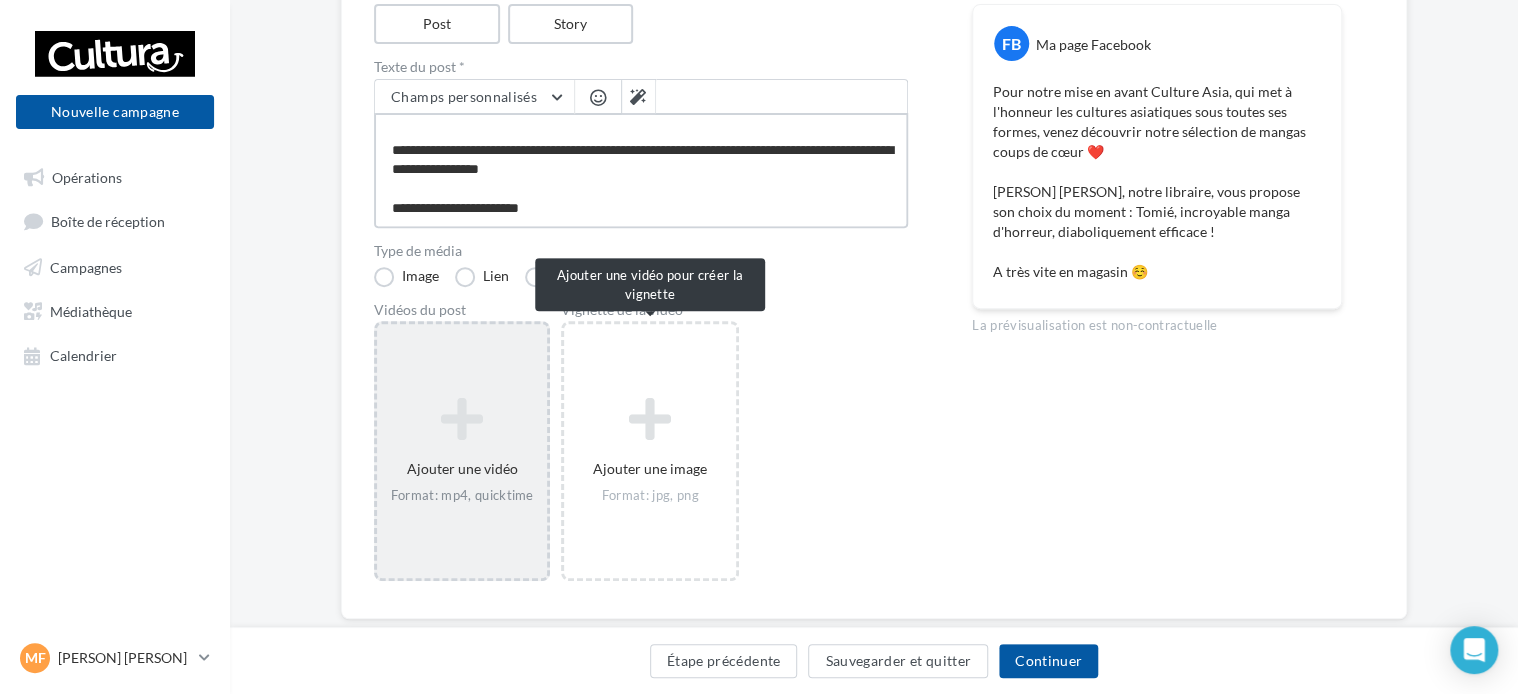 scroll, scrollTop: 252, scrollLeft: 0, axis: vertical 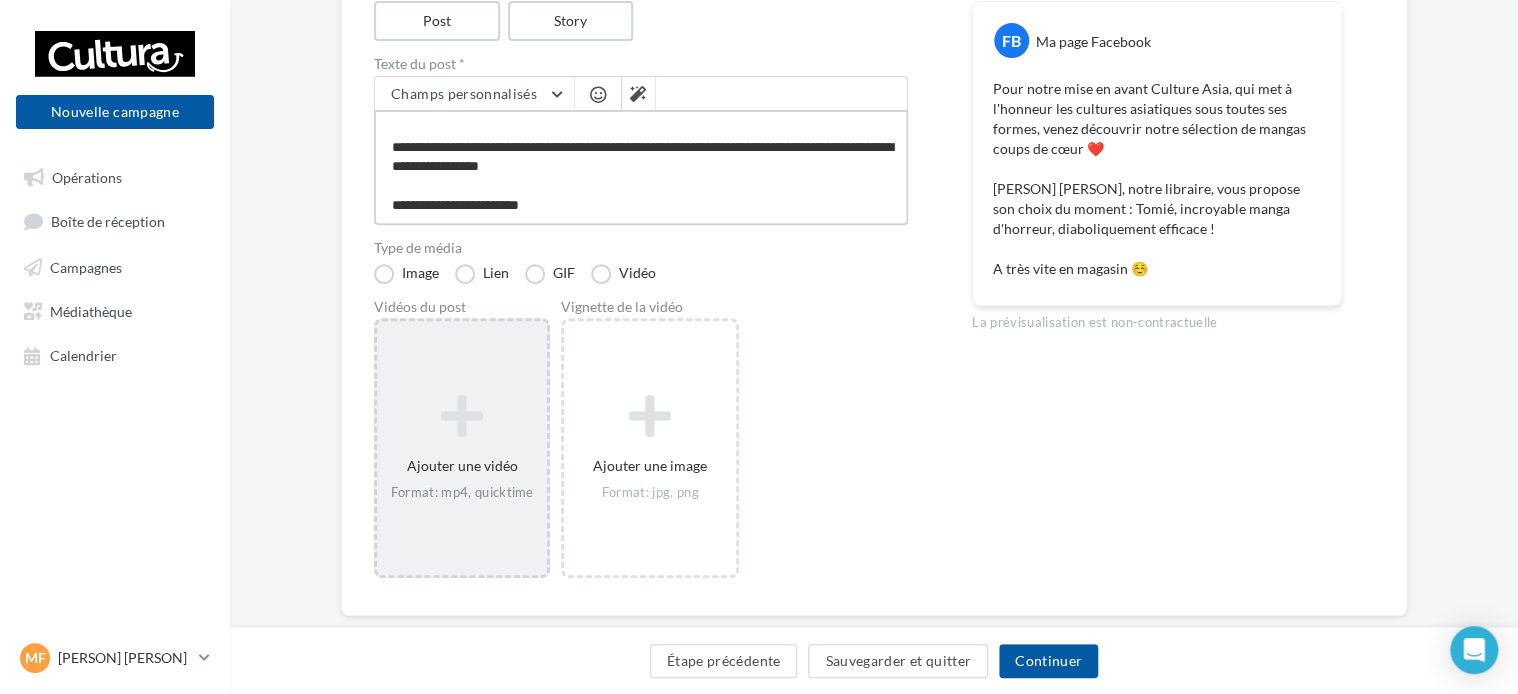 type on "**********" 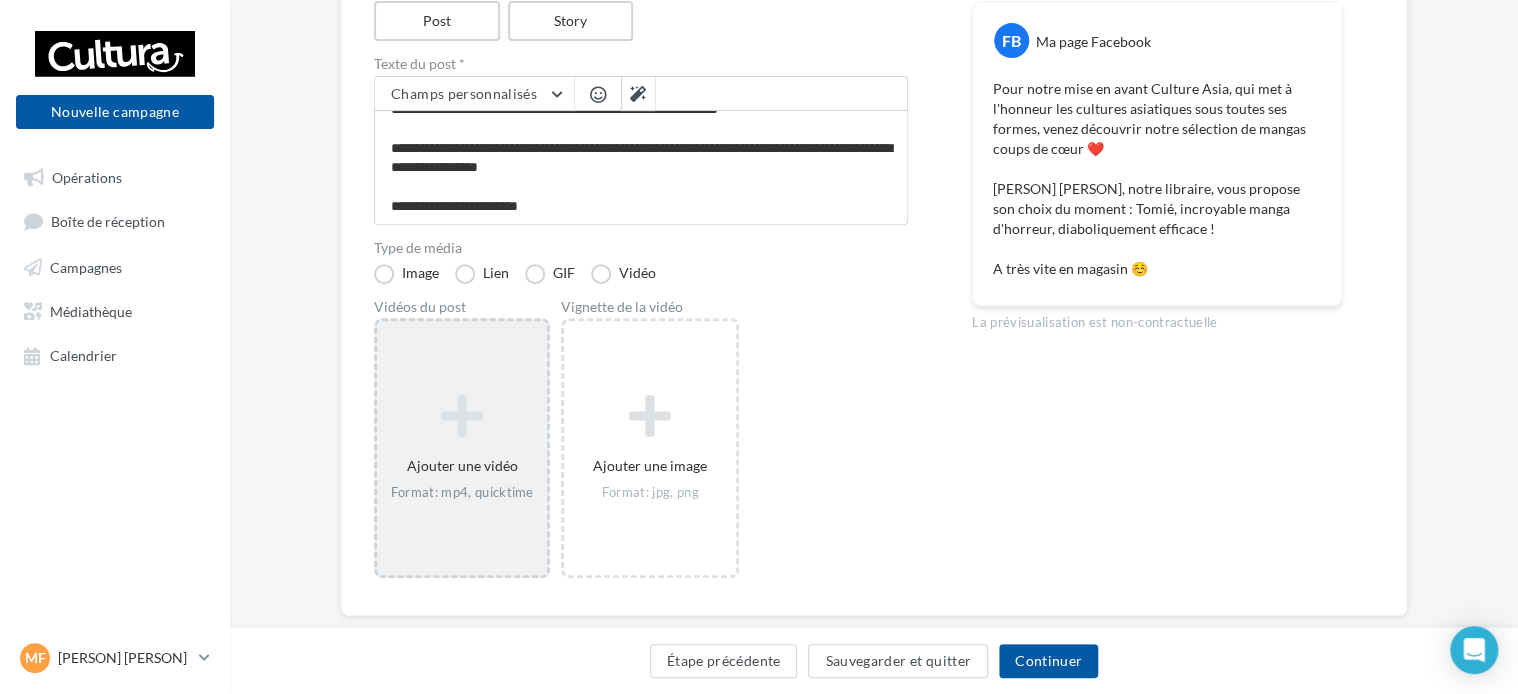 scroll, scrollTop: 56, scrollLeft: 0, axis: vertical 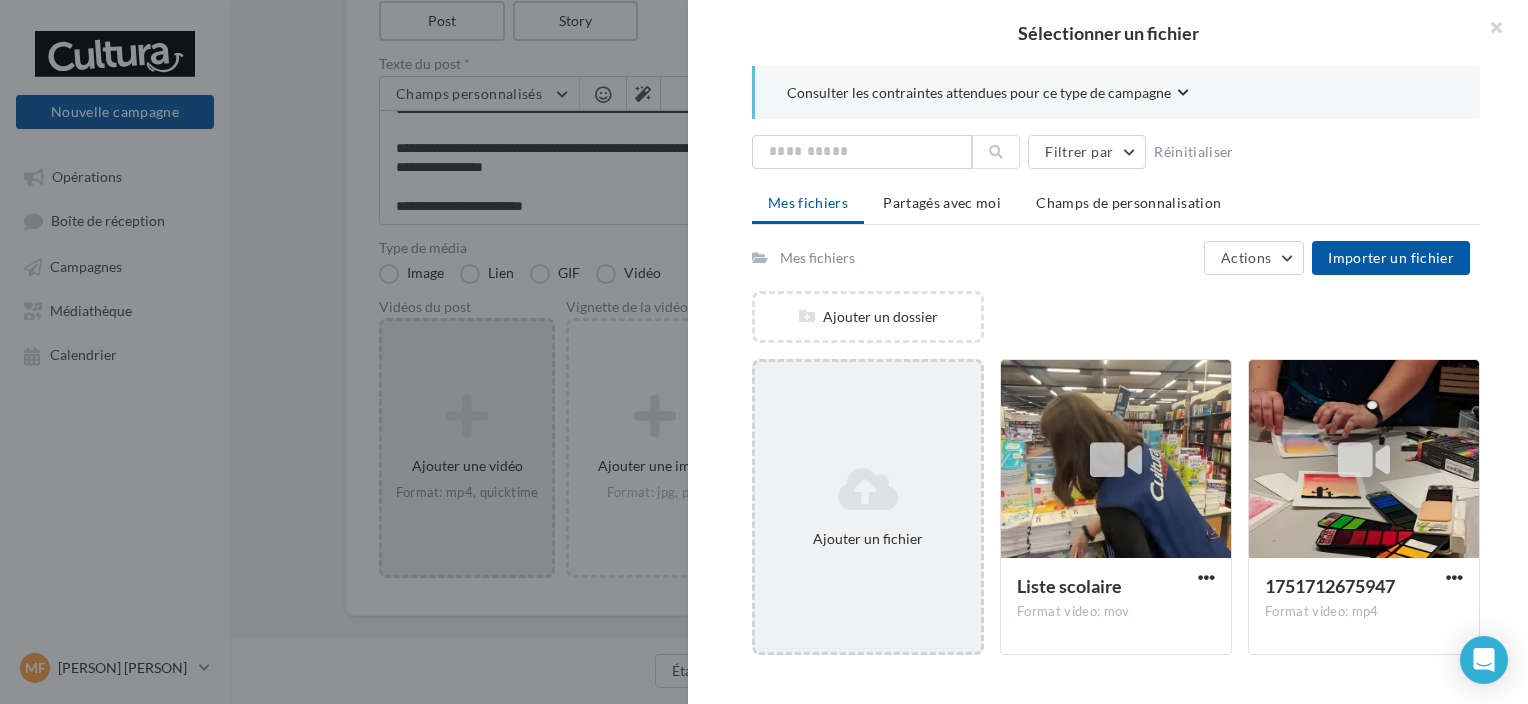 click at bounding box center (868, 489) 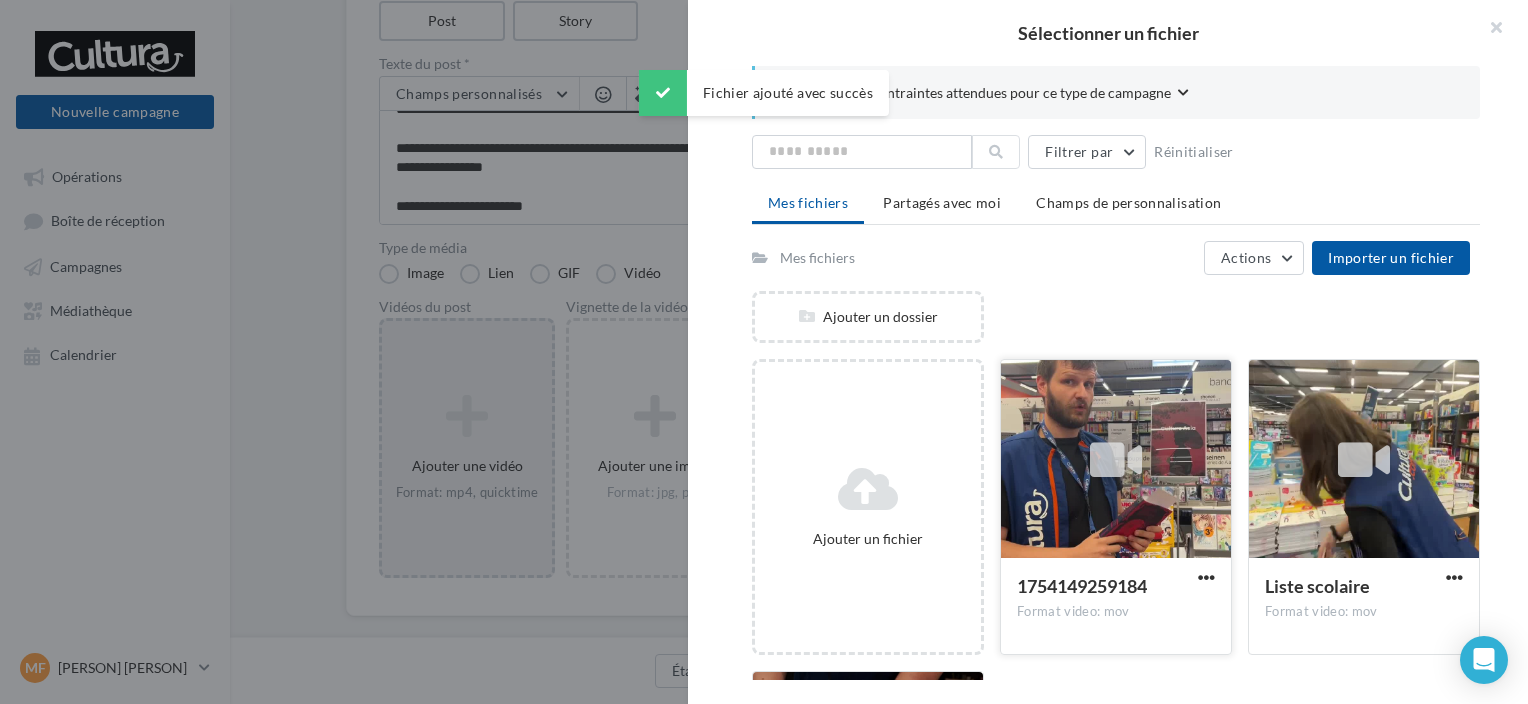 click at bounding box center (1116, 460) 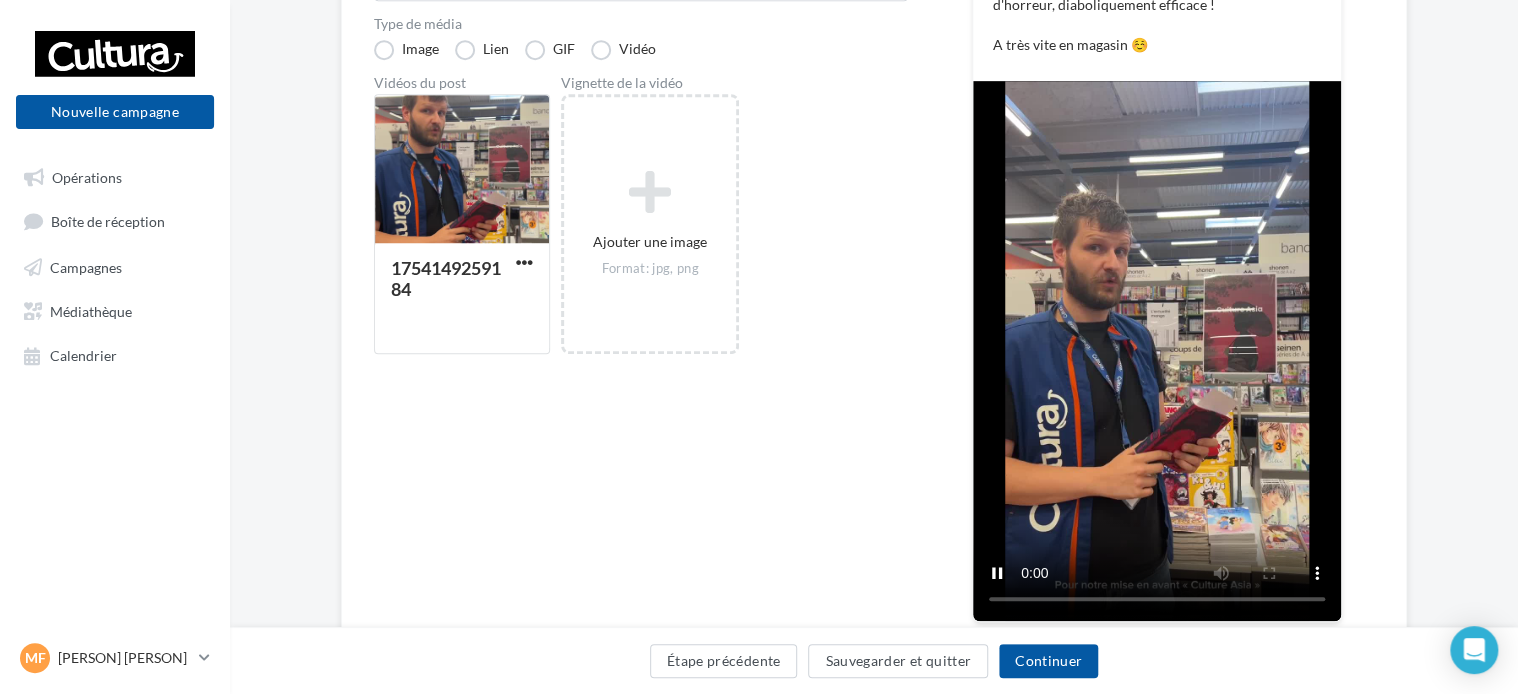 scroll, scrollTop: 484, scrollLeft: 0, axis: vertical 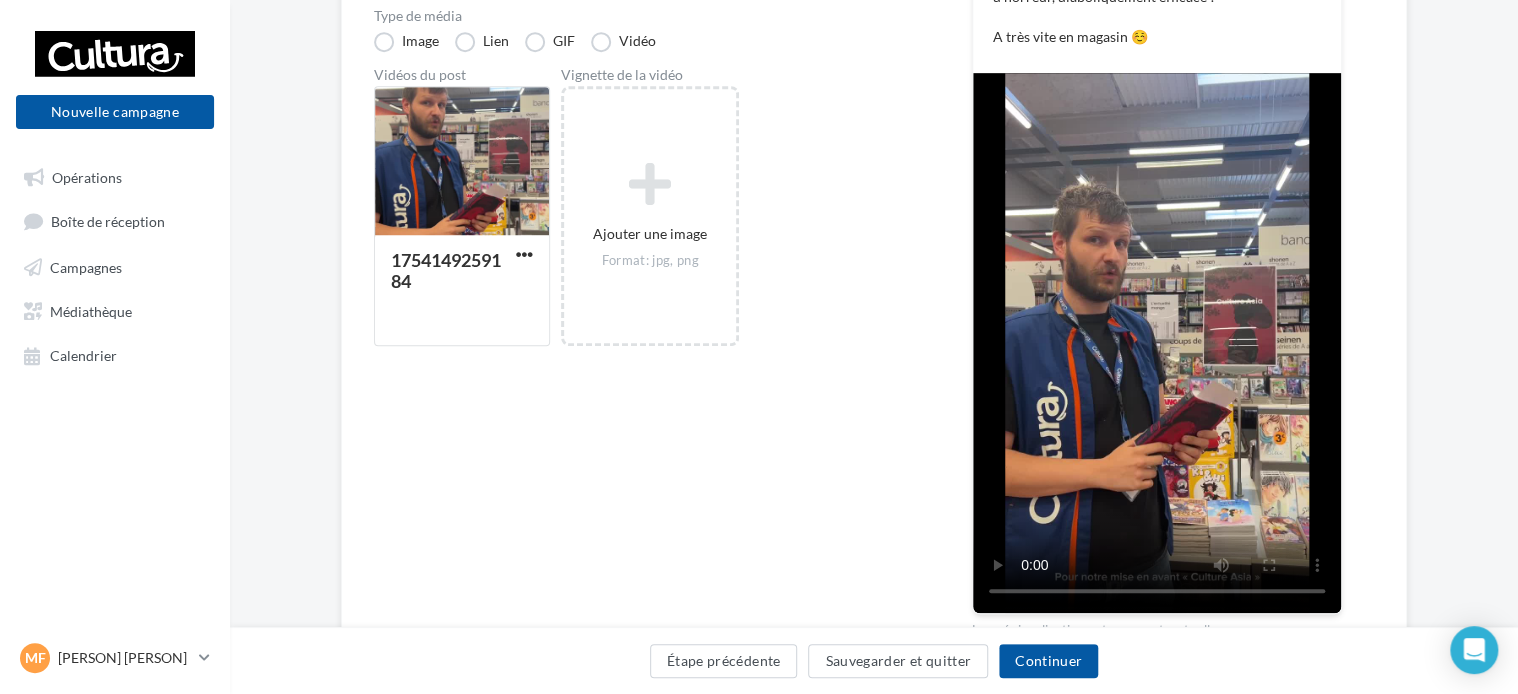 click on "**********" at bounding box center (641, 203) 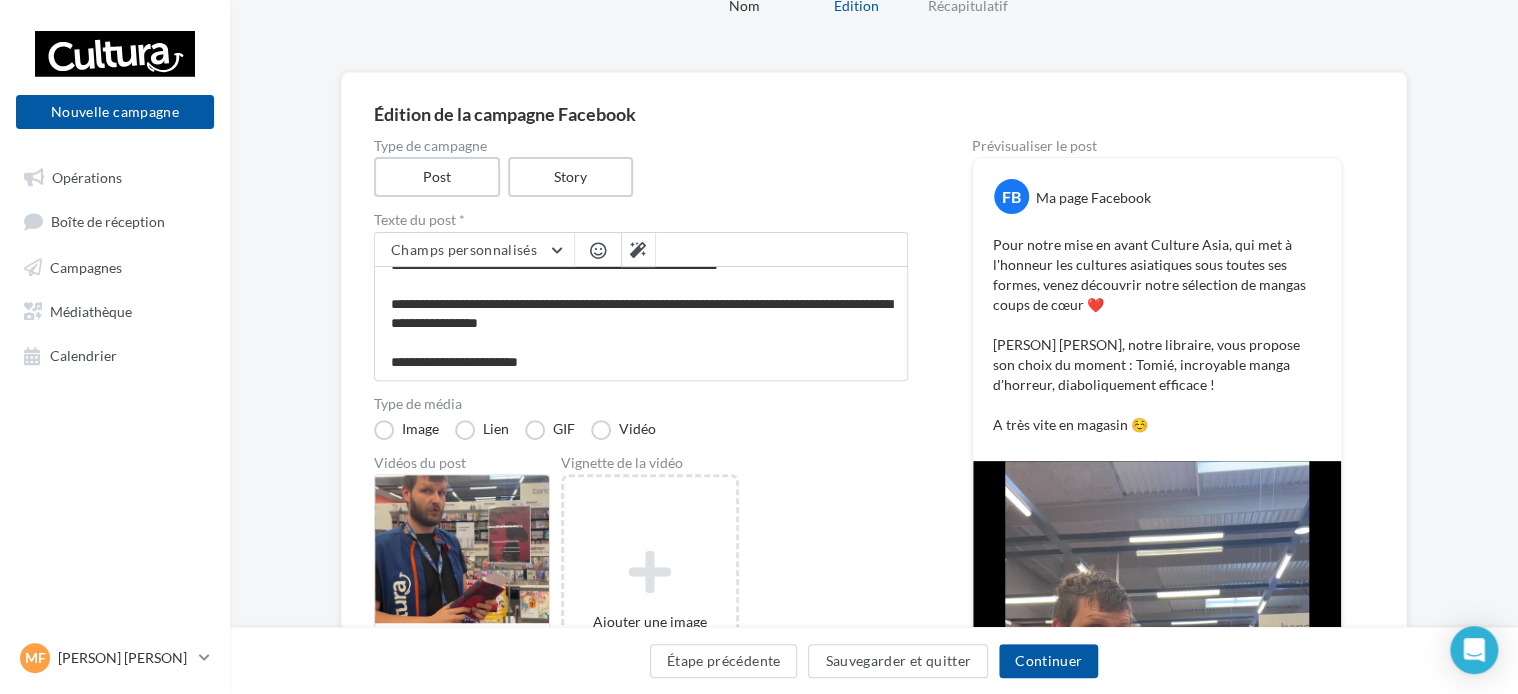 scroll, scrollTop: 104, scrollLeft: 0, axis: vertical 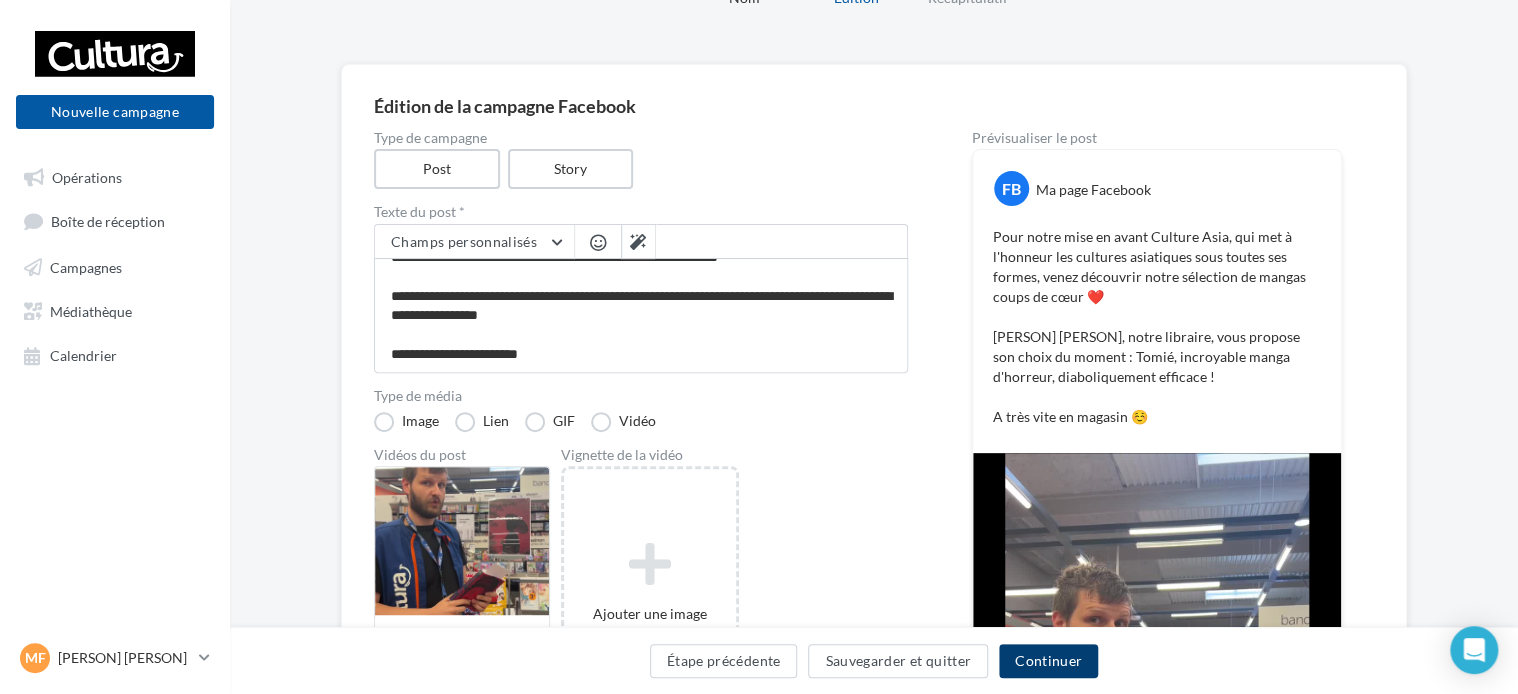 click on "Continuer" at bounding box center [1048, 661] 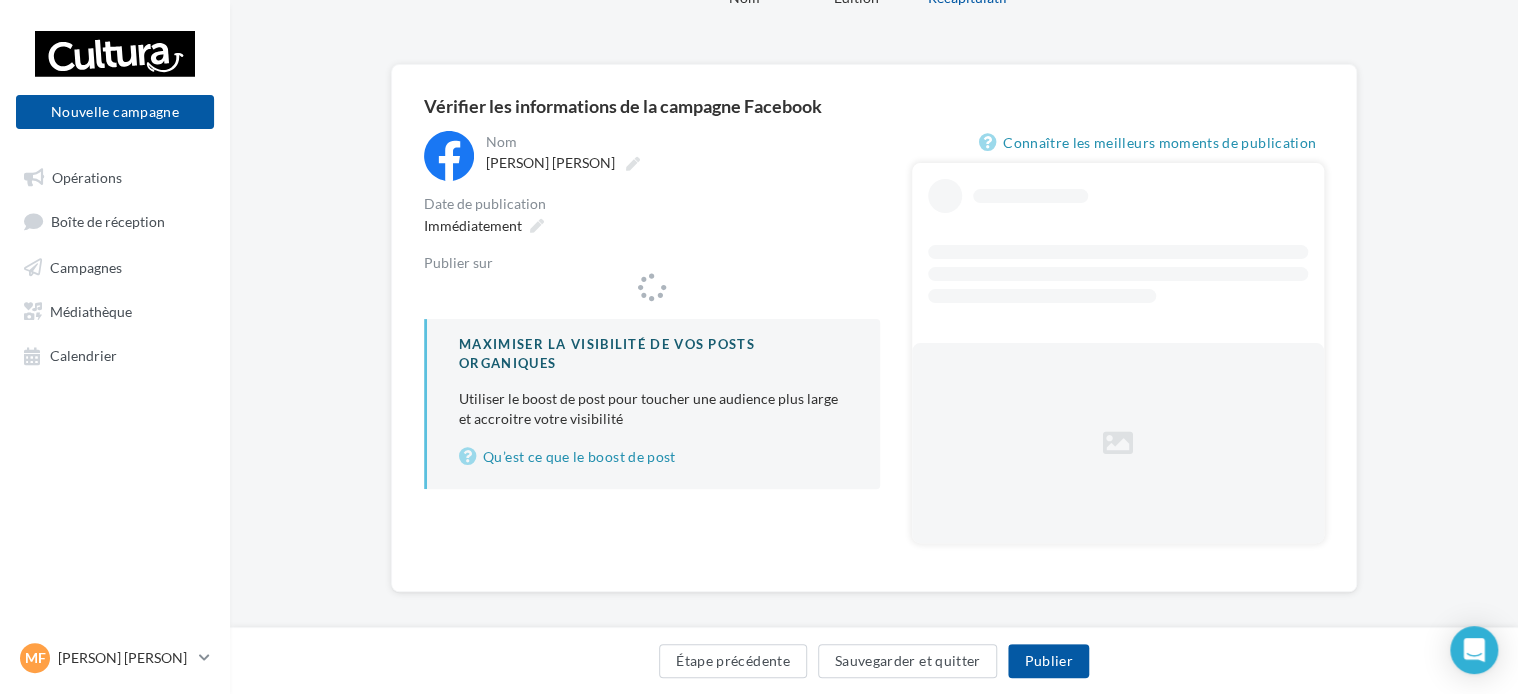 scroll, scrollTop: 0, scrollLeft: 0, axis: both 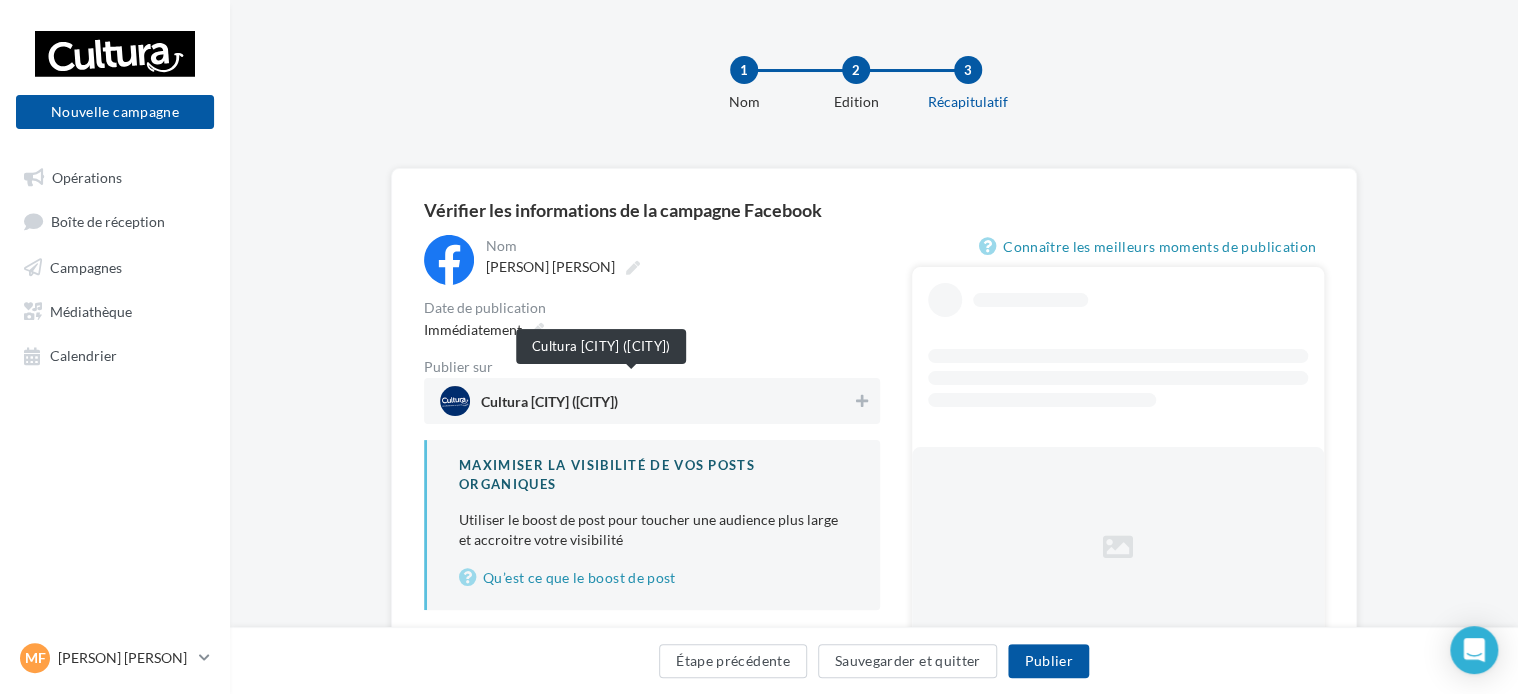click on "Cultura [CITY] ([CITY])" at bounding box center [549, 406] 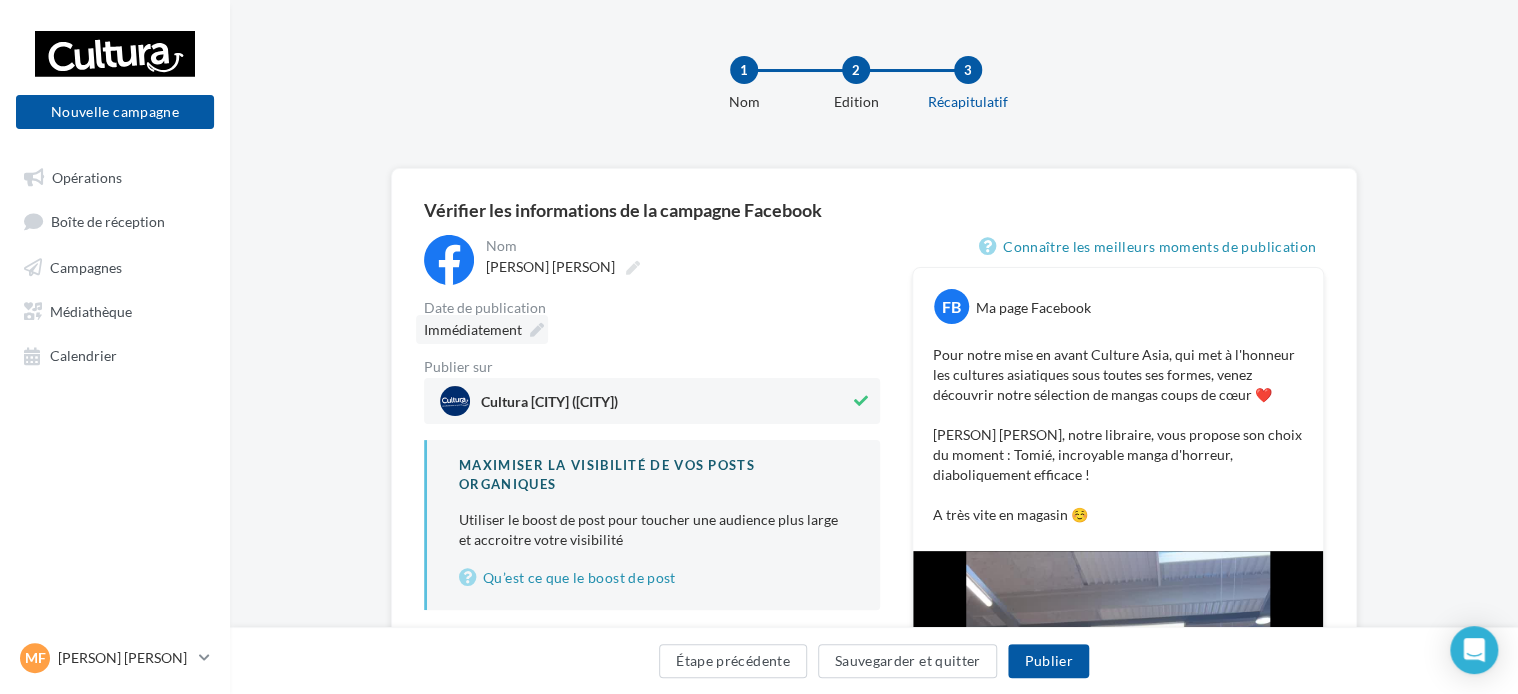 click on "Immédiatement" at bounding box center [482, 329] 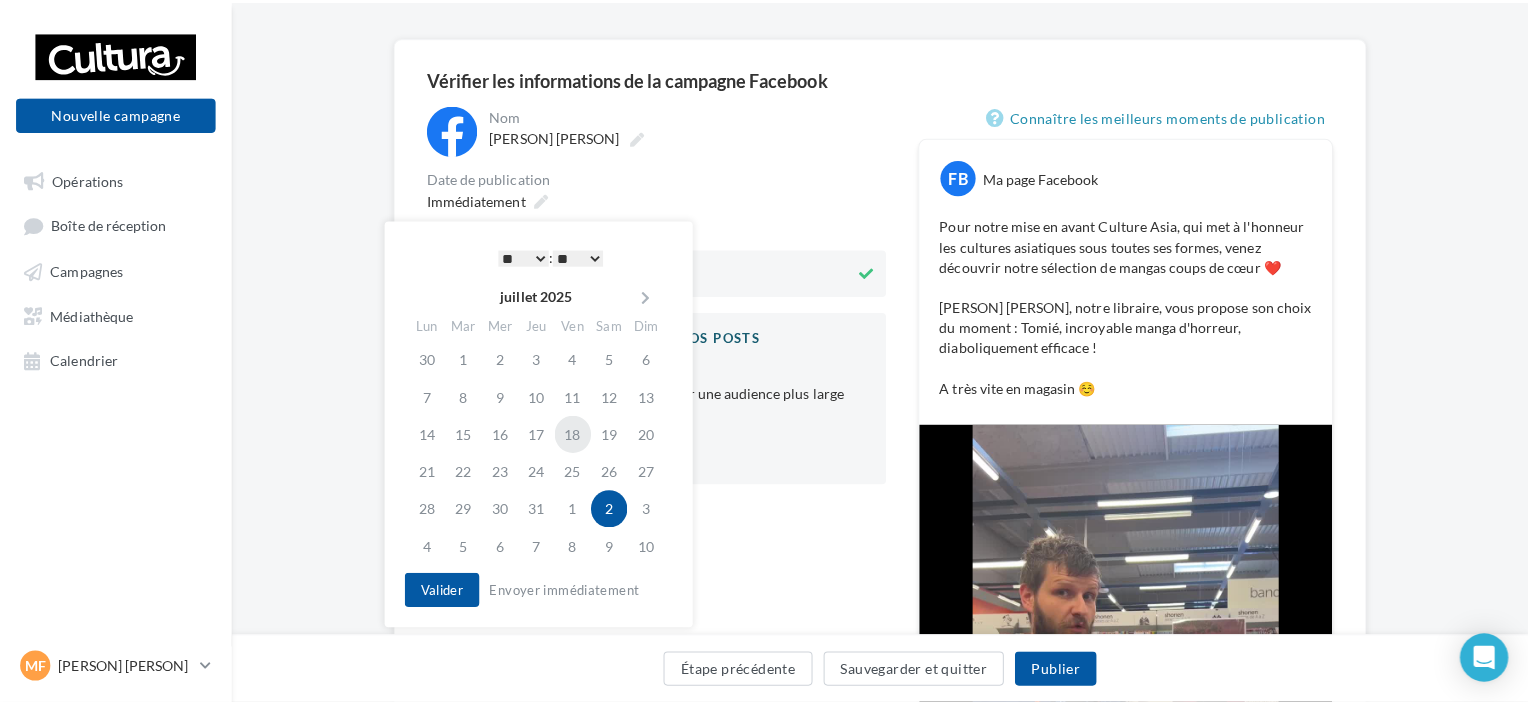 scroll, scrollTop: 170, scrollLeft: 0, axis: vertical 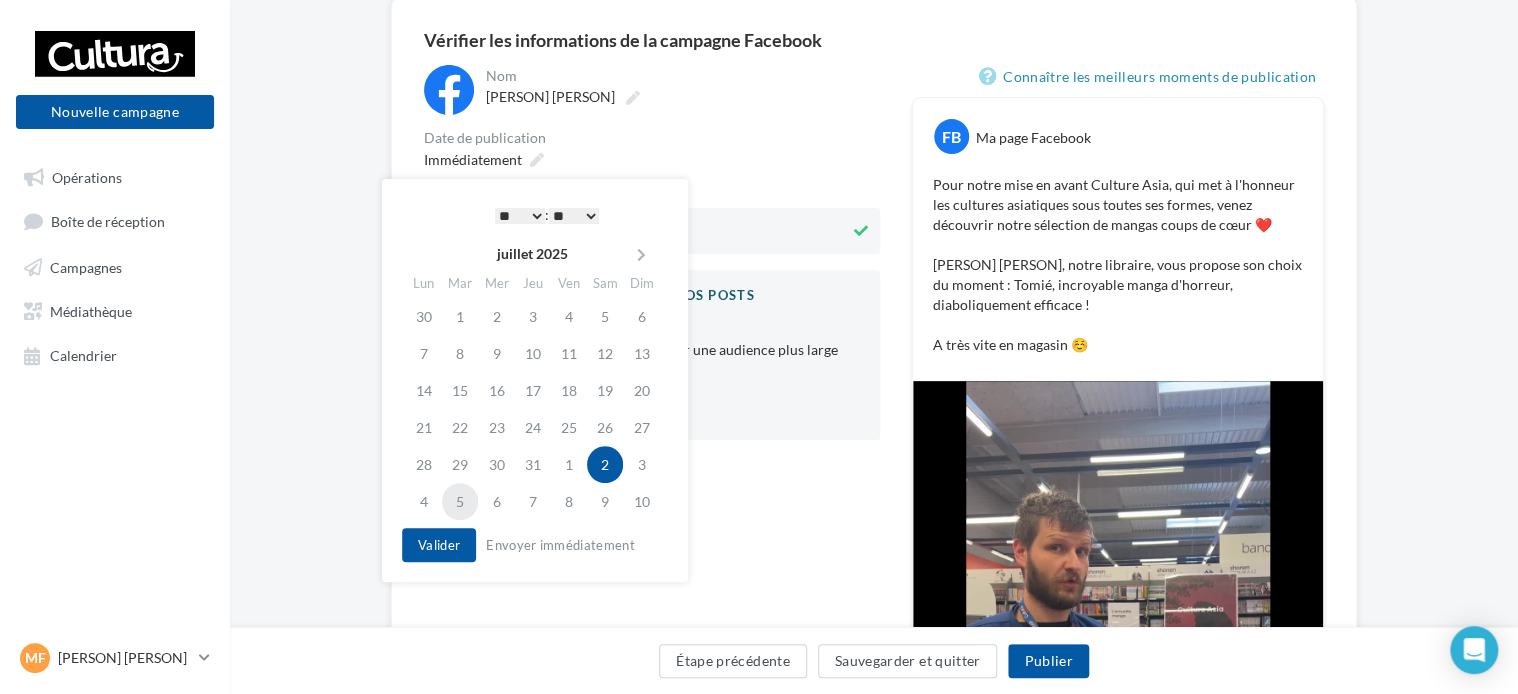 click on "5" at bounding box center [460, 501] 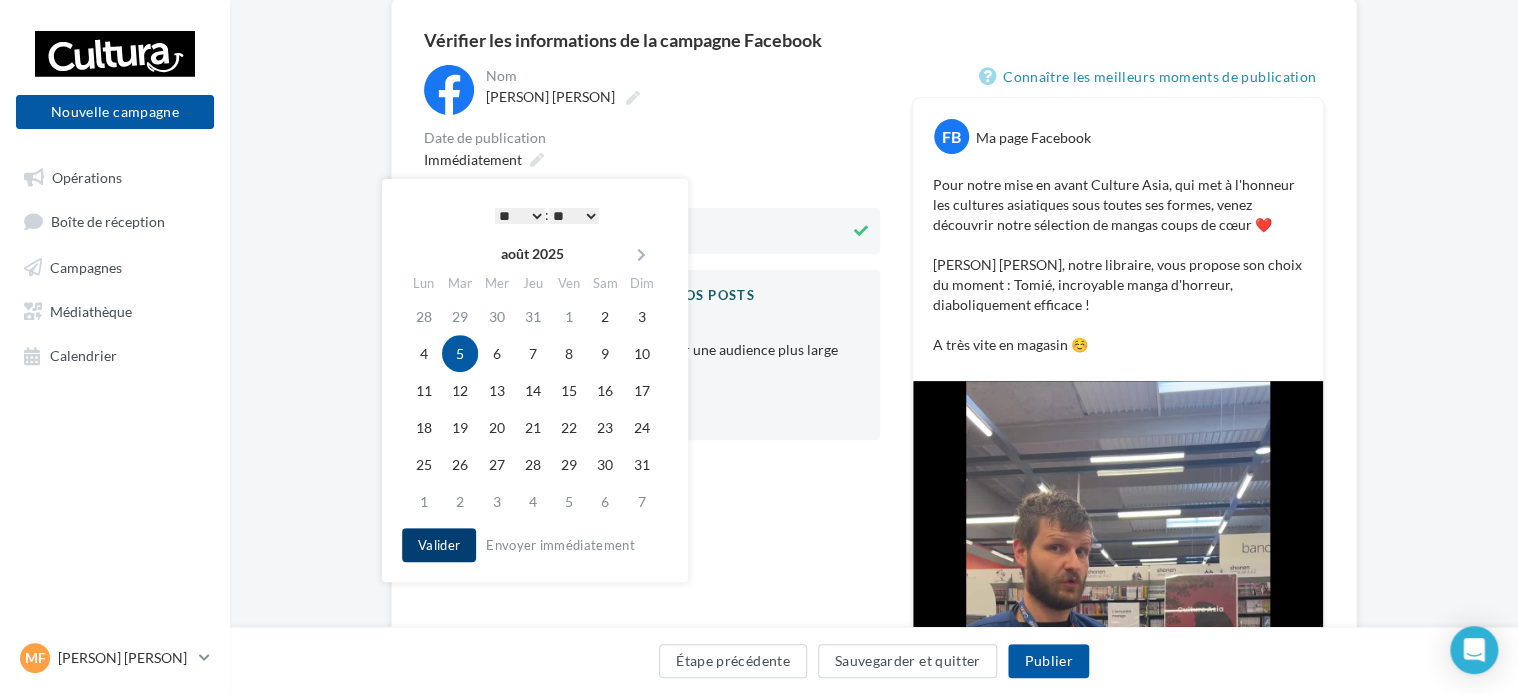 click on "Valider" at bounding box center (439, 545) 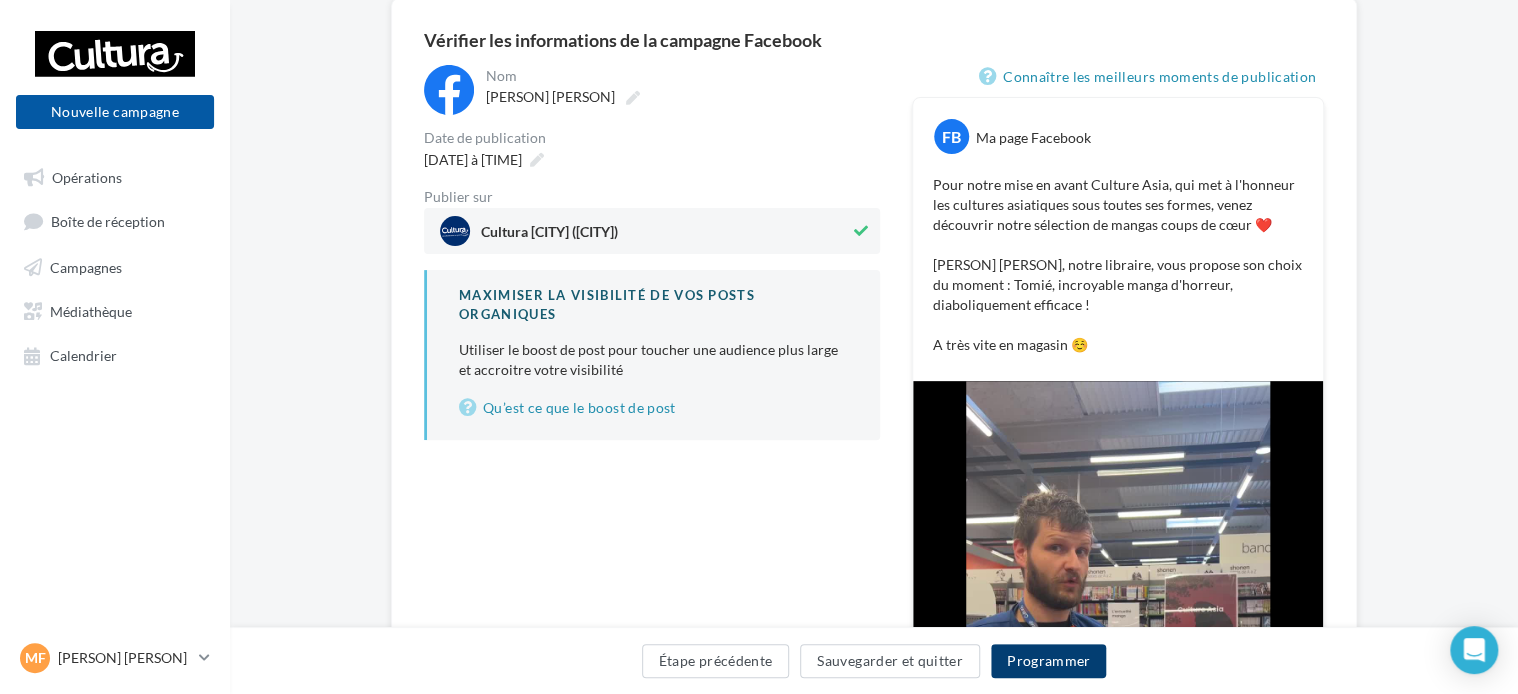 click on "Programmer" at bounding box center (1049, 661) 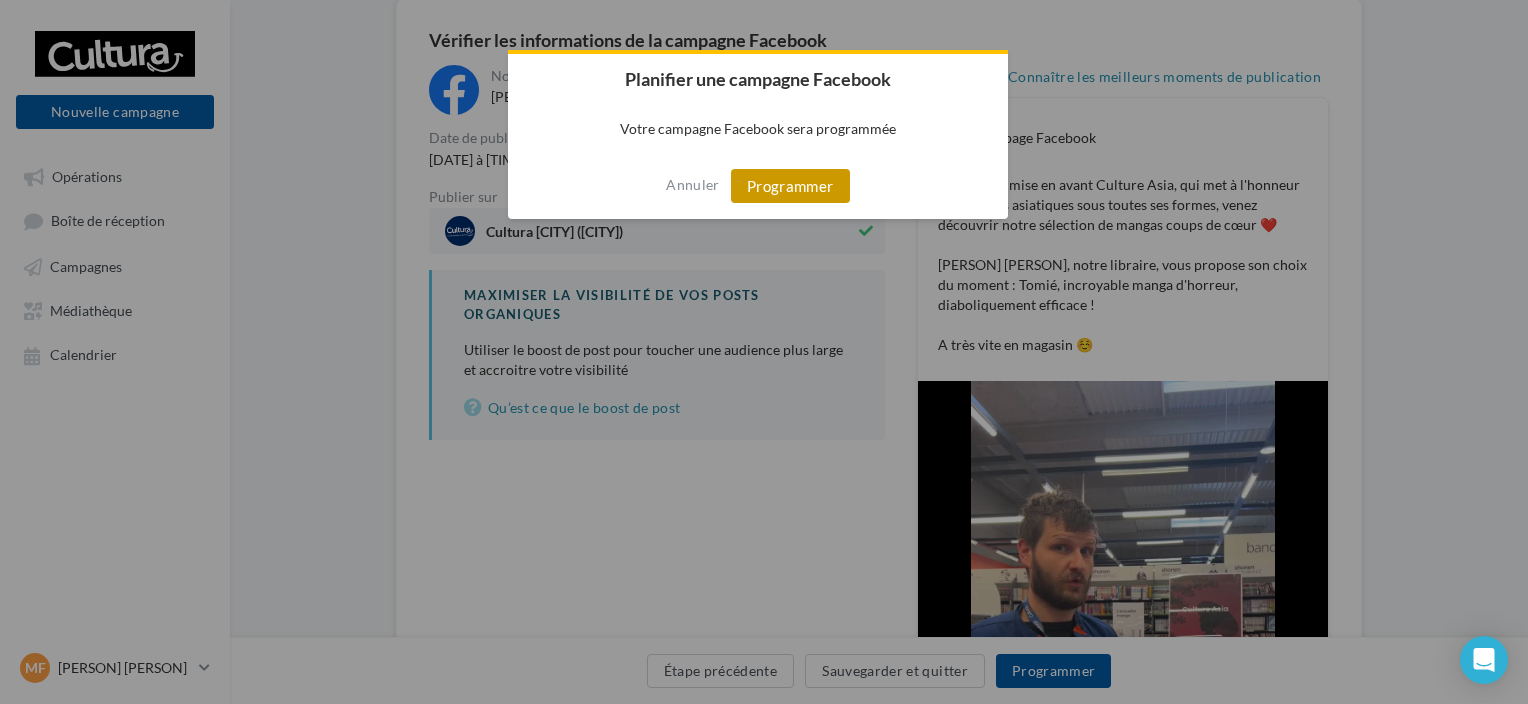 click on "Programmer" at bounding box center (790, 186) 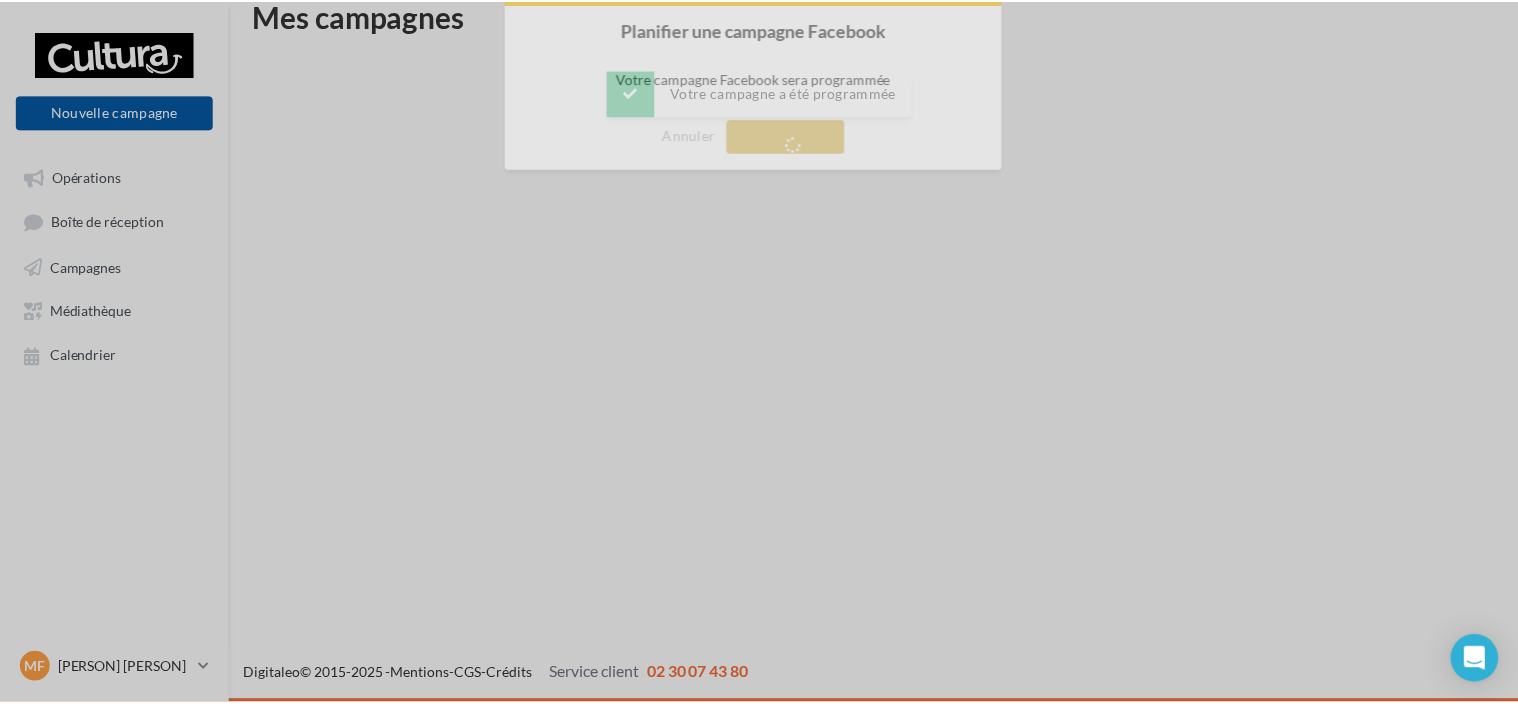 scroll, scrollTop: 32, scrollLeft: 0, axis: vertical 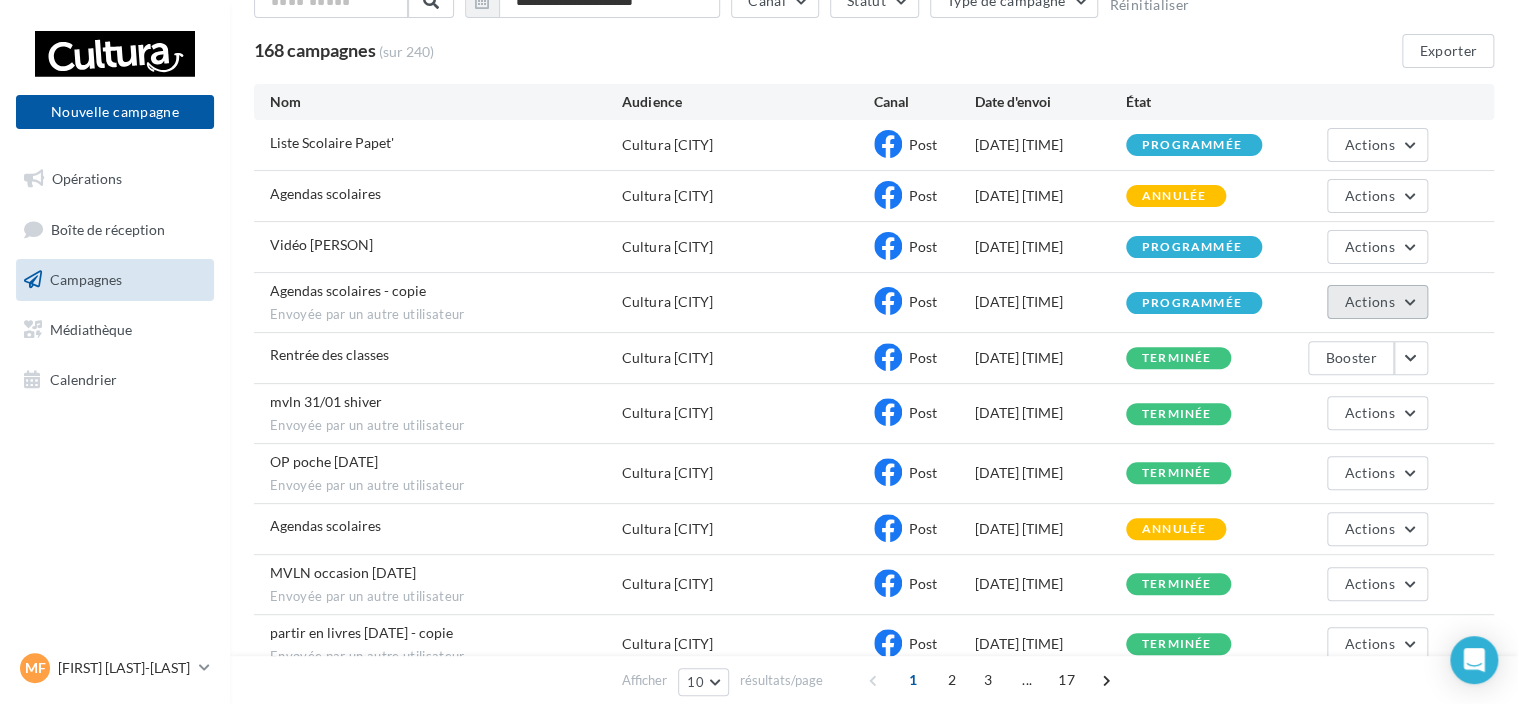 click on "Actions" at bounding box center (1369, 301) 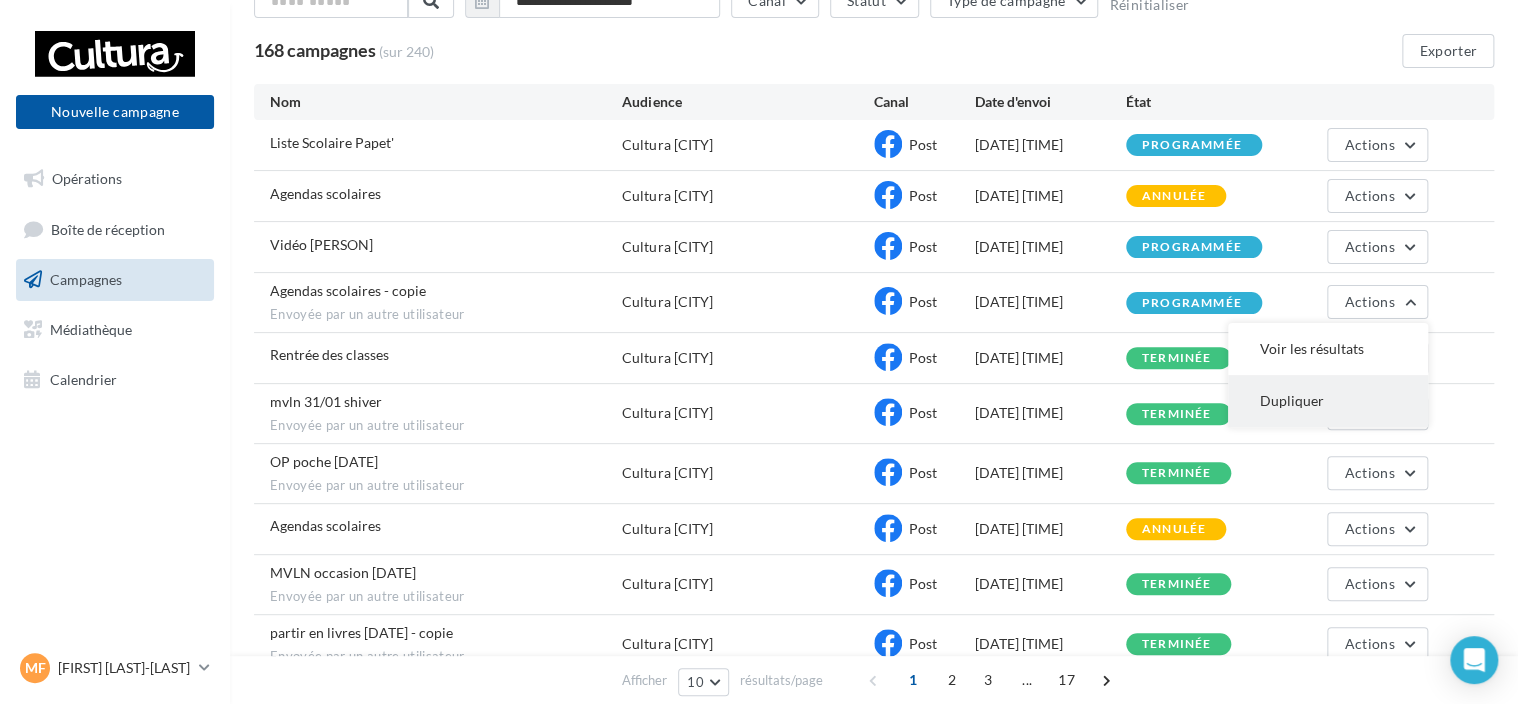 click on "Dupliquer" at bounding box center [1328, 401] 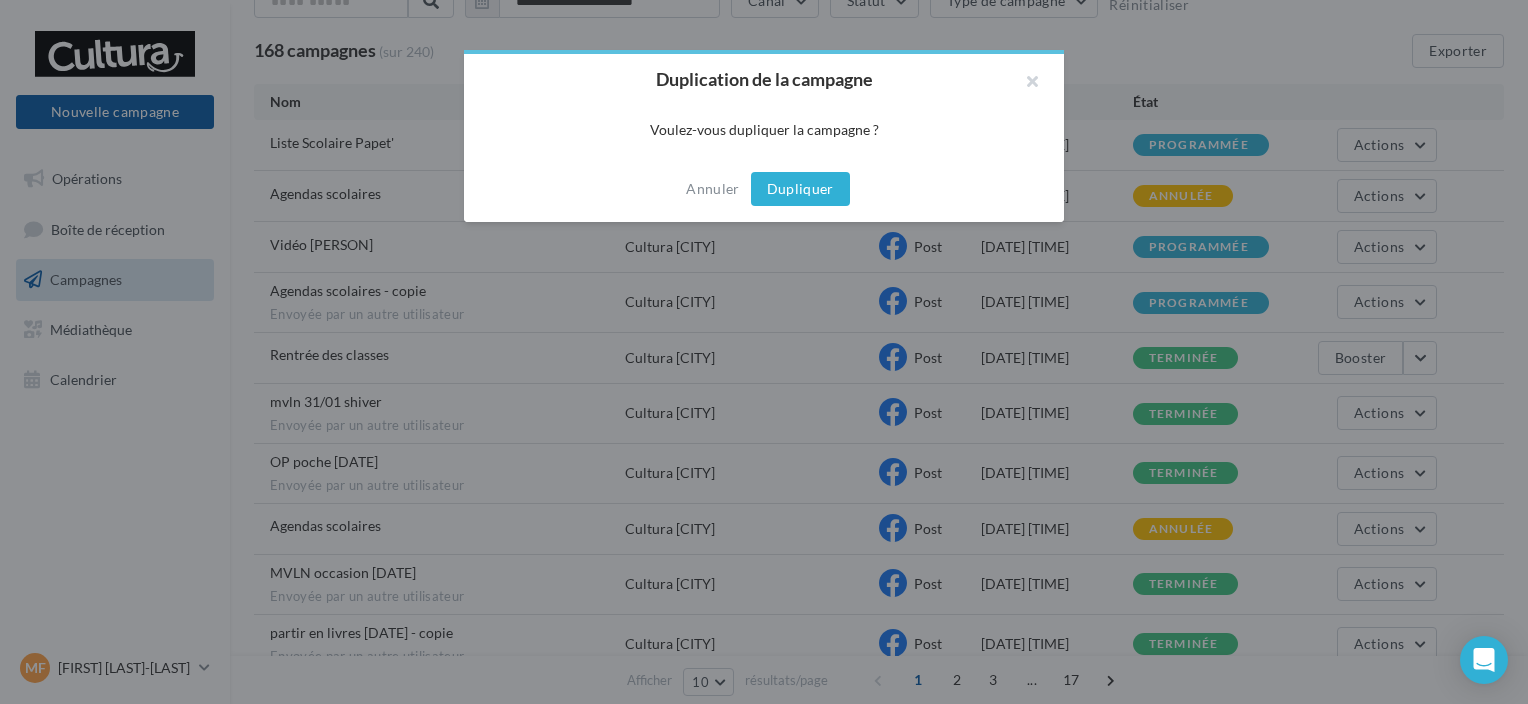 click on "Dupliquer" at bounding box center [800, 189] 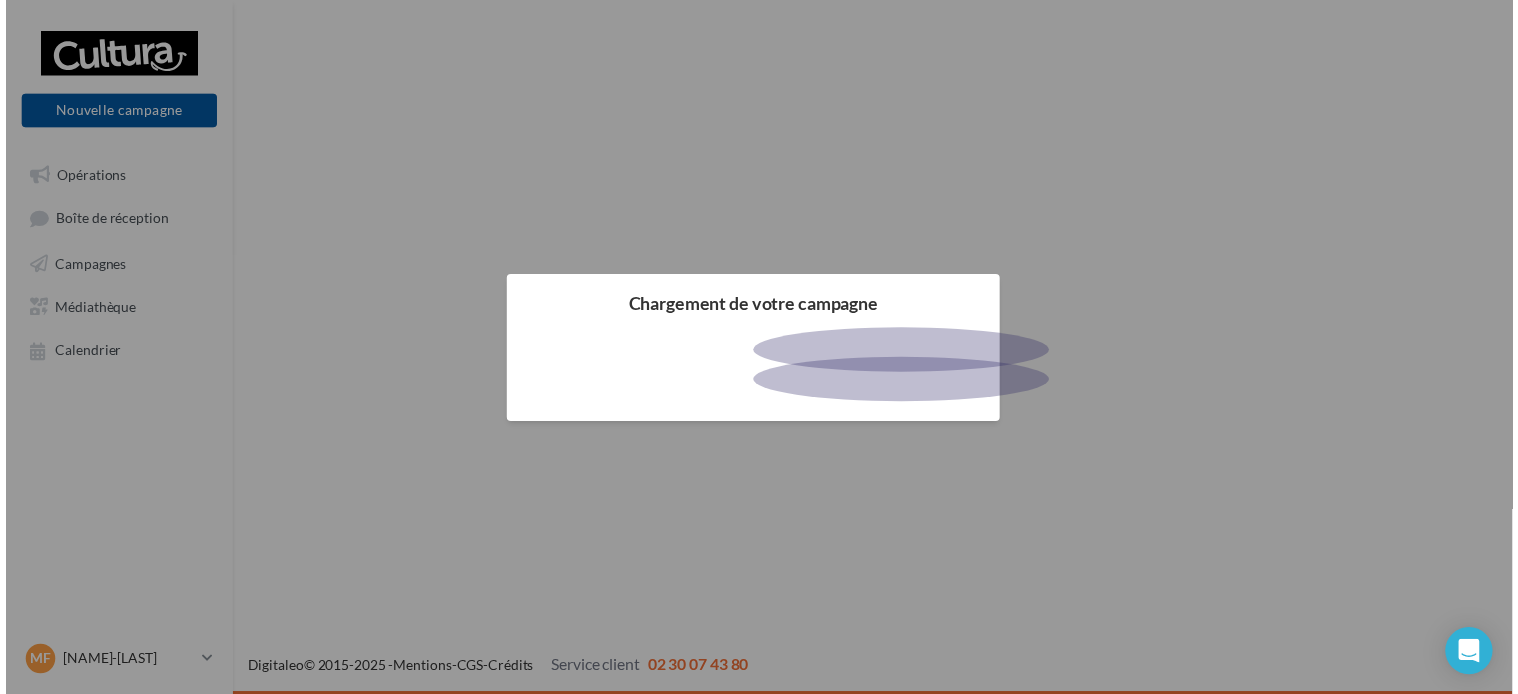 scroll, scrollTop: 0, scrollLeft: 0, axis: both 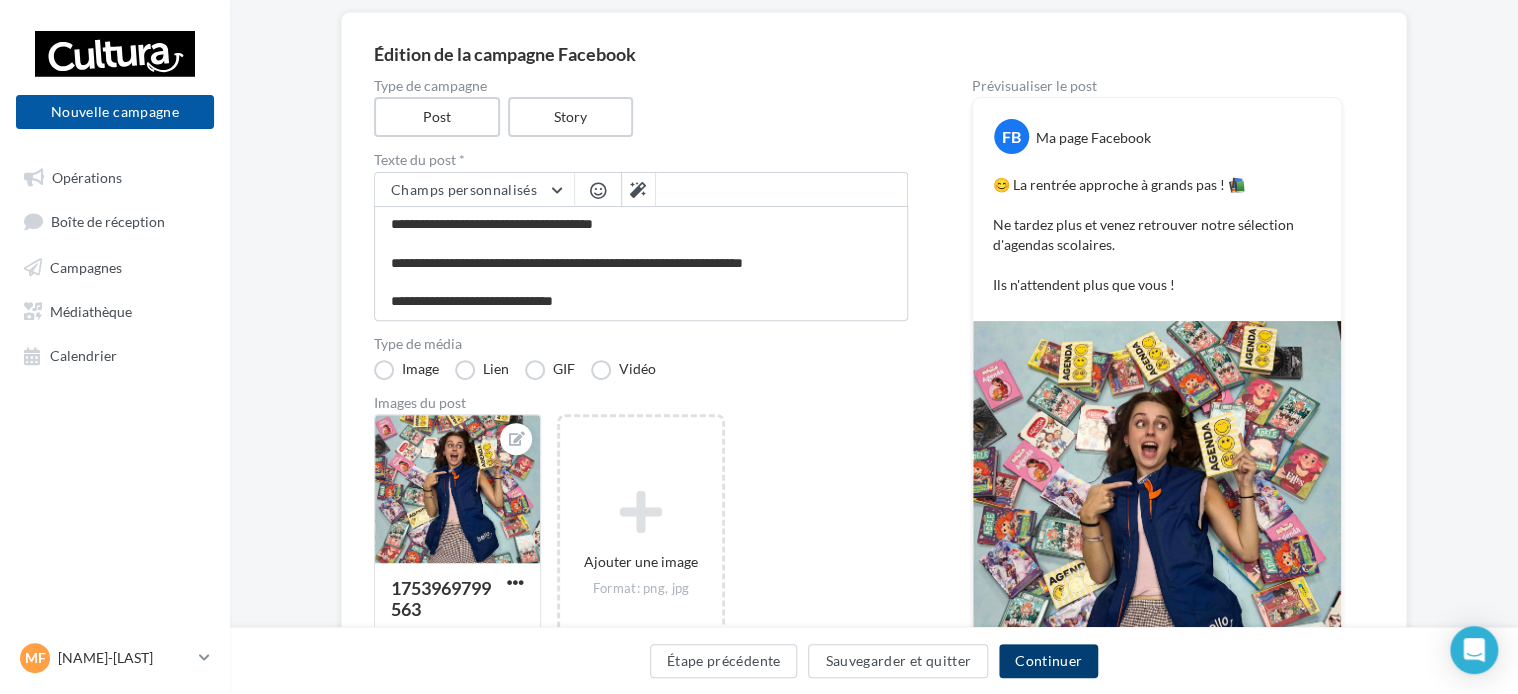 click on "Continuer" at bounding box center (1048, 661) 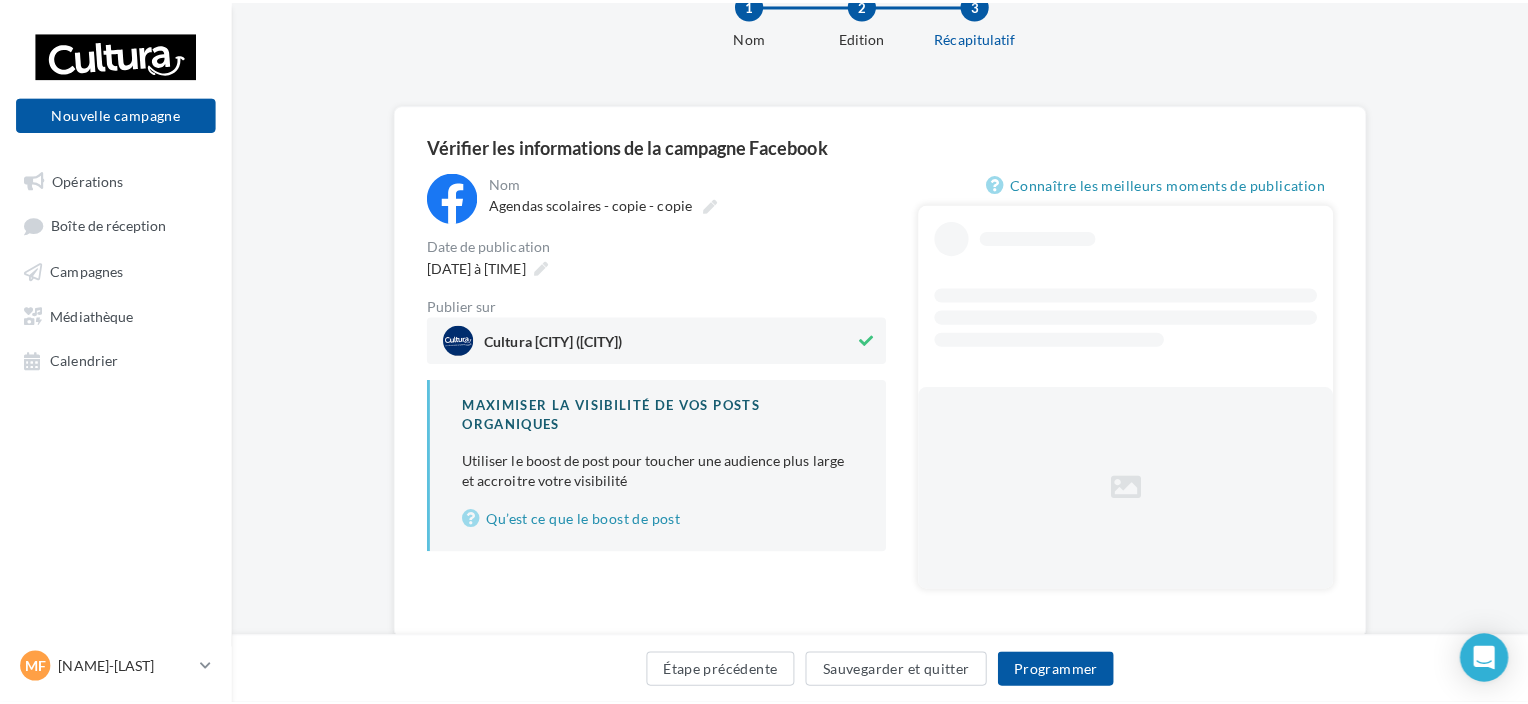 scroll, scrollTop: 120, scrollLeft: 0, axis: vertical 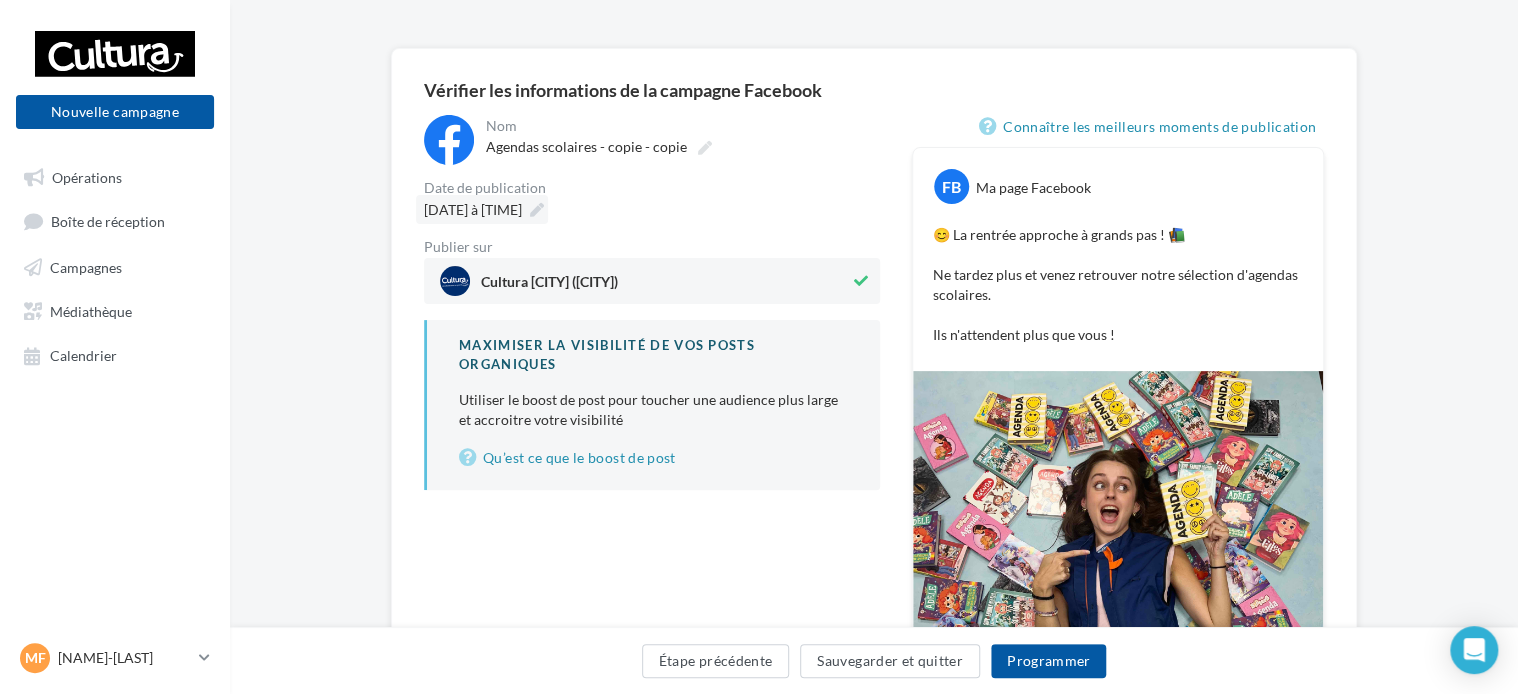 click on "[DATE] à [TIME]" at bounding box center [473, 209] 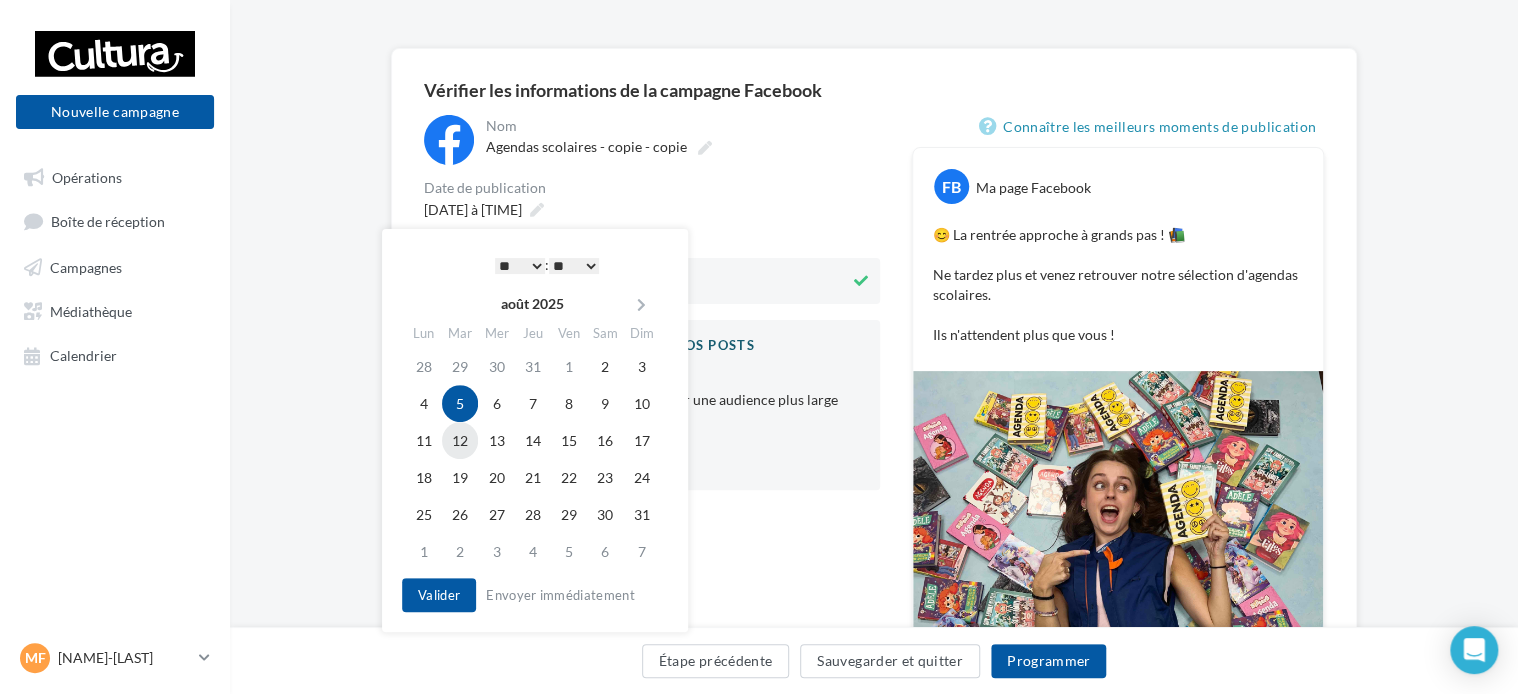 click on "12" at bounding box center [460, 440] 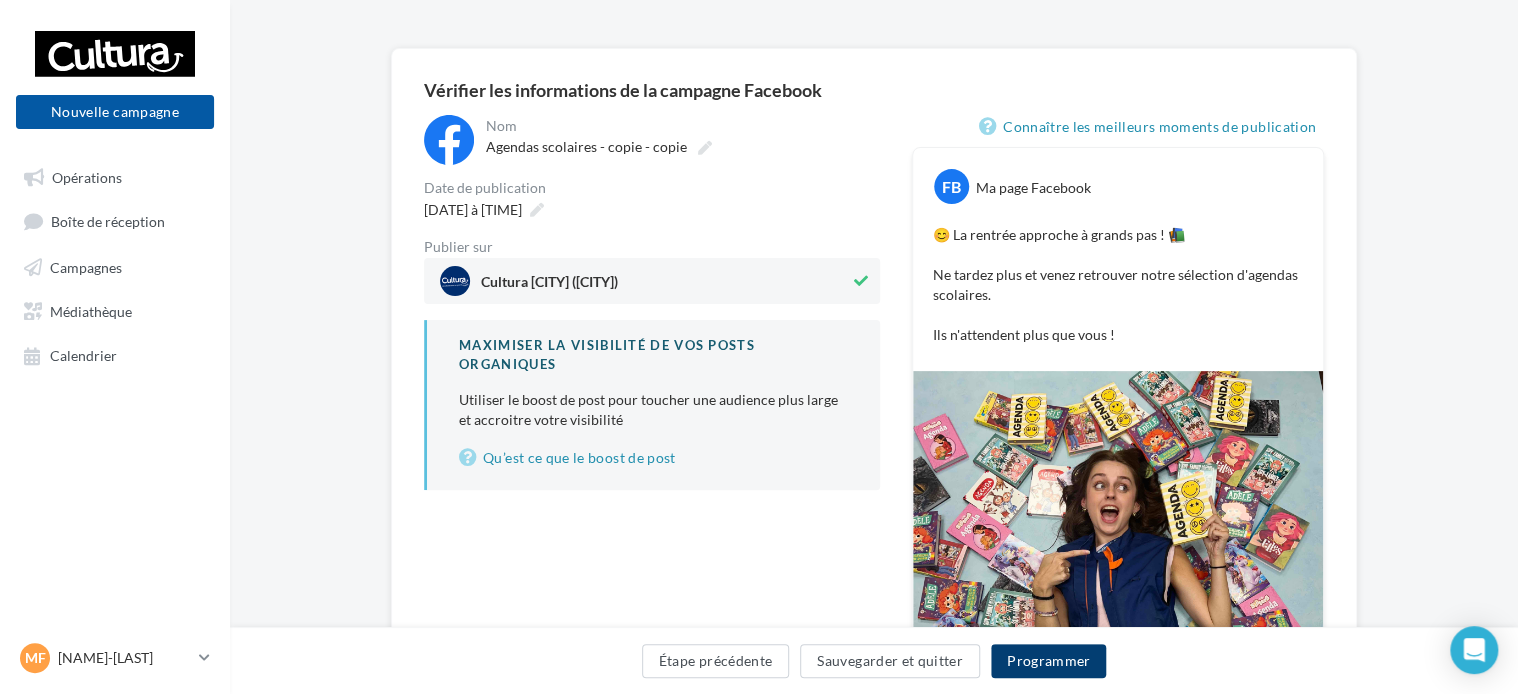 click on "Programmer" at bounding box center (1049, 661) 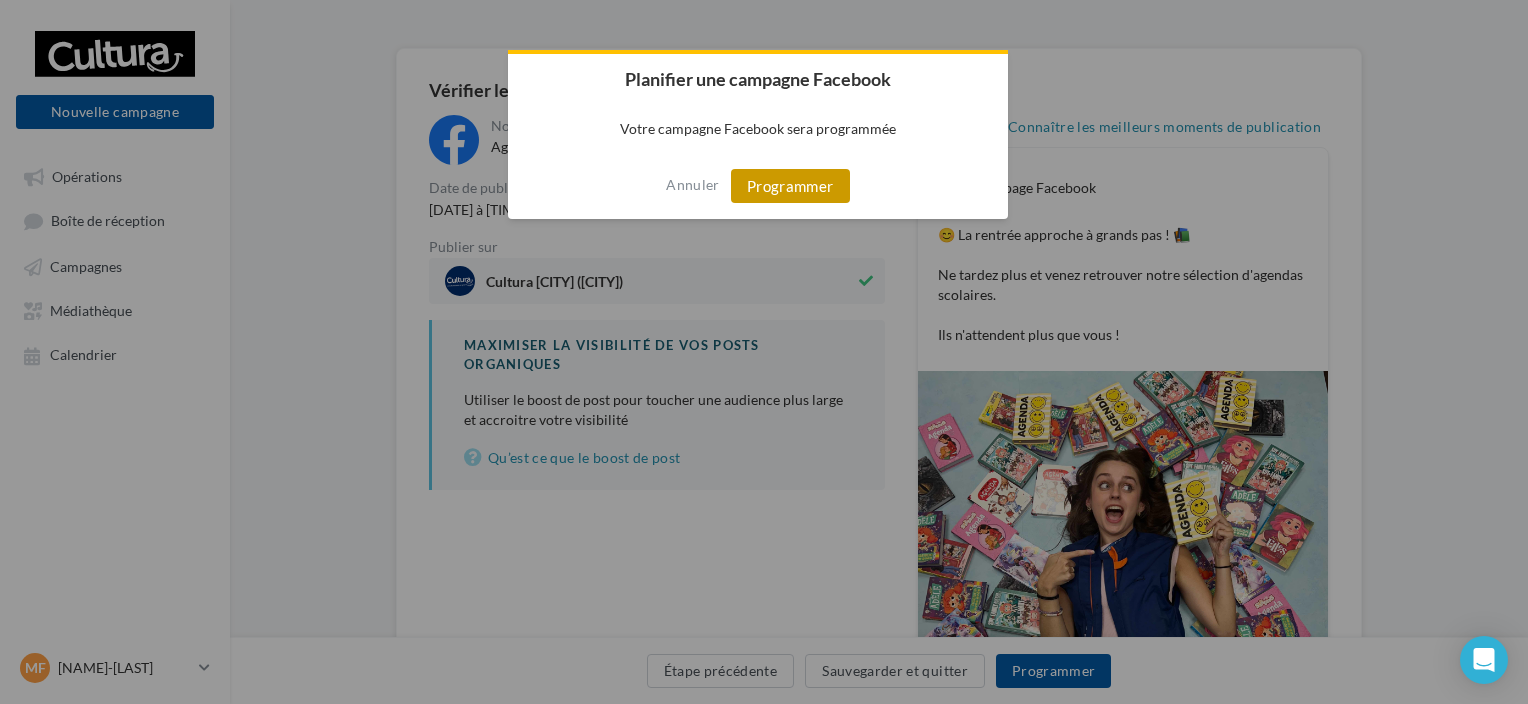 click on "Programmer" at bounding box center (790, 186) 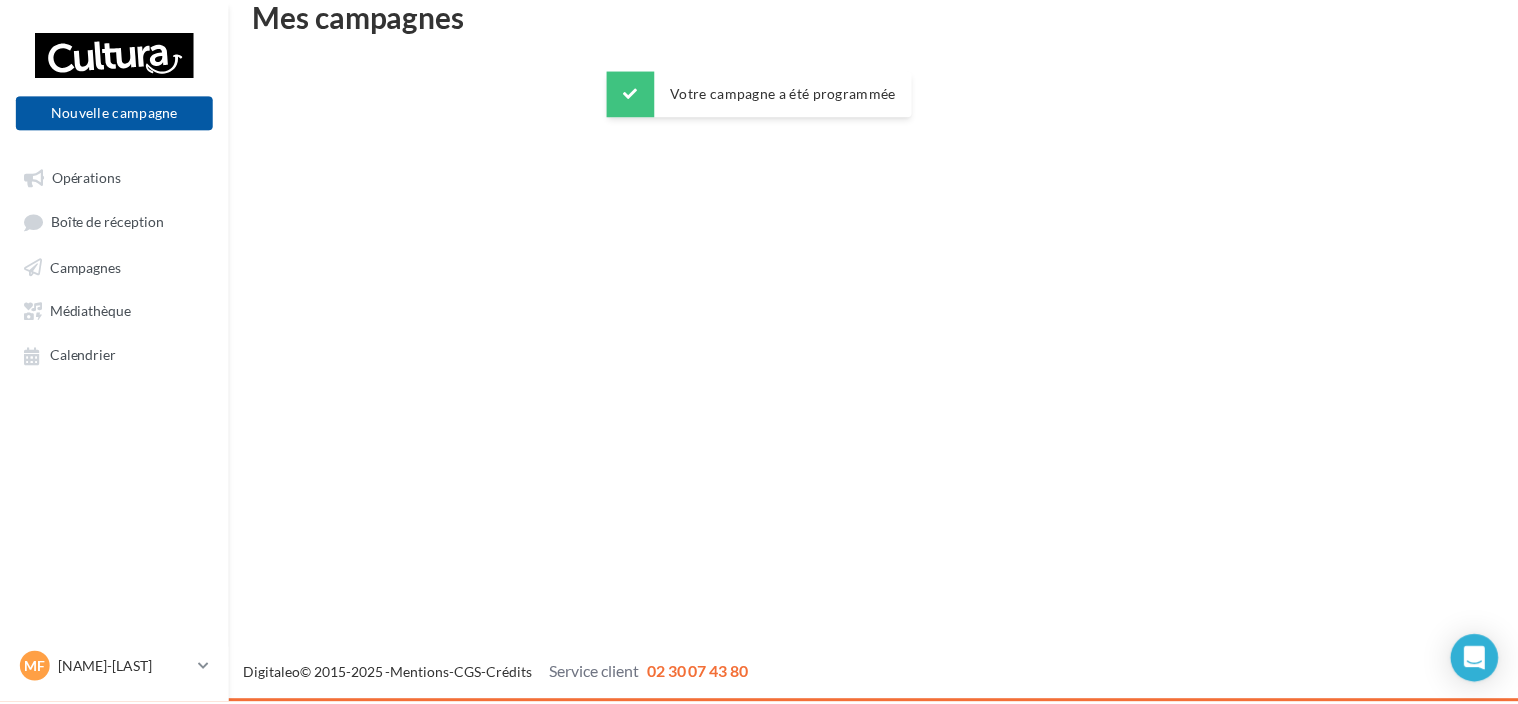 scroll, scrollTop: 32, scrollLeft: 0, axis: vertical 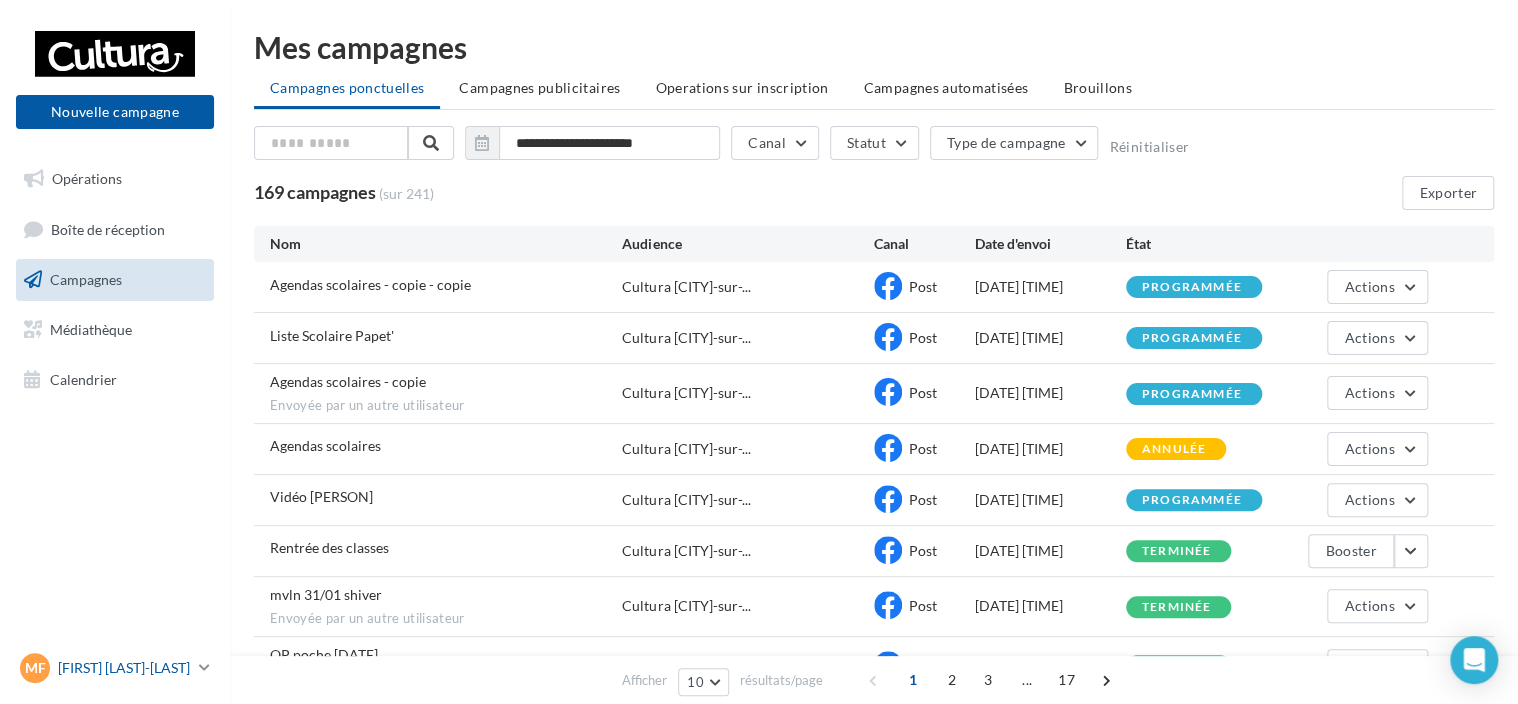 click on "[FIRST] [LAST]-[LAST]" at bounding box center (124, 668) 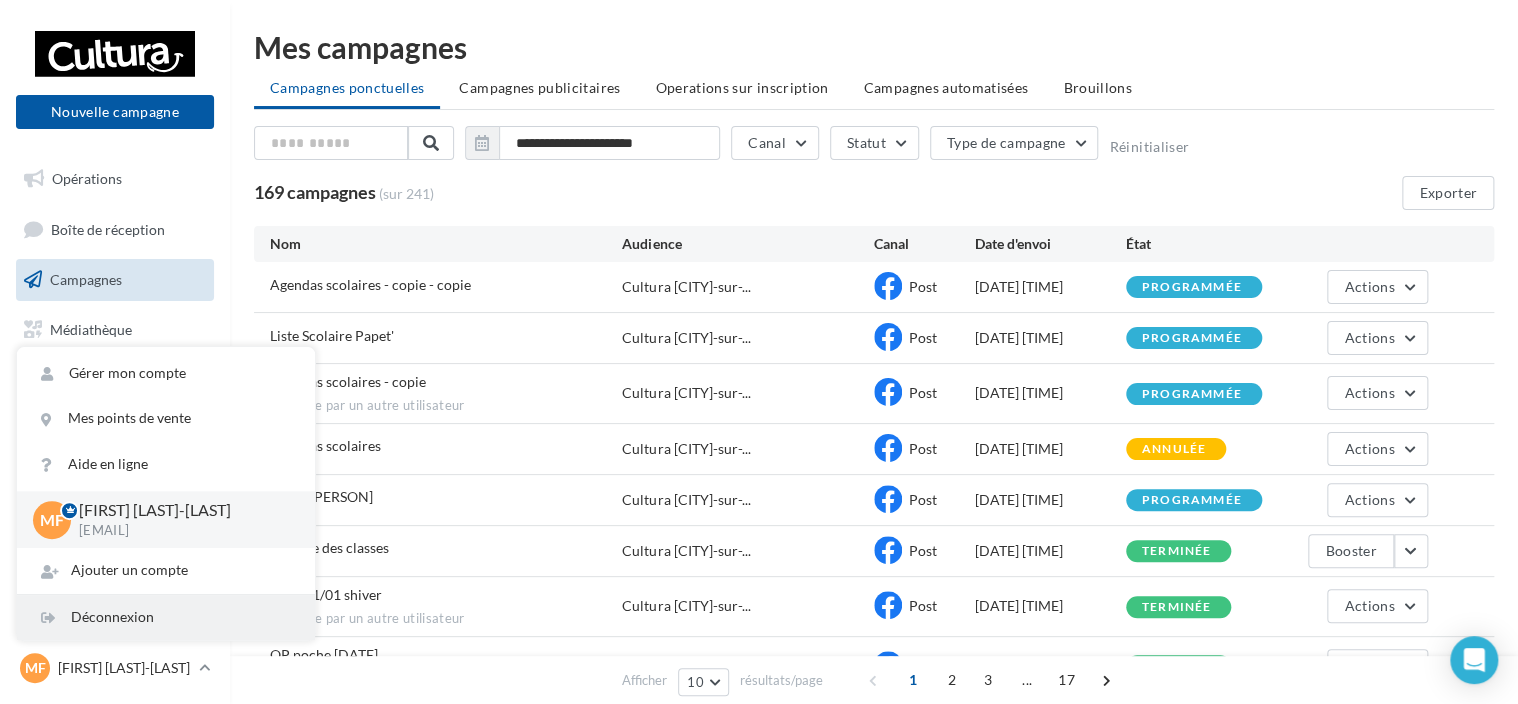 click on "Déconnexion" at bounding box center [166, 617] 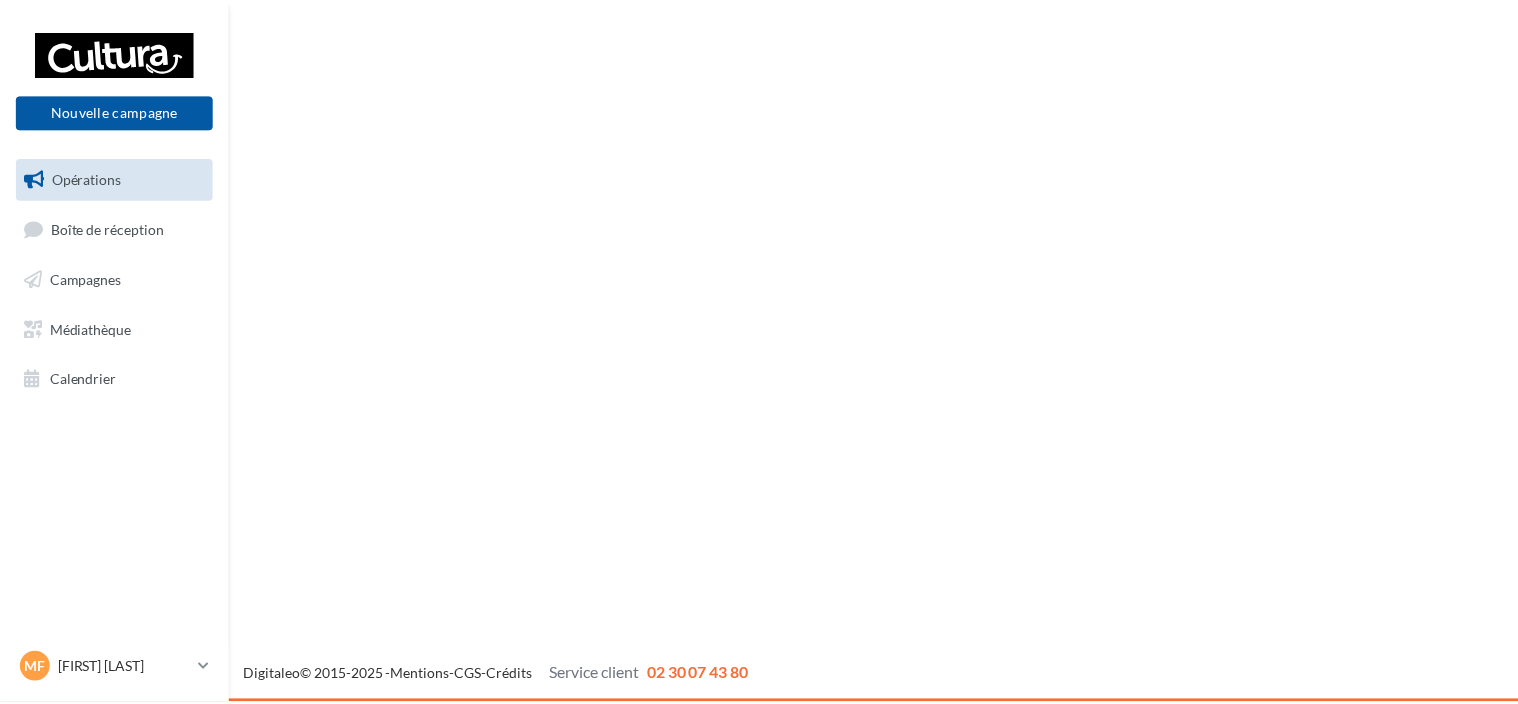 scroll, scrollTop: 0, scrollLeft: 0, axis: both 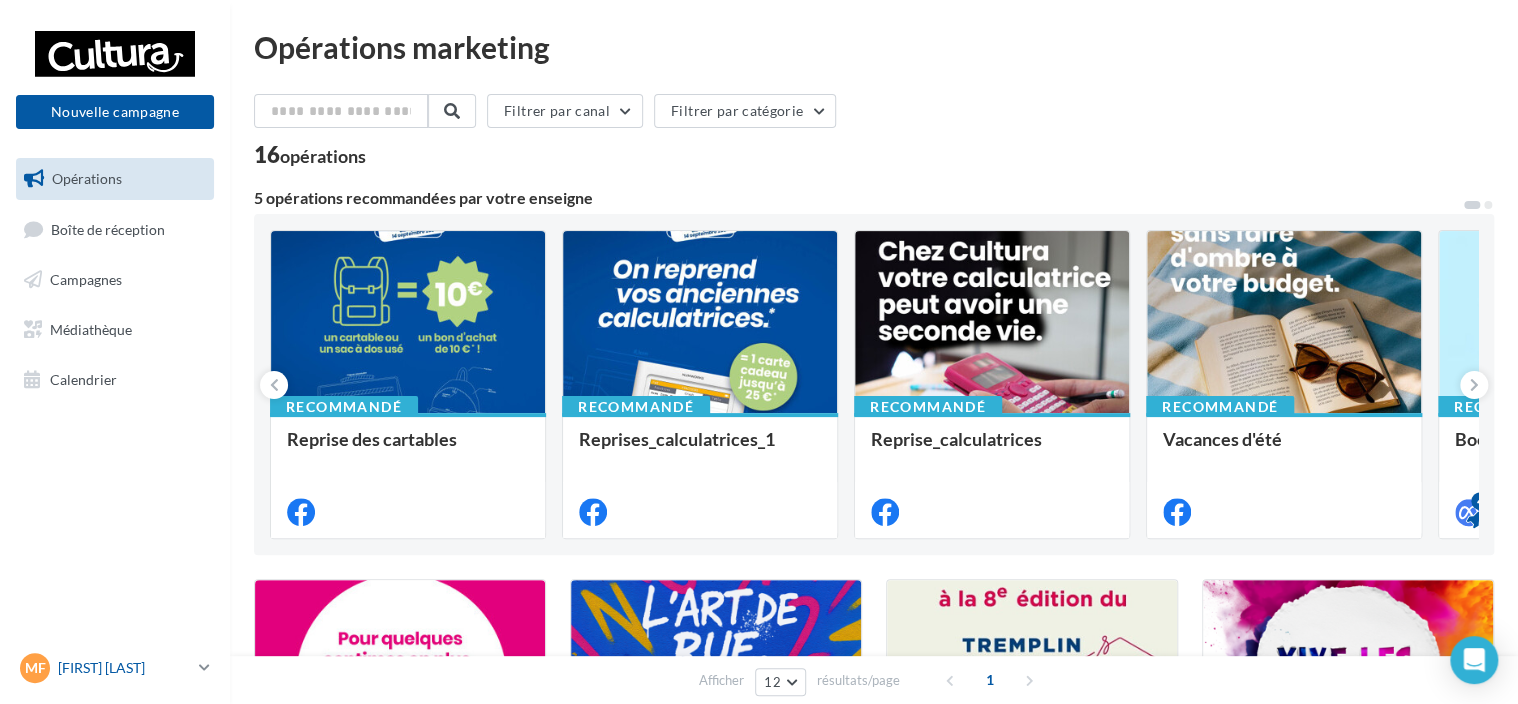 click on "MF     [FIRST] [LAST]   [EMAIL]" at bounding box center [105, 668] 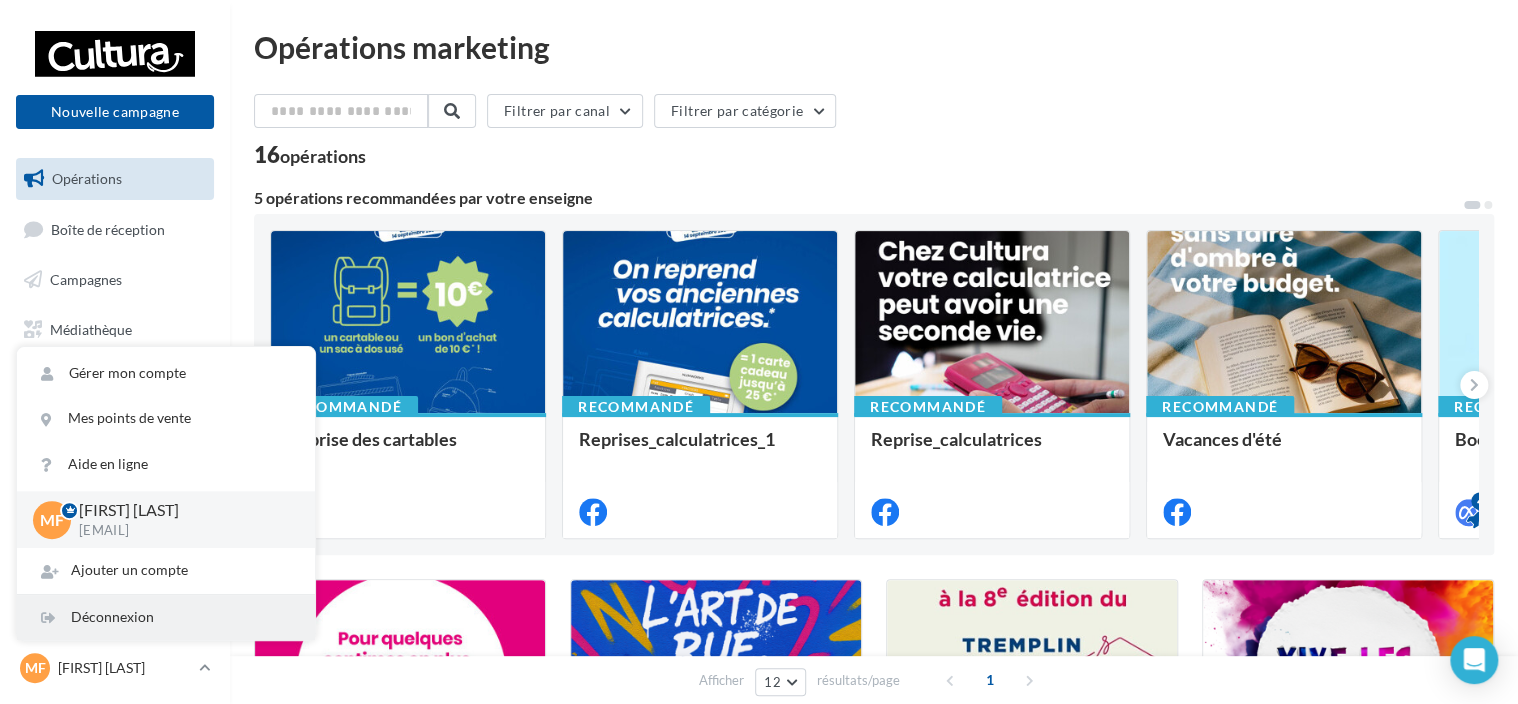 click on "Déconnexion" at bounding box center [166, 617] 